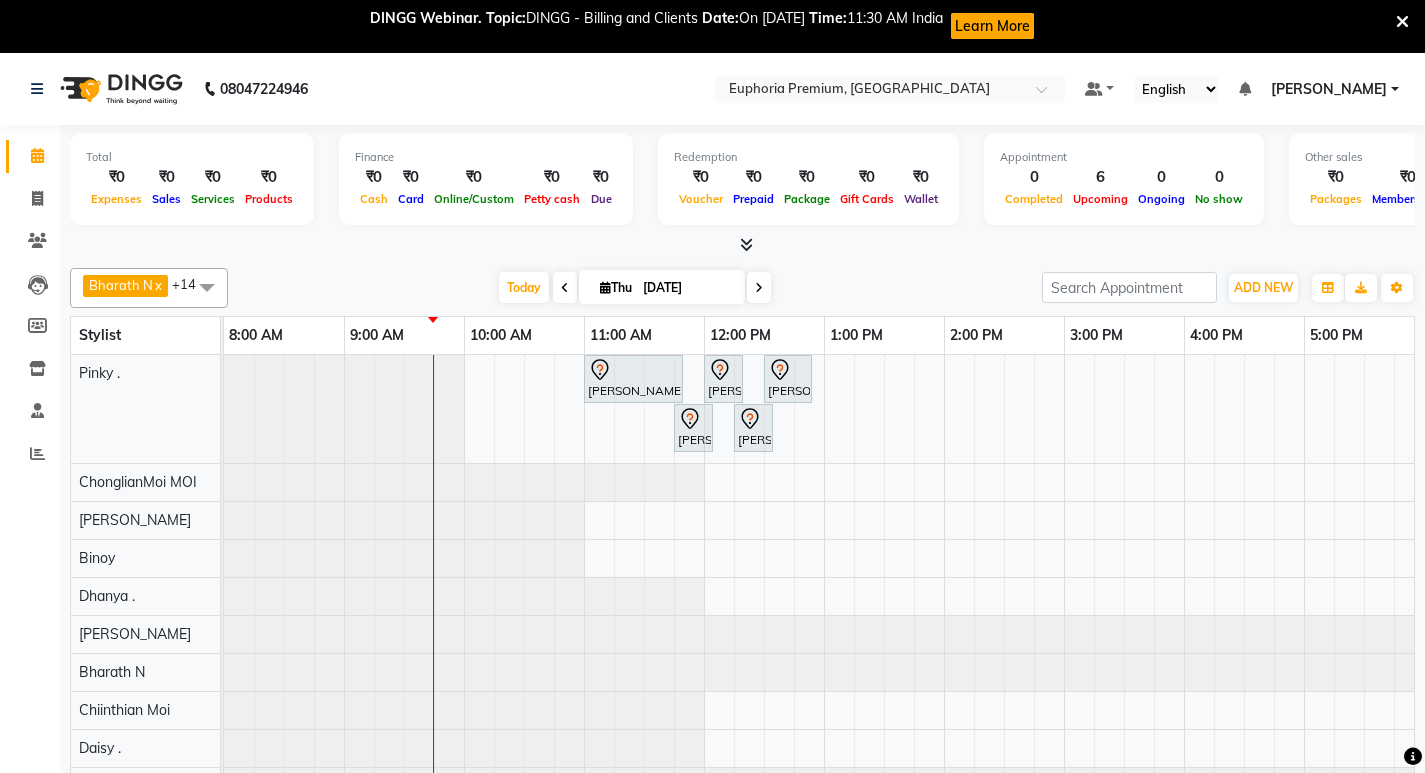scroll, scrollTop: 53, scrollLeft: 0, axis: vertical 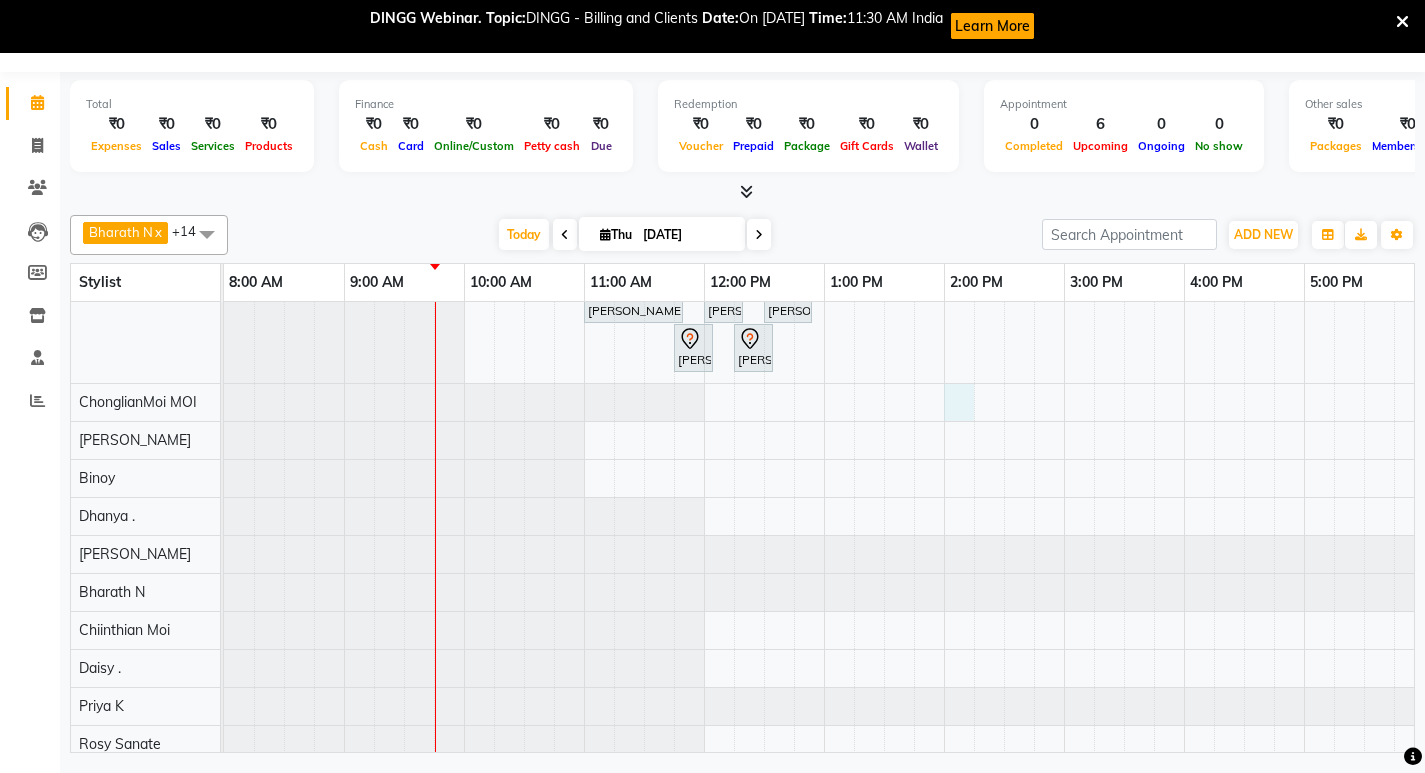 click on "Rita ., TK01, 11:00 AM-11:50 AM, EP-Calmagic Treatment             Rita ., TK01, 12:00 PM-12:20 PM, EP-Under Arms Intimate             Rita ., TK01, 12:30 PM-12:55 PM, EP-Tefiti Coffee Mani             Rita ., TK01, 11:45 AM-12:05 PM, EP-Full Arms Cream Wax             Rita ., TK01, 12:15 PM-12:35 PM, EP-Eyebrows Threading             Rita ., TK01, 12:30 PM-01:05 PM, EP-Tefiti Coffee Pedi" at bounding box center [1064, 606] 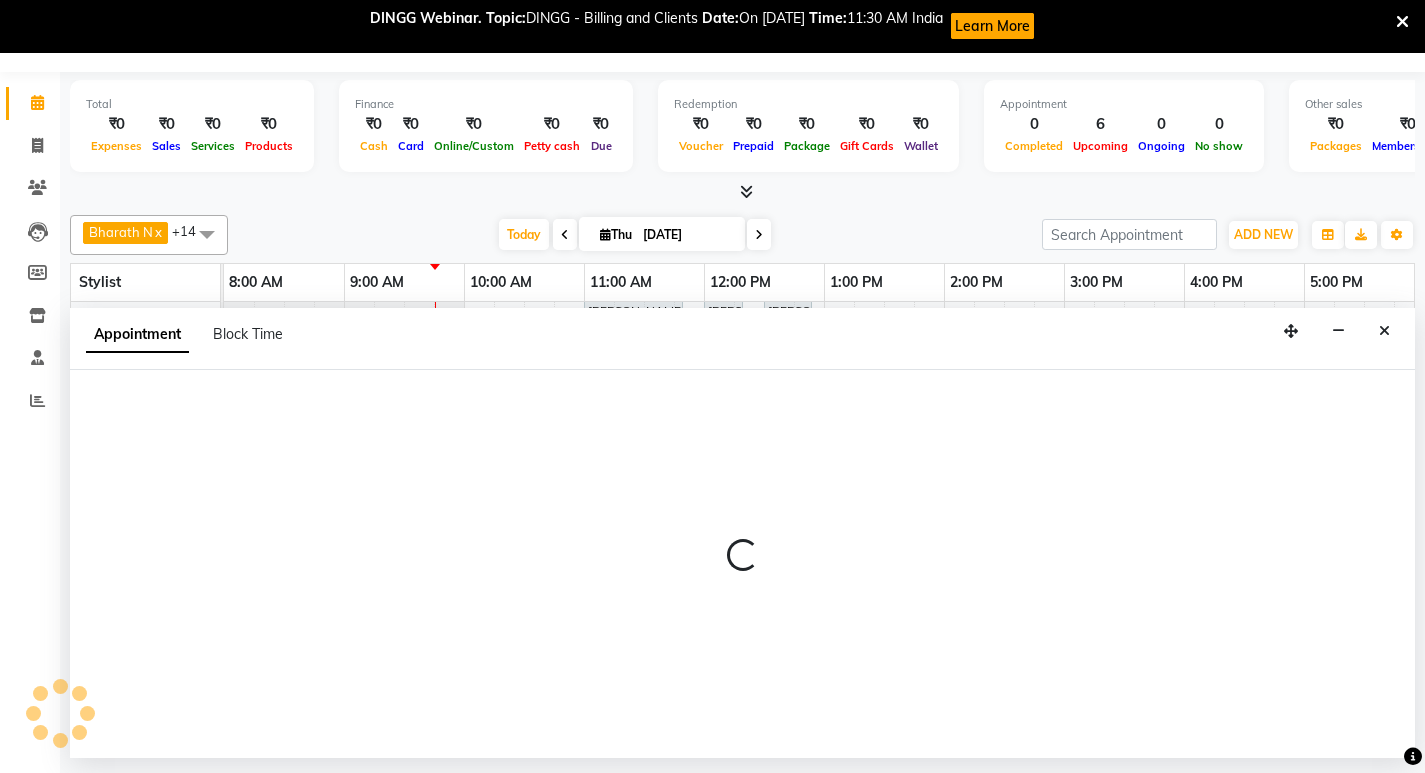 select on "71597" 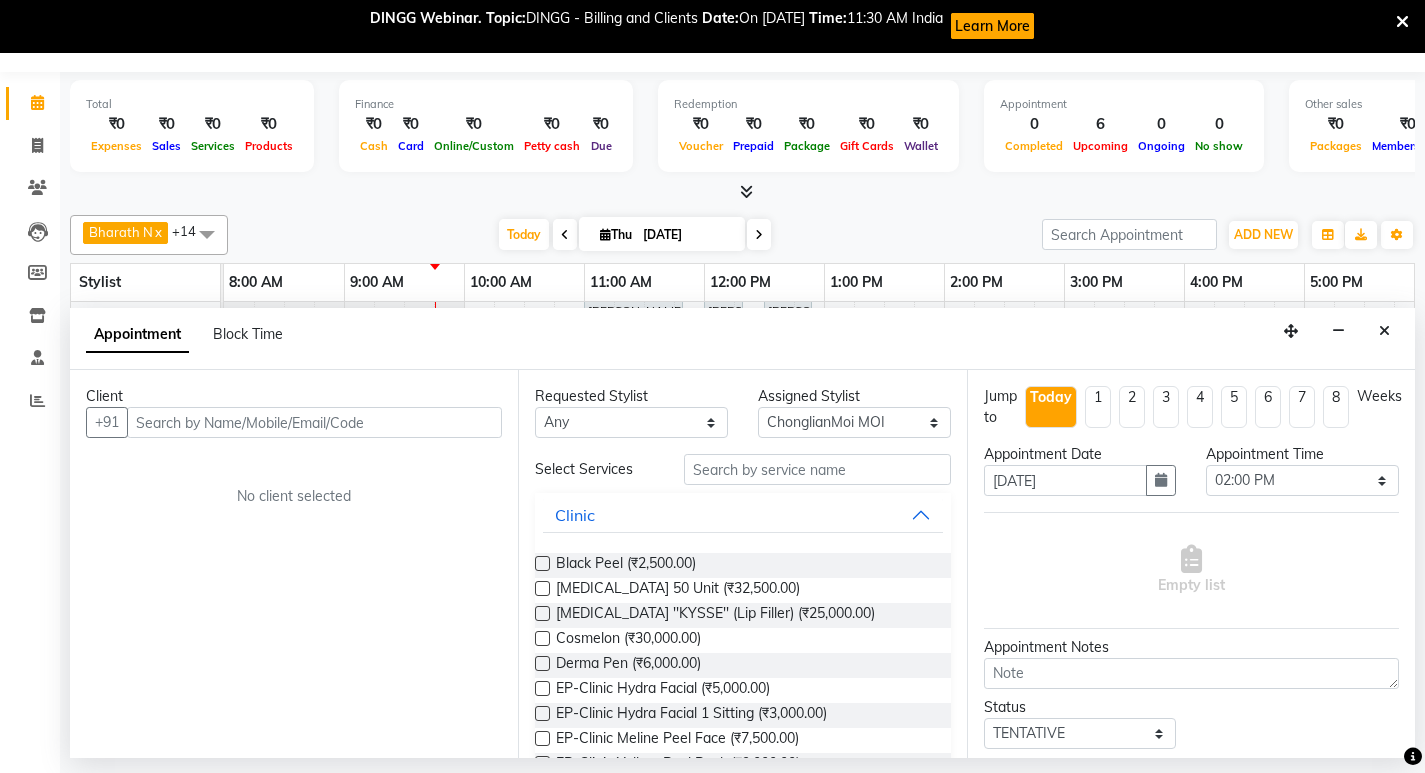 click at bounding box center [314, 422] 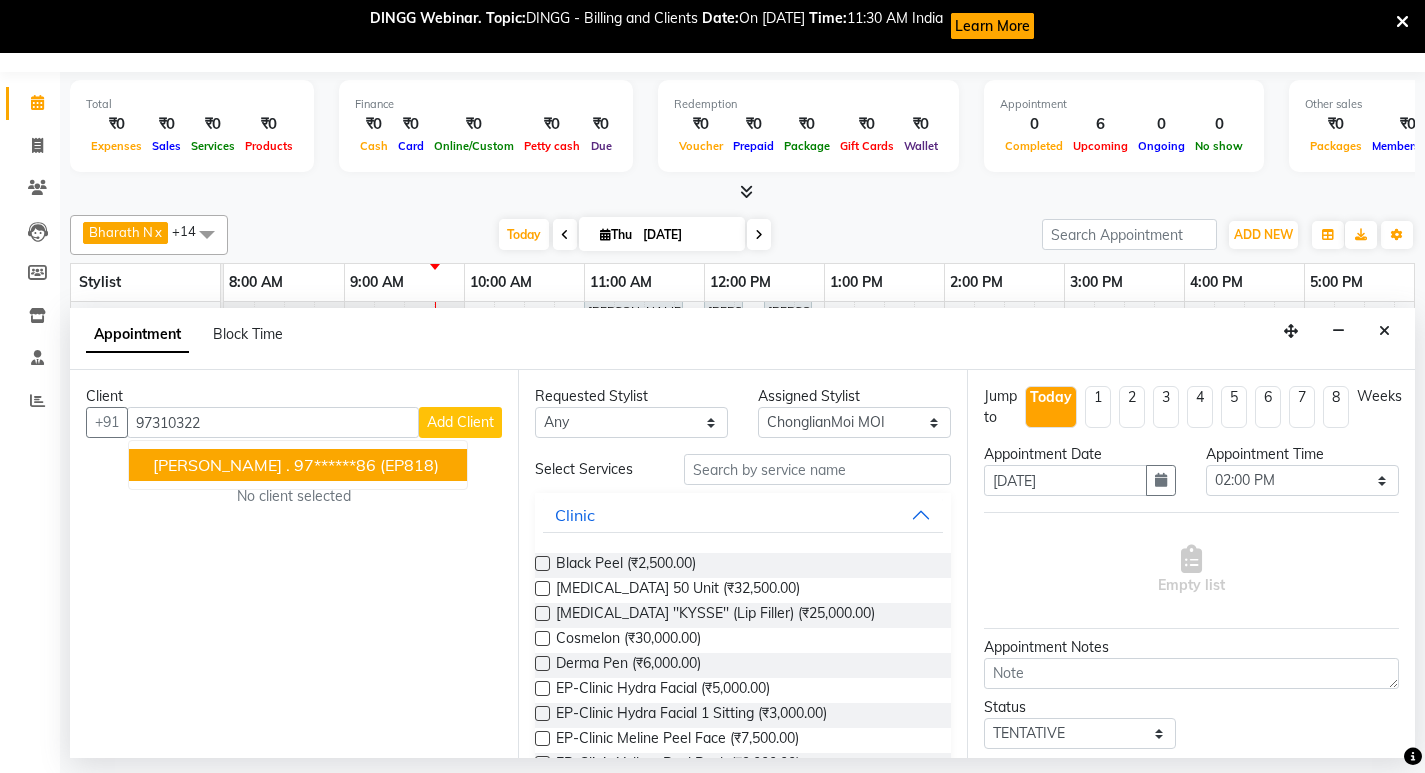 click on "97******86" at bounding box center [335, 465] 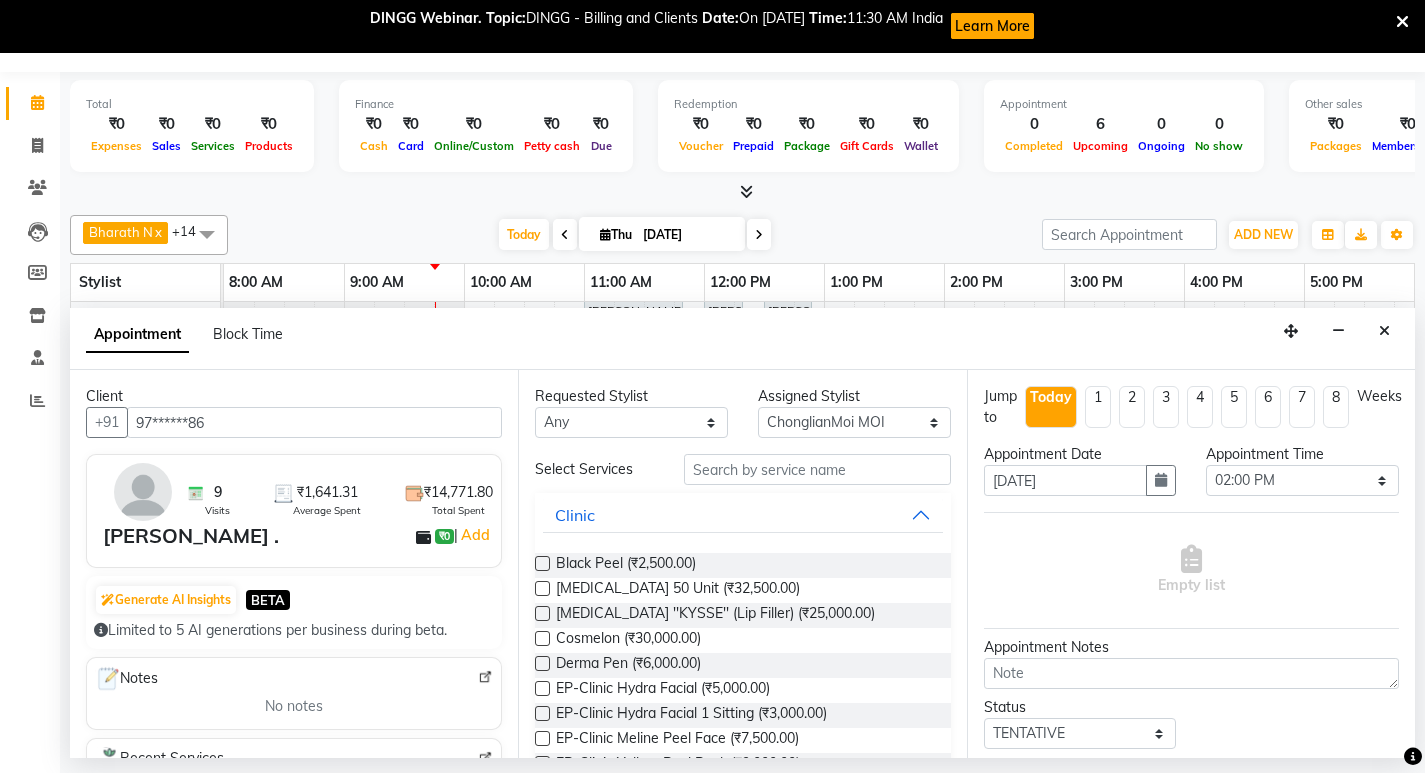 type on "97******86" 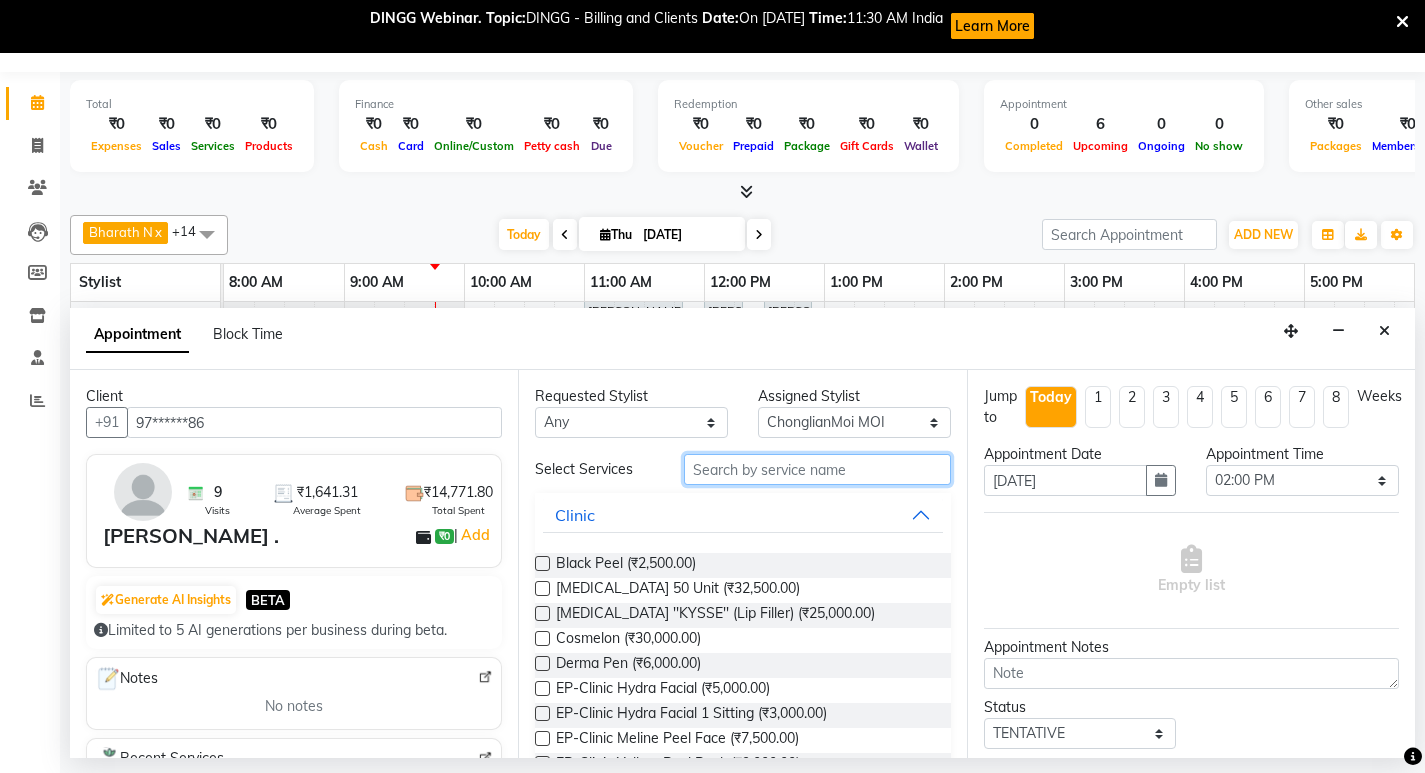 click at bounding box center (817, 469) 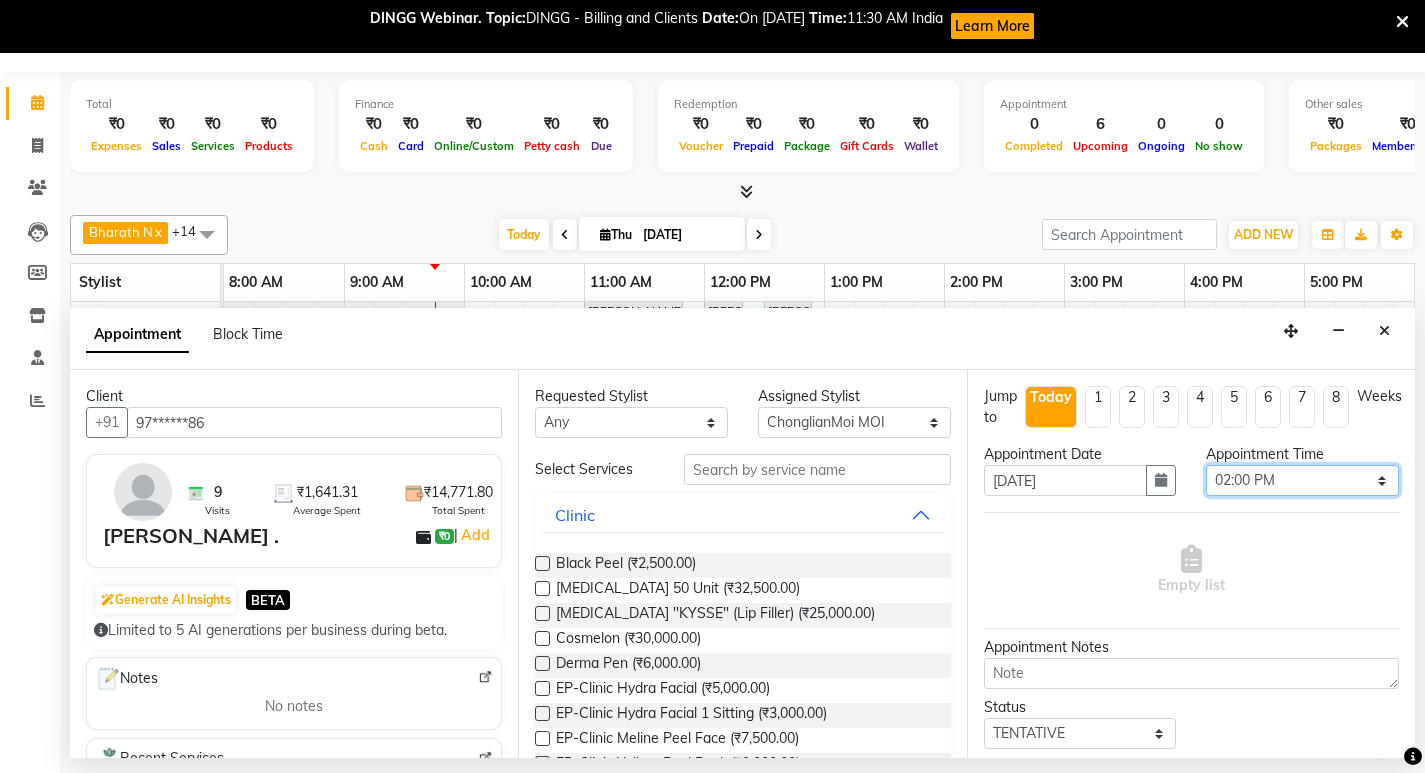 click on "Select 09:00 AM 09:15 AM 09:30 AM 09:45 AM 10:00 AM 10:15 AM 10:30 AM 10:45 AM 11:00 AM 11:15 AM 11:30 AM 11:45 AM 12:00 PM 12:15 PM 12:30 PM 12:45 PM 01:00 PM 01:15 PM 01:30 PM 01:45 PM 02:00 PM 02:15 PM 02:30 PM 02:45 PM 03:00 PM 03:15 PM 03:30 PM 03:45 PM 04:00 PM 04:15 PM 04:30 PM 04:45 PM 05:00 PM 05:15 PM 05:30 PM 05:45 PM 06:00 PM 06:15 PM 06:30 PM 06:45 PM 07:00 PM 07:15 PM 07:30 PM 07:45 PM 08:00 PM 08:15 PM 08:30 PM 08:45 PM 09:00 PM" at bounding box center [1302, 480] 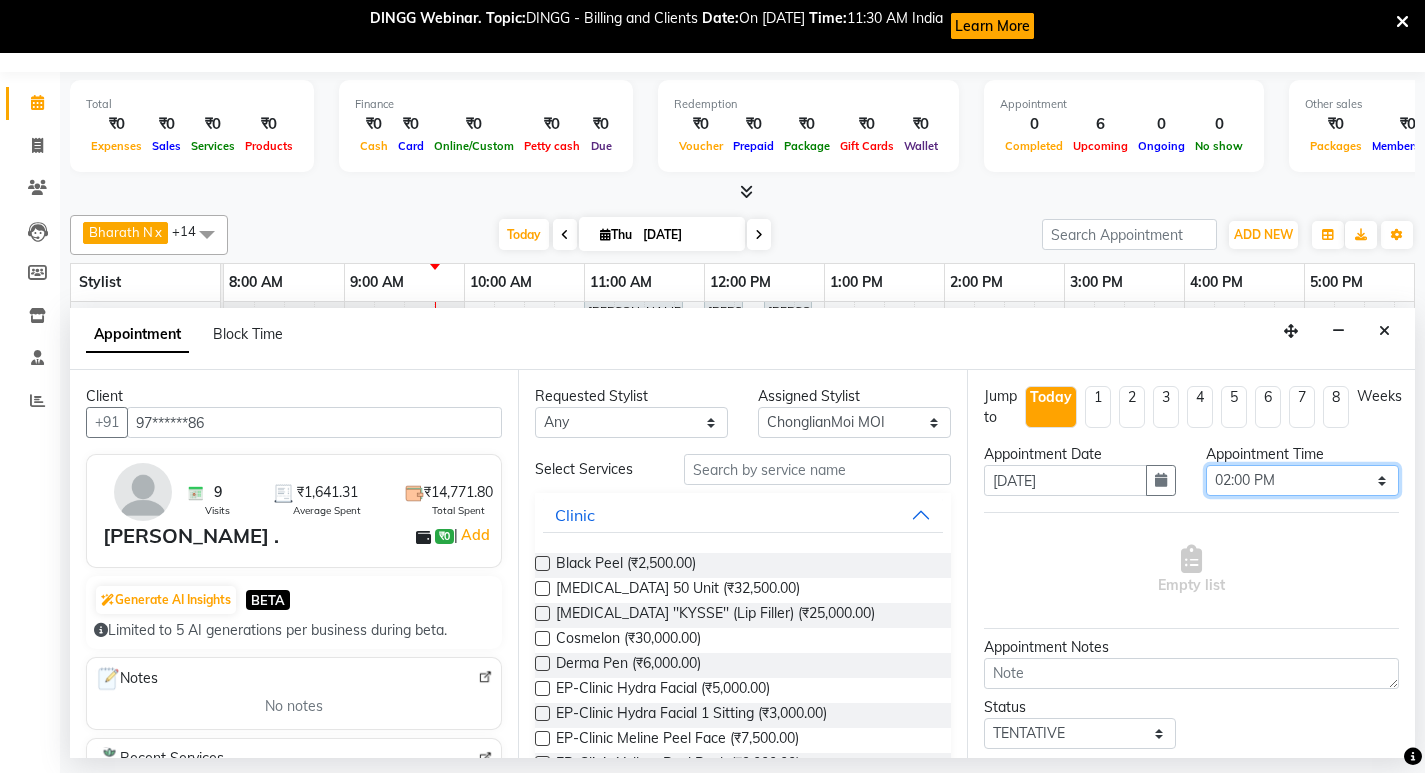 select on "930" 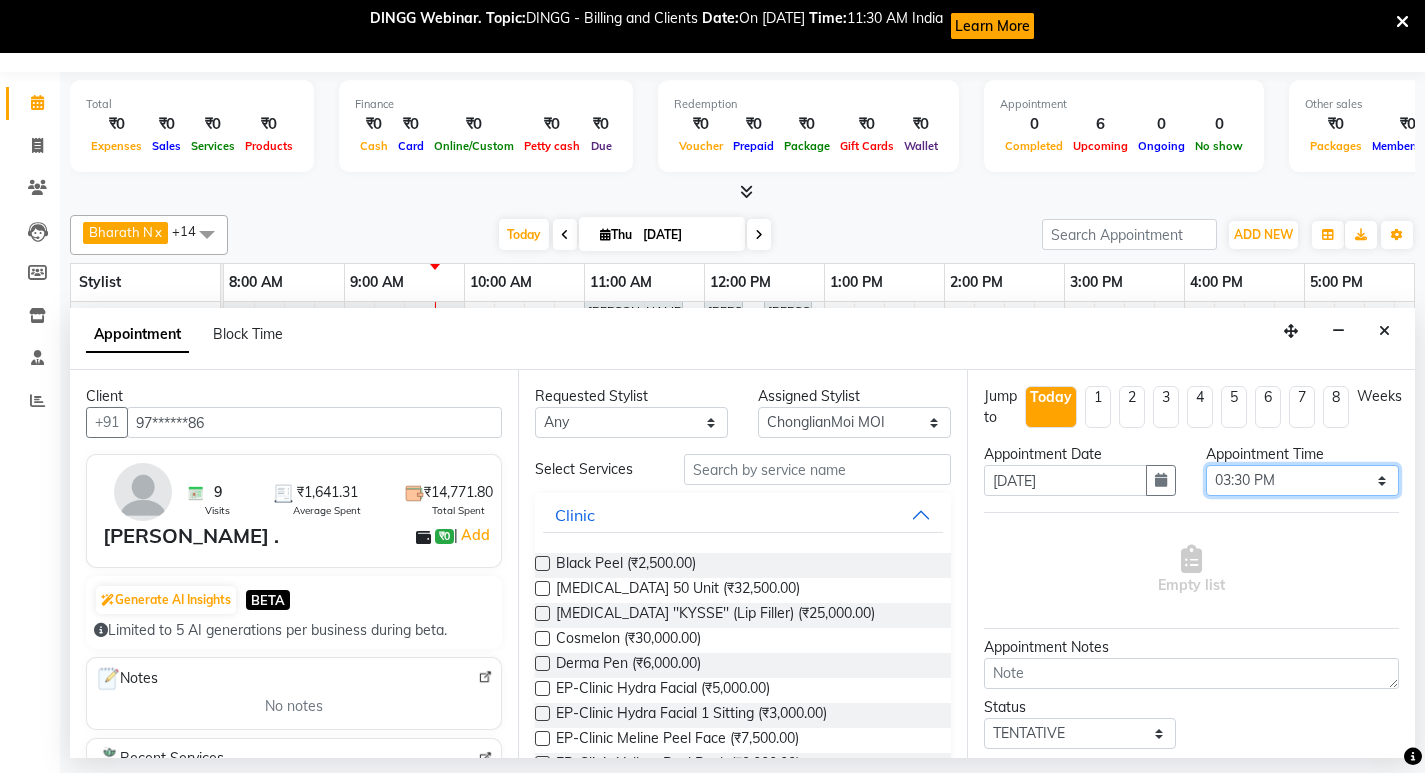 click on "Select 09:00 AM 09:15 AM 09:30 AM 09:45 AM 10:00 AM 10:15 AM 10:30 AM 10:45 AM 11:00 AM 11:15 AM 11:30 AM 11:45 AM 12:00 PM 12:15 PM 12:30 PM 12:45 PM 01:00 PM 01:15 PM 01:30 PM 01:45 PM 02:00 PM 02:15 PM 02:30 PM 02:45 PM 03:00 PM 03:15 PM 03:30 PM 03:45 PM 04:00 PM 04:15 PM 04:30 PM 04:45 PM 05:00 PM 05:15 PM 05:30 PM 05:45 PM 06:00 PM 06:15 PM 06:30 PM 06:45 PM 07:00 PM 07:15 PM 07:30 PM 07:45 PM 08:00 PM 08:15 PM 08:30 PM 08:45 PM 09:00 PM" at bounding box center [1302, 480] 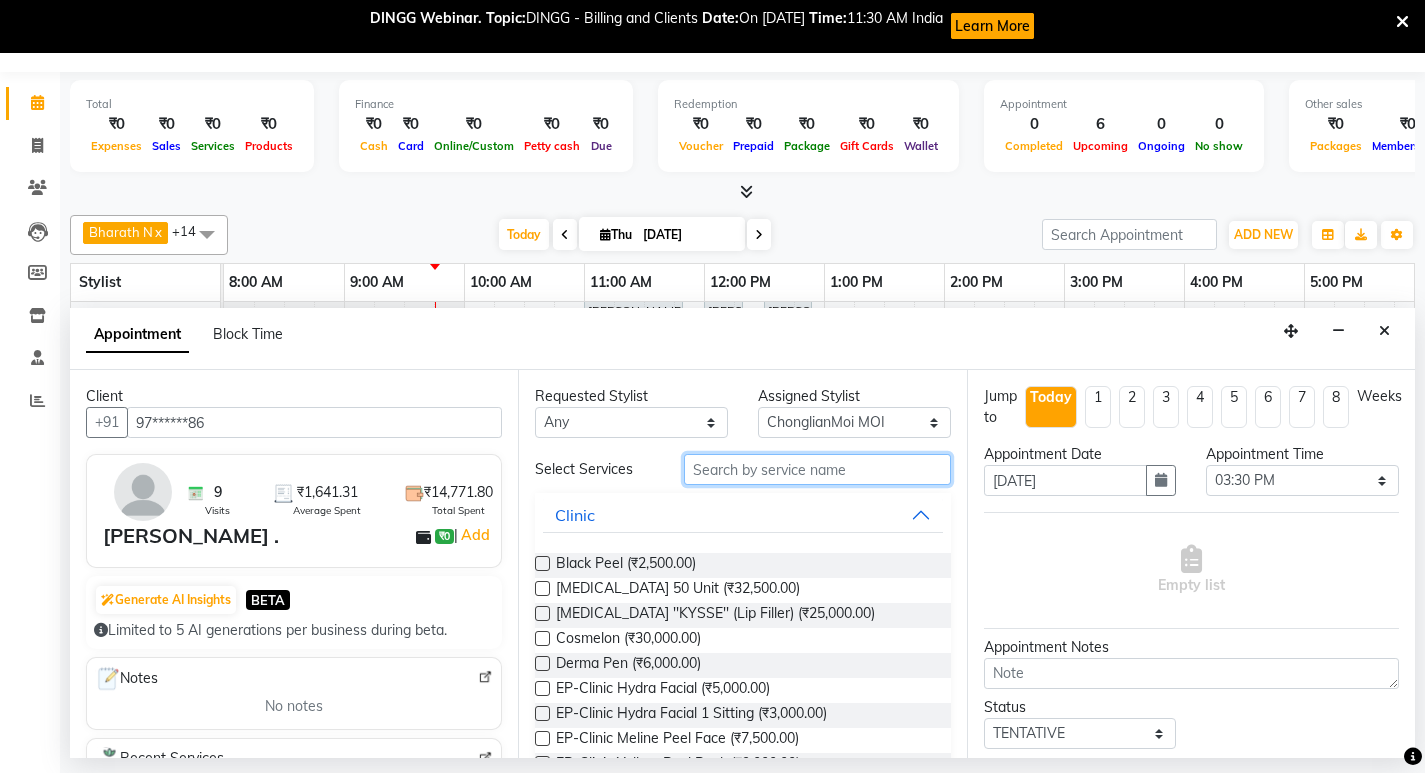 click at bounding box center [817, 469] 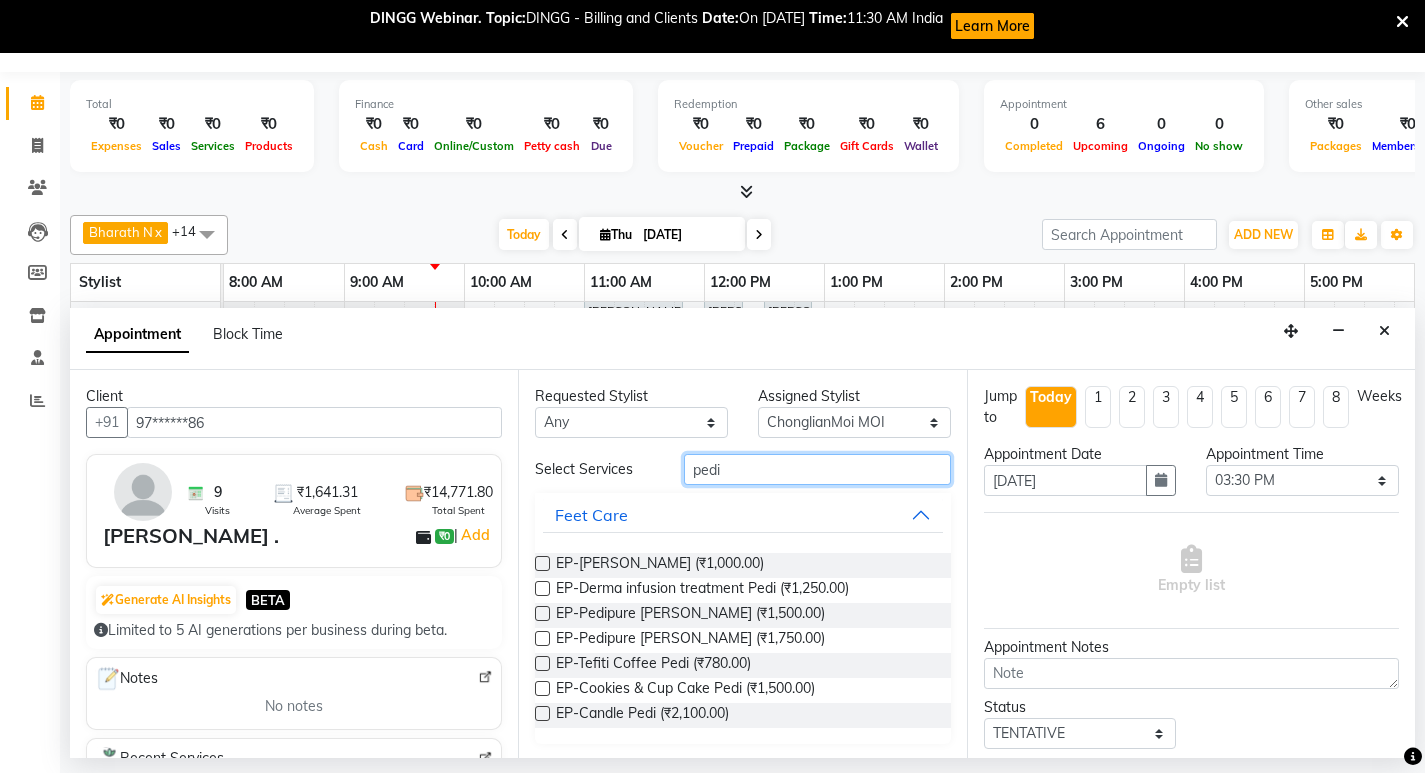 type on "pedi" 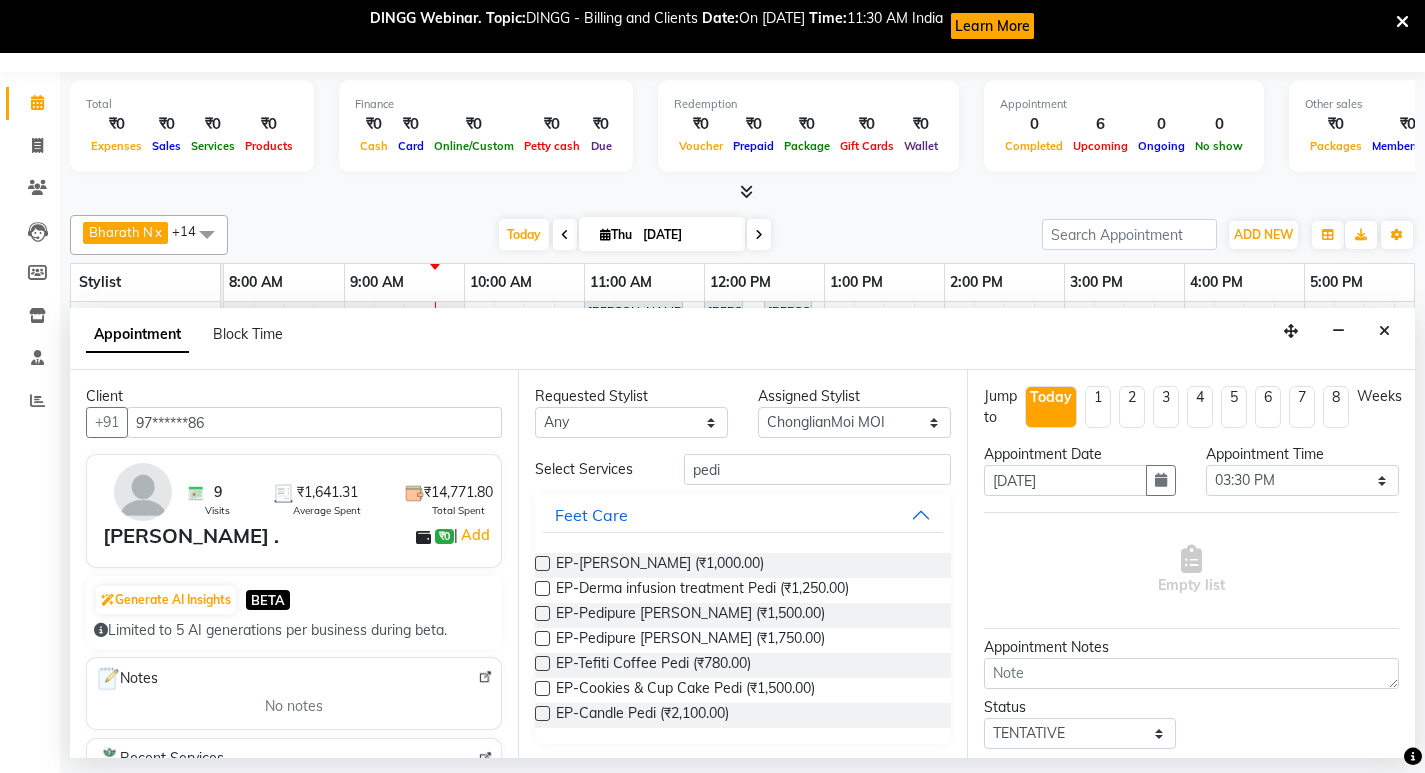 click on "EP-Crystal Pedi (₹1,000.00) EP-Derma infusion treatment Pedi (₹1,250.00) EP-Pedipure Rose Mani (₹1,500.00) EP-Pedipure Rose Pedi (₹1,750.00) EP-Tefiti Coffee Pedi (₹780.00) EP-Cookies & Cup Cake Pedi (₹1,500.00) EP-Candle Pedi (₹2,100.00)" at bounding box center [742, 640] 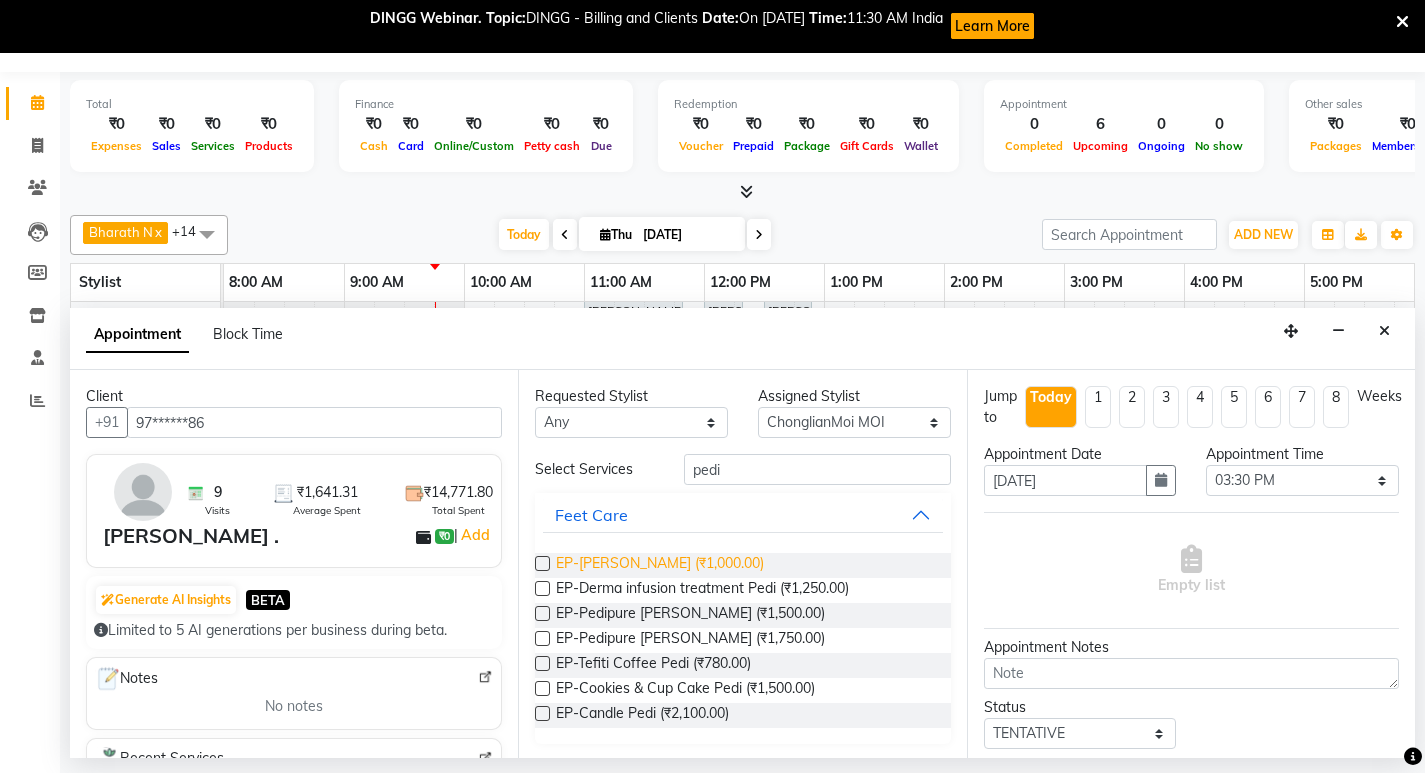 click on "EP-Crystal Pedi (₹1,000.00)" at bounding box center (660, 565) 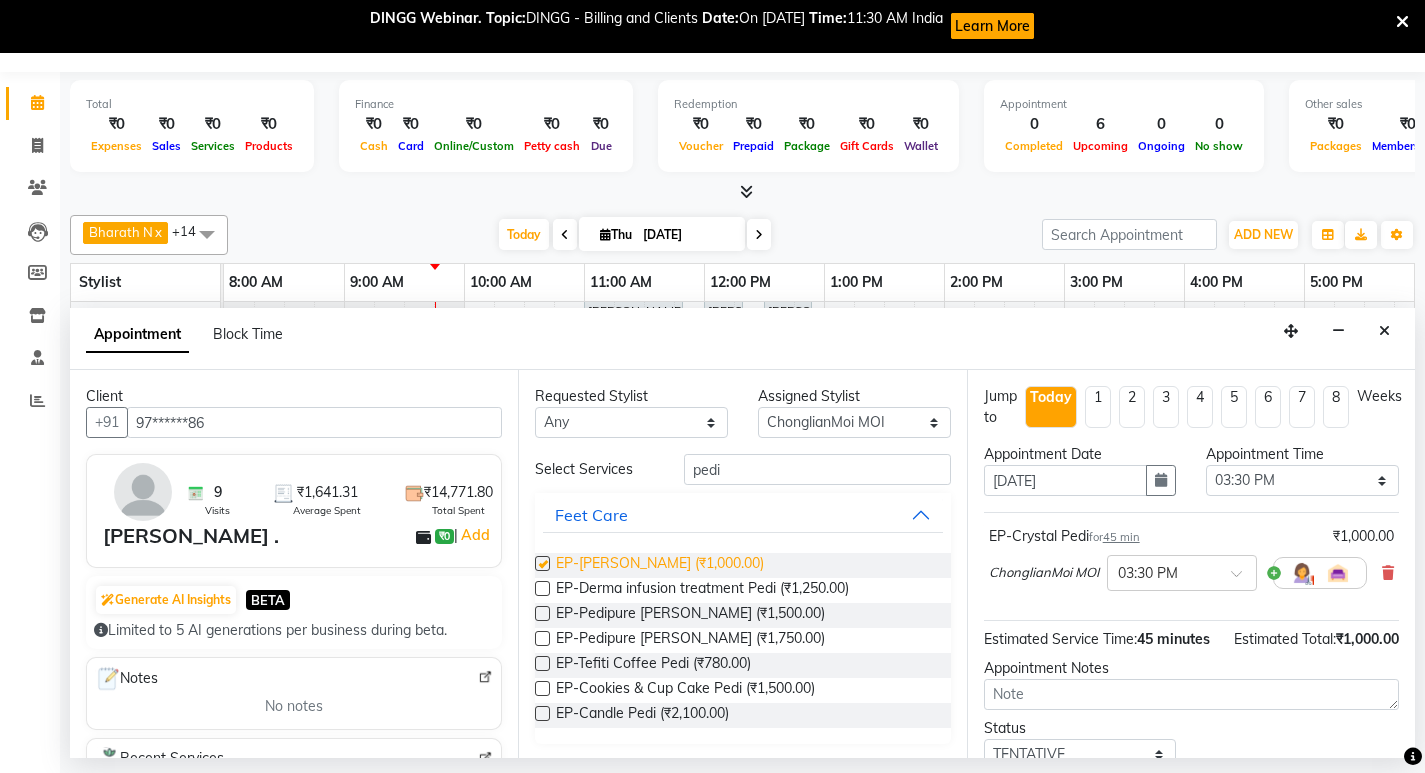 checkbox on "false" 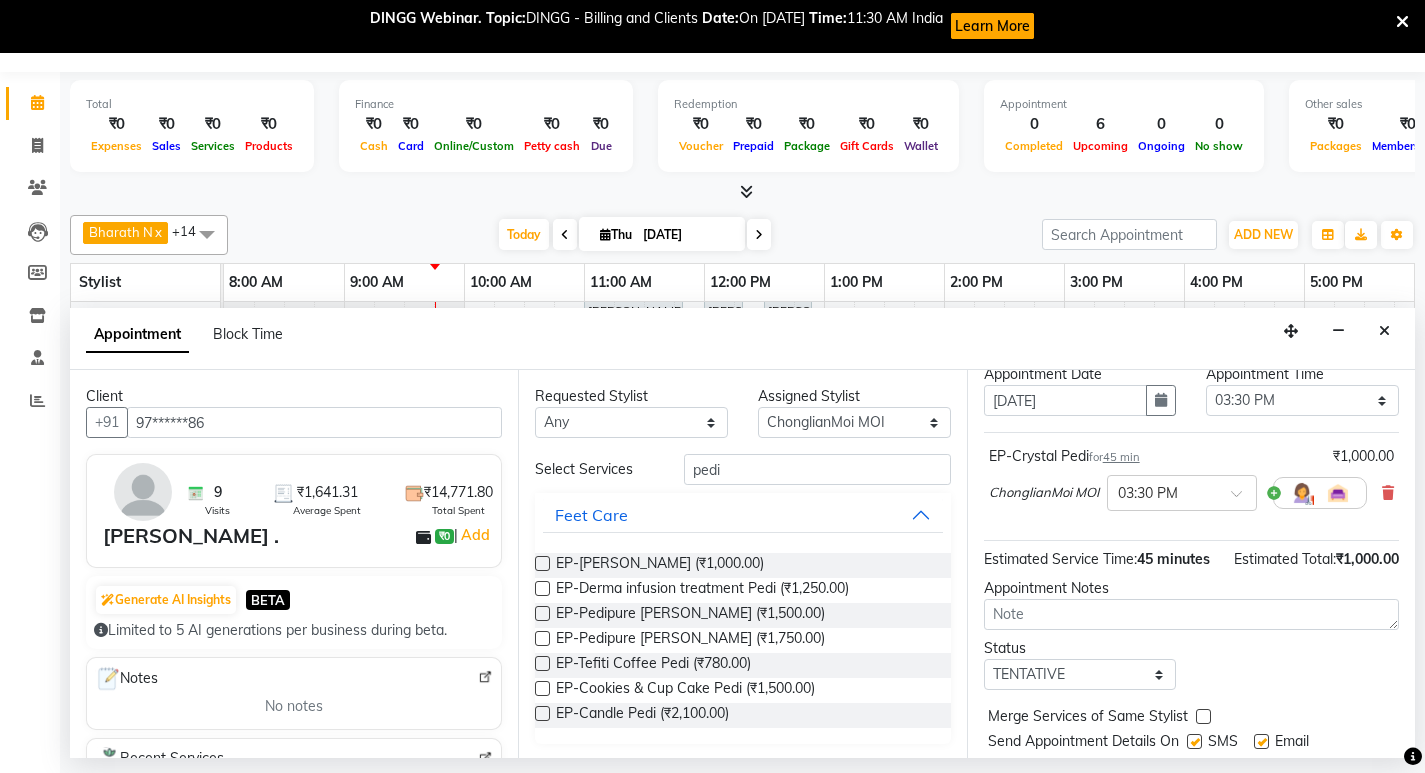 scroll, scrollTop: 162, scrollLeft: 0, axis: vertical 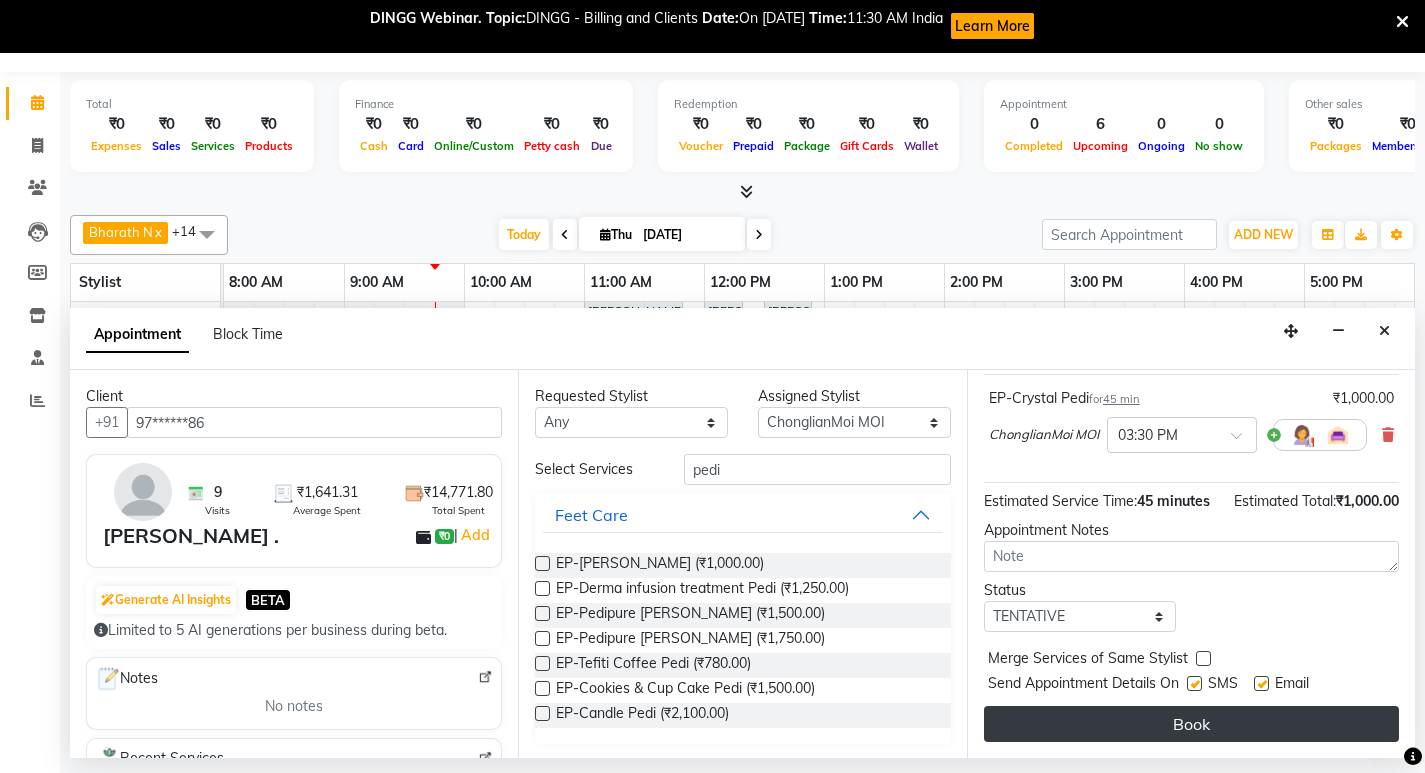 click on "Book" at bounding box center [1191, 724] 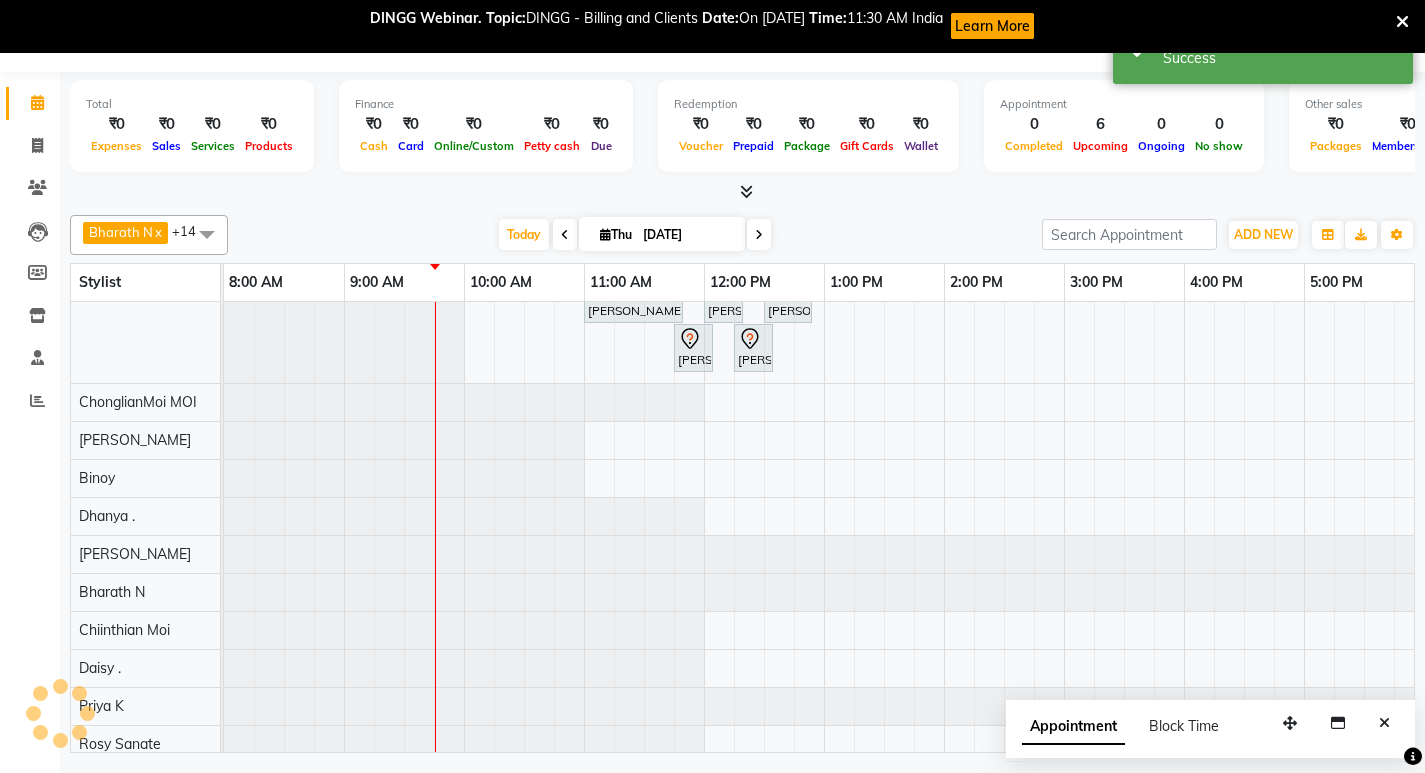 scroll, scrollTop: 0, scrollLeft: 0, axis: both 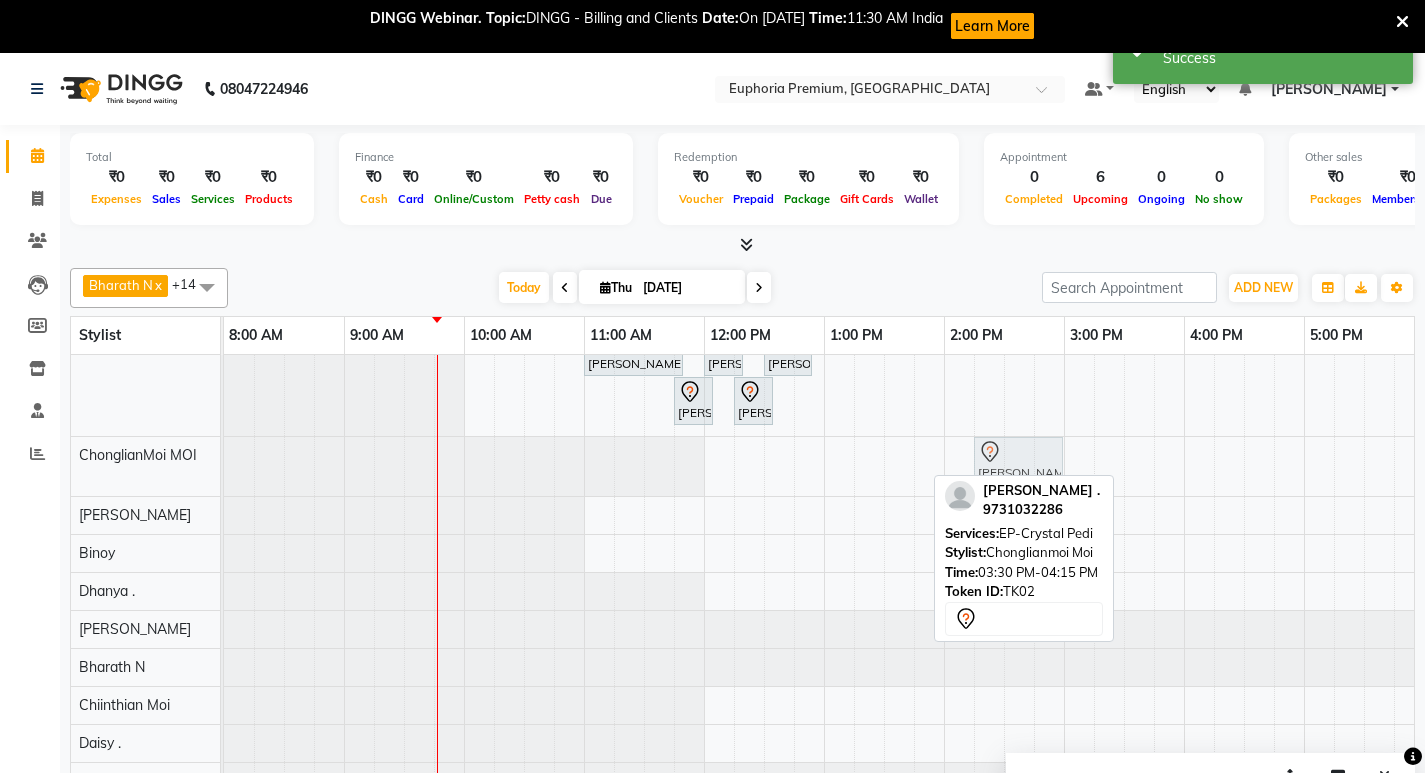 drag, startPoint x: 1148, startPoint y: 459, endPoint x: 1011, endPoint y: 450, distance: 137.2953 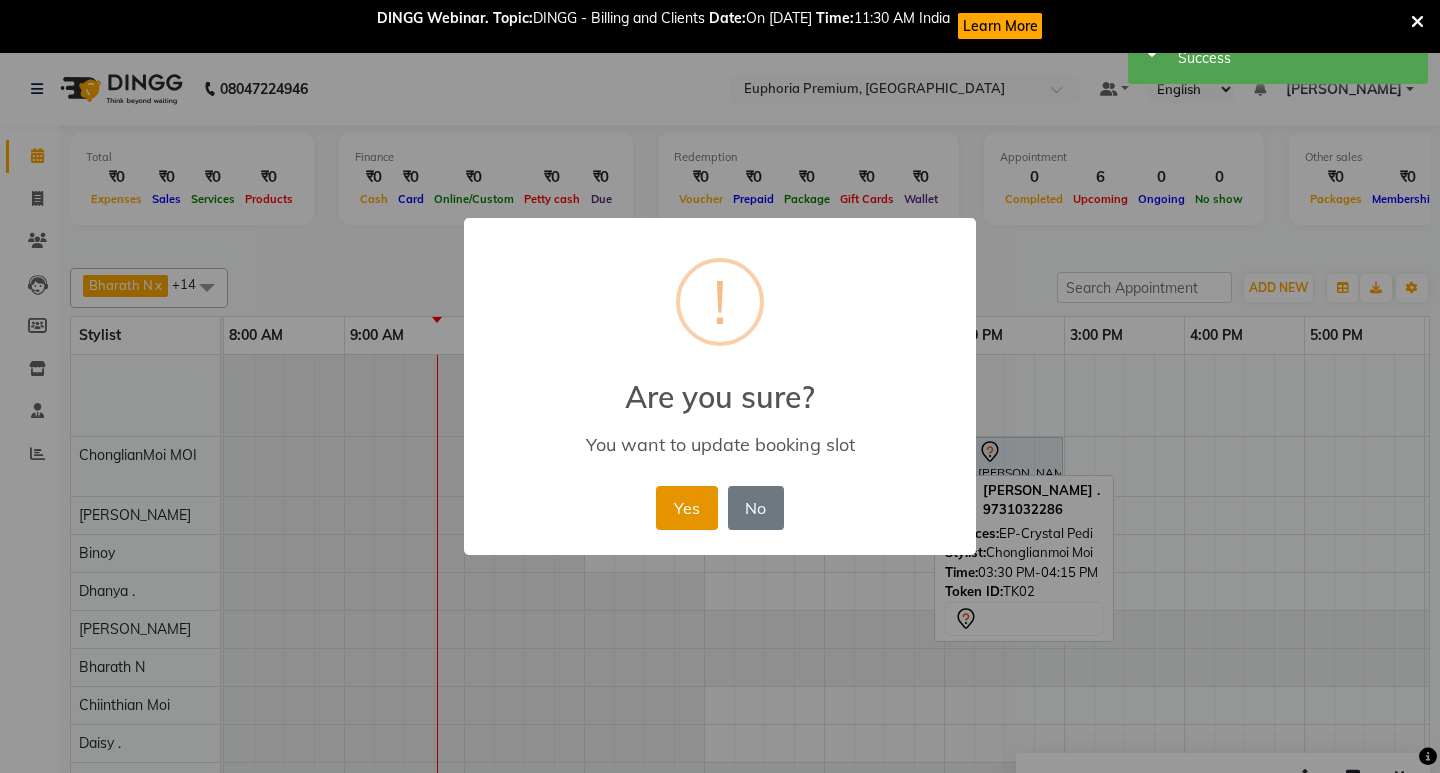 click on "Yes" at bounding box center [686, 508] 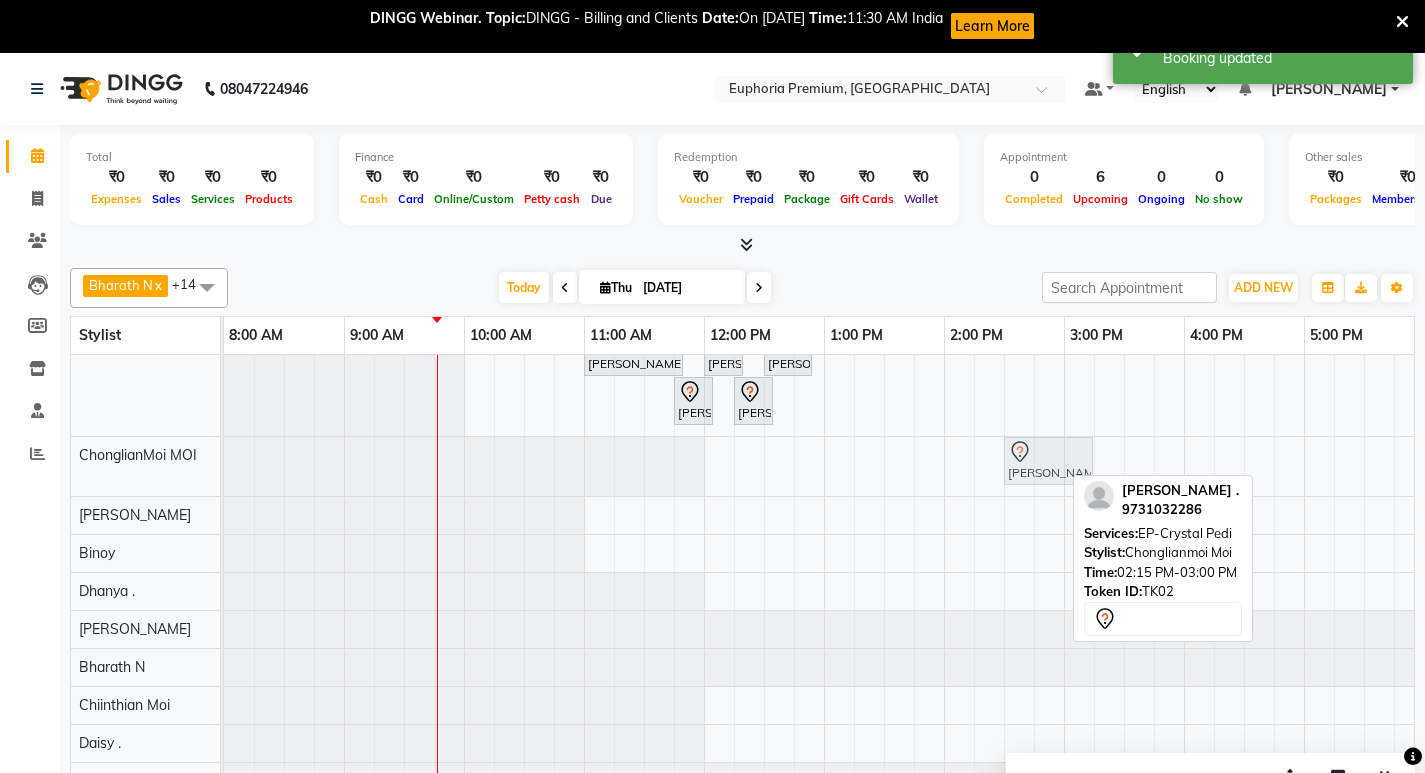 click on "Samantha ., TK02, 02:15 PM-03:00 PM, EP-Crystal Pedi             Samantha ., TK02, 02:15 PM-03:00 PM, EP-Crystal Pedi" at bounding box center [224, 466] 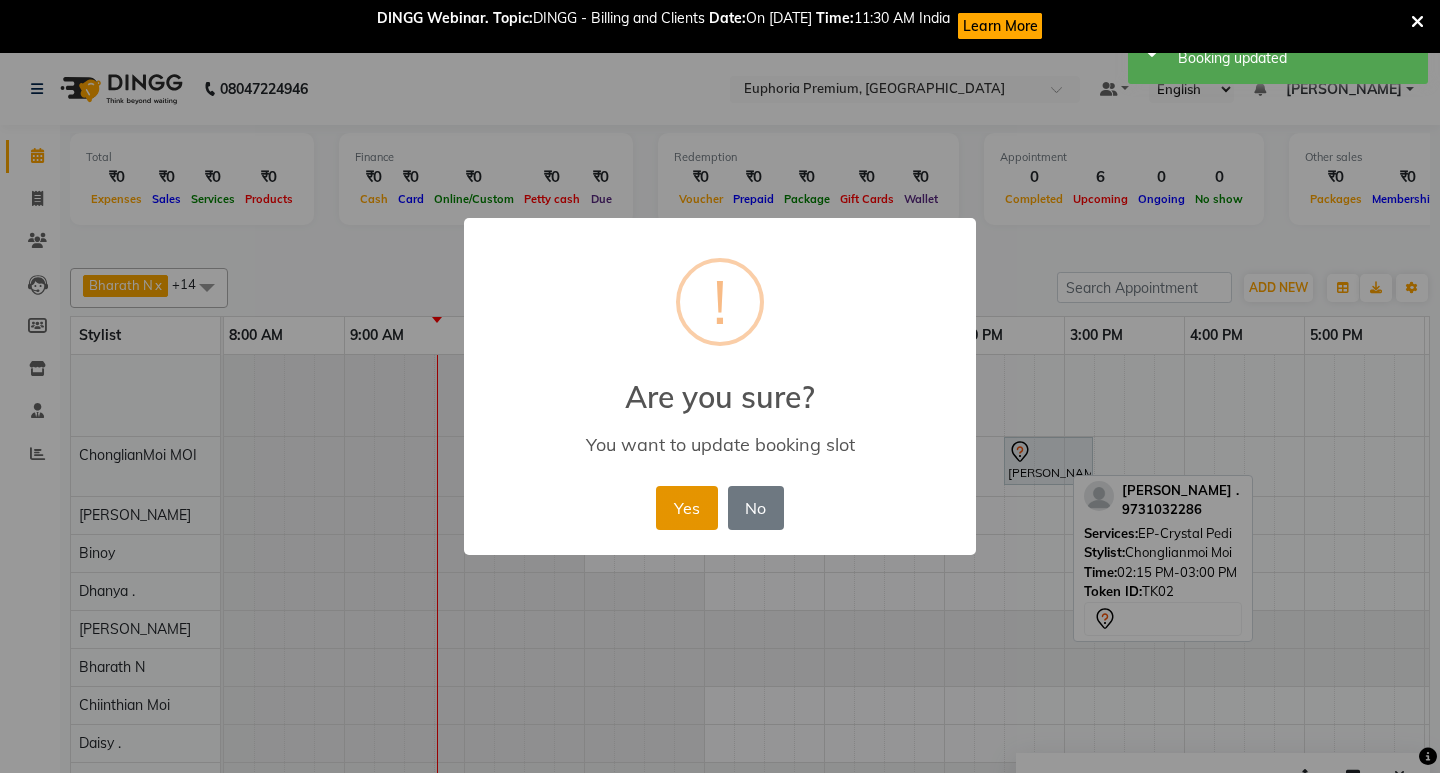 click on "Yes" at bounding box center (686, 508) 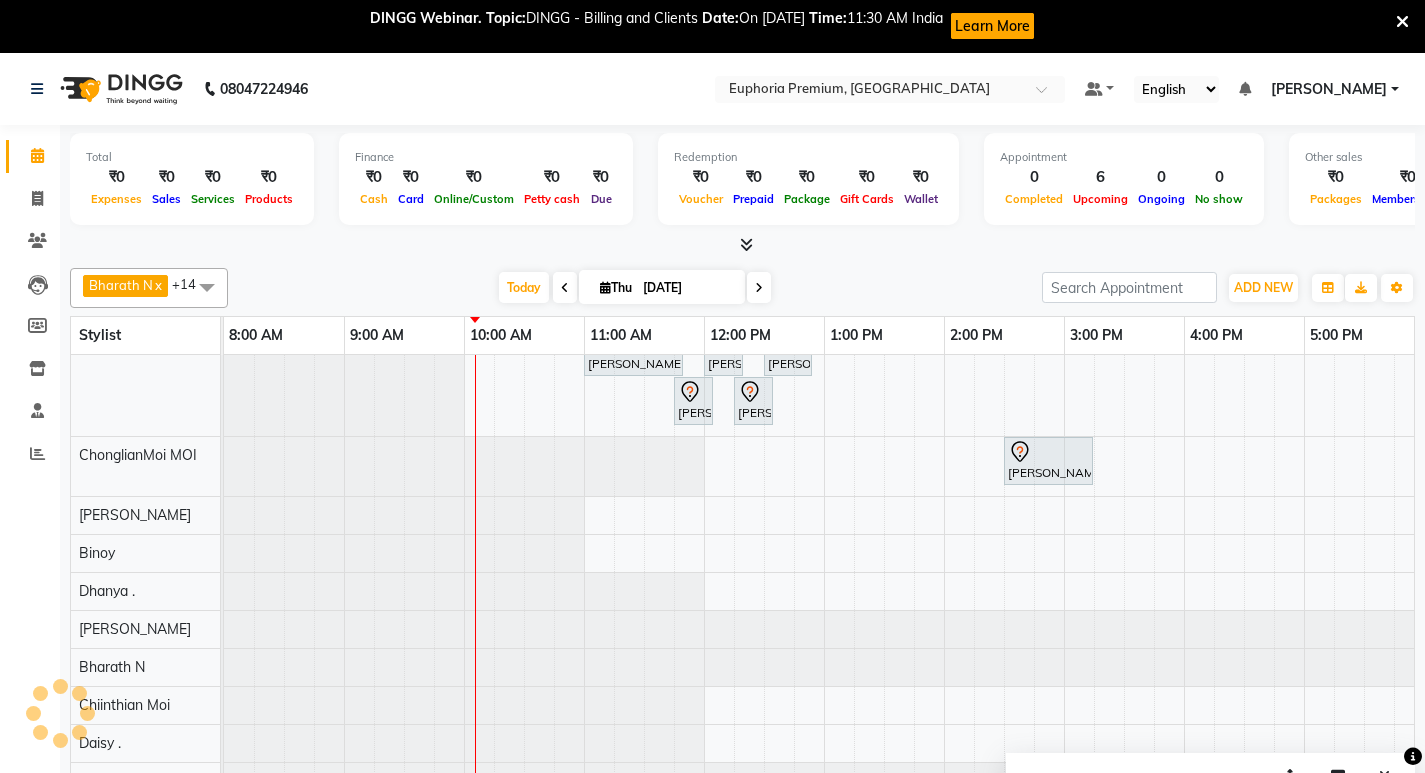 drag, startPoint x: 1217, startPoint y: 468, endPoint x: 1189, endPoint y: 523, distance: 61.7171 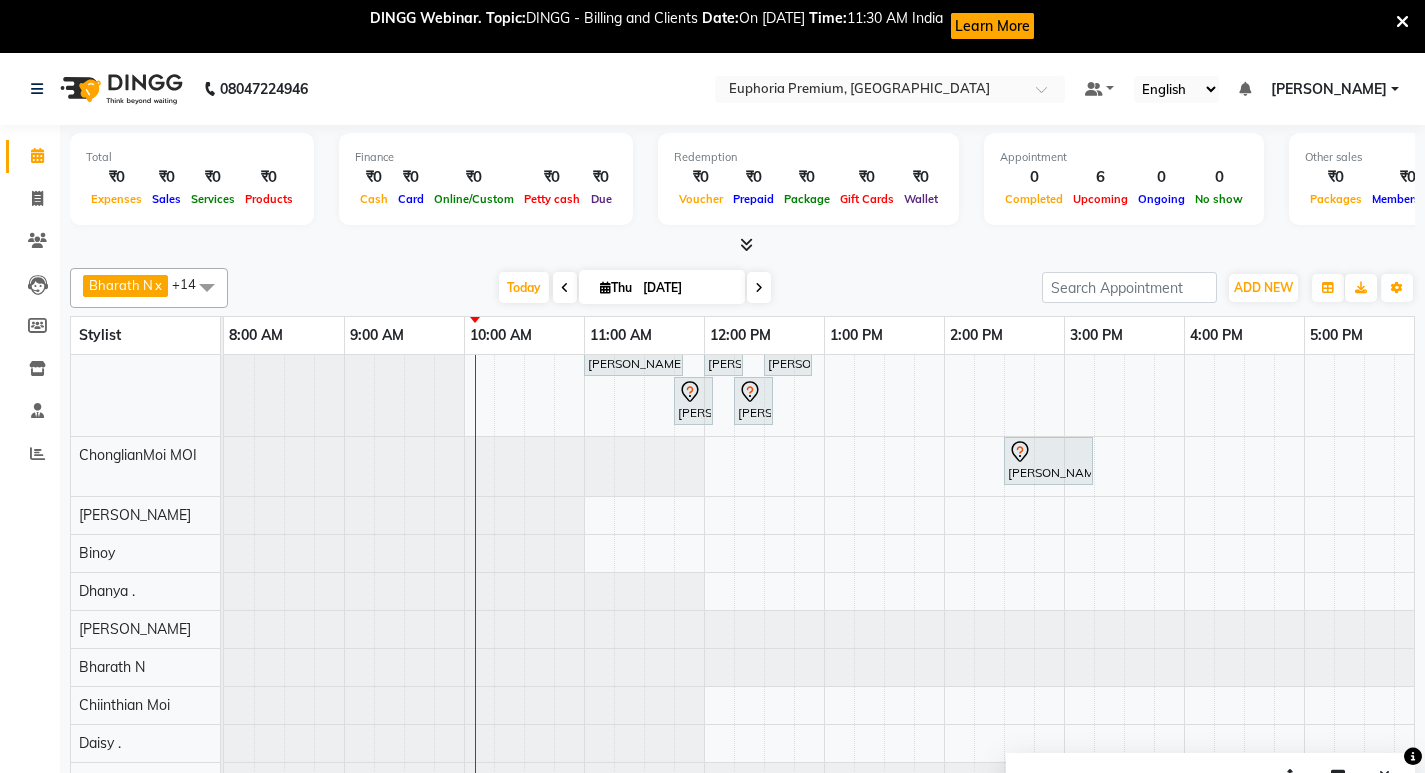 scroll, scrollTop: 134, scrollLeft: 0, axis: vertical 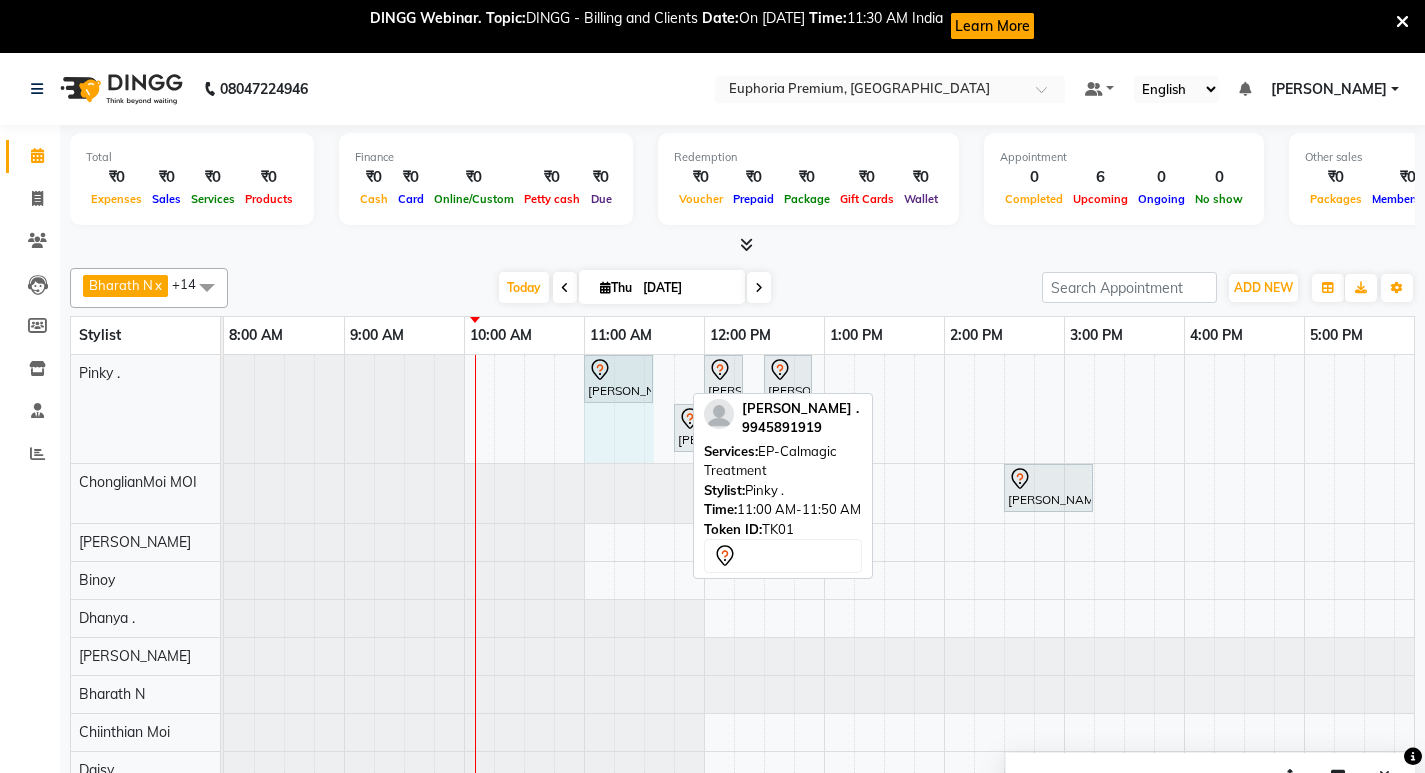 drag, startPoint x: 680, startPoint y: 377, endPoint x: 661, endPoint y: 370, distance: 20.248457 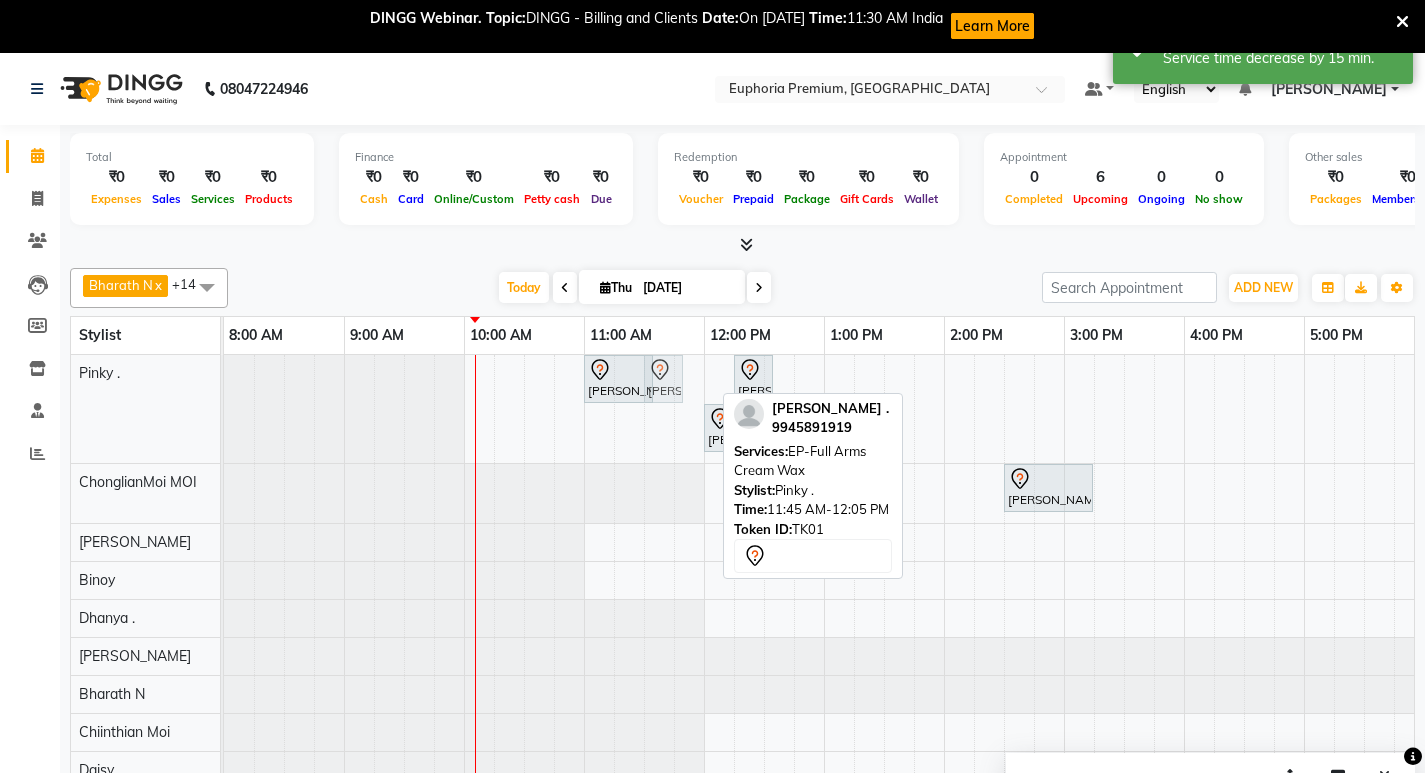 drag, startPoint x: 696, startPoint y: 383, endPoint x: 680, endPoint y: 378, distance: 16.763054 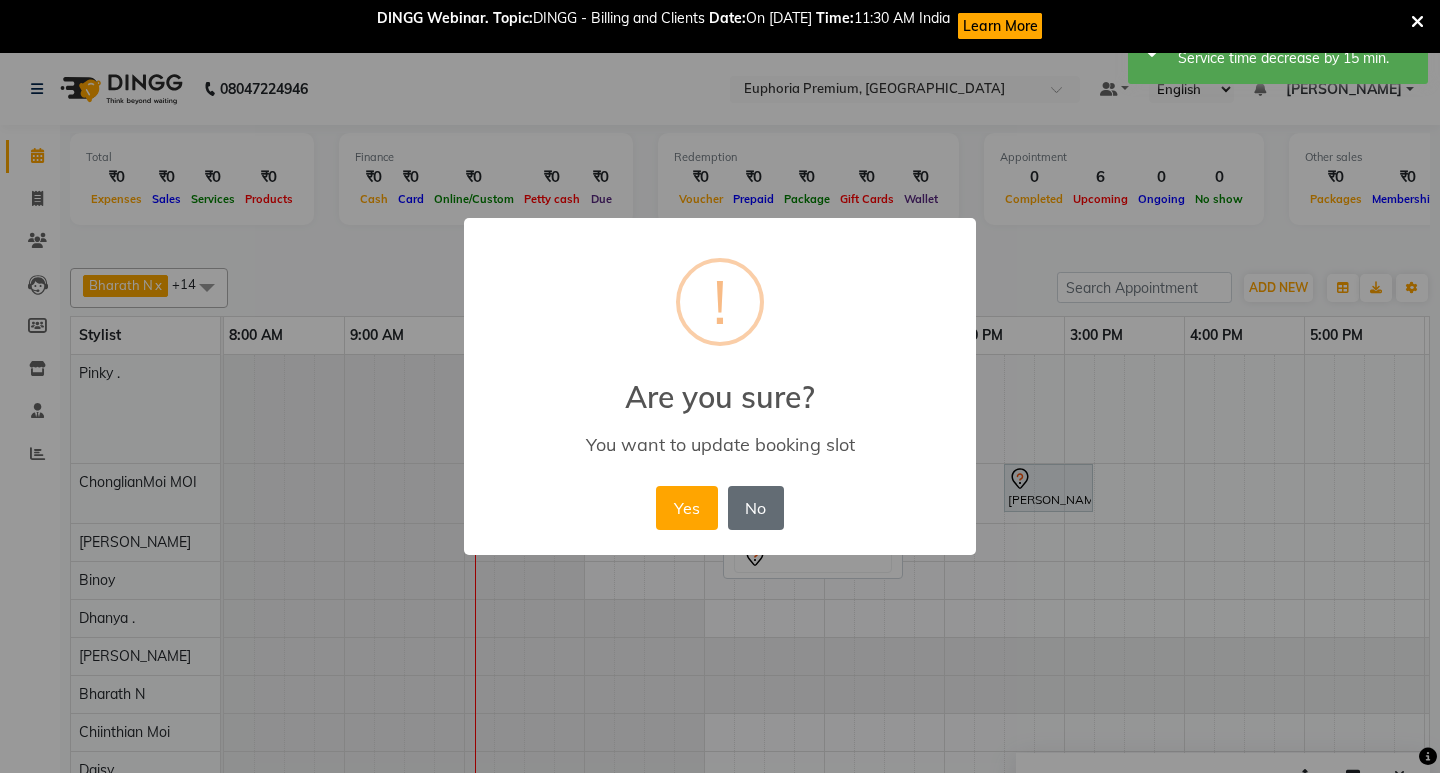 click on "No" at bounding box center [756, 508] 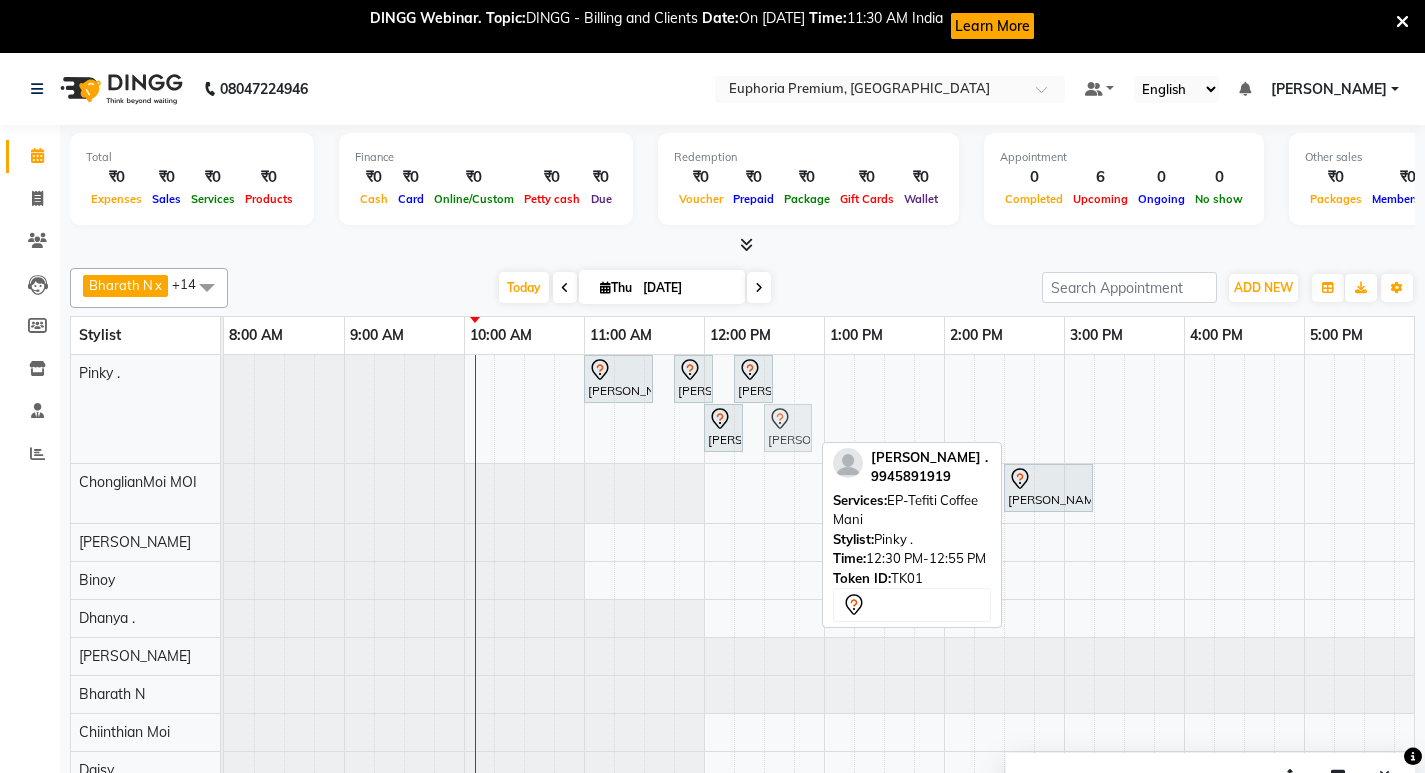 drag, startPoint x: 786, startPoint y: 437, endPoint x: 795, endPoint y: 369, distance: 68.593 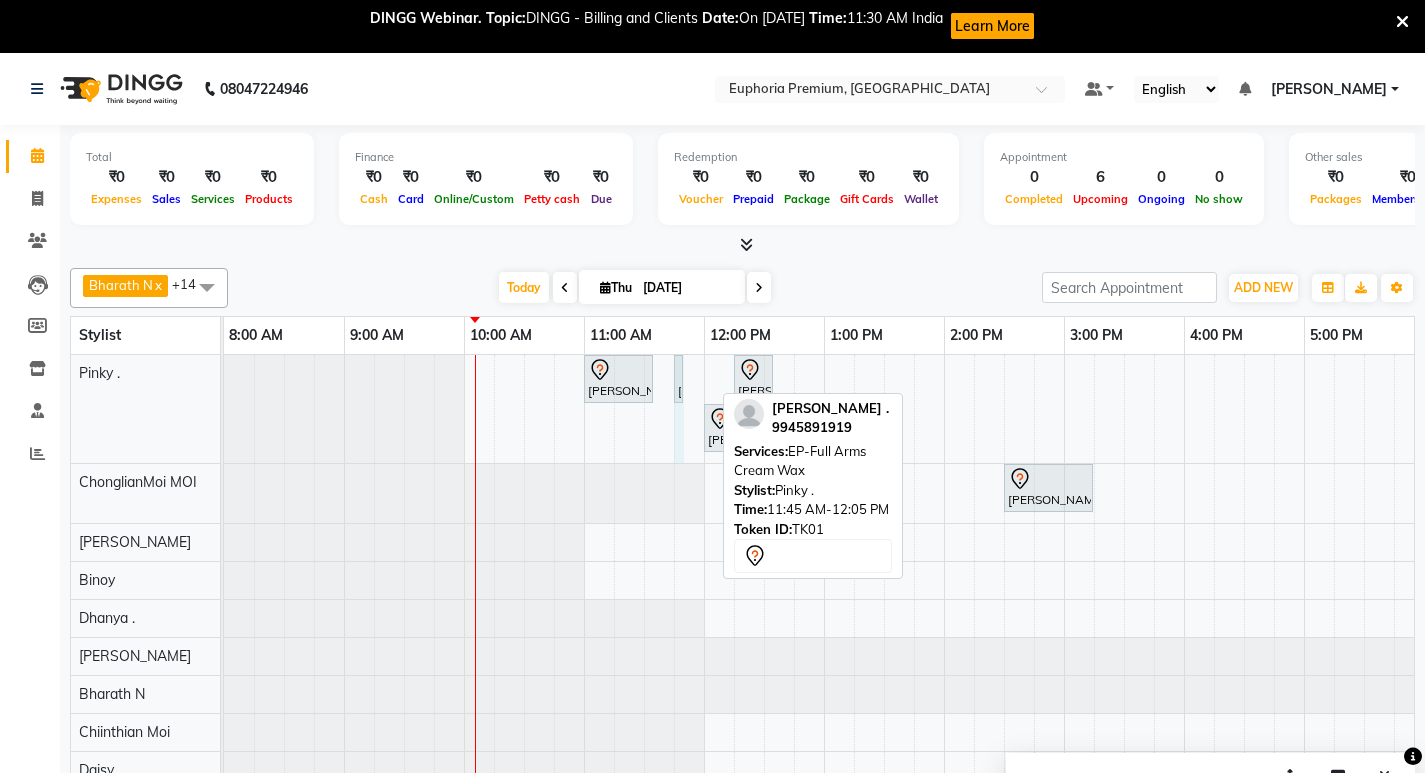 drag, startPoint x: 708, startPoint y: 374, endPoint x: 685, endPoint y: 377, distance: 23.194826 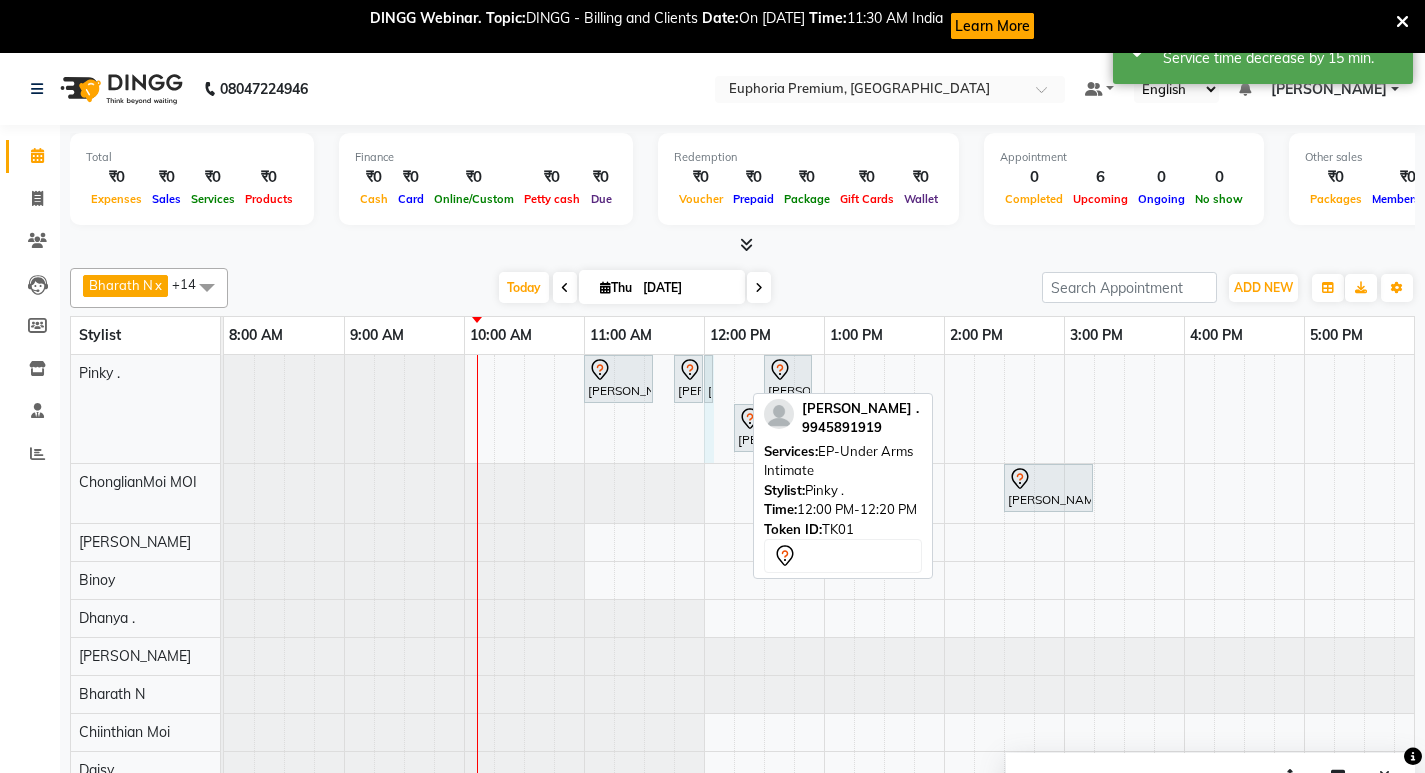 drag, startPoint x: 741, startPoint y: 377, endPoint x: 727, endPoint y: 380, distance: 14.3178215 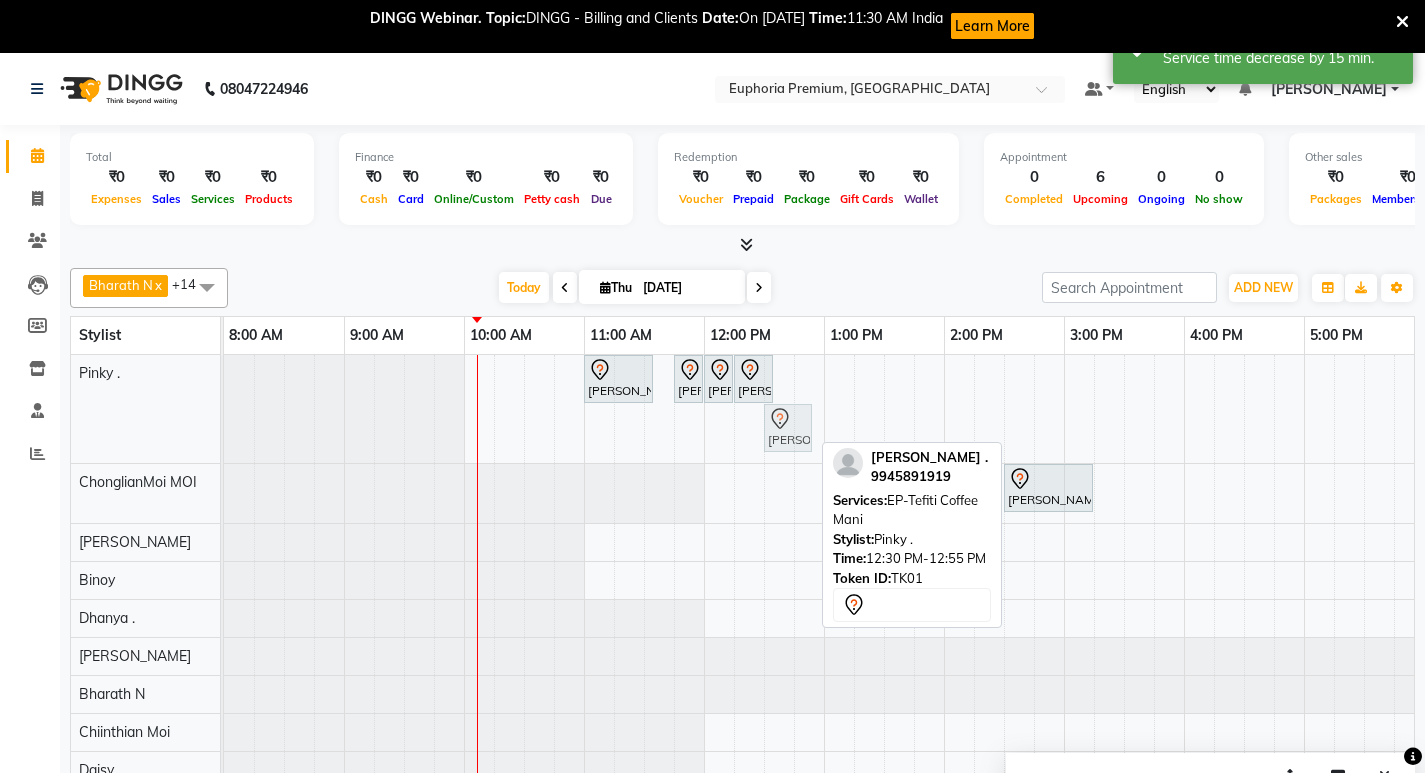 drag, startPoint x: 793, startPoint y: 440, endPoint x: 805, endPoint y: 378, distance: 63.15061 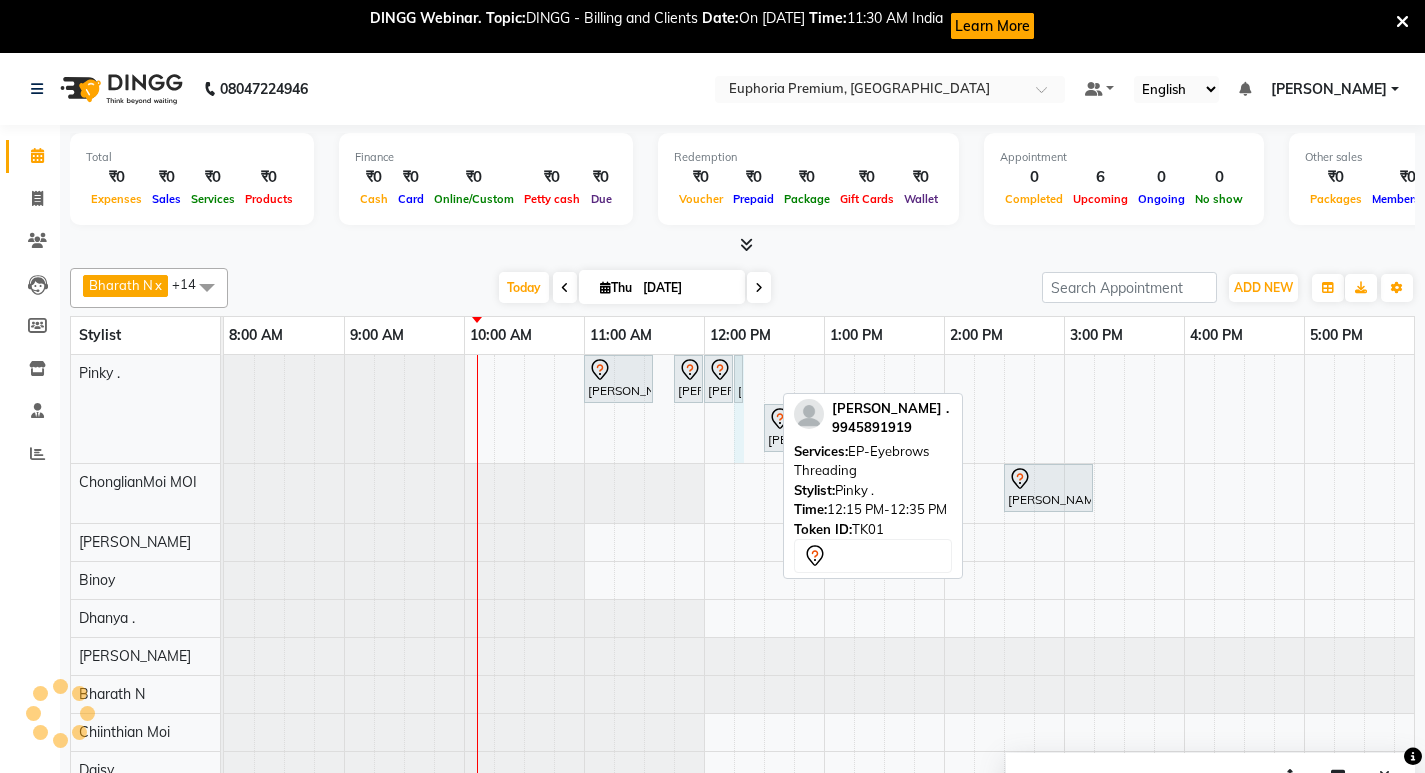click on "Rita ., TK01, 11:00 AM-11:35 AM, EP-Calmagic Treatment             Rita ., TK01, 11:45 AM-11:50 AM, EP-Full Arms Cream Wax             Rita ., TK01, 12:00 PM-12:05 PM, EP-Under Arms Intimate             Rita ., TK01, 12:15 PM-12:35 PM, EP-Eyebrows Threading             Rita ., TK01, 12:30 PM-12:55 PM, EP-Tefiti Coffee Mani             Rita ., TK01, 12:15 PM-12:35 PM, EP-Eyebrows Threading             Samantha ., TK02, 02:30 PM-03:15 PM, EP-Crystal Pedi             Rita ., TK01, 12:30 PM-01:05 PM, EP-Tefiti Coffee Pedi" at bounding box center [1064, 697] 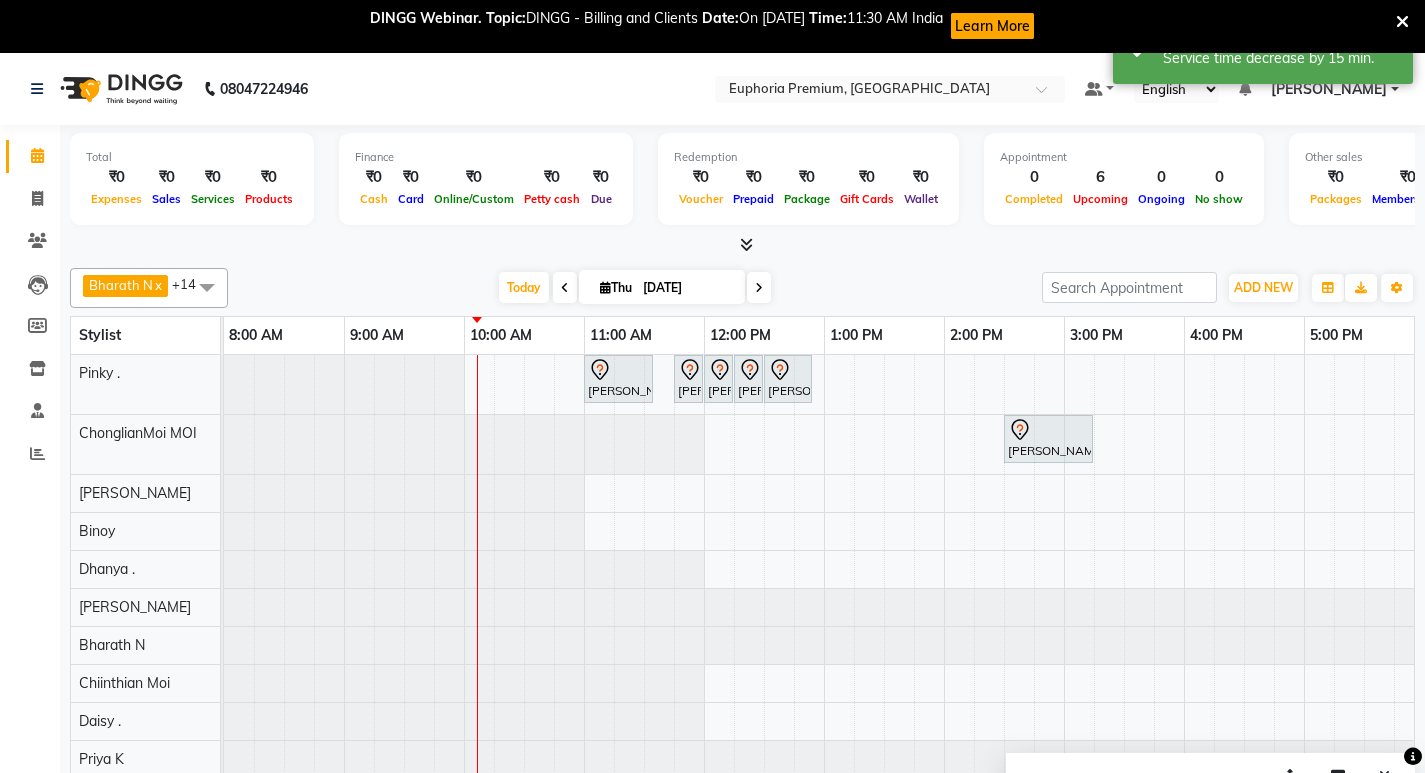 scroll, scrollTop: 38, scrollLeft: 0, axis: vertical 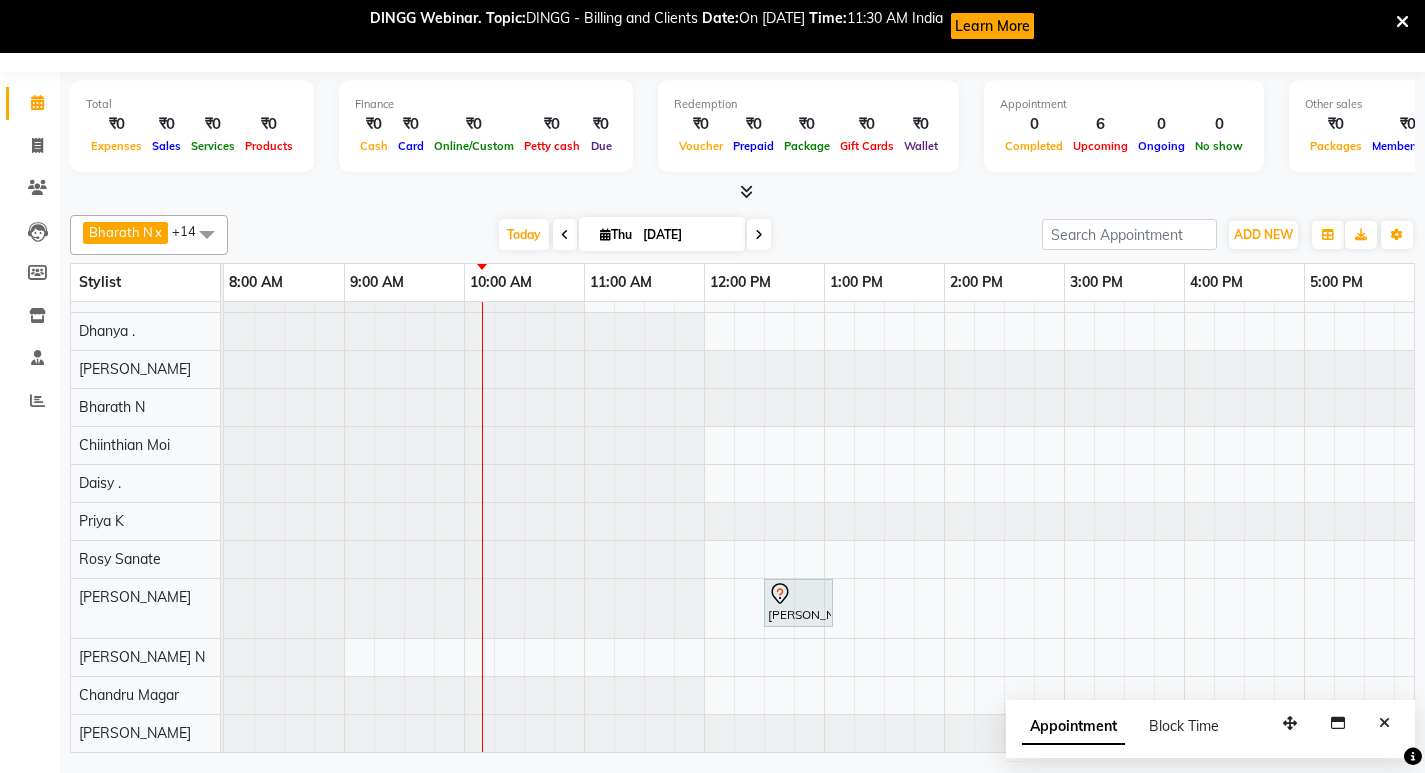 click at bounding box center [565, 235] 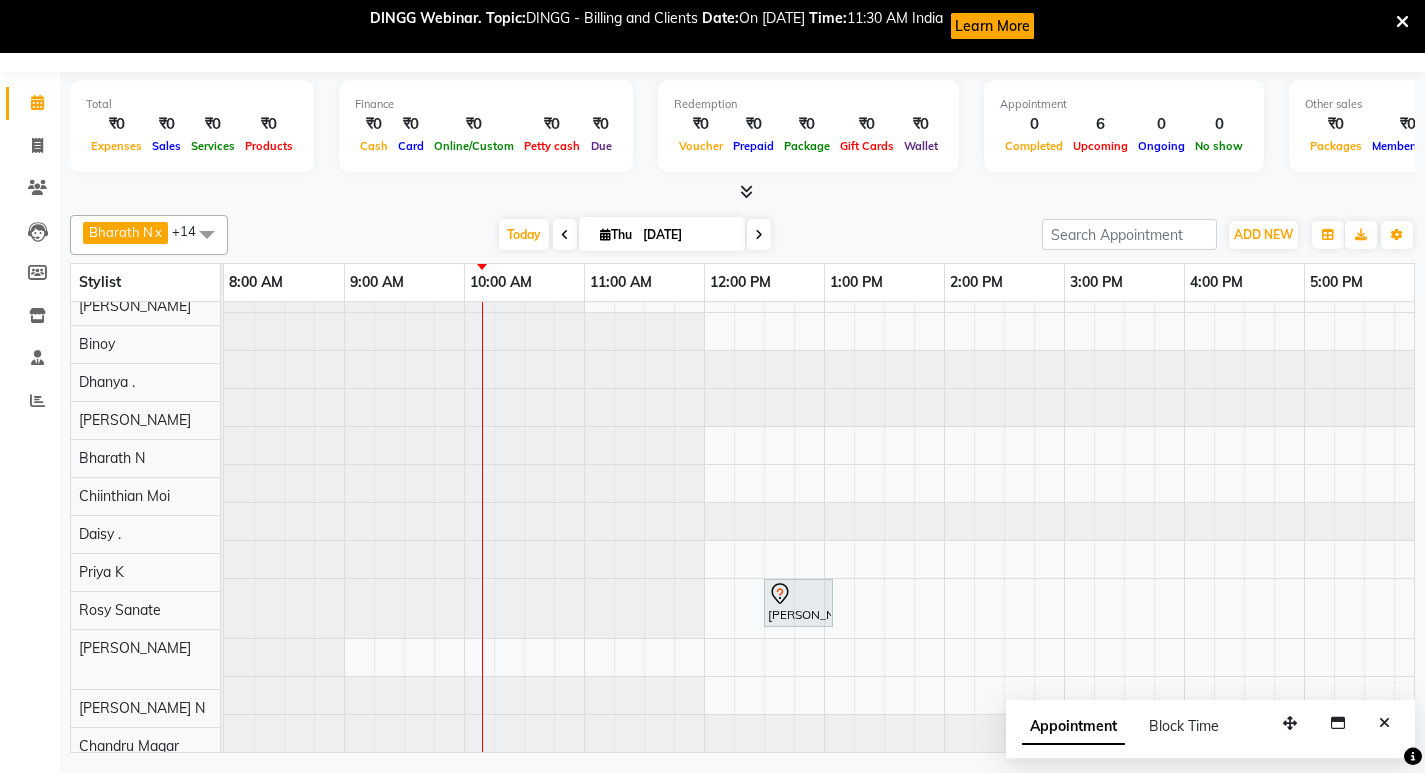 scroll, scrollTop: 134, scrollLeft: 0, axis: vertical 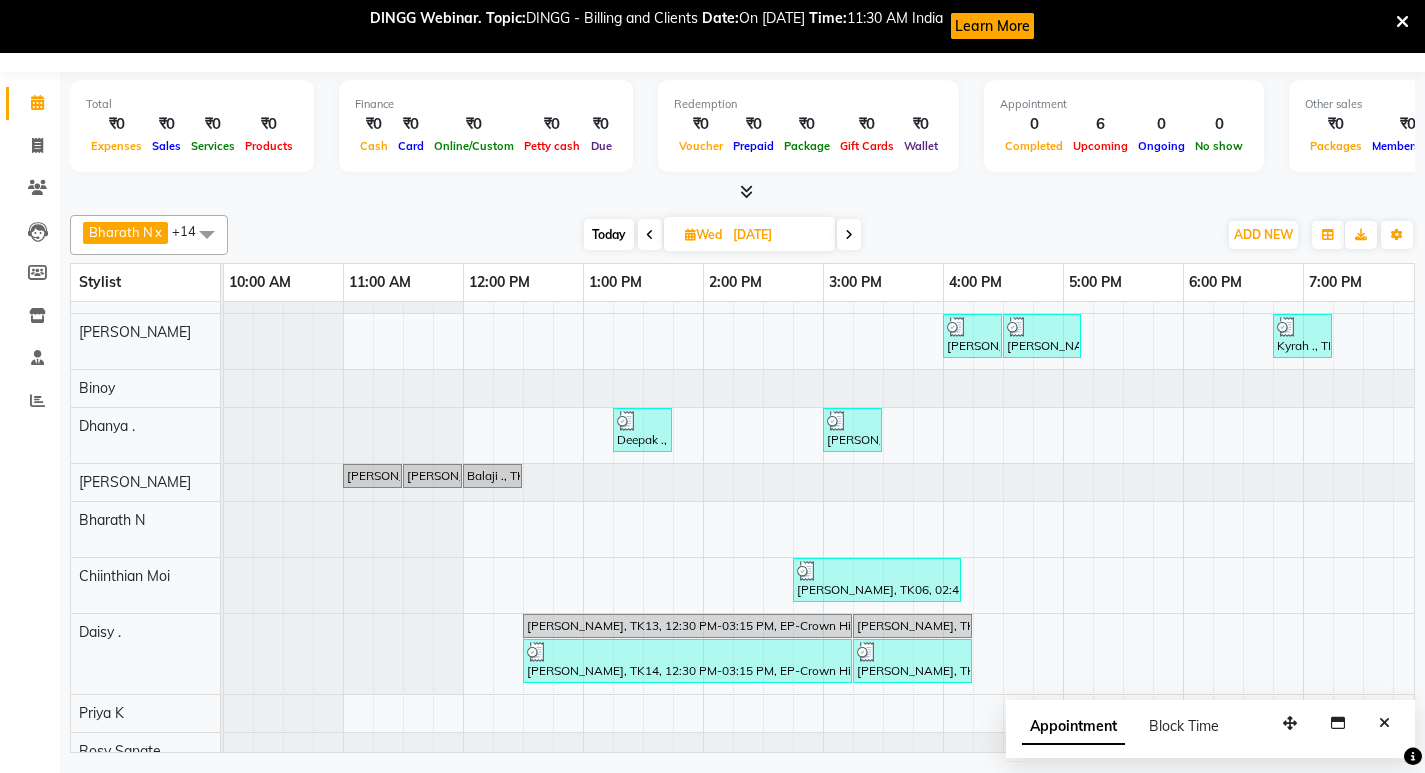 click at bounding box center [849, 235] 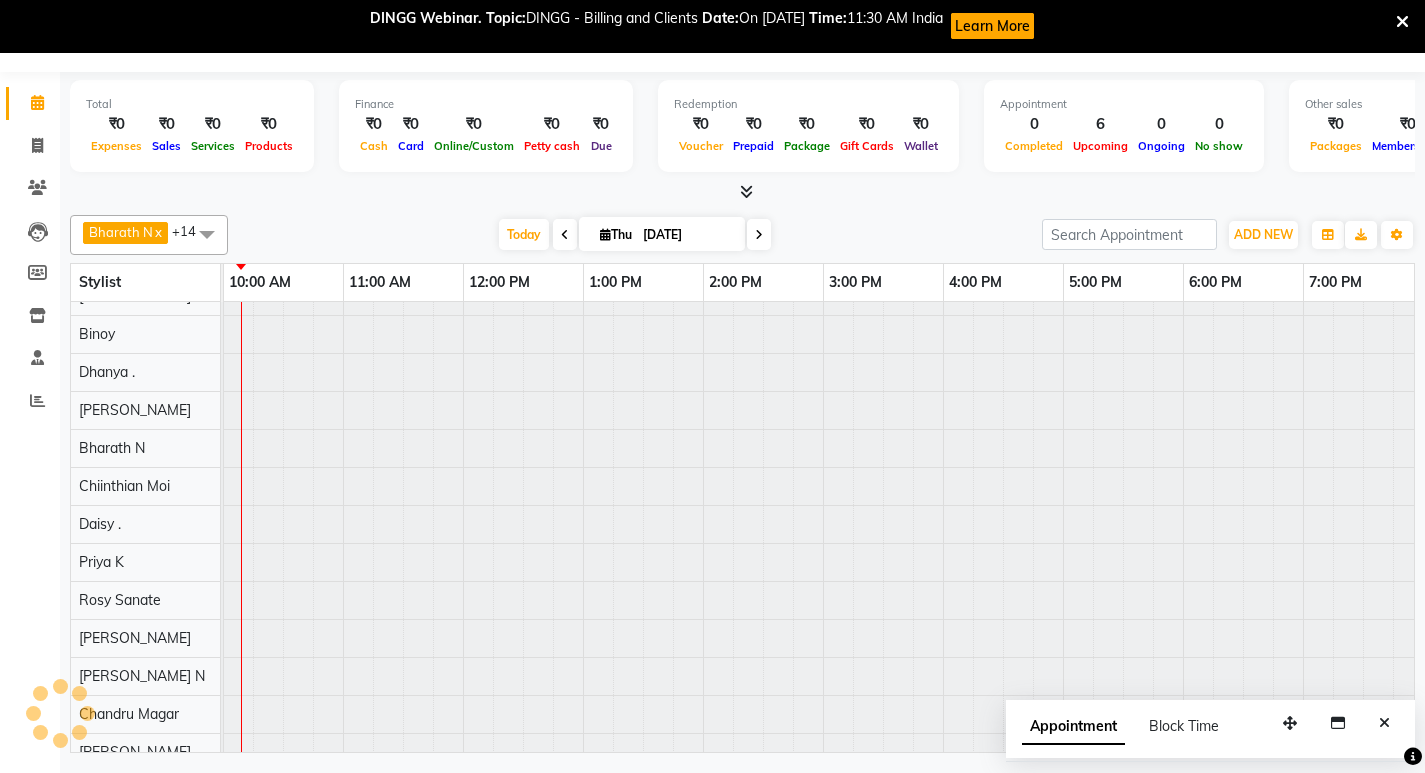scroll, scrollTop: 0, scrollLeft: 0, axis: both 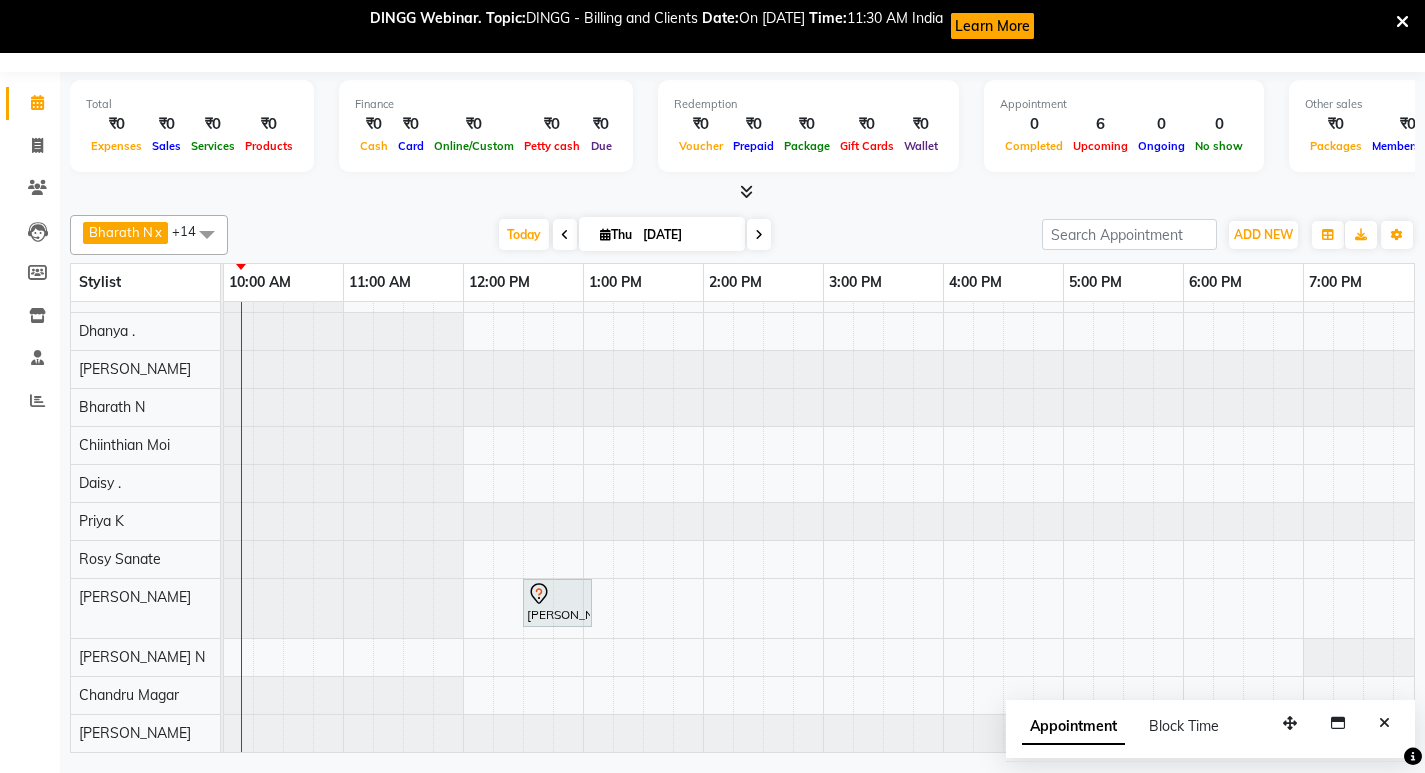click on "Rita ., TK01, 11:00 AM-11:35 AM, EP-Calmagic Treatment             Rita ., TK01, 11:45 AM-11:50 AM, EP-Full Arms Cream Wax             Rita ., TK01, 12:00 PM-12:05 PM, EP-Under Arms Intimate             Rita ., TK01, 12:15 PM-12:20 PM, EP-Eyebrows Threading             Rita ., TK01, 12:30 PM-12:55 PM, EP-Tefiti Coffee Mani             Samantha ., TK02, 02:30 PM-03:15 PM, EP-Crystal Pedi             Rita ., TK01, 12:30 PM-01:05 PM, EP-Tefiti Coffee Pedi" at bounding box center [823, 434] 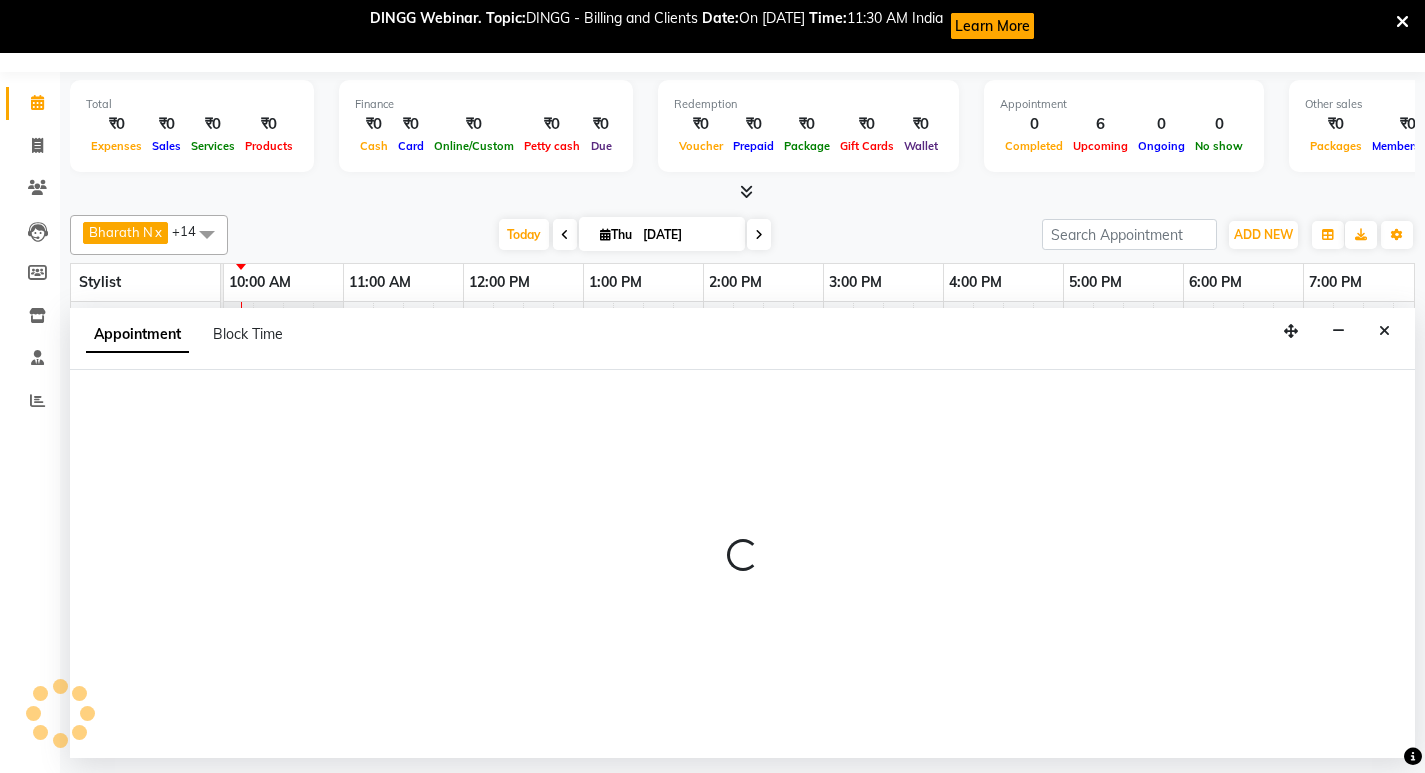 select on "74080" 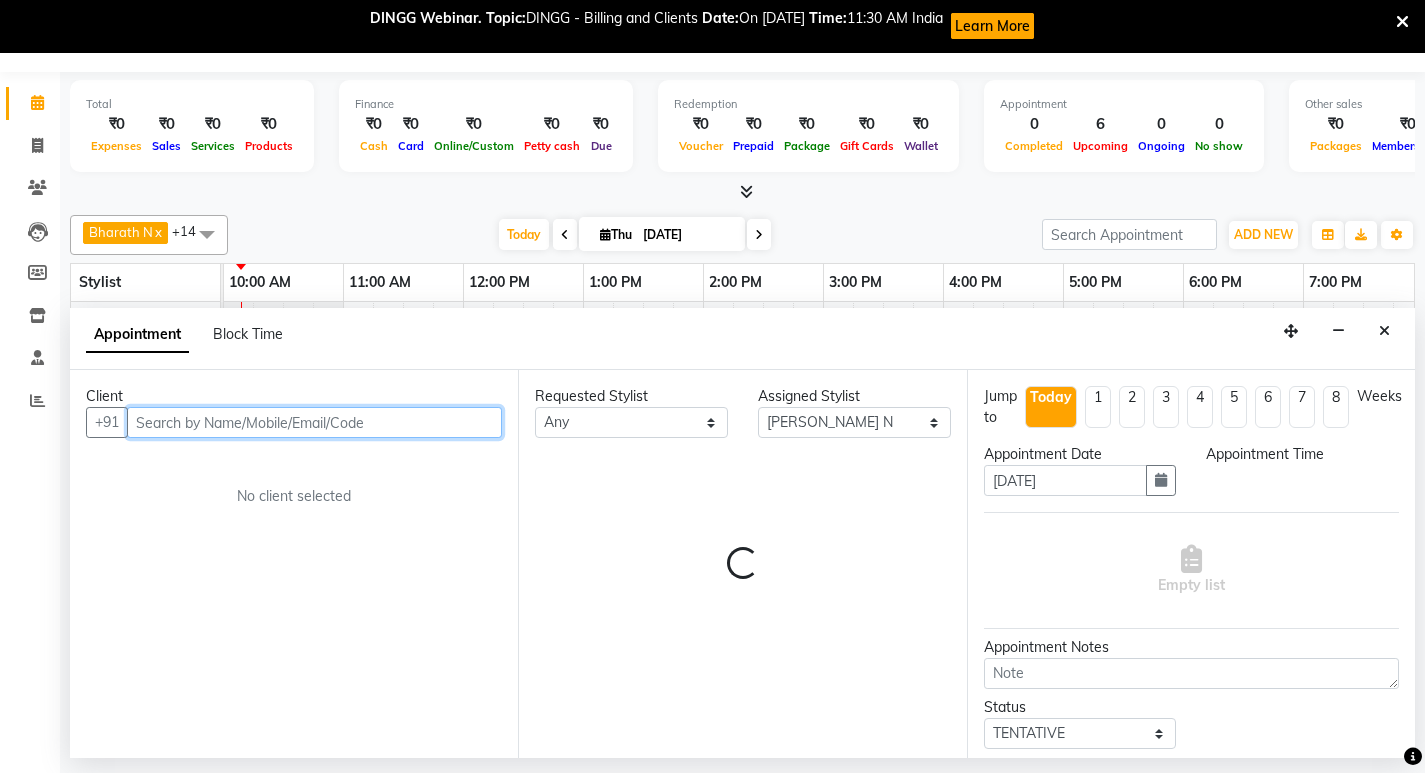 select on "705" 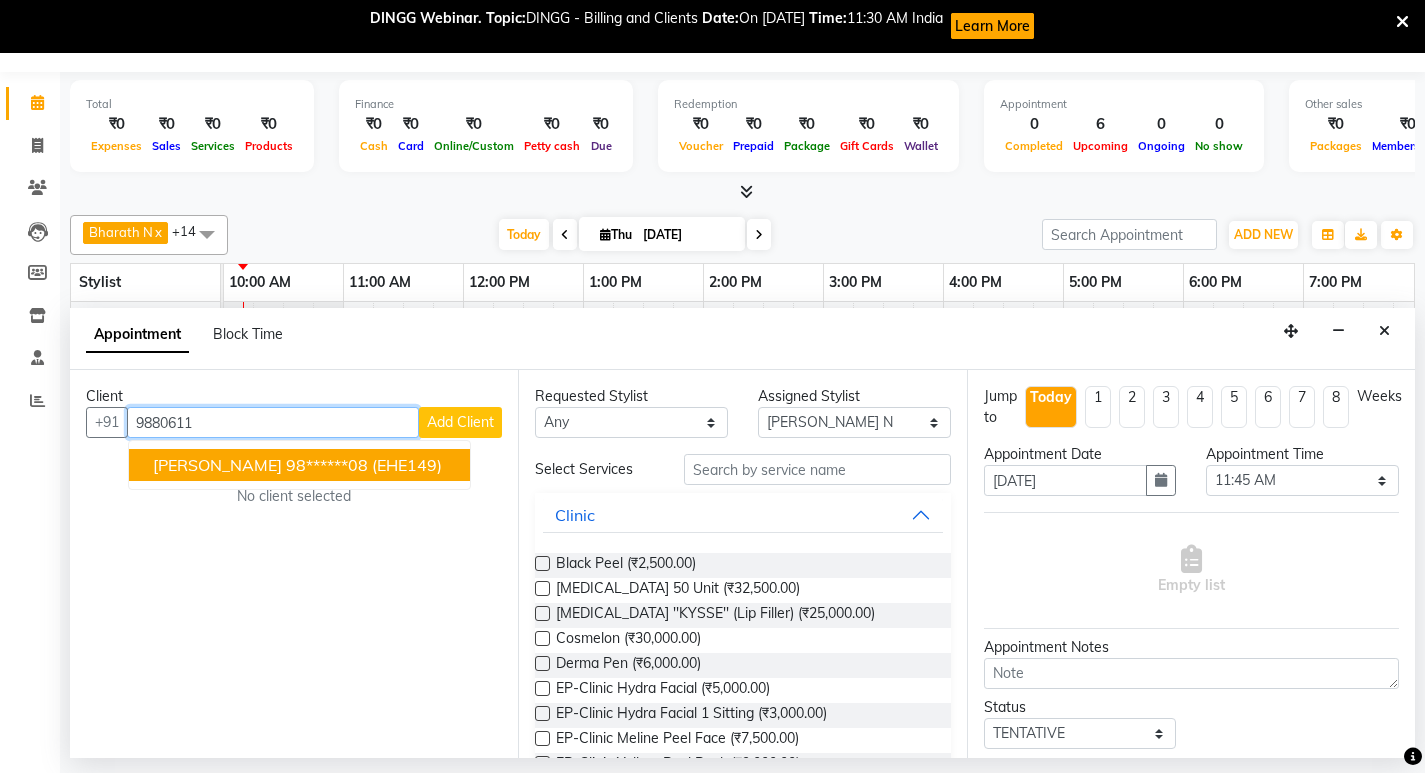 click on "98******08" at bounding box center (327, 465) 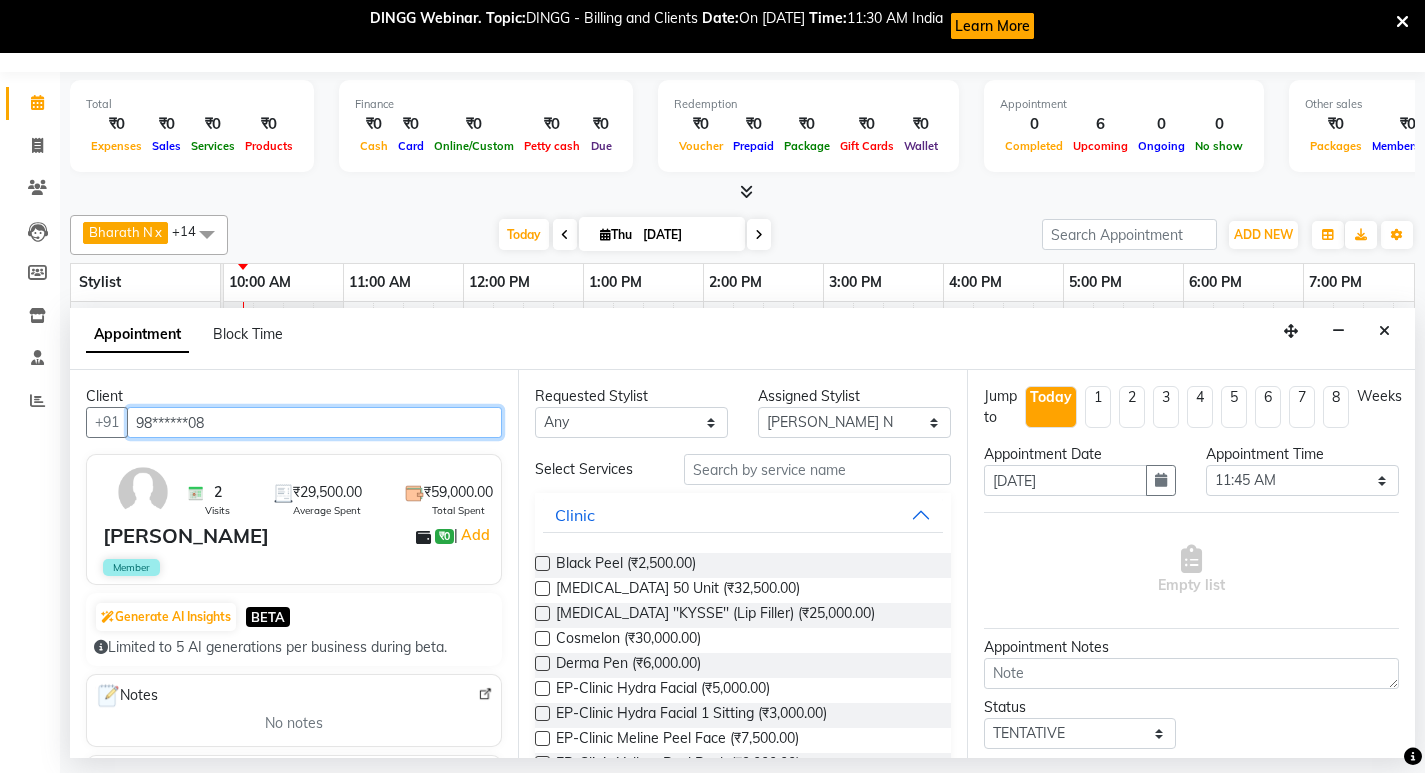 type on "98******08" 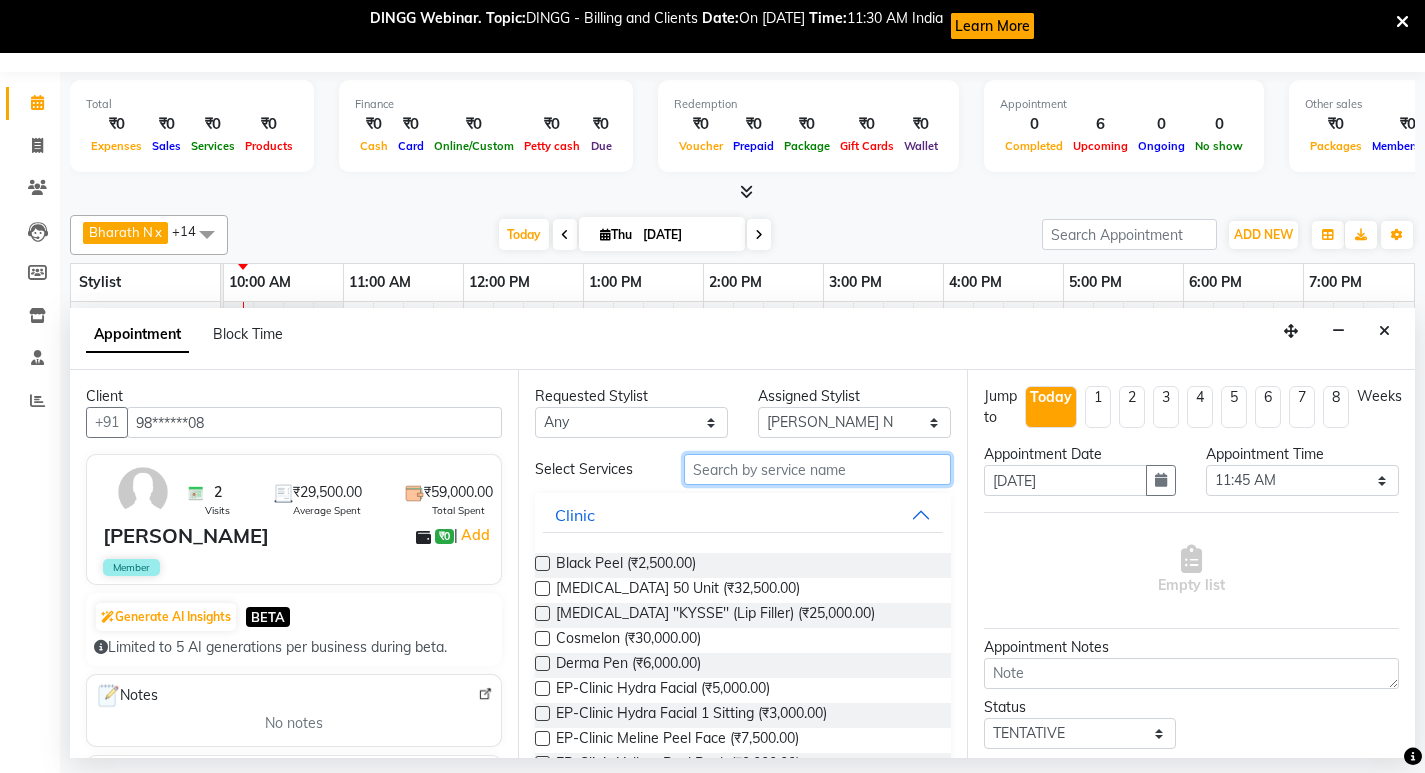 click at bounding box center (817, 469) 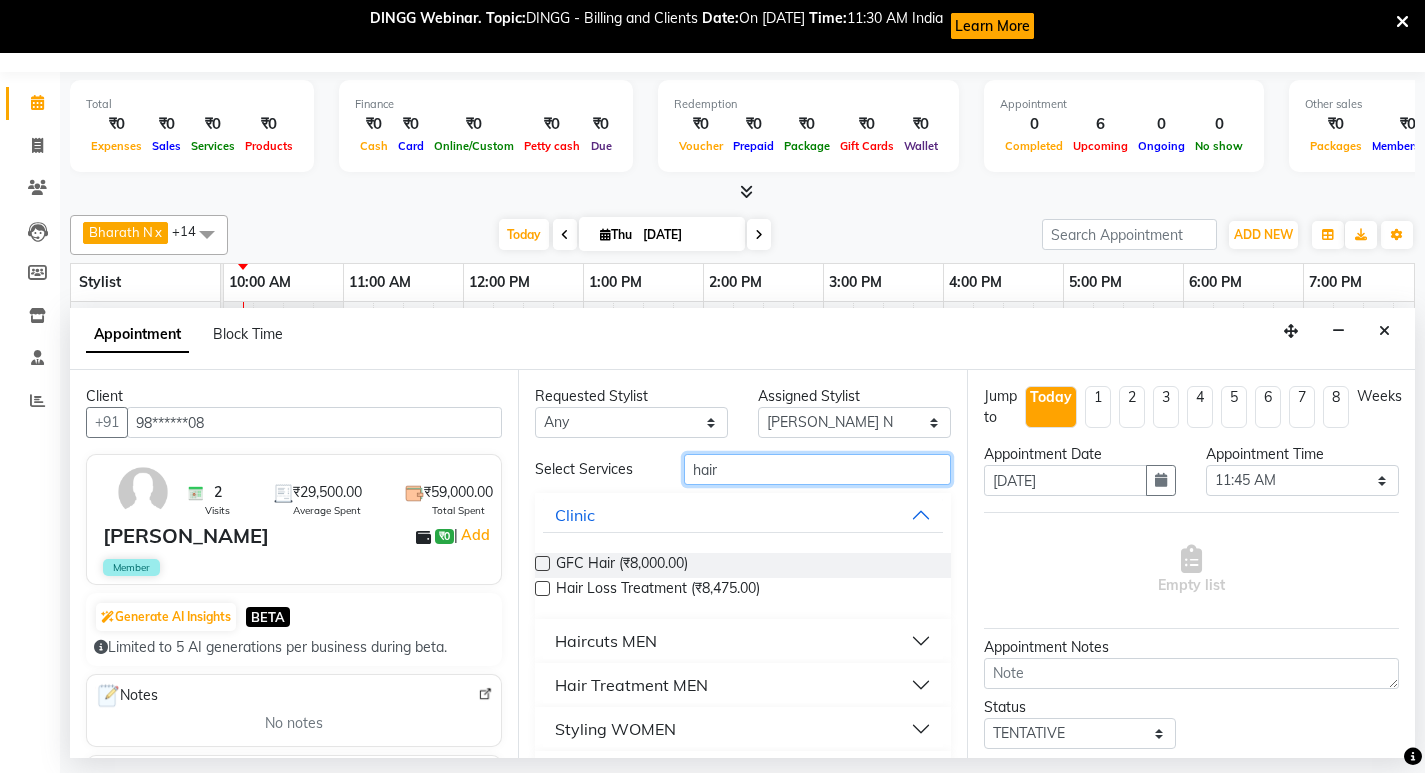 type on "hair" 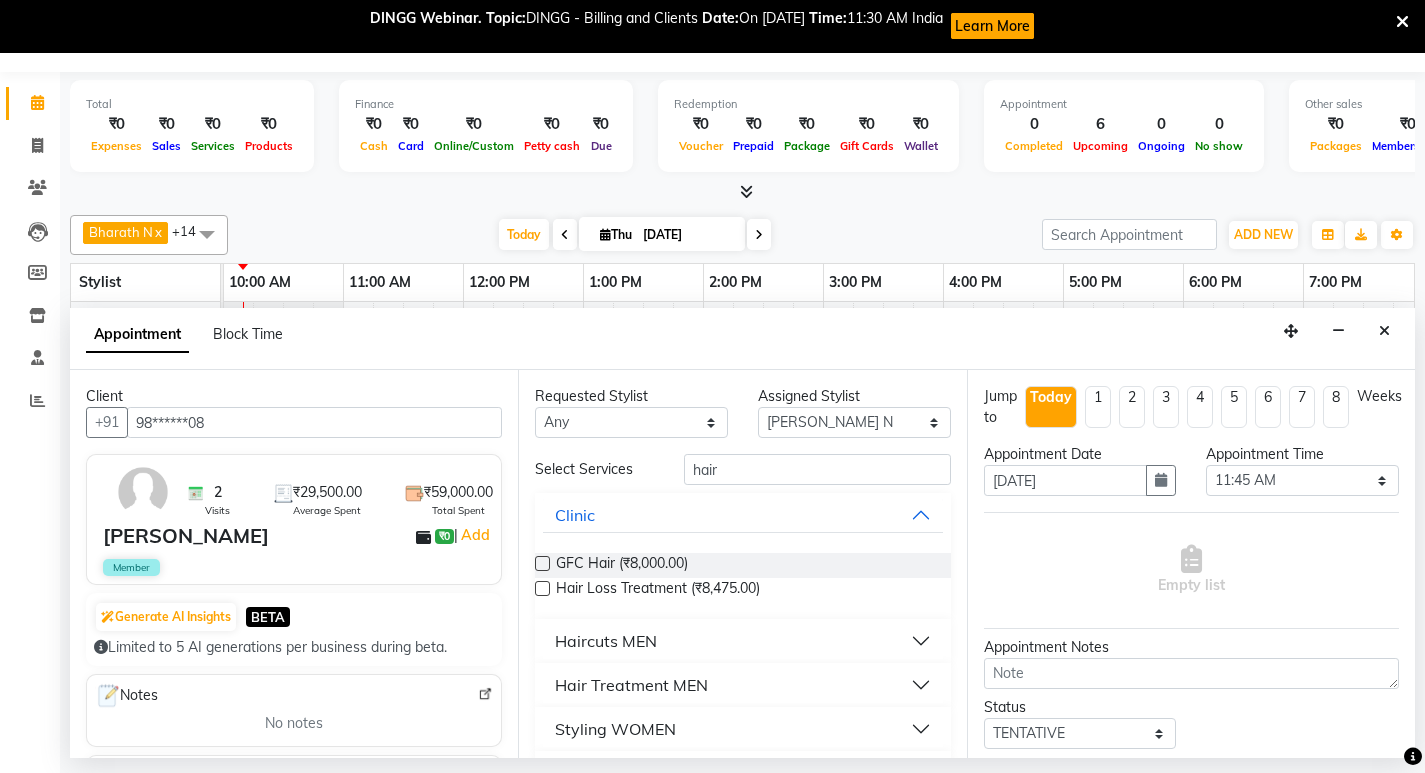 click on "Haircuts MEN" at bounding box center [606, 641] 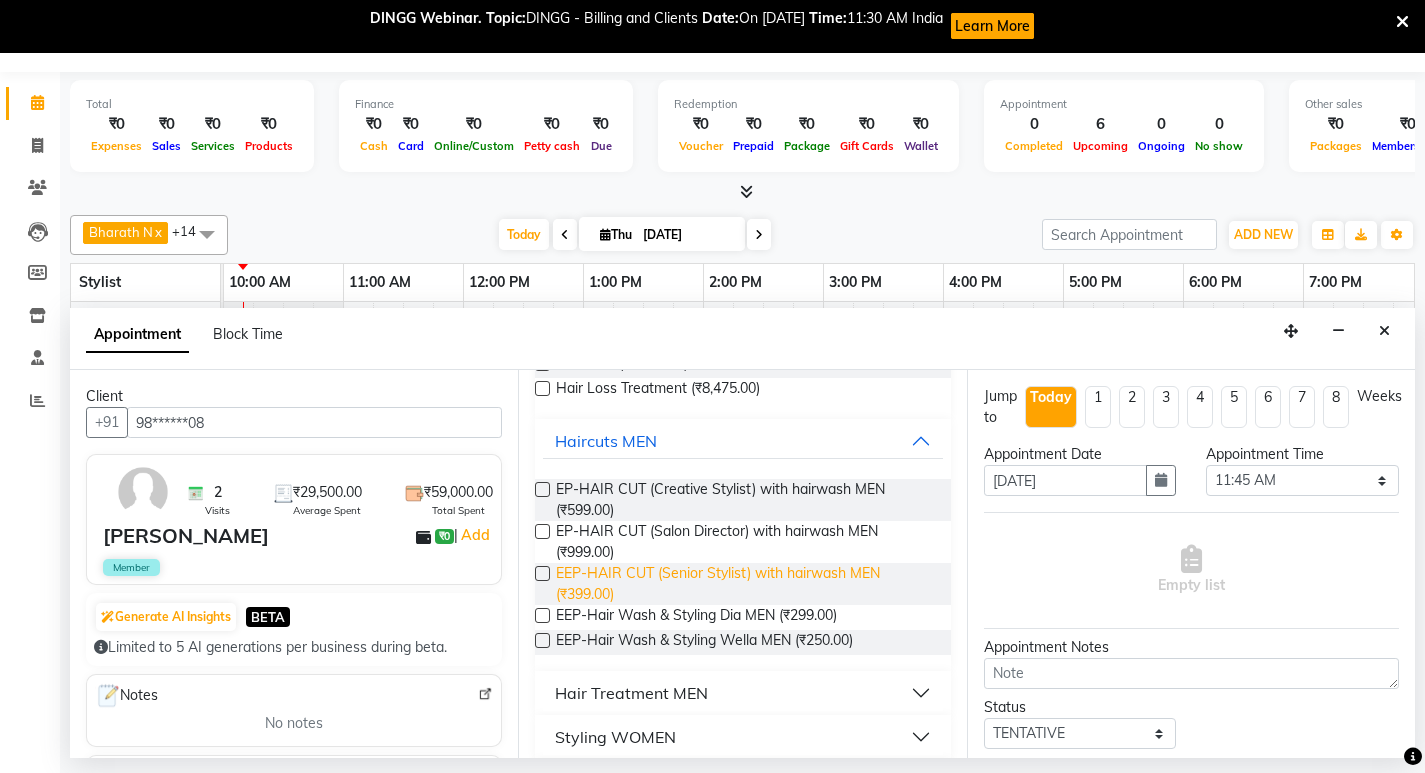 click on "EEP-HAIR CUT (Senior Stylist) with hairwash MEN (₹399.00)" at bounding box center (745, 584) 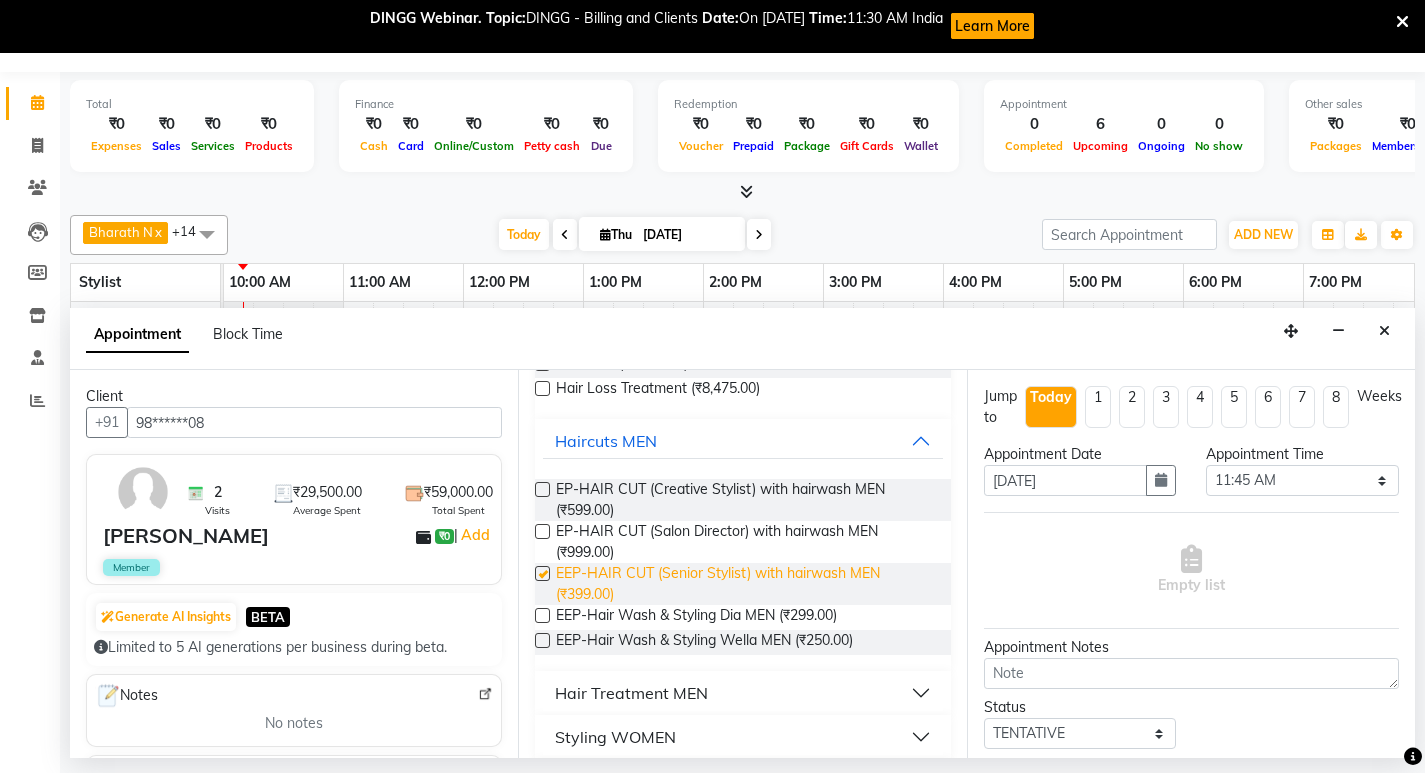 checkbox on "false" 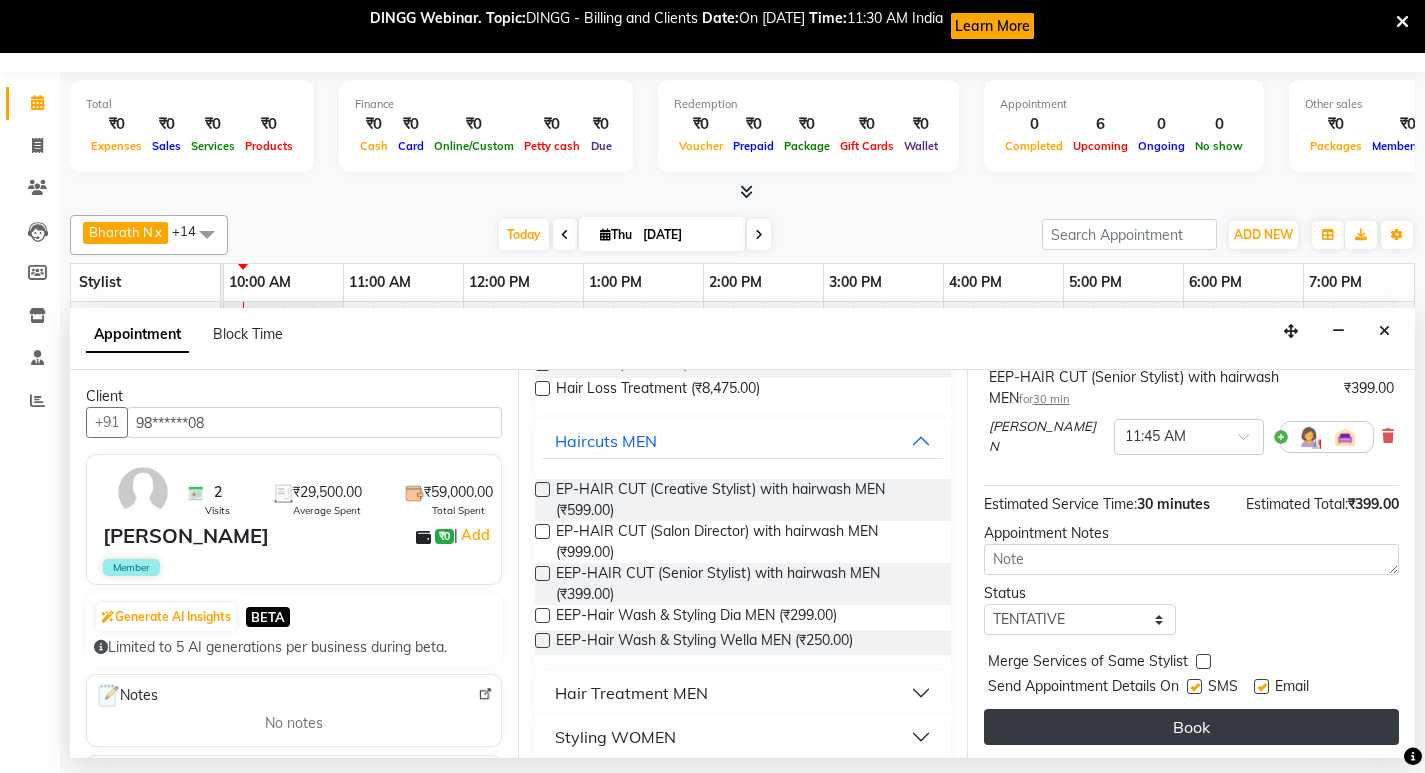click on "Book" at bounding box center (1191, 727) 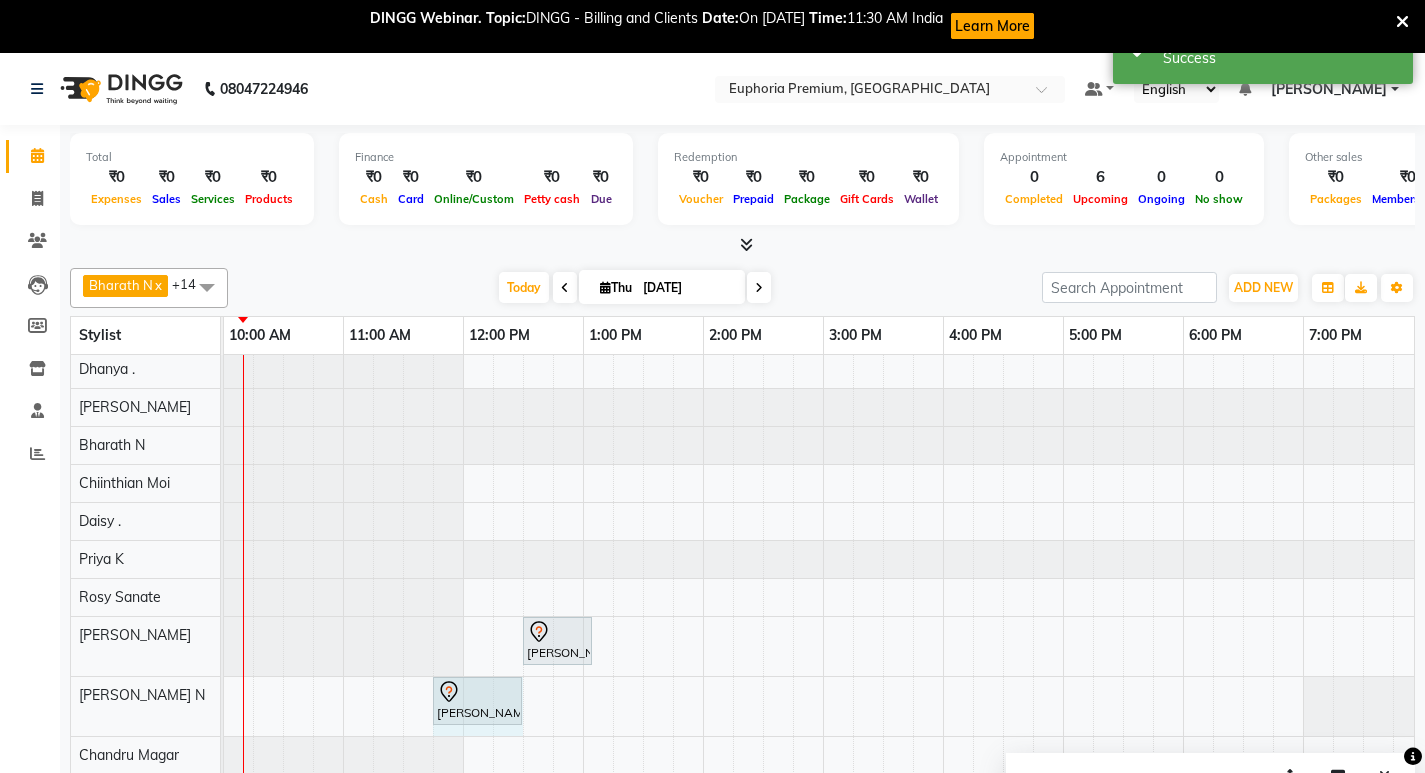 drag, startPoint x: 490, startPoint y: 701, endPoint x: 530, endPoint y: 703, distance: 40.04997 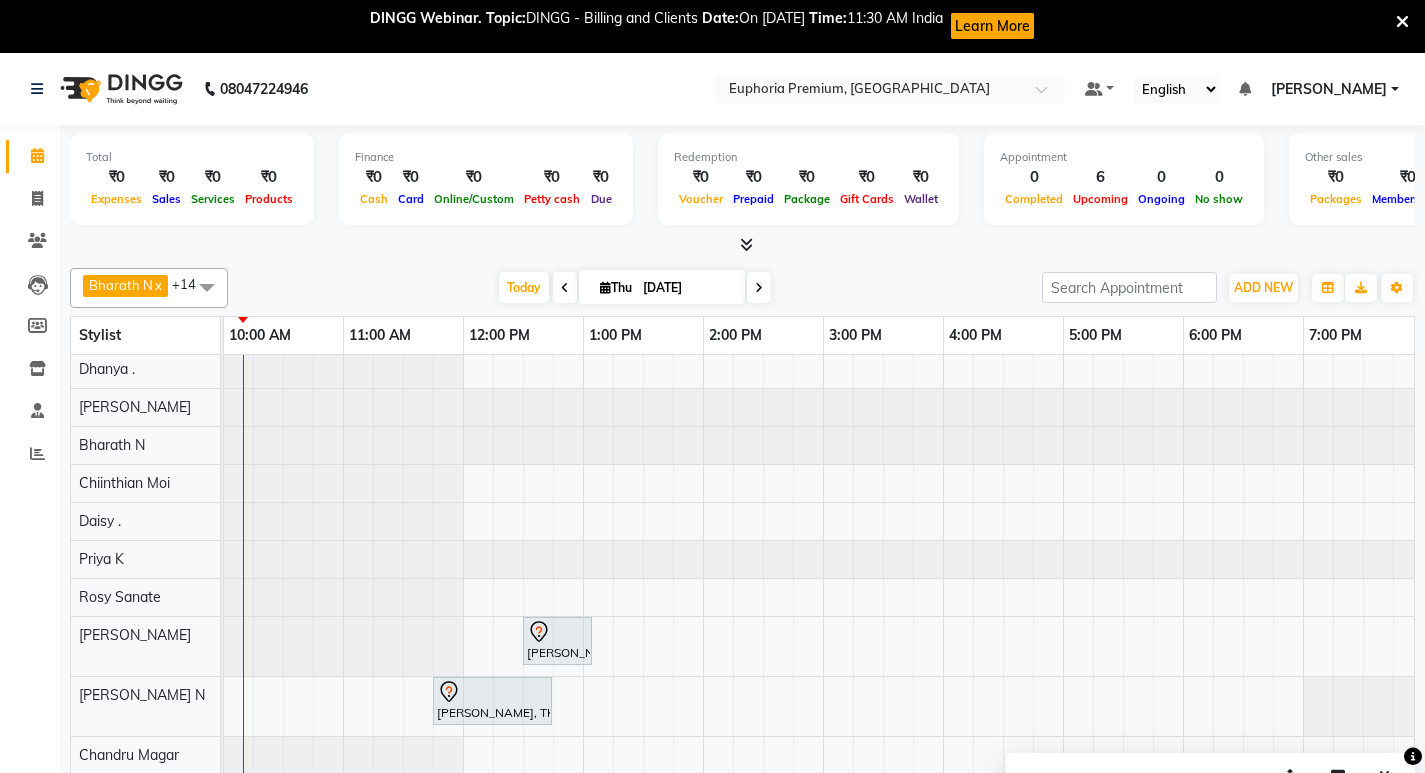 scroll, scrollTop: 211, scrollLeft: 241, axis: both 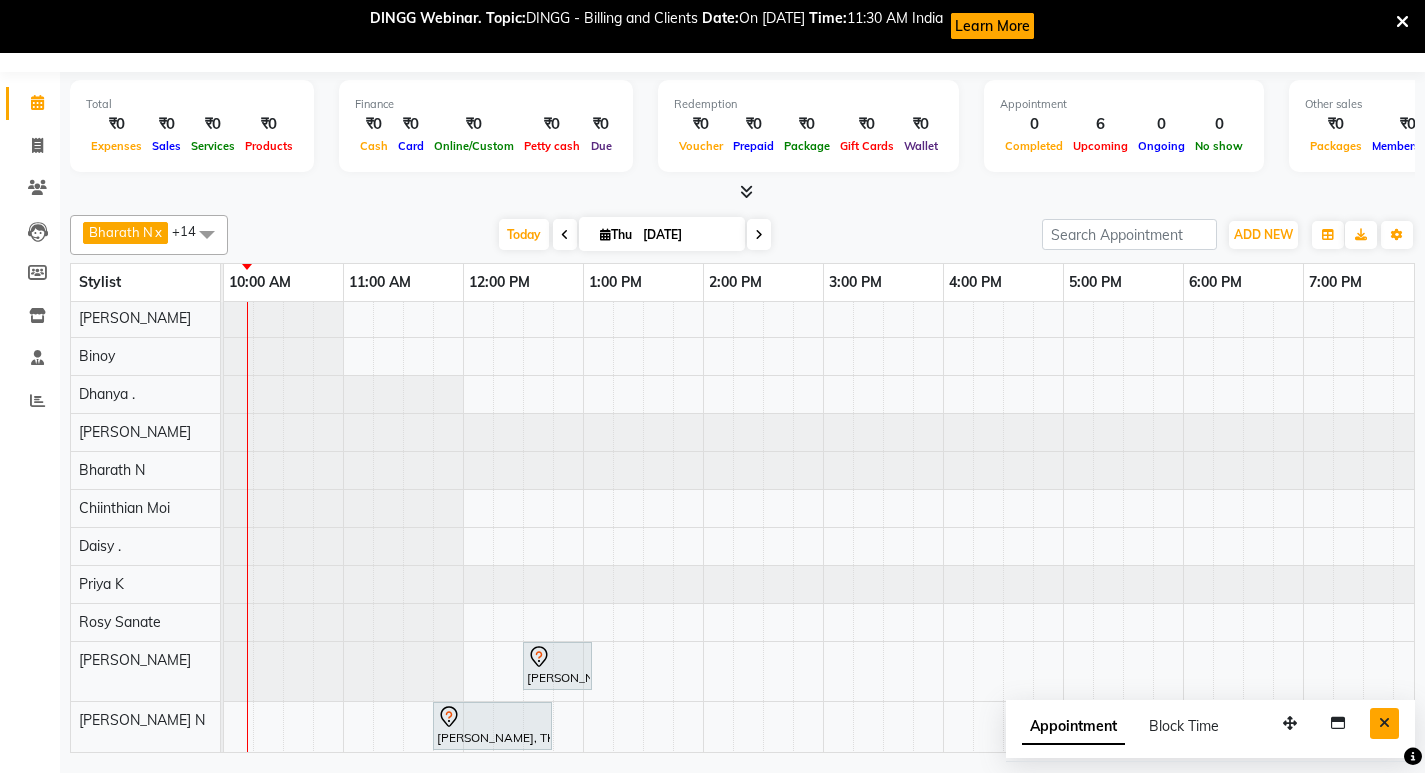 click at bounding box center [1384, 723] 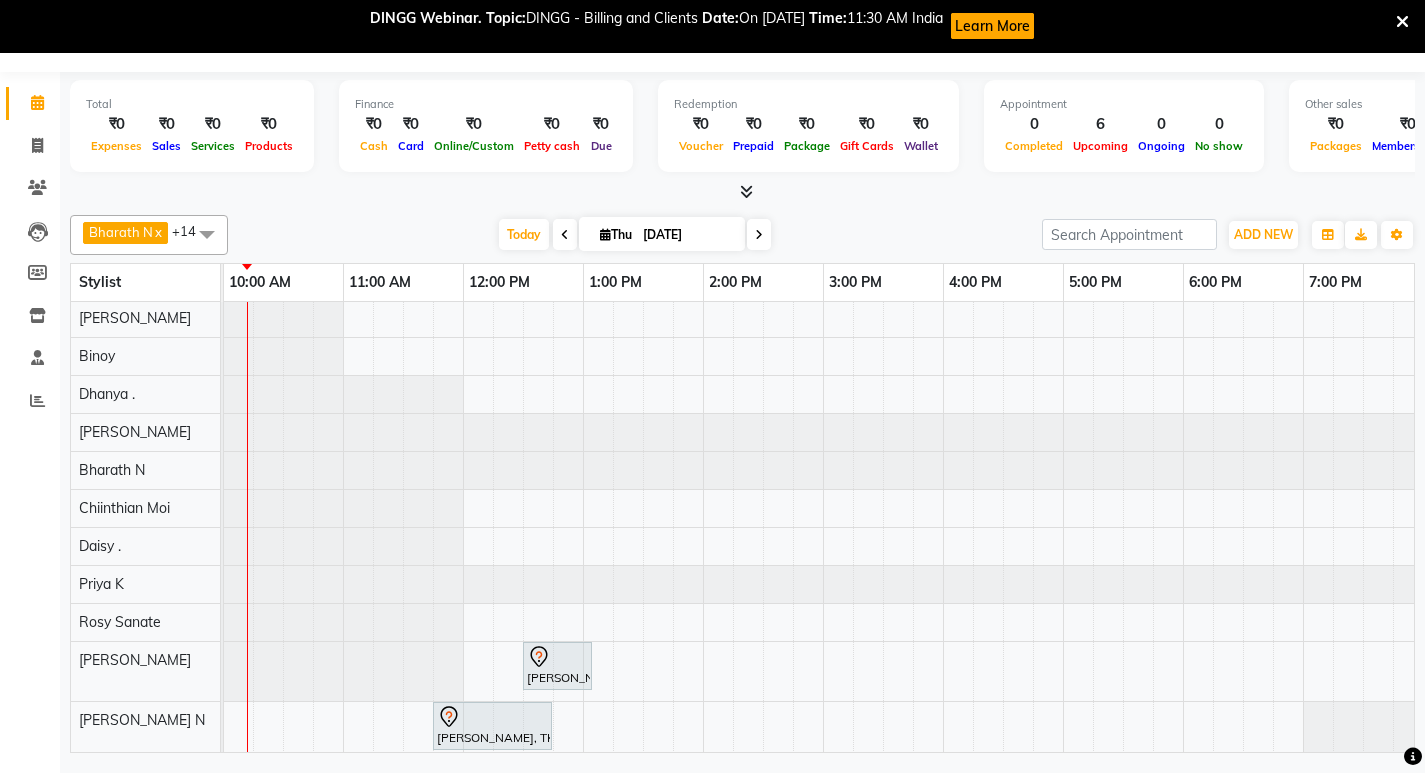 scroll, scrollTop: 122, scrollLeft: 0, axis: vertical 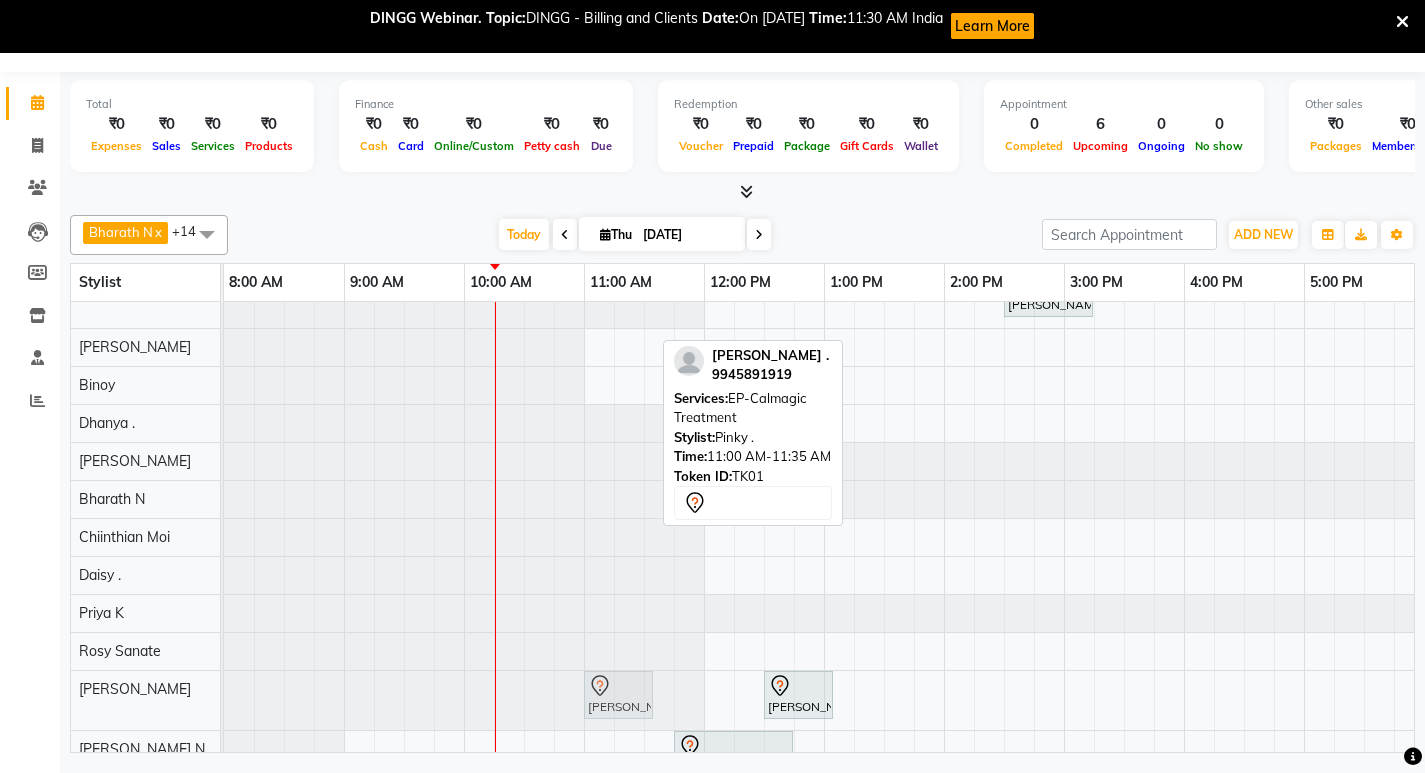 drag, startPoint x: 604, startPoint y: 324, endPoint x: 608, endPoint y: 685, distance: 361.02216 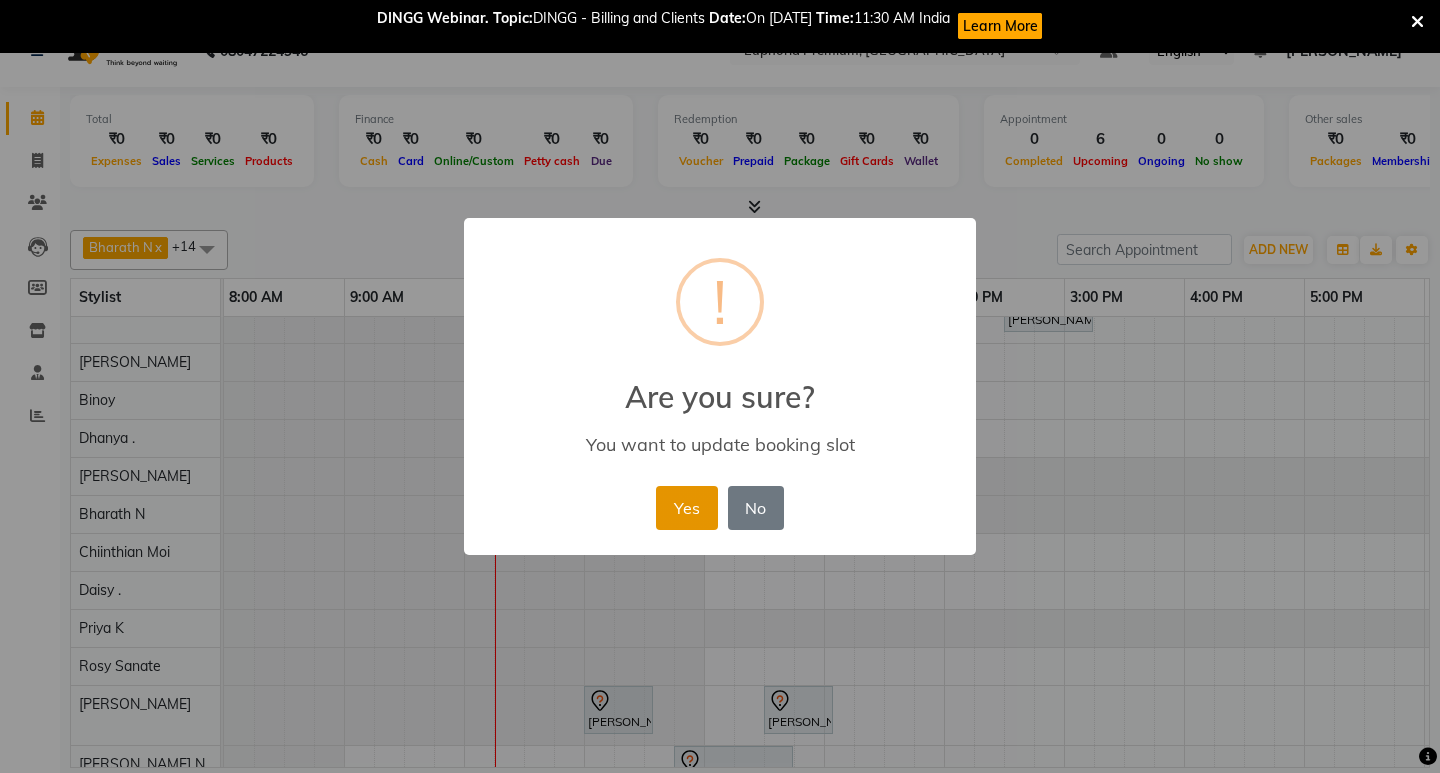 click on "Yes" at bounding box center [686, 508] 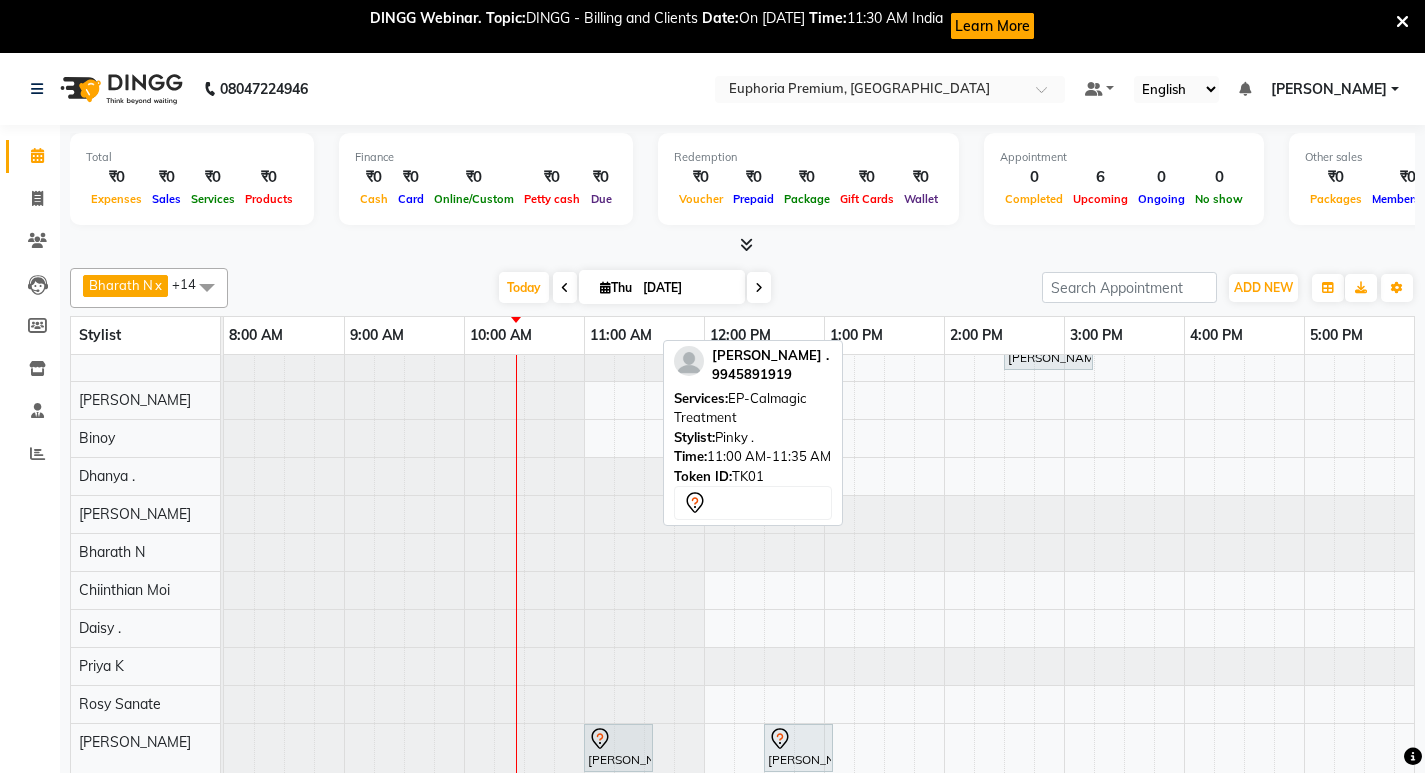 scroll, scrollTop: 166, scrollLeft: 0, axis: vertical 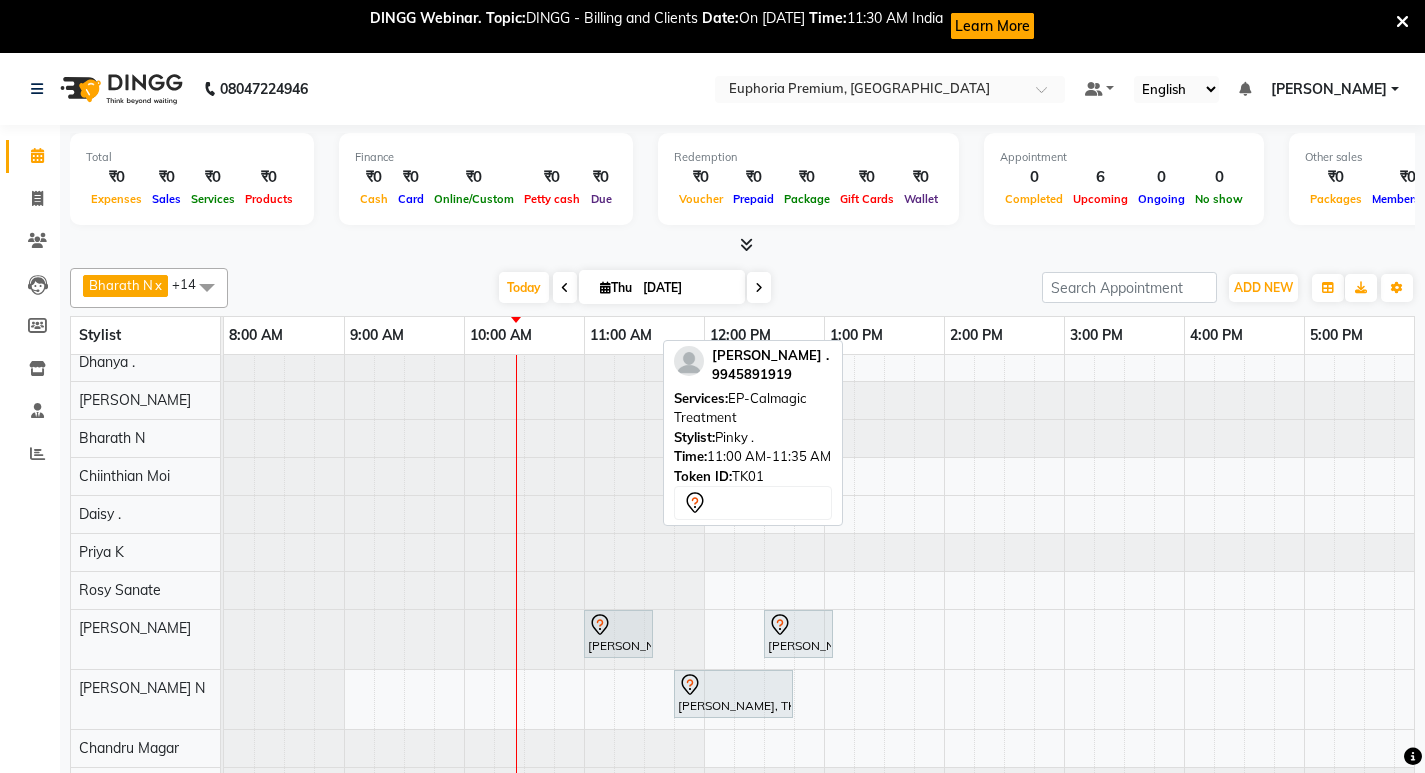 click on "Calendar  Invoice  Clients  Leads   Members  Inventory  Staff  Reports Completed InProgress Upcoming Dropped Tentative Check-In Confirm Bookings Segments Page Builder" 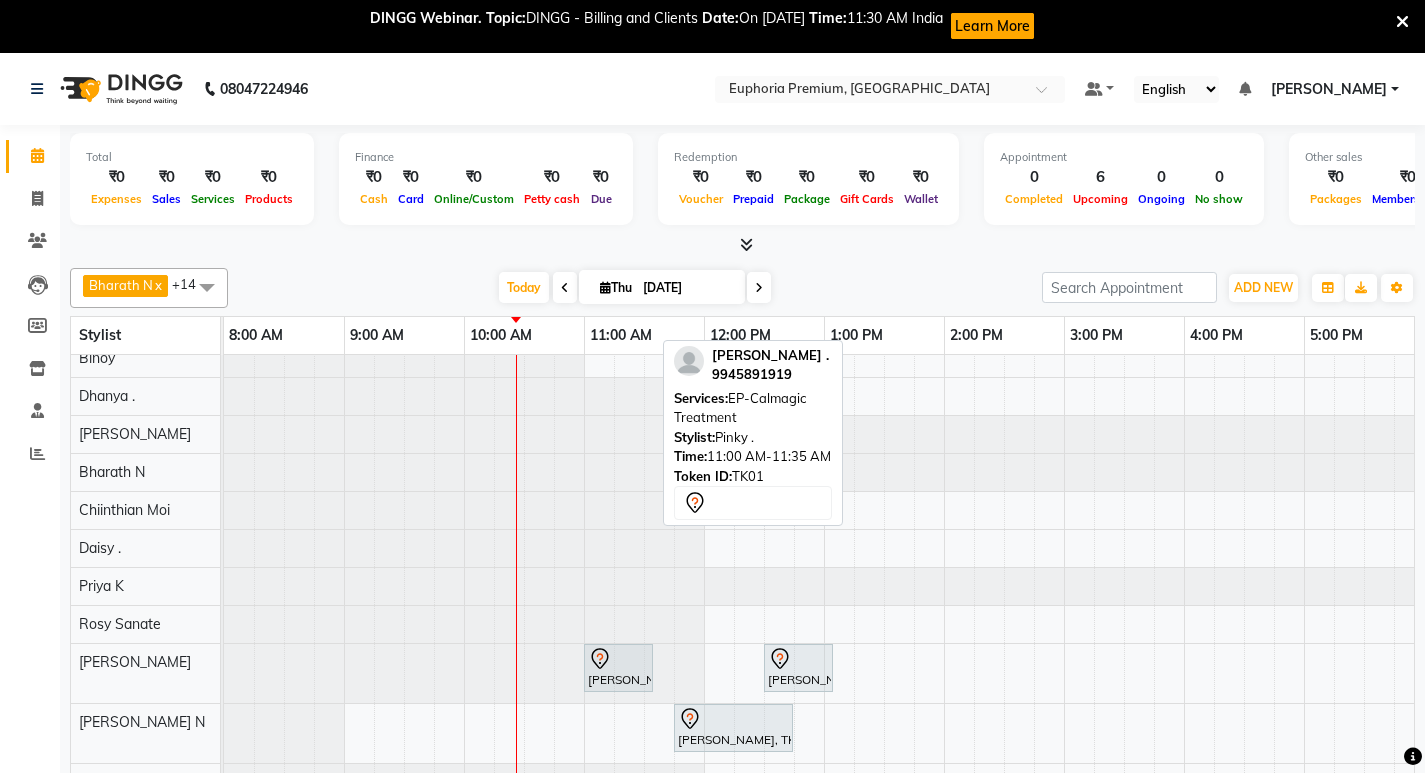 scroll, scrollTop: 105, scrollLeft: 0, axis: vertical 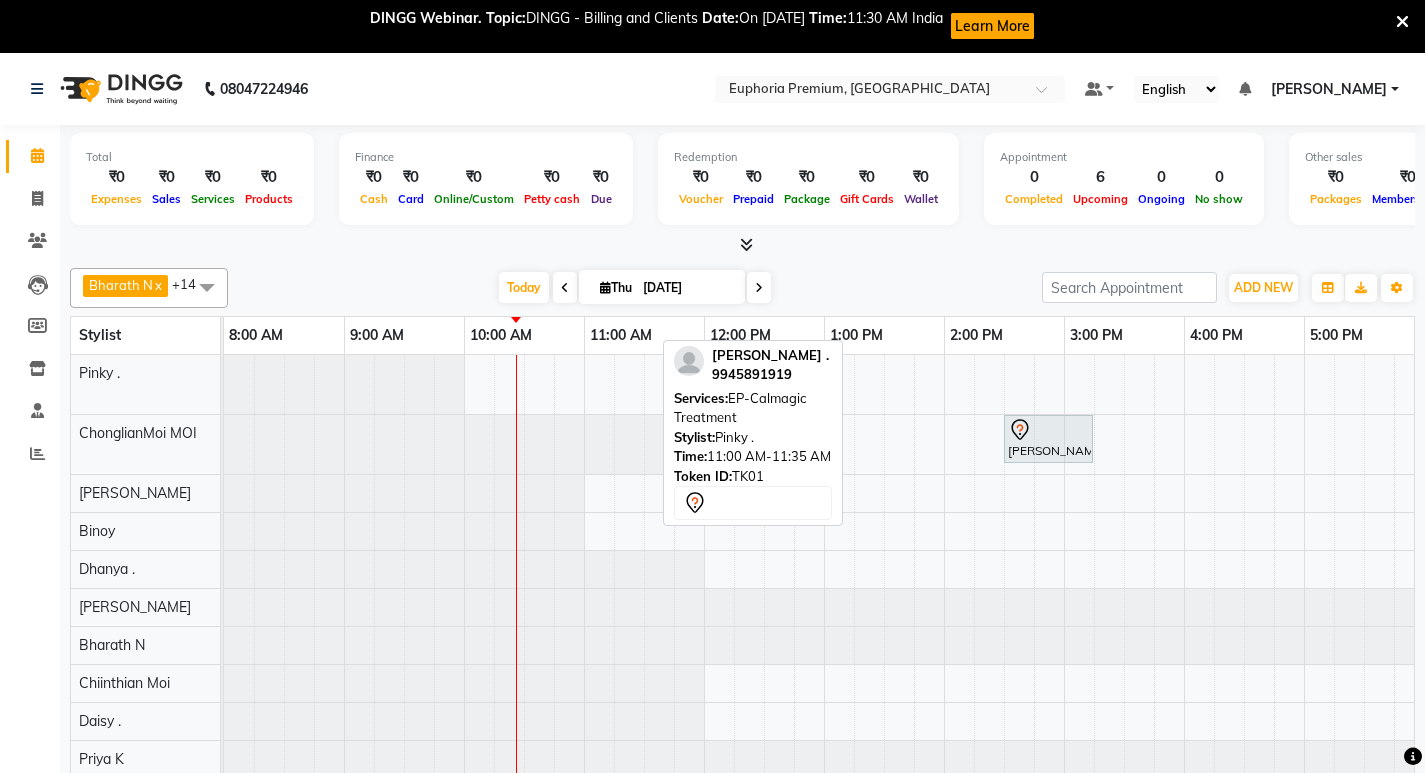 click on "Rita ., TK01, 11:45 AM-11:50 AM, EP-Full Arms Cream Wax             Rita ., TK01, 12:00 PM-12:05 PM, EP-Under Arms Intimate             Rita ., TK01, 12:15 PM-12:20 PM, EP-Eyebrows Threading             Rita ., TK01, 12:30 PM-12:55 PM, EP-Tefiti Coffee Mani             Samantha ., TK02, 02:30 PM-03:15 PM, EP-Crystal Pedi             Rita ., TK01, 11:00 AM-11:35 AM, EP-Calmagic Treatment             Rita ., TK01, 12:30 PM-01:05 PM, EP-Tefiti Coffee Pedi             Raghavendra, TK03, 11:45 AM-12:45 PM, EEP-HAIR CUT (Senior Stylist) with hairwash MEN" at bounding box center (1064, 683) 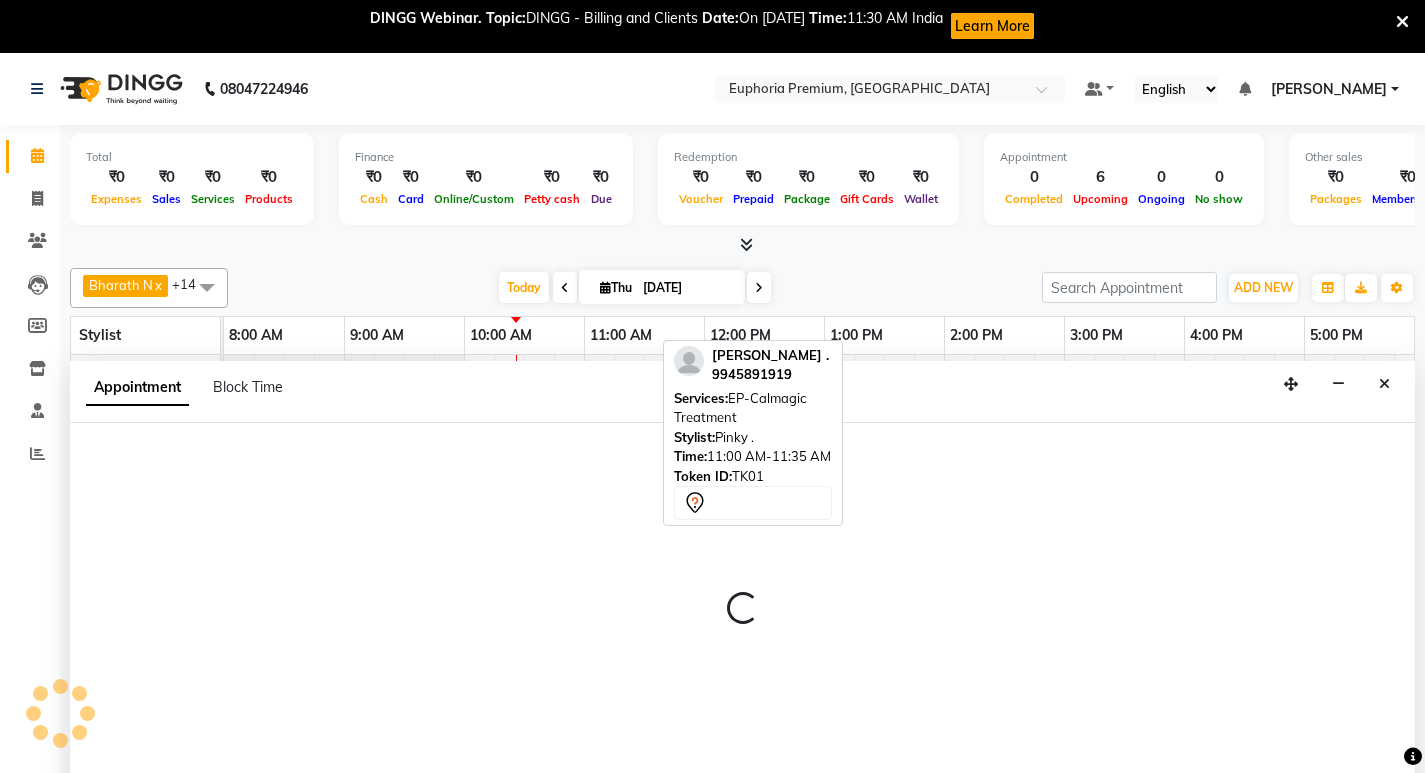 scroll, scrollTop: 53, scrollLeft: 0, axis: vertical 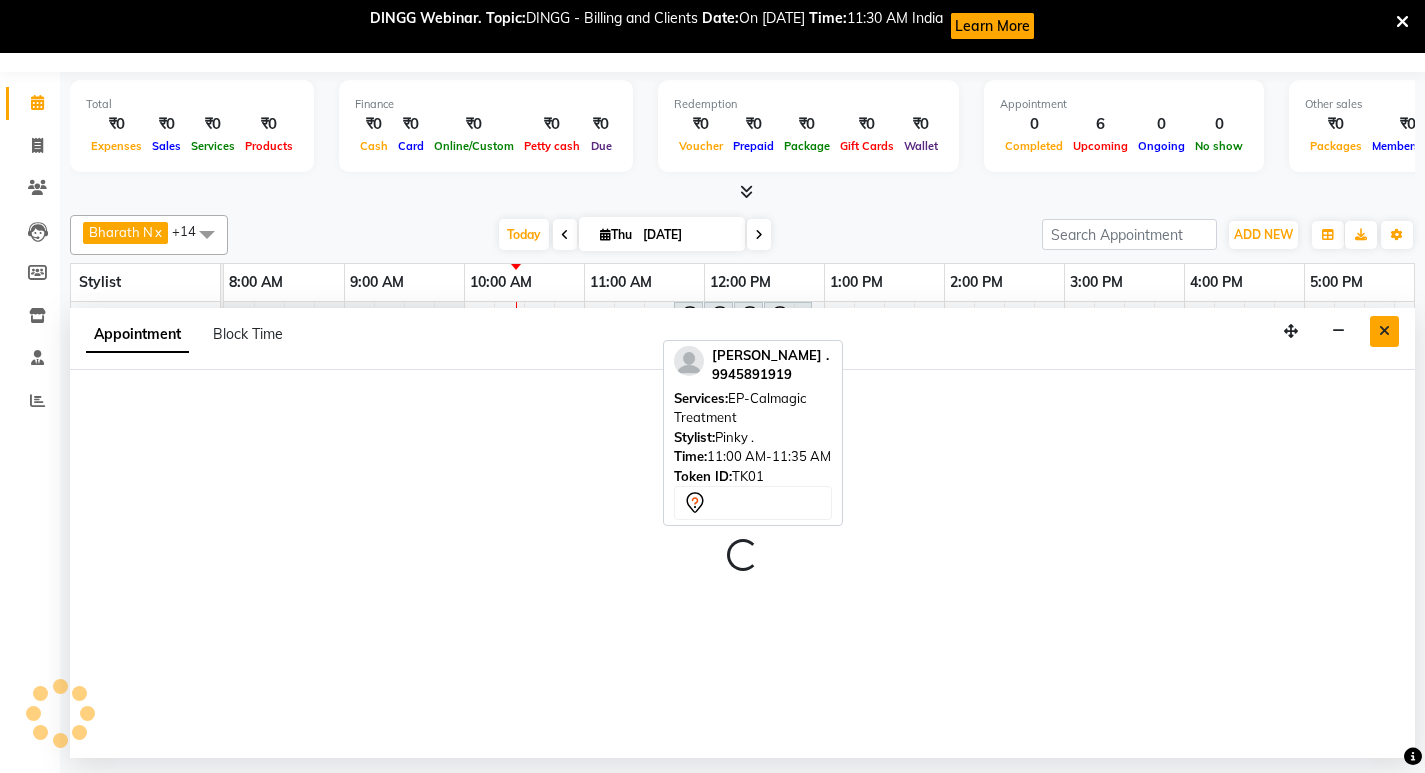 select on "71607" 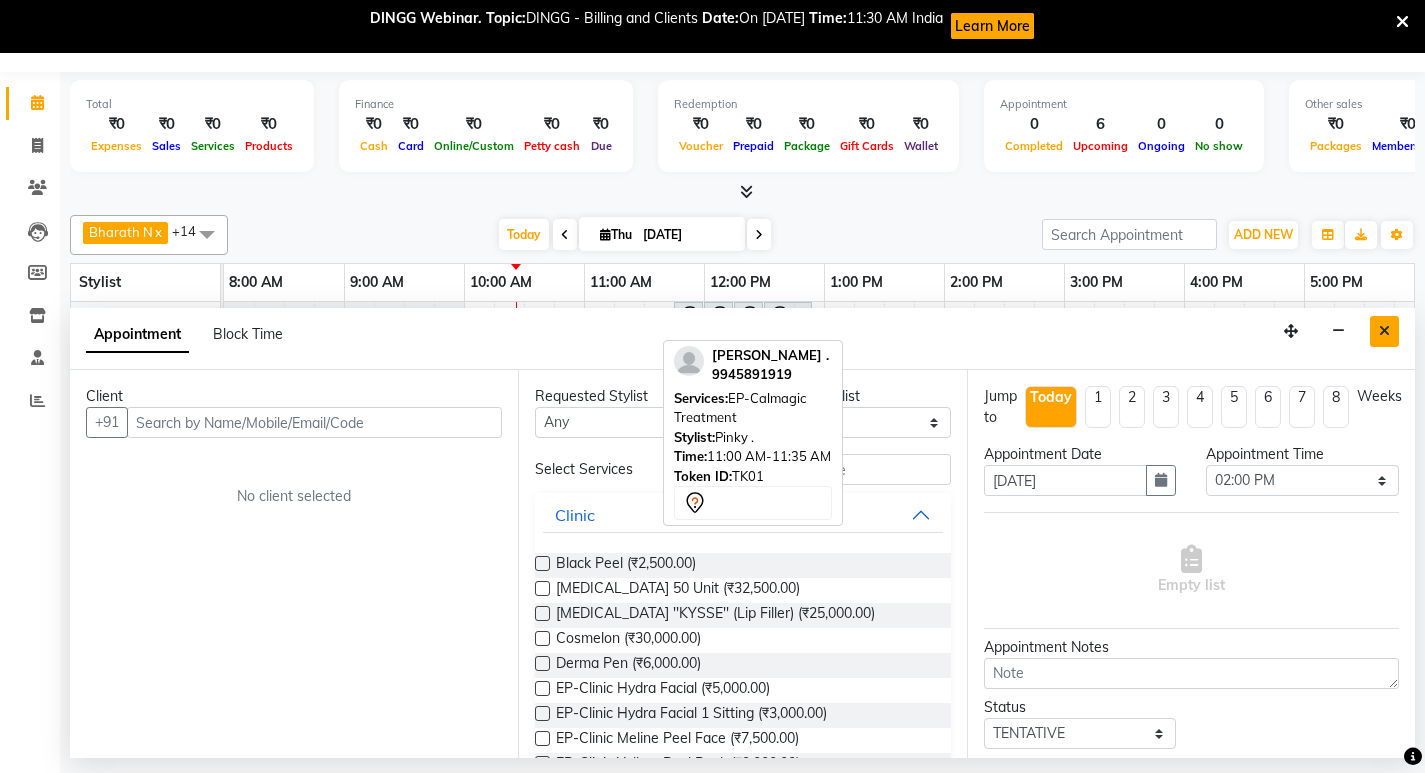 click at bounding box center [1384, 331] 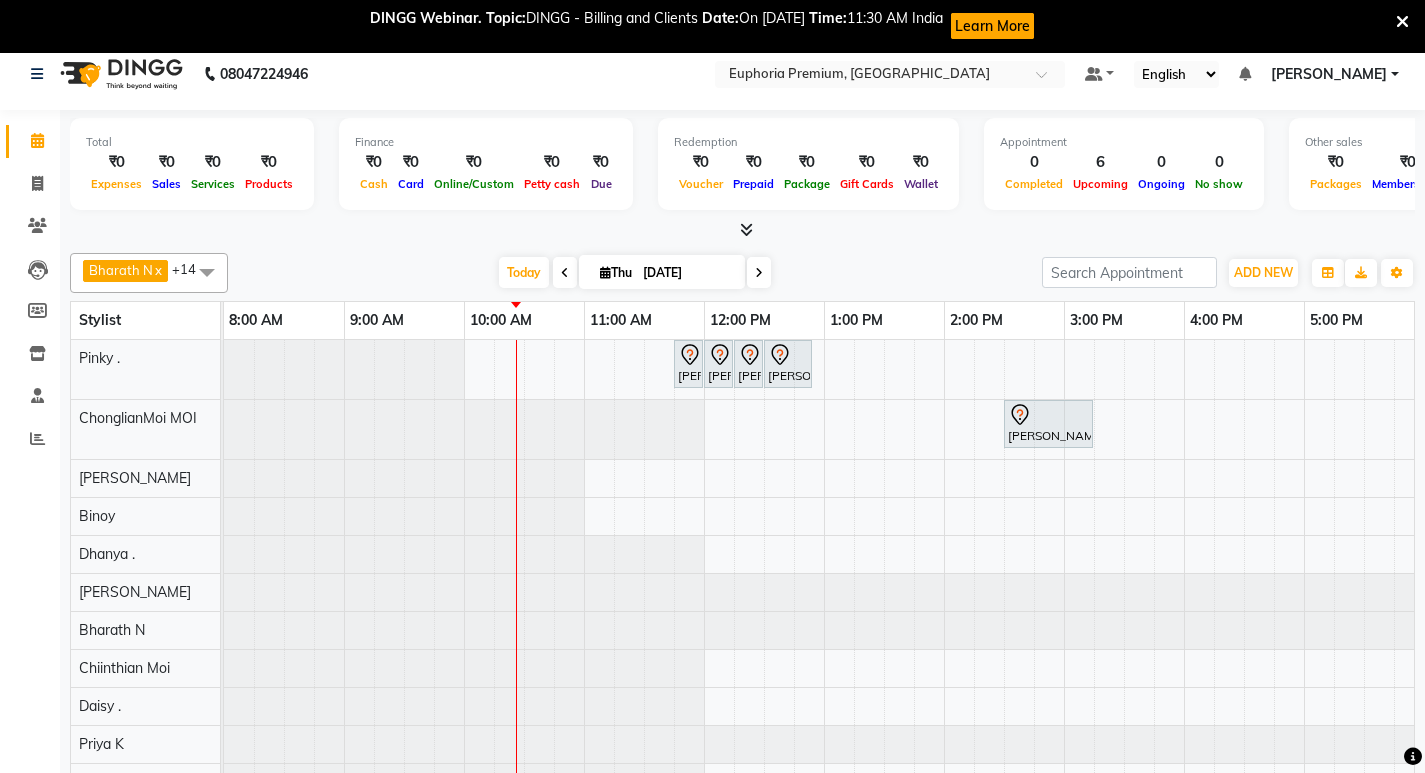 scroll, scrollTop: 0, scrollLeft: 0, axis: both 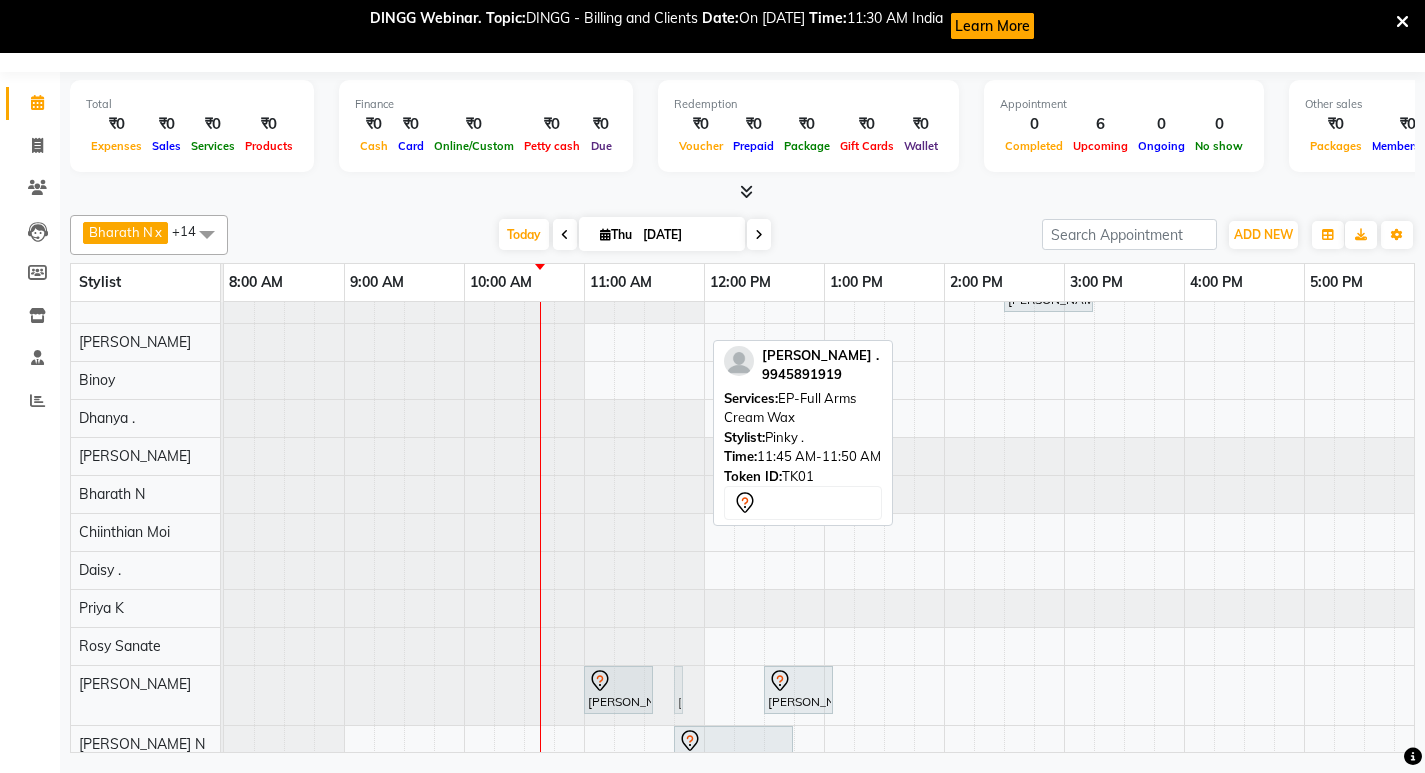 drag, startPoint x: 688, startPoint y: 322, endPoint x: 676, endPoint y: 675, distance: 353.20392 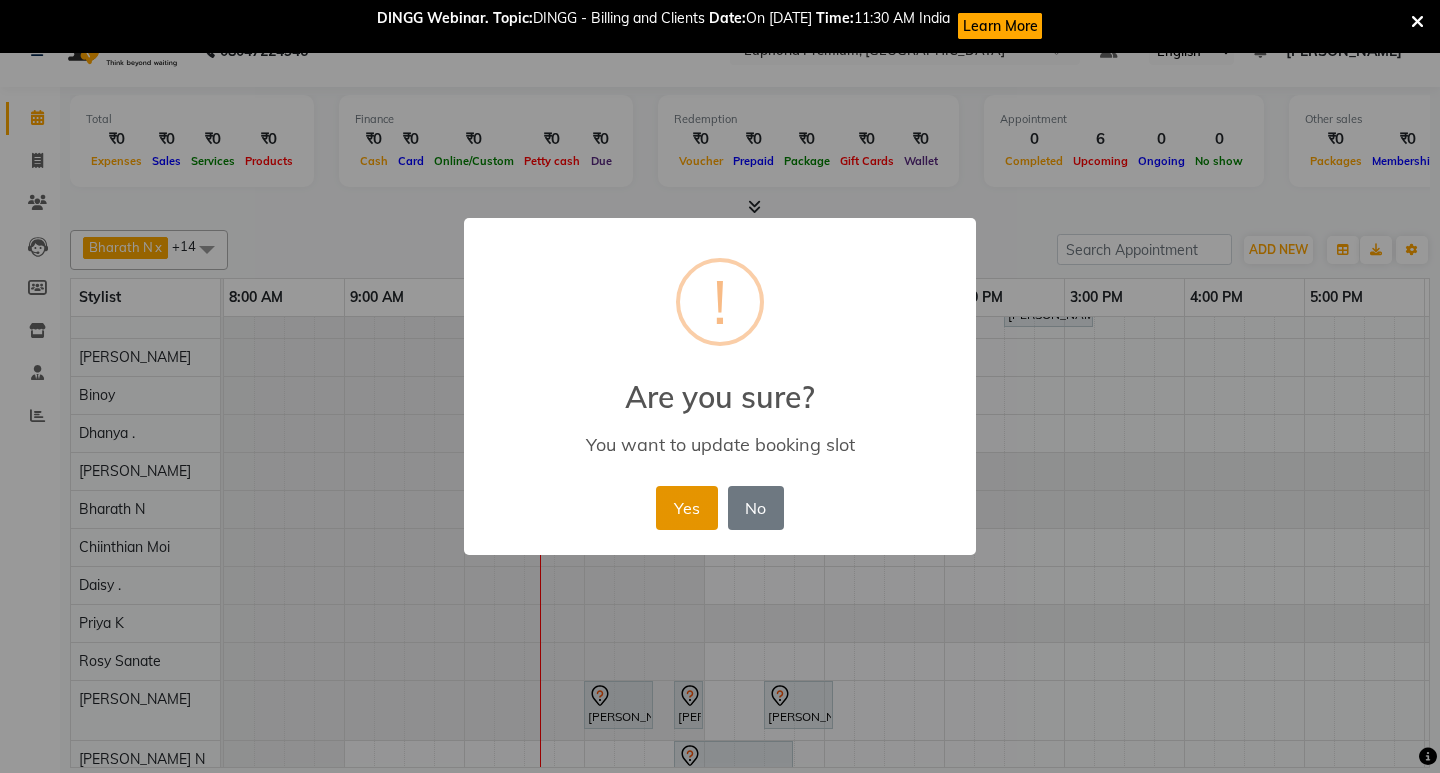 click on "Yes" at bounding box center [686, 508] 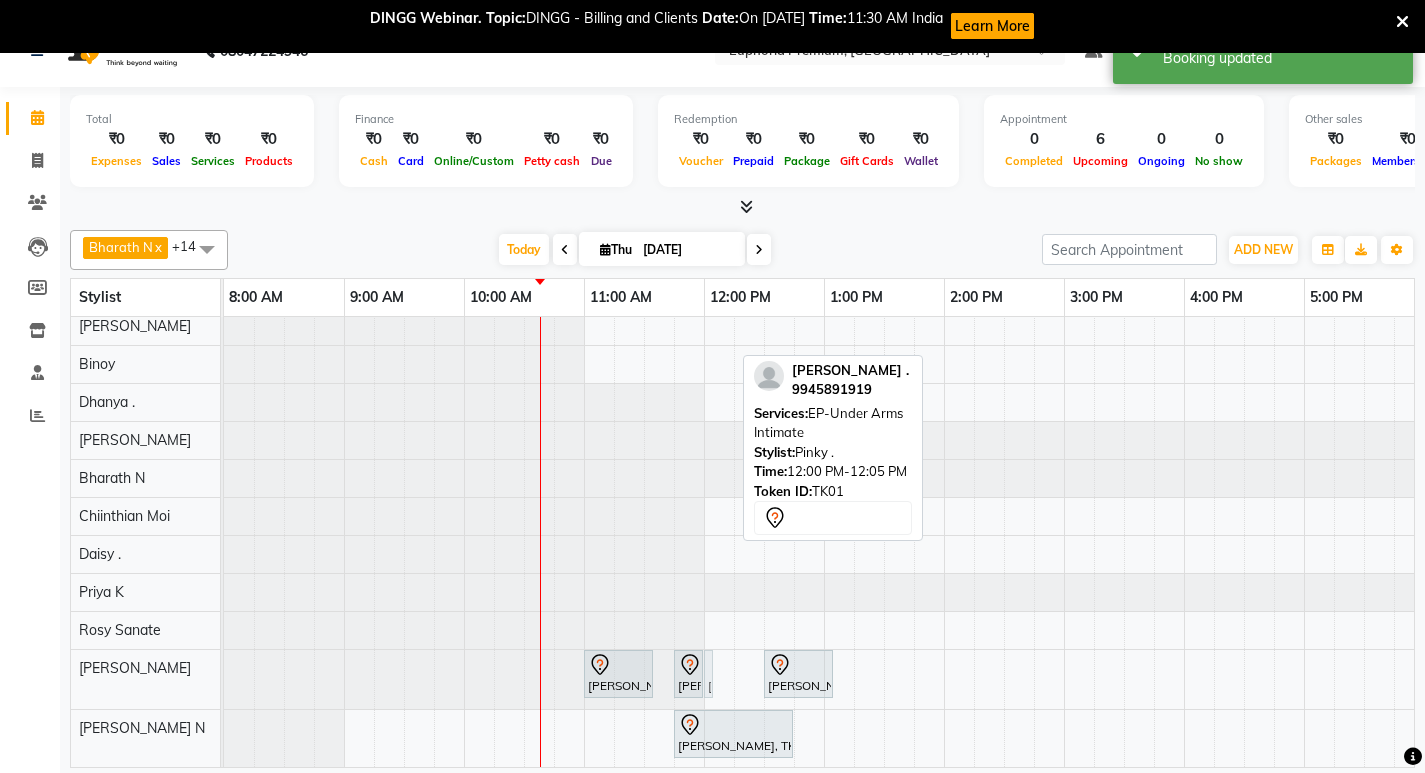 drag, startPoint x: 720, startPoint y: 329, endPoint x: 728, endPoint y: 669, distance: 340.09412 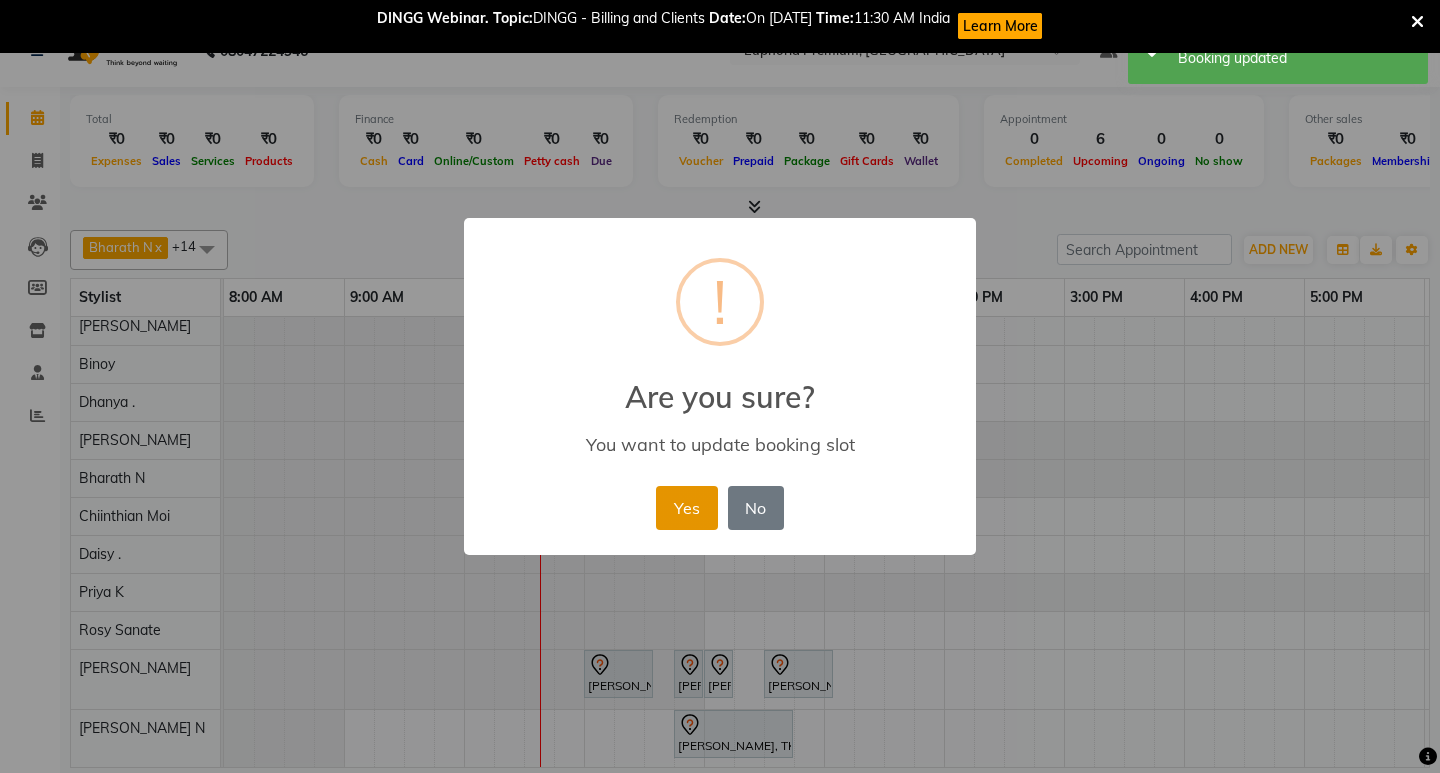 click on "Yes" at bounding box center (686, 508) 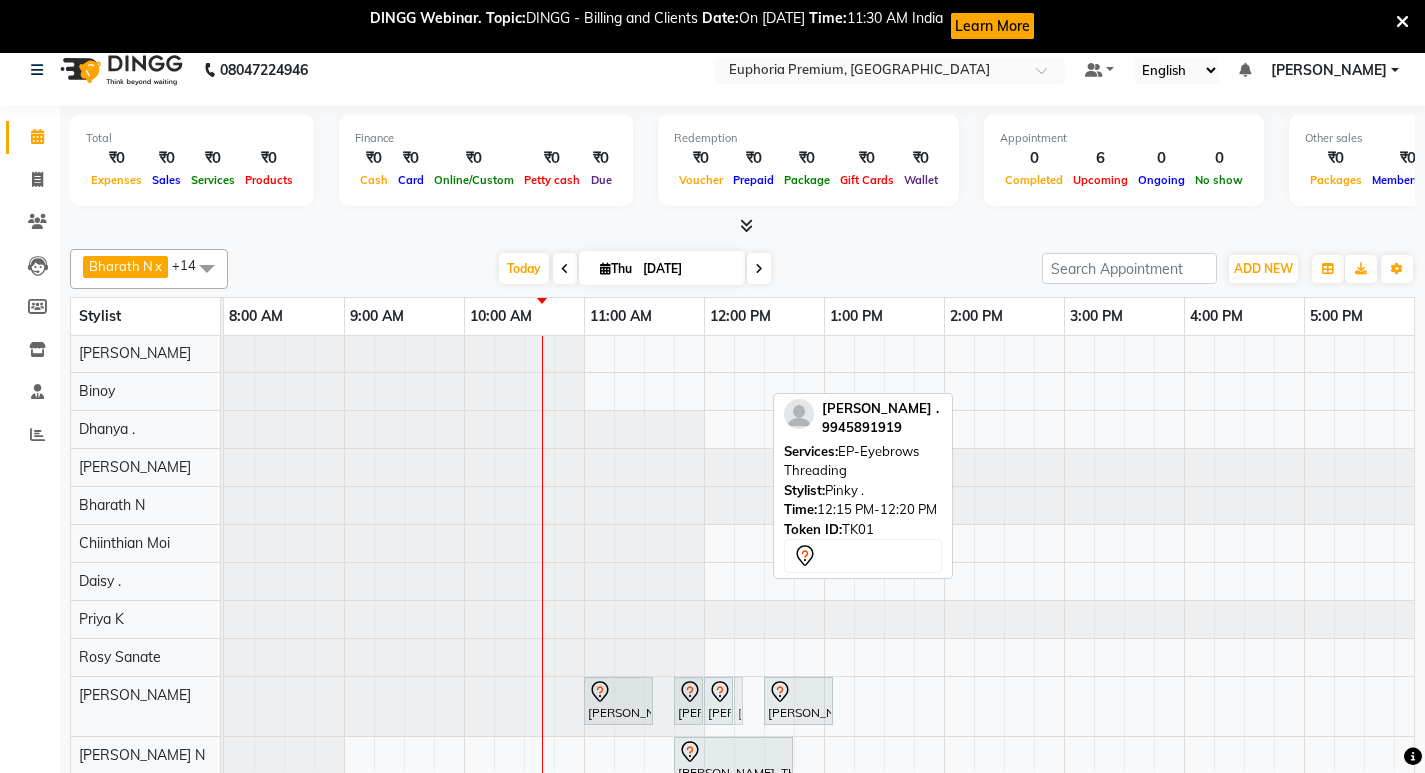 drag, startPoint x: 741, startPoint y: 371, endPoint x: 753, endPoint y: 694, distance: 323.22284 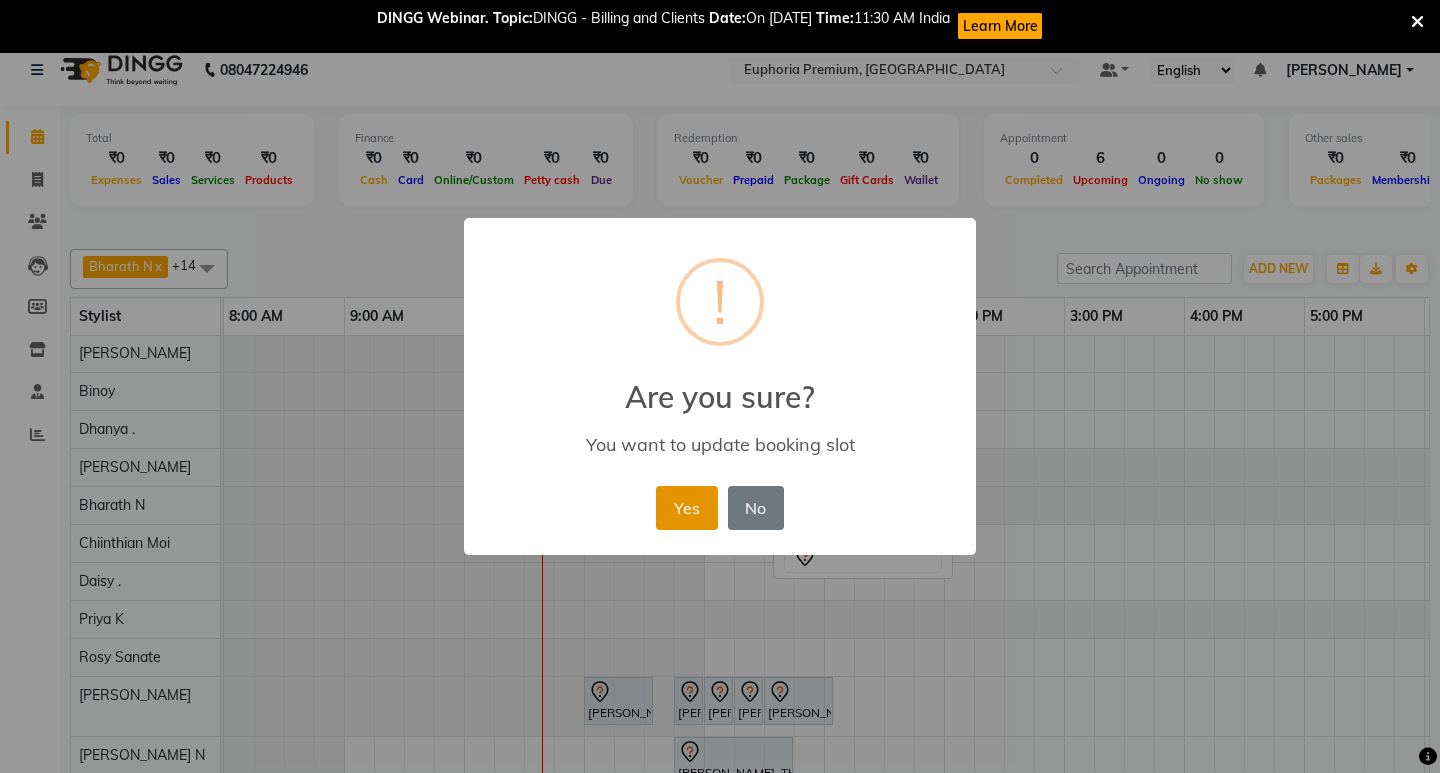 click on "Yes" at bounding box center [686, 508] 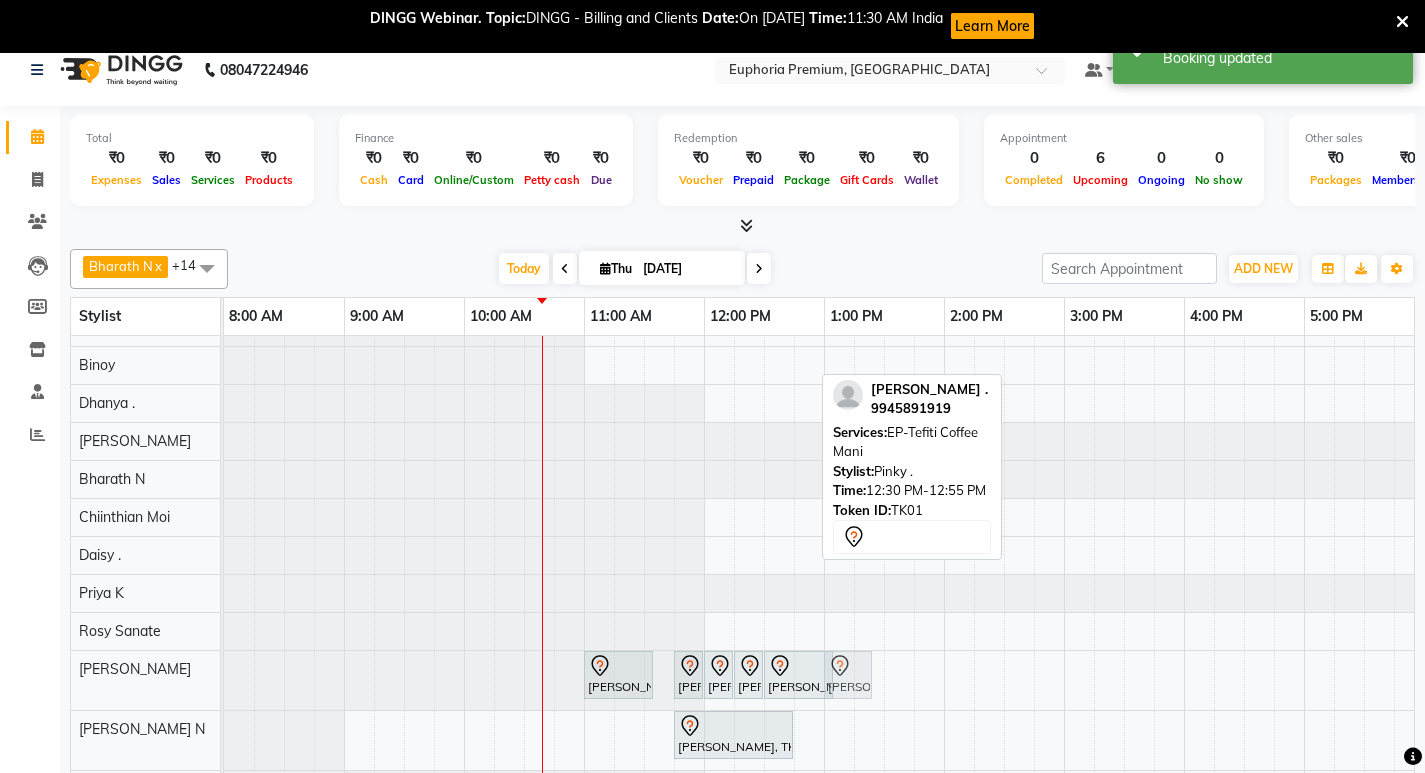drag, startPoint x: 792, startPoint y: 347, endPoint x: 859, endPoint y: 679, distance: 338.69308 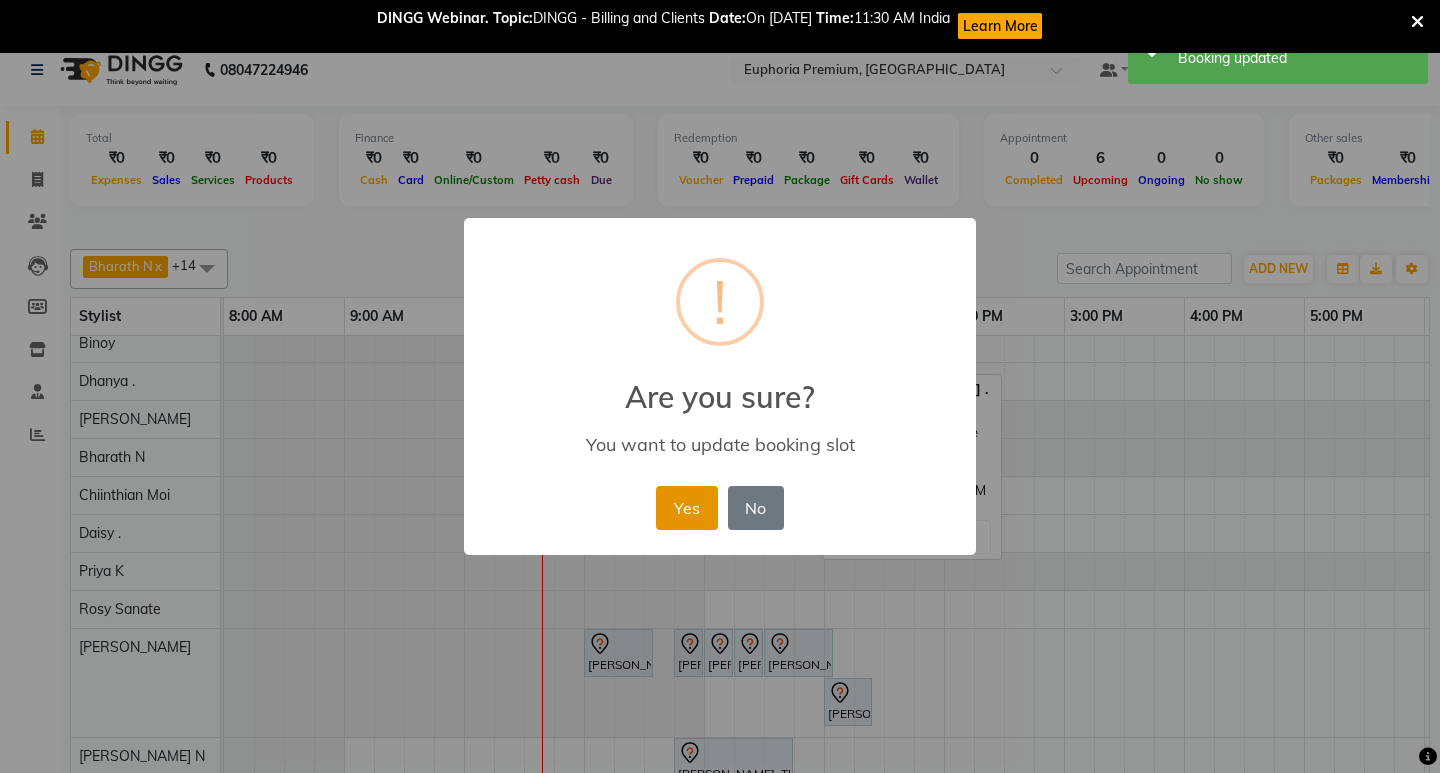 click on "Yes" at bounding box center (686, 508) 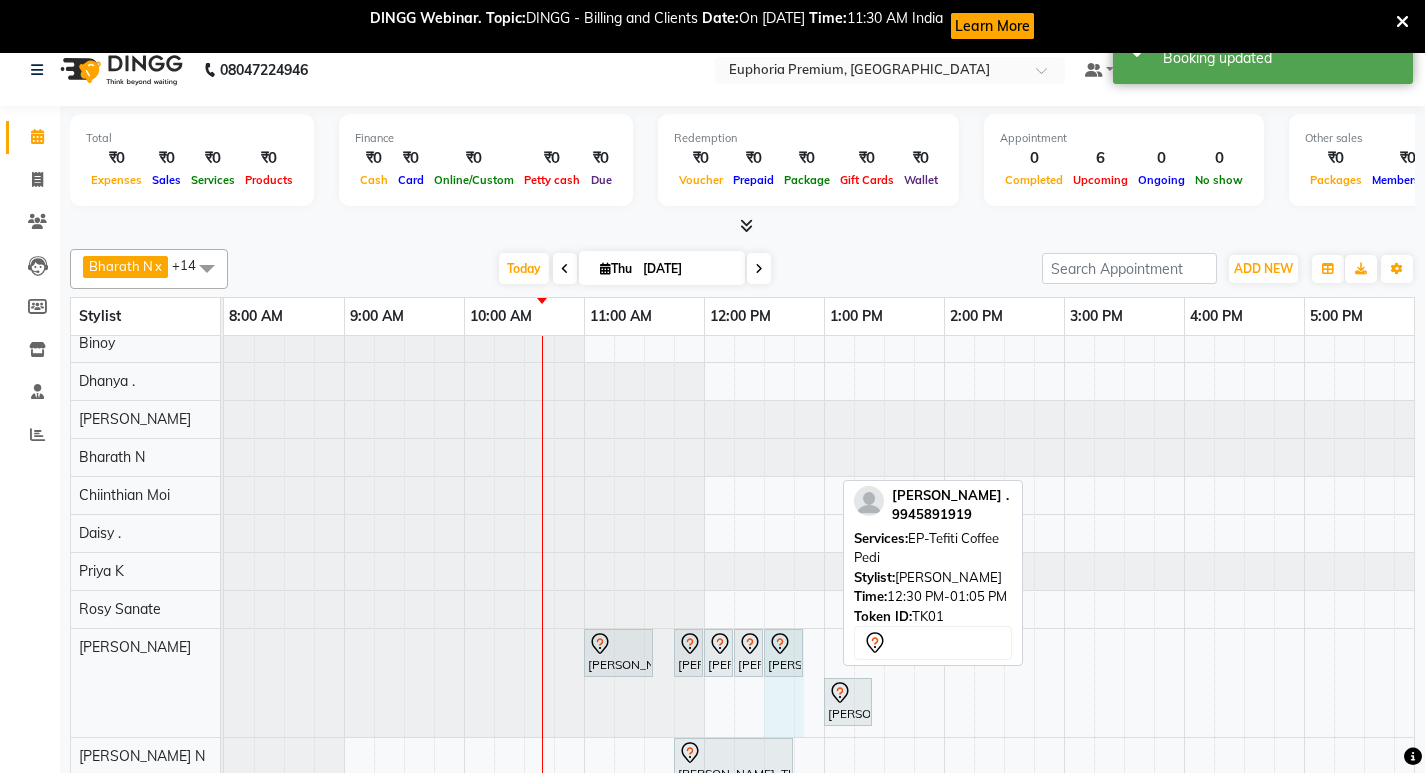 drag, startPoint x: 829, startPoint y: 652, endPoint x: 810, endPoint y: 655, distance: 19.235384 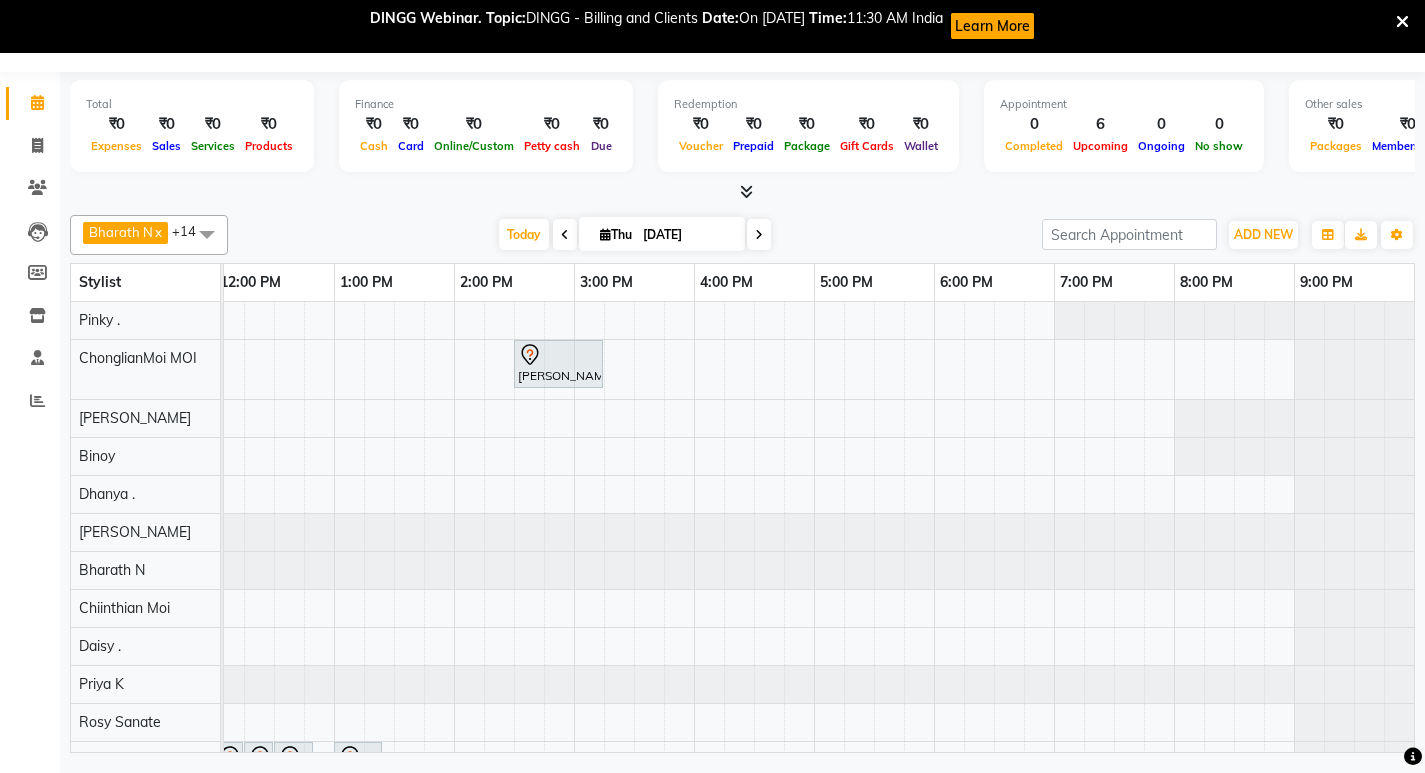 click at bounding box center [605, 234] 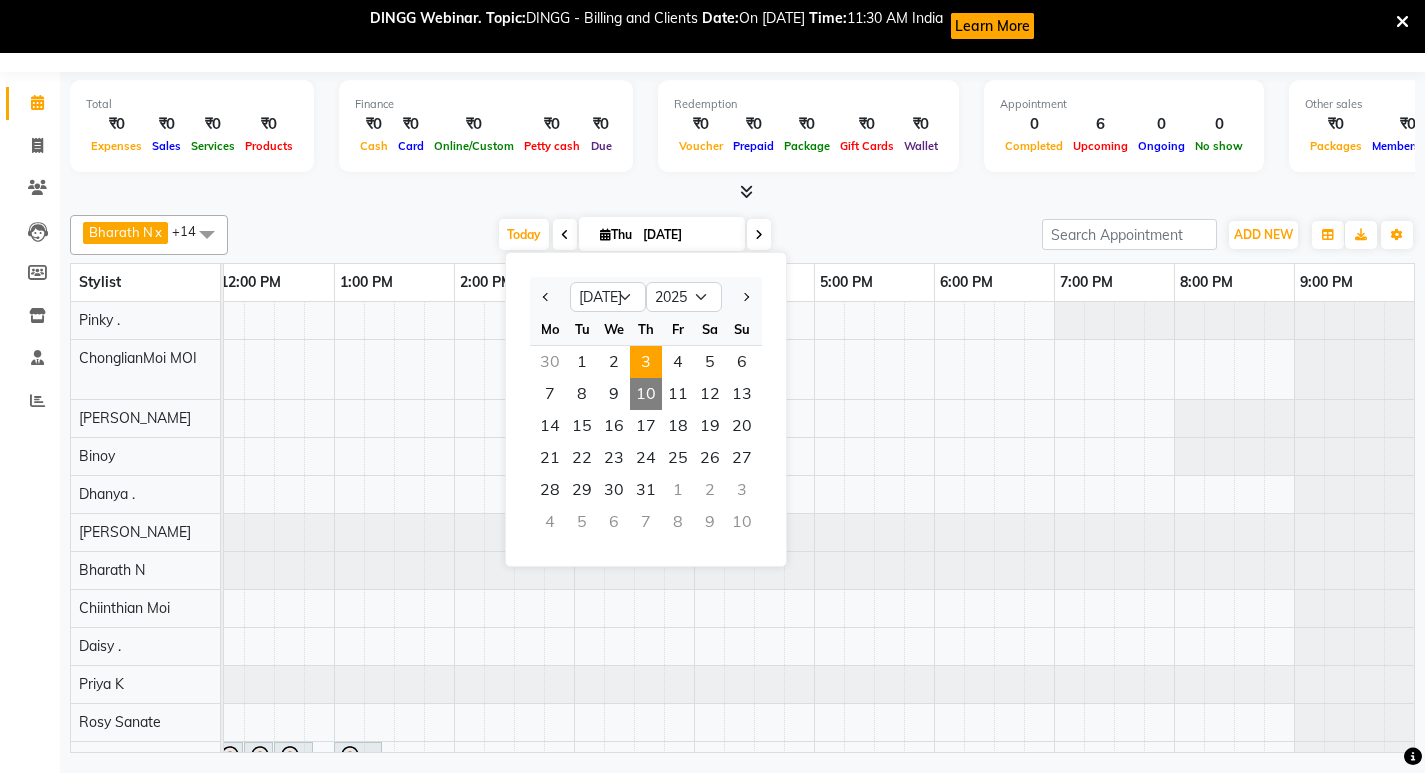 click on "3" at bounding box center (646, 362) 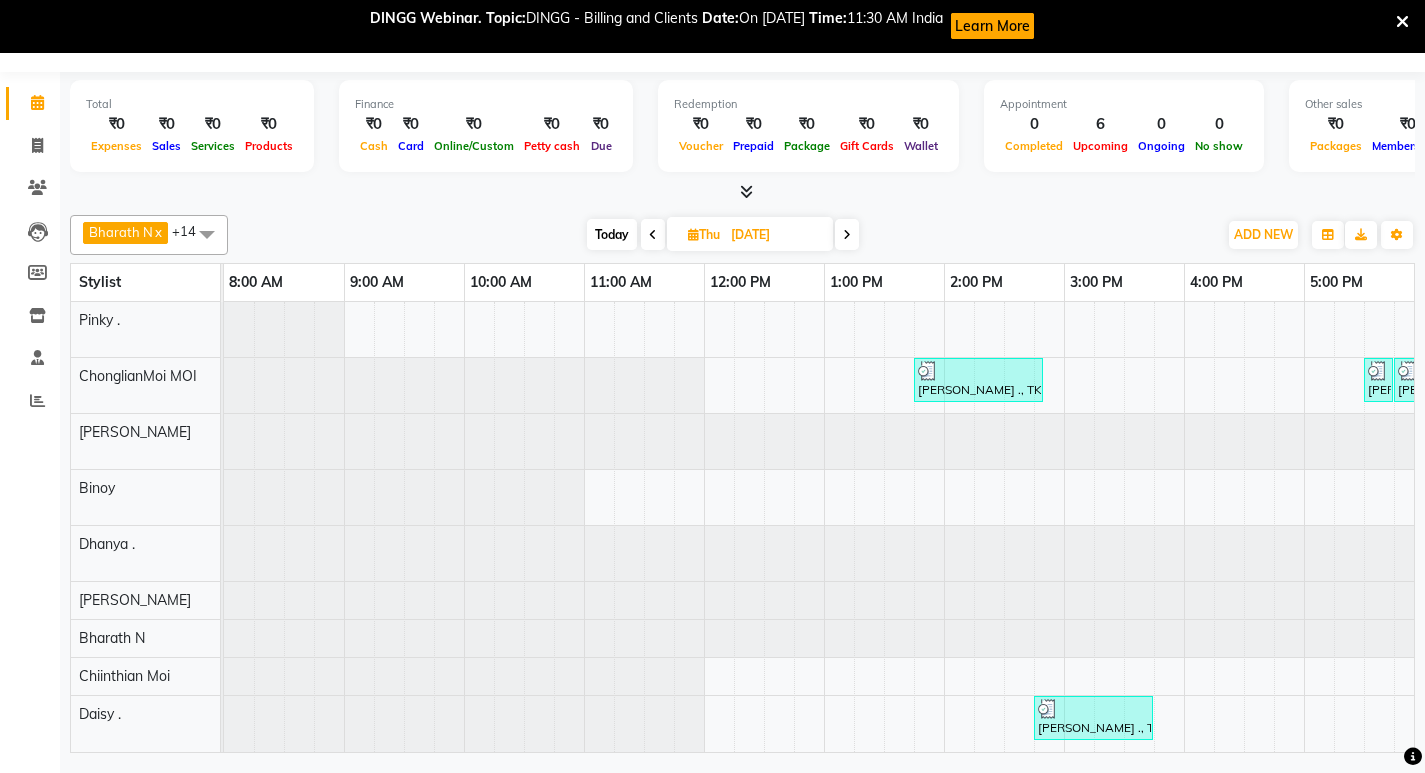 click at bounding box center (207, 234) 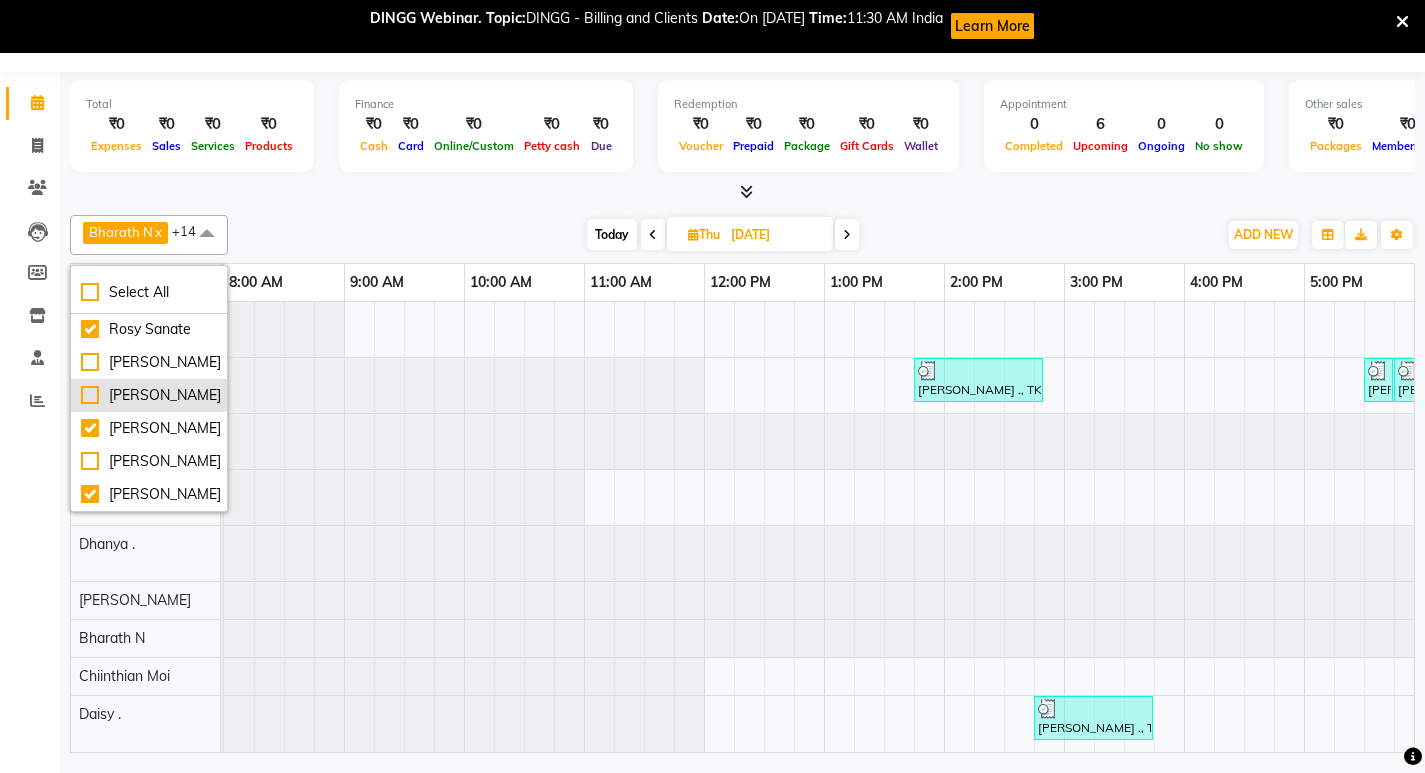 click on "[PERSON_NAME]" at bounding box center (149, 395) 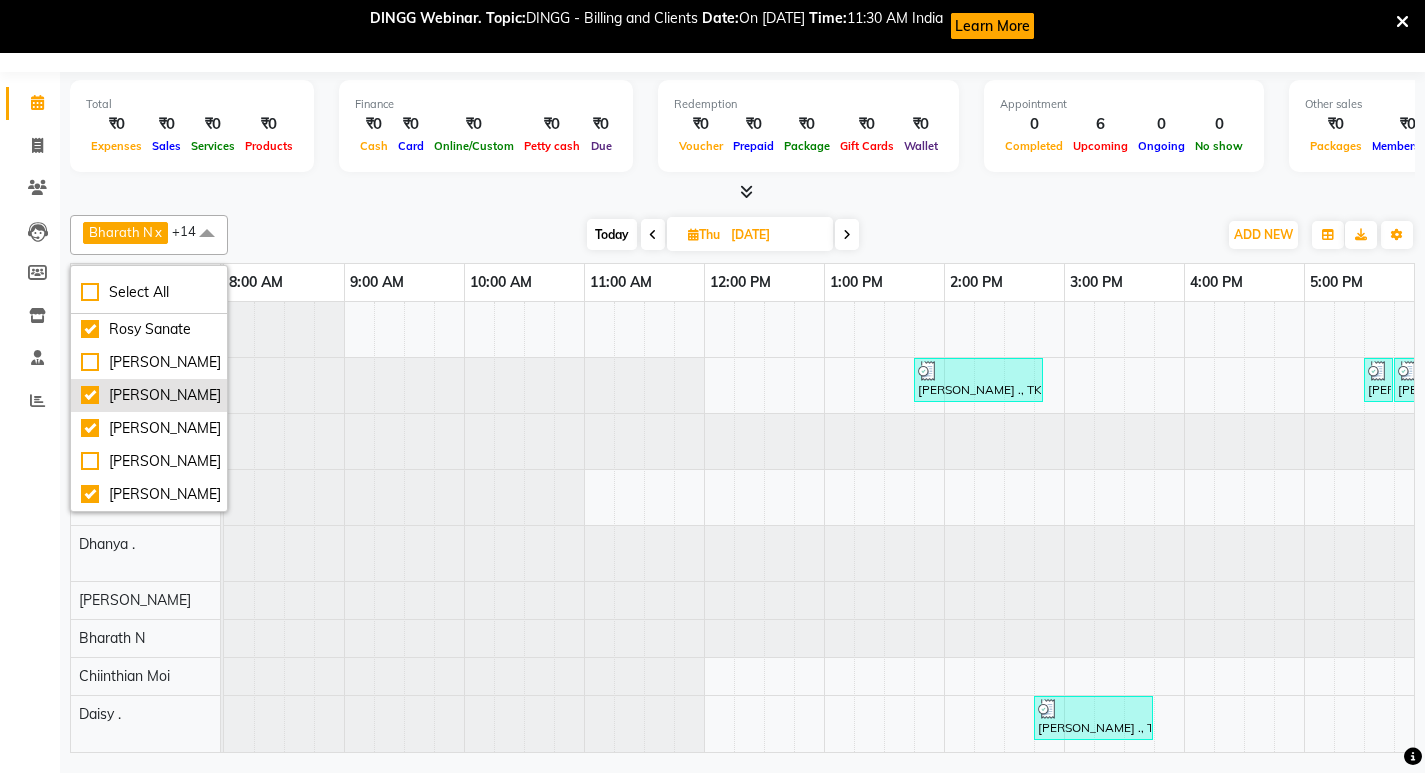 checkbox on "true" 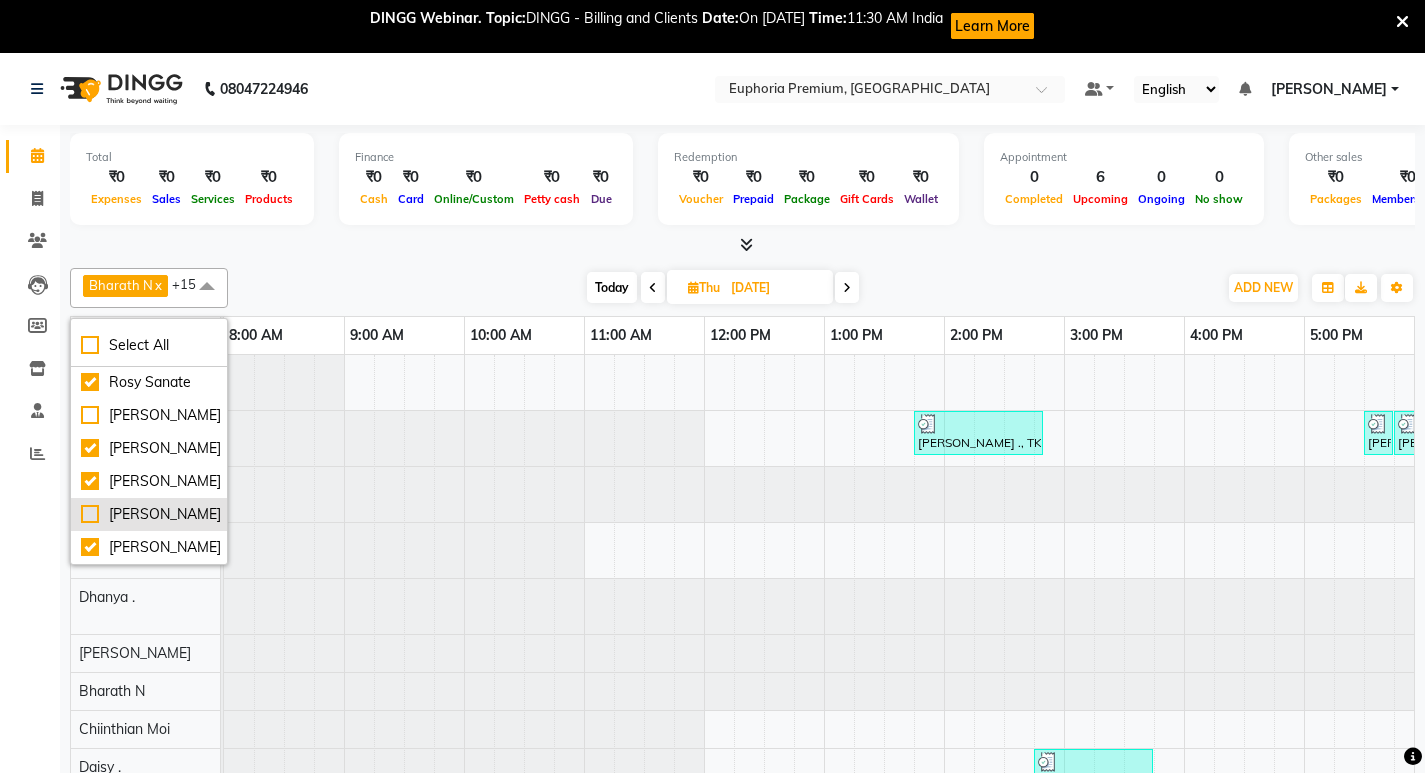 click on "[PERSON_NAME]" at bounding box center (149, 514) 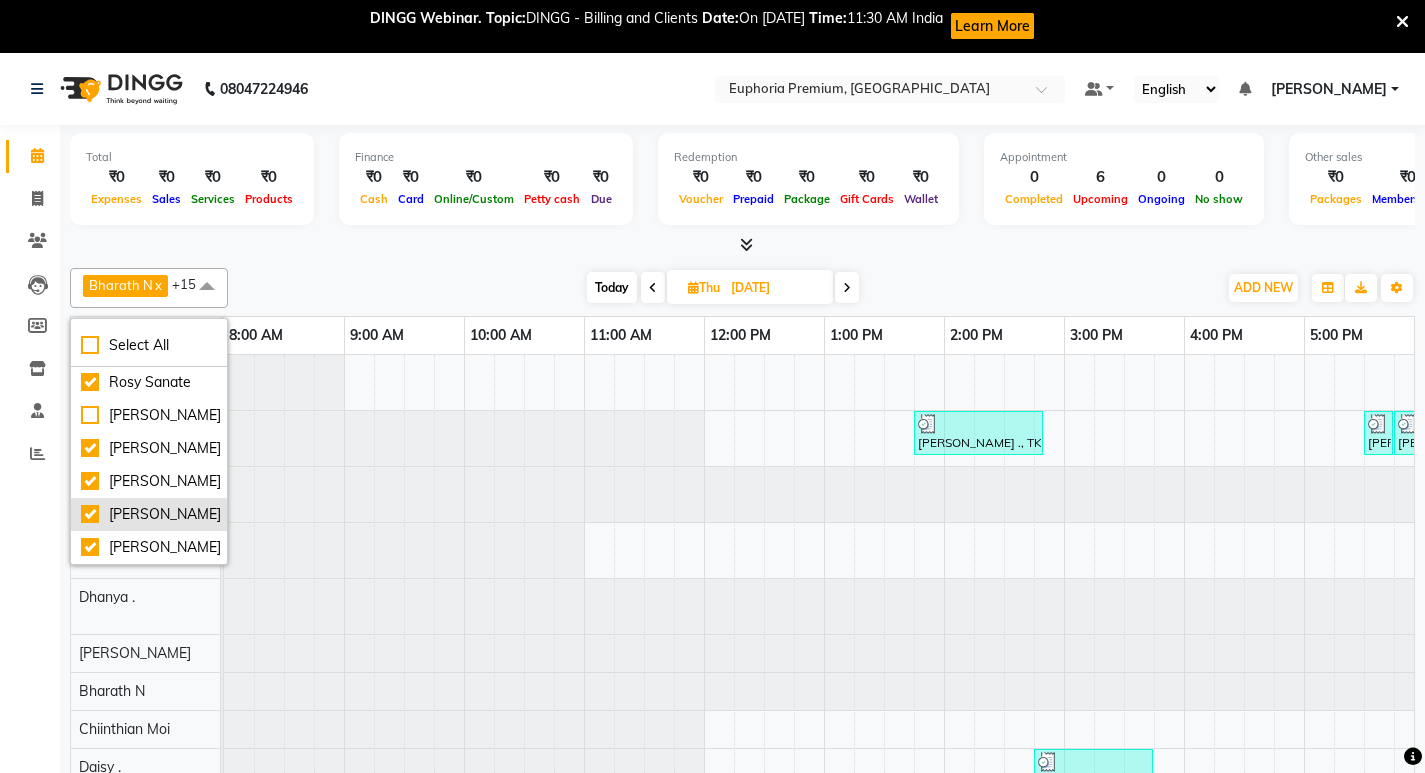 checkbox on "true" 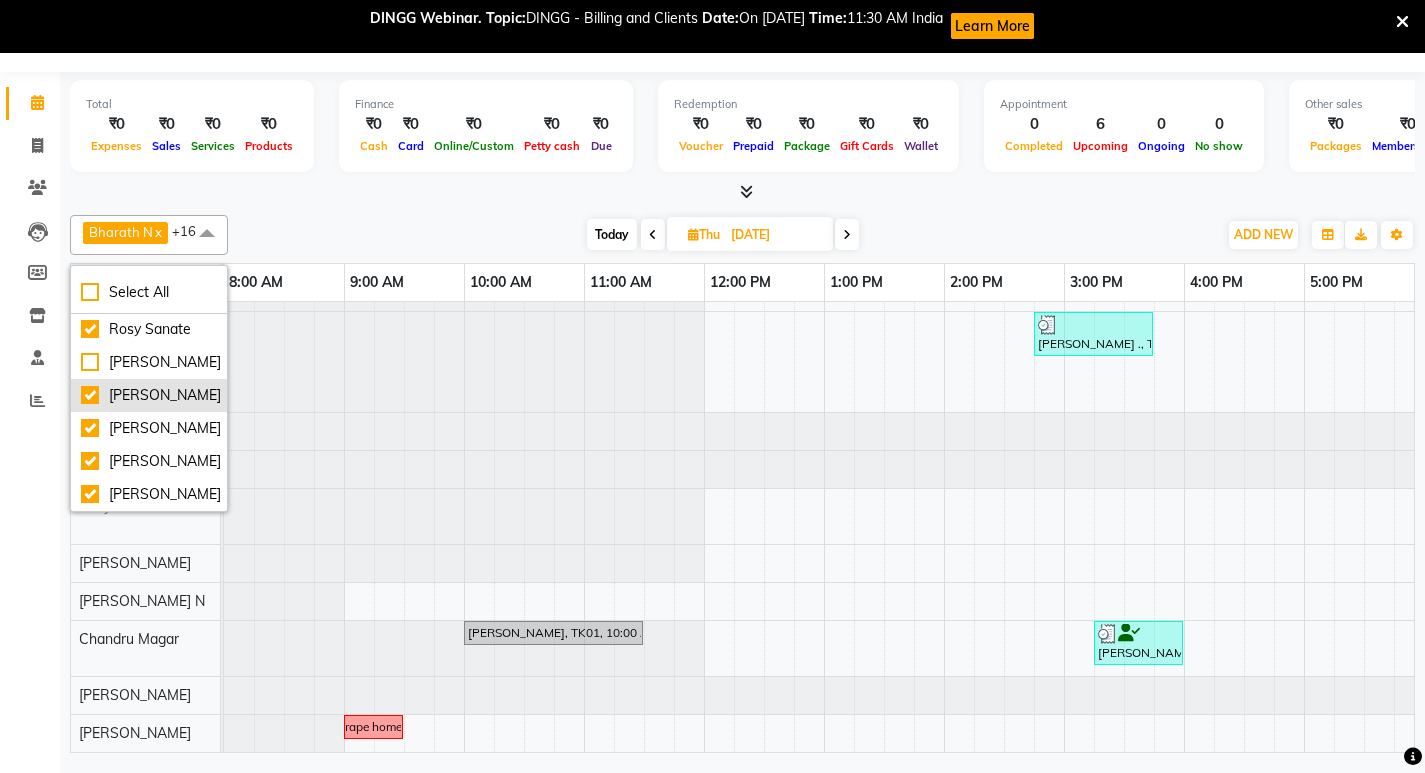 click on "[PERSON_NAME]" at bounding box center [149, 395] 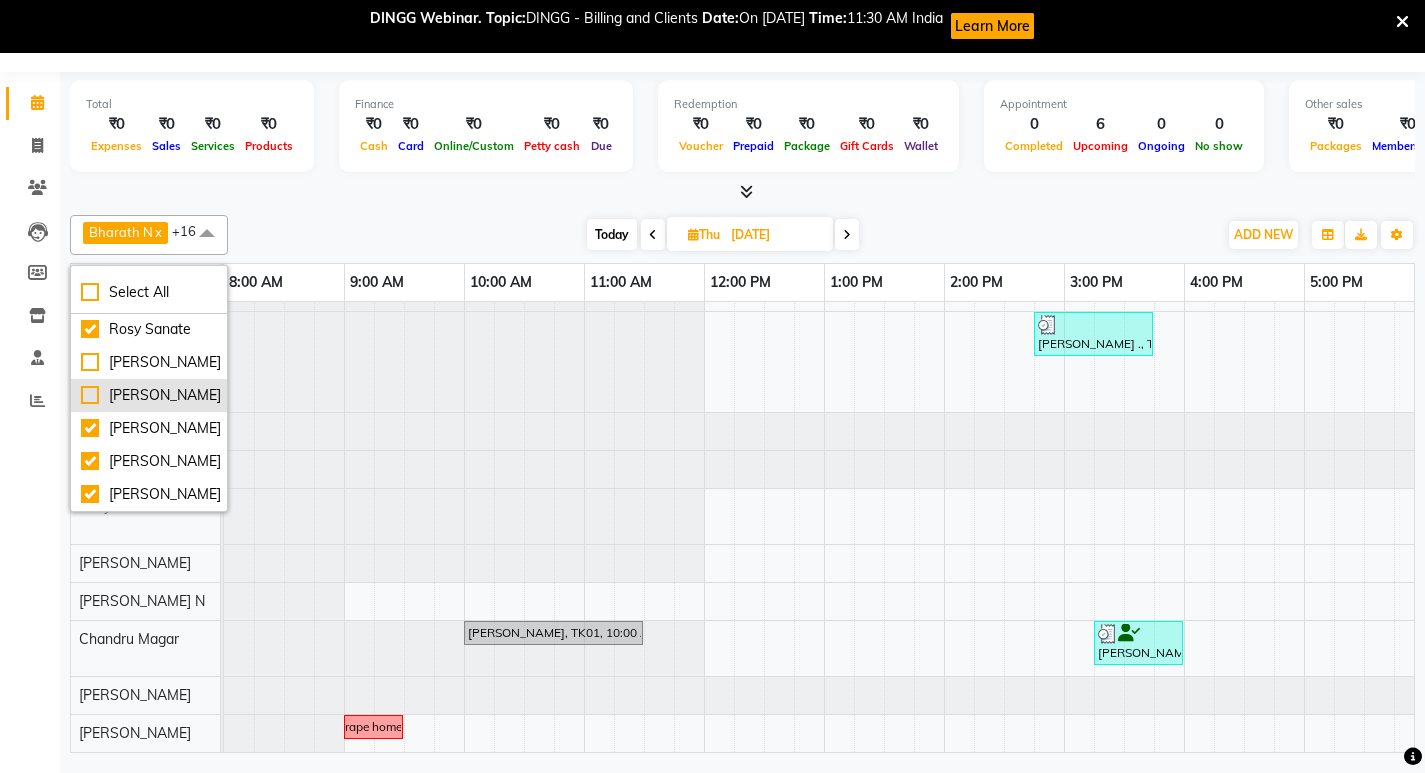 checkbox on "false" 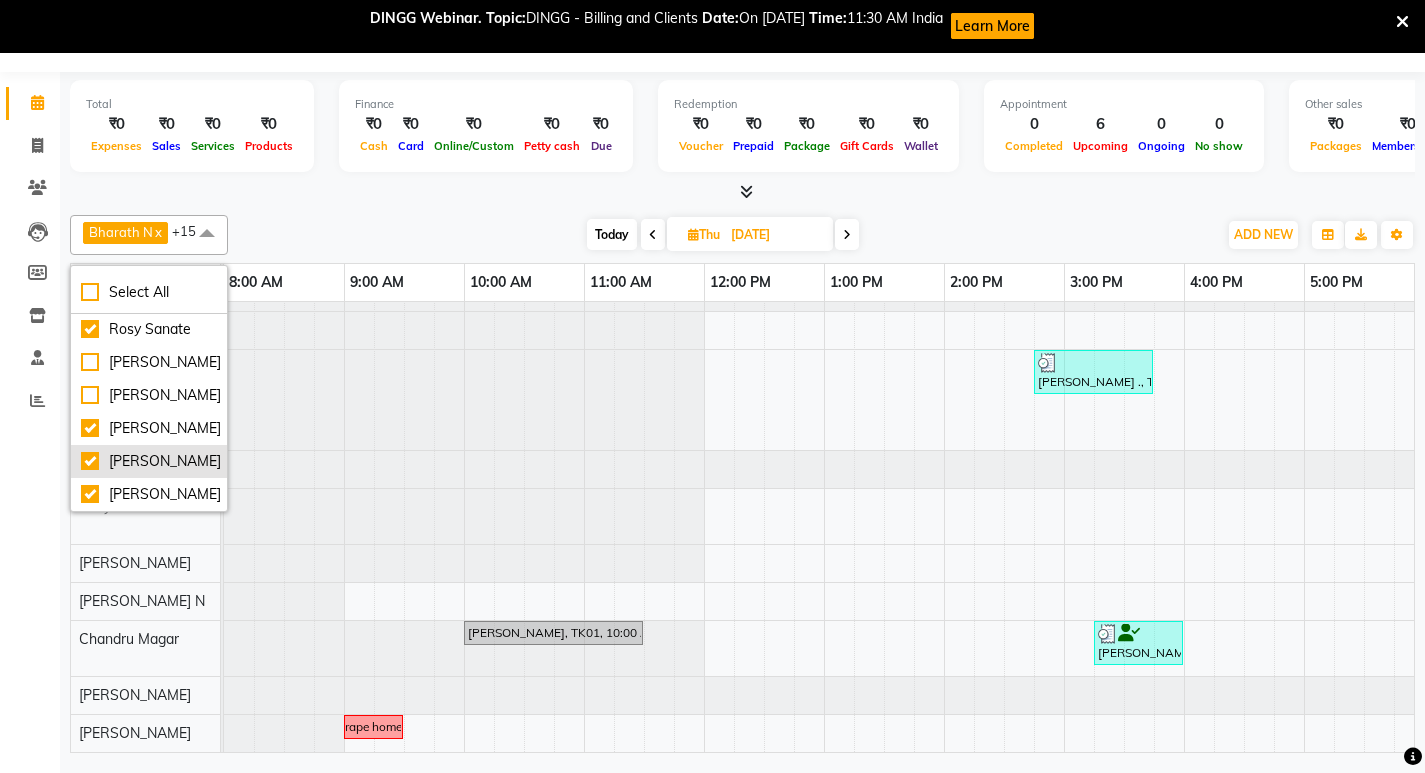 click on "[PERSON_NAME]" at bounding box center (149, 461) 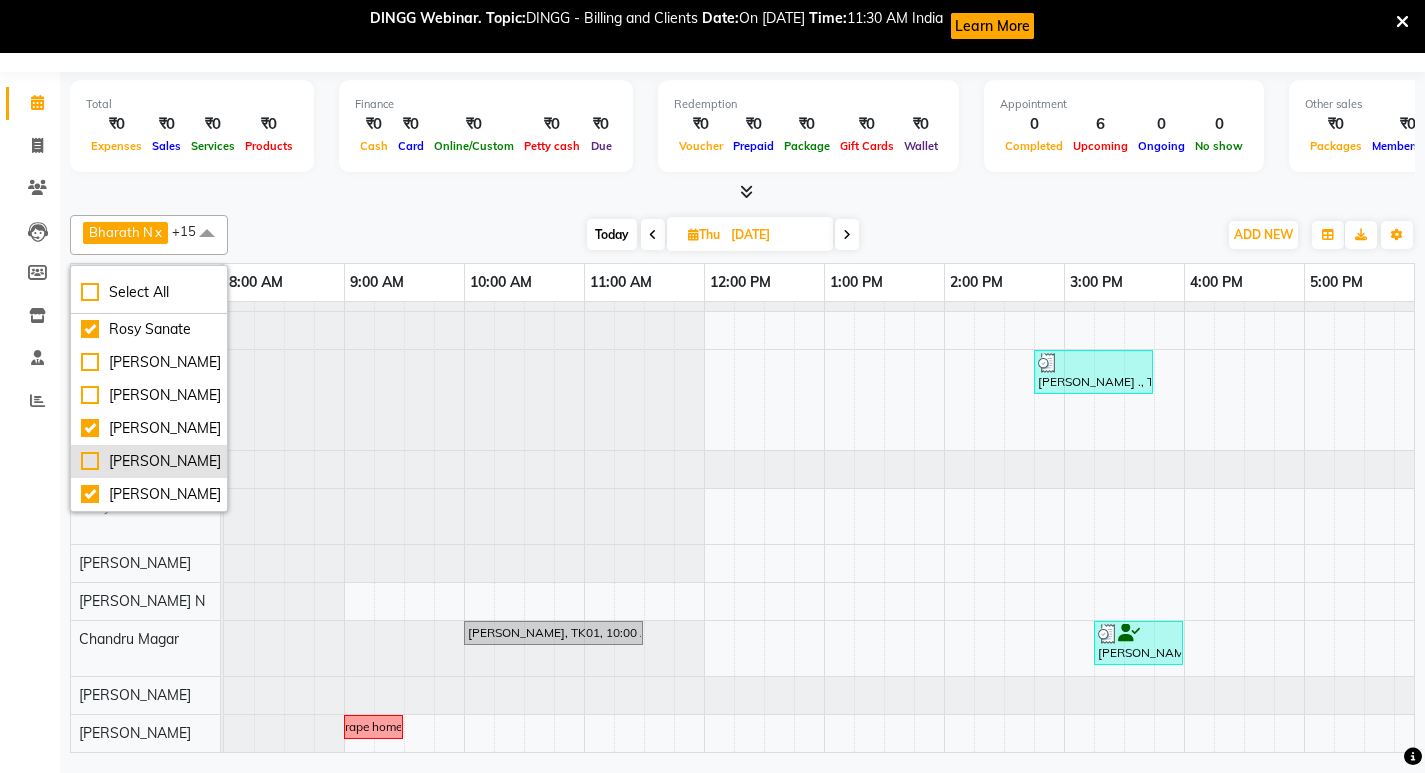 checkbox on "false" 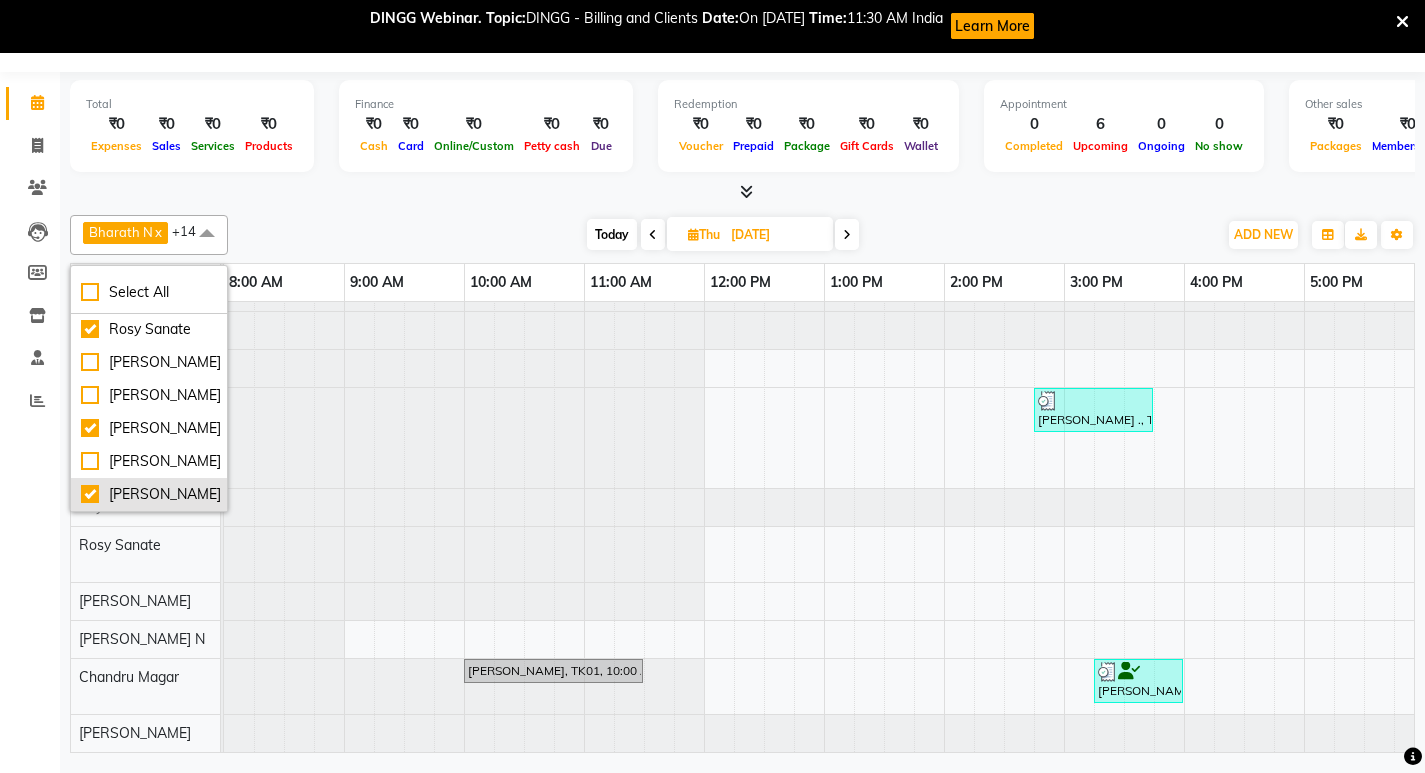 click on "[PERSON_NAME]" at bounding box center [149, 494] 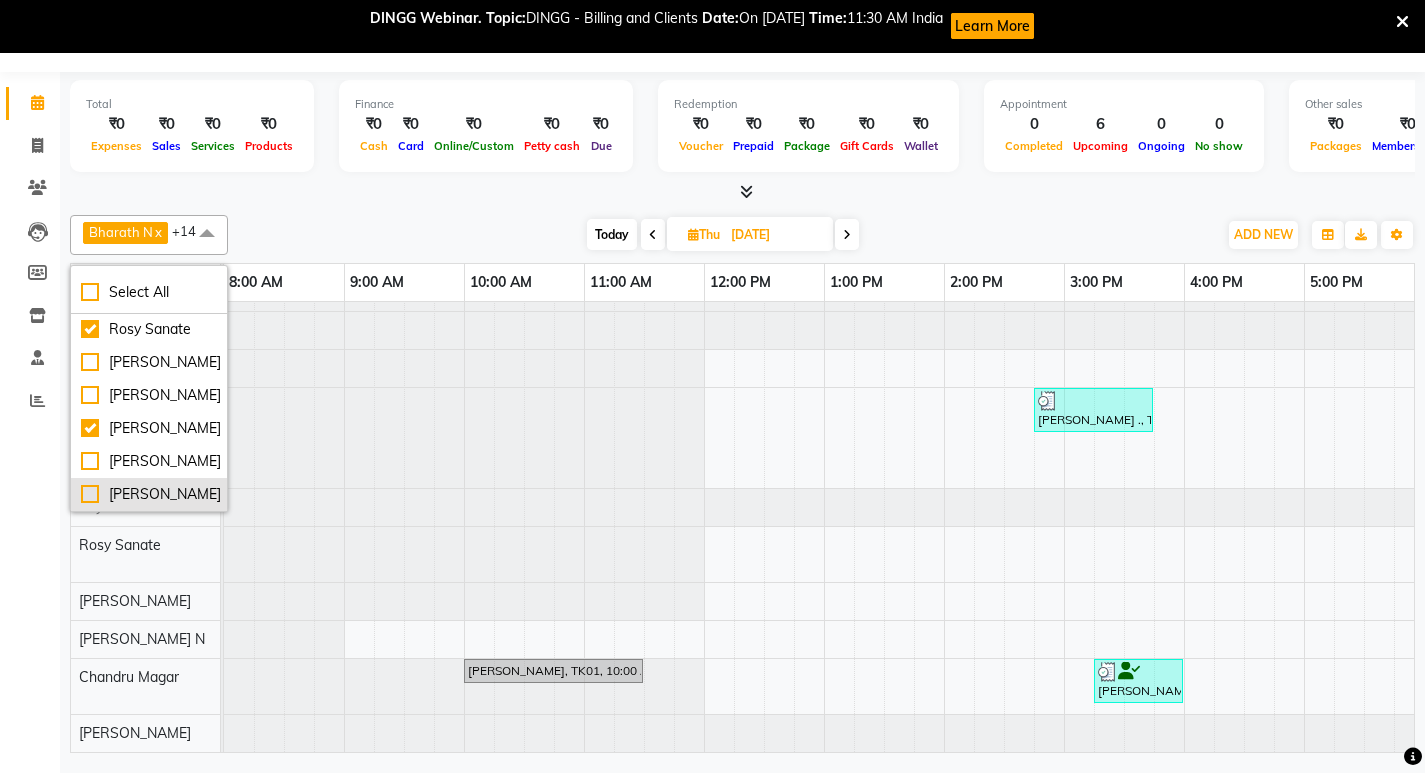 checkbox on "false" 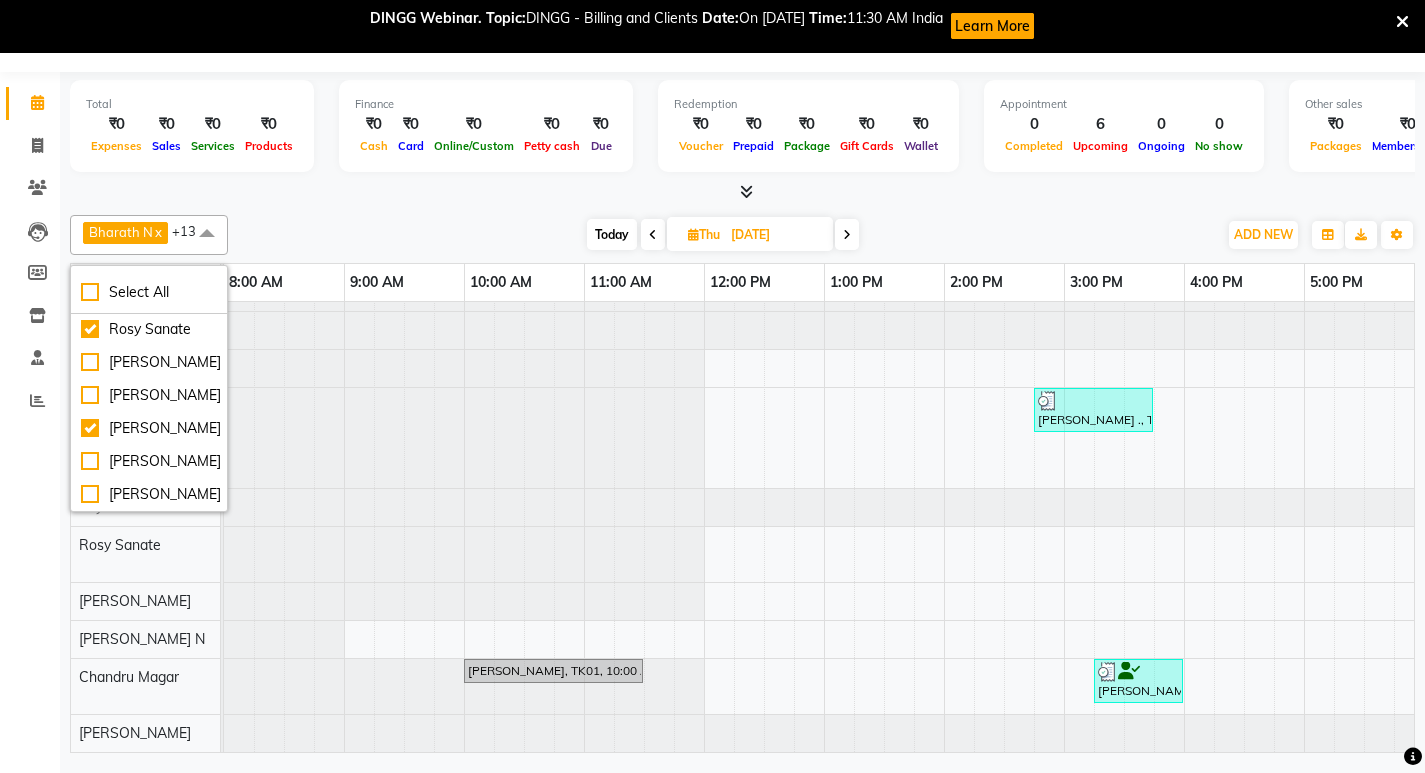 click at bounding box center [693, 234] 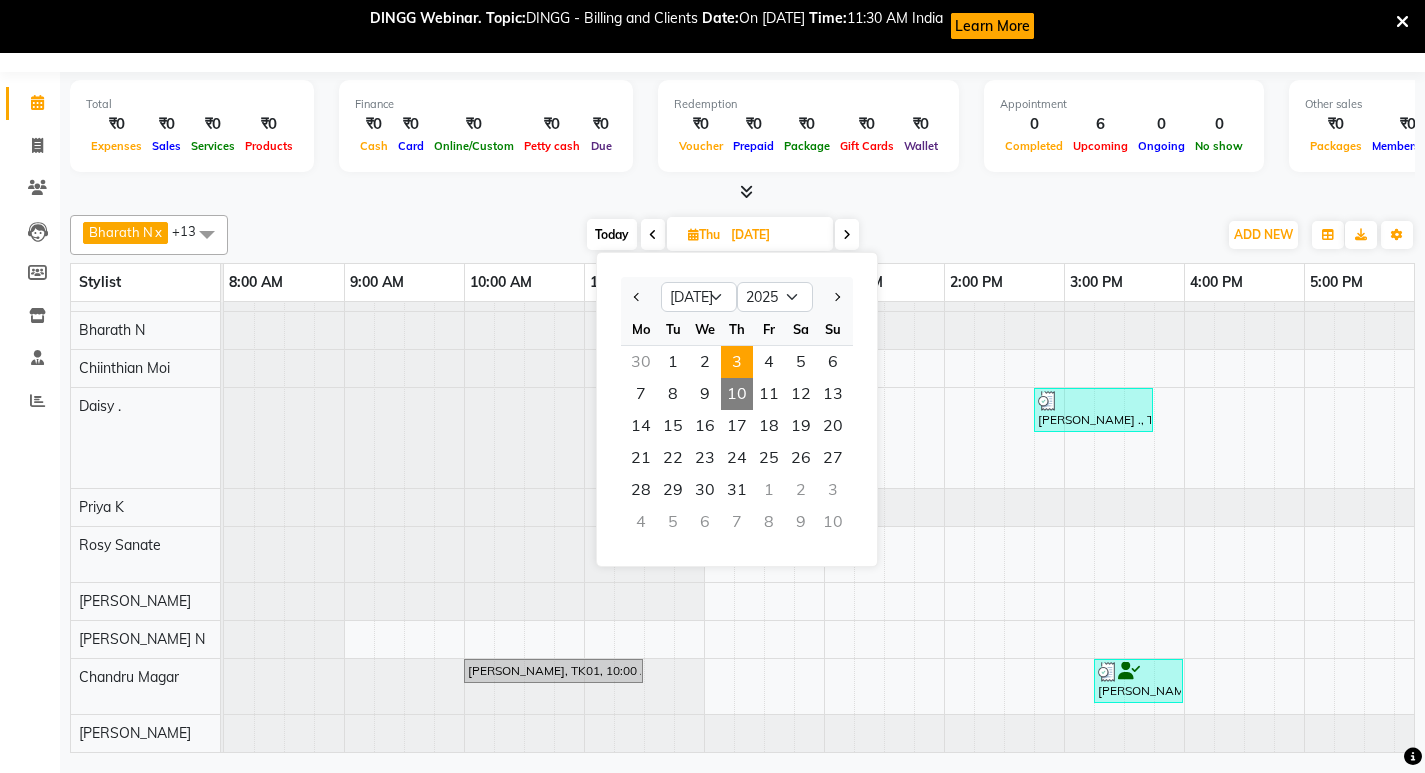 click on "10" at bounding box center [737, 394] 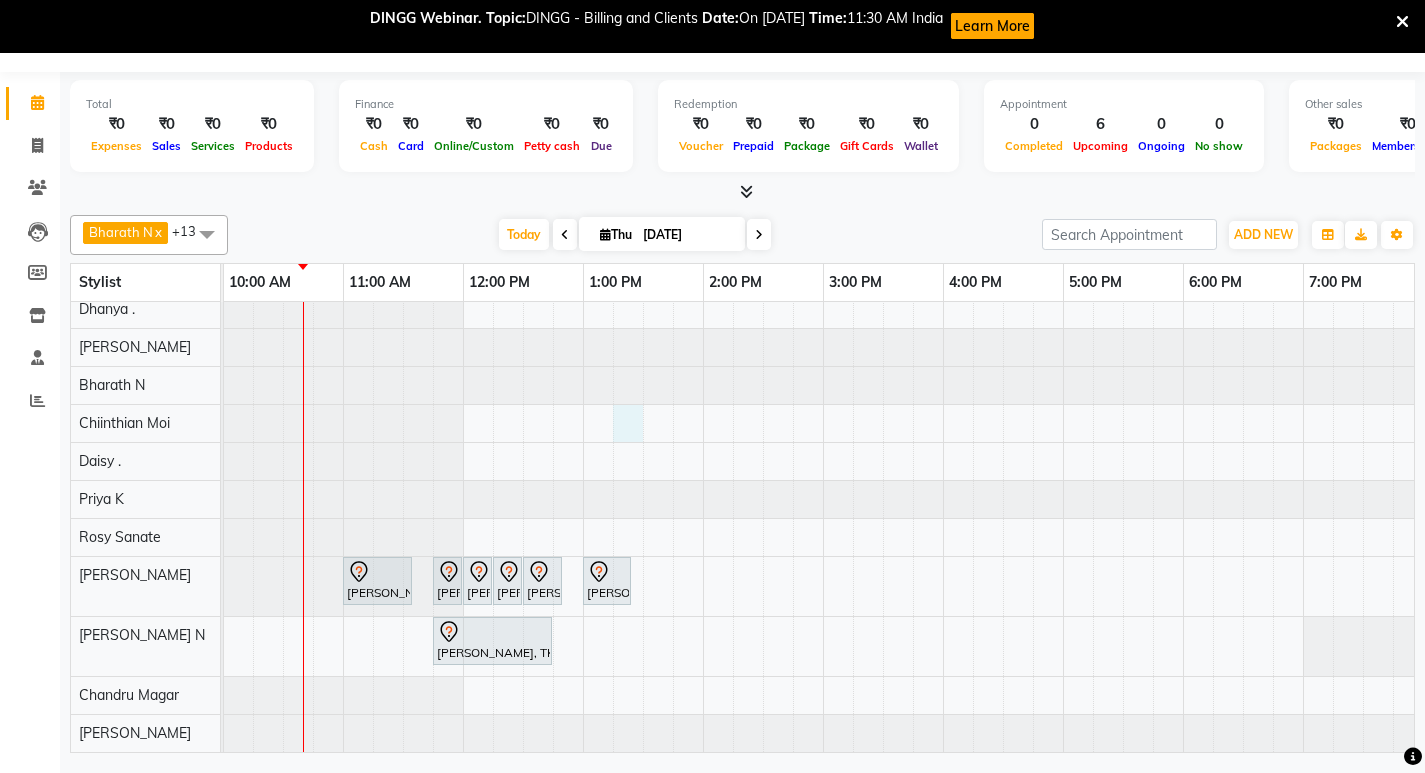 click on "Samantha ., TK02, 02:30 PM-03:15 PM, EP-Crystal Pedi             Rita ., TK01, 11:00 AM-11:35 AM, EP-Calmagic Treatment             Rita ., TK01, 11:45 AM-11:50 AM, EP-Full Arms Cream Wax             Rita ., TK01, 12:00 PM-12:05 PM, EP-Under Arms Intimate             Rita ., TK01, 12:15 PM-12:20 PM, EP-Eyebrows Threading             Rita ., TK01, 12:30 PM-12:50 PM, EP-Tefiti Coffee Pedi             Rita ., TK01, 01:00 PM-01:25 PM, EP-Tefiti Coffee Mani             Raghavendra, TK03, 11:45 AM-12:45 PM, EEP-HAIR CUT (Senior Stylist) with hairwash MEN" at bounding box center (823, 453) 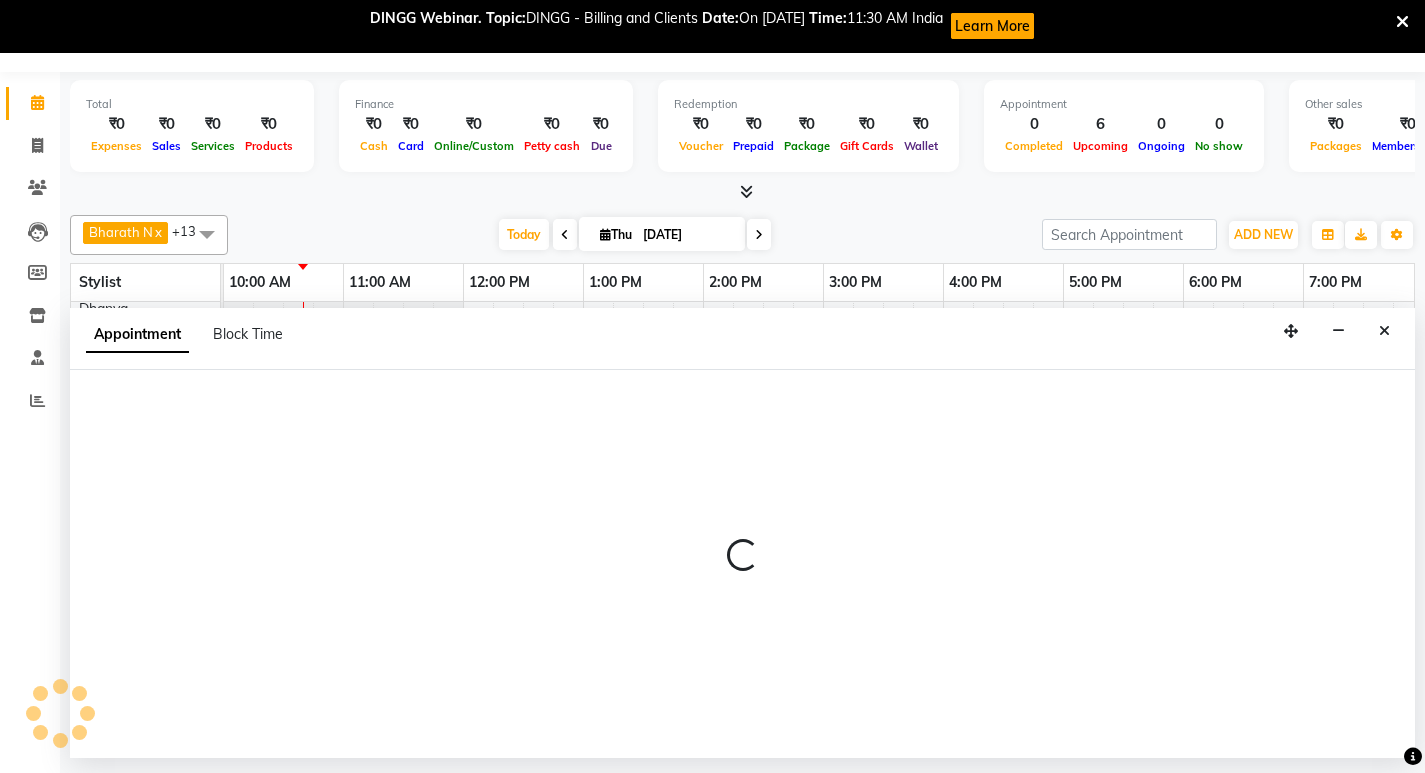 select on "71621" 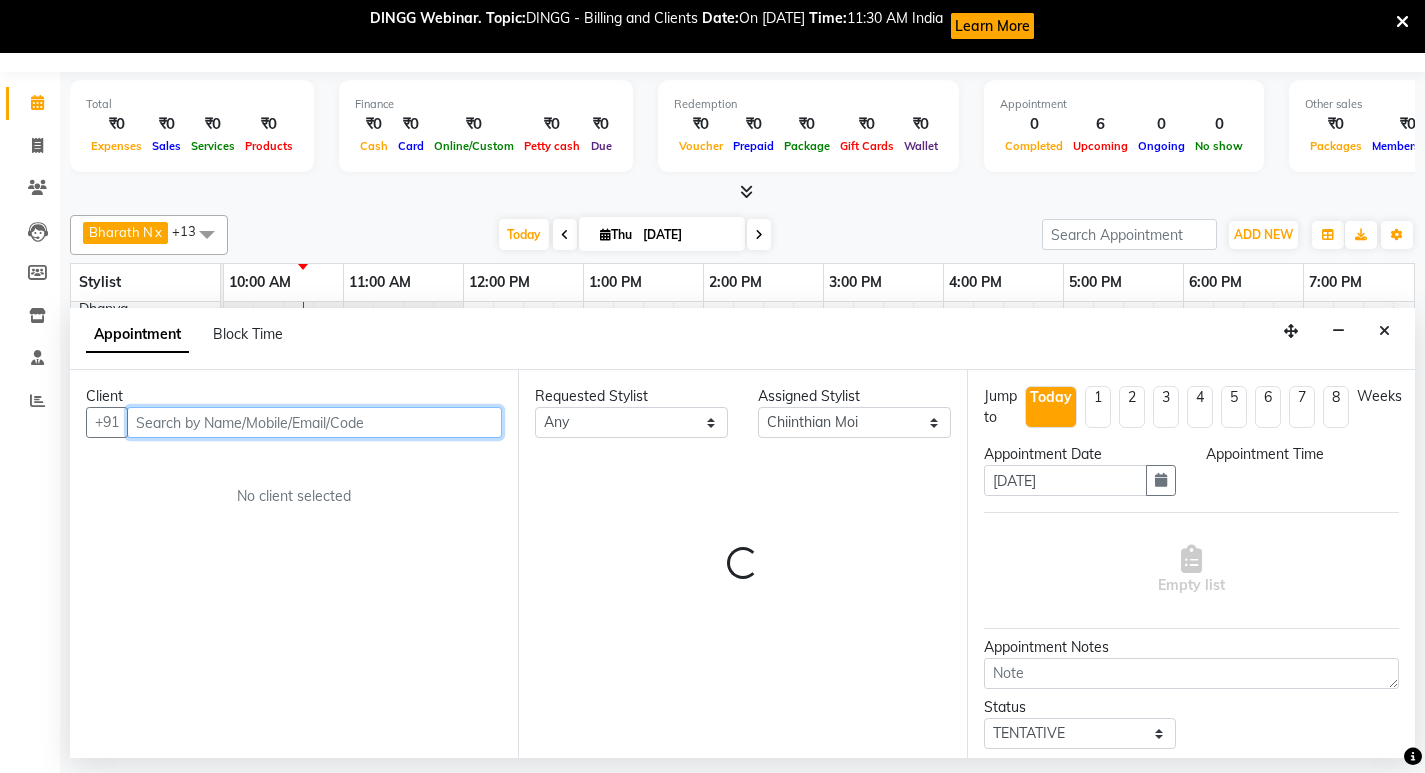 select on "795" 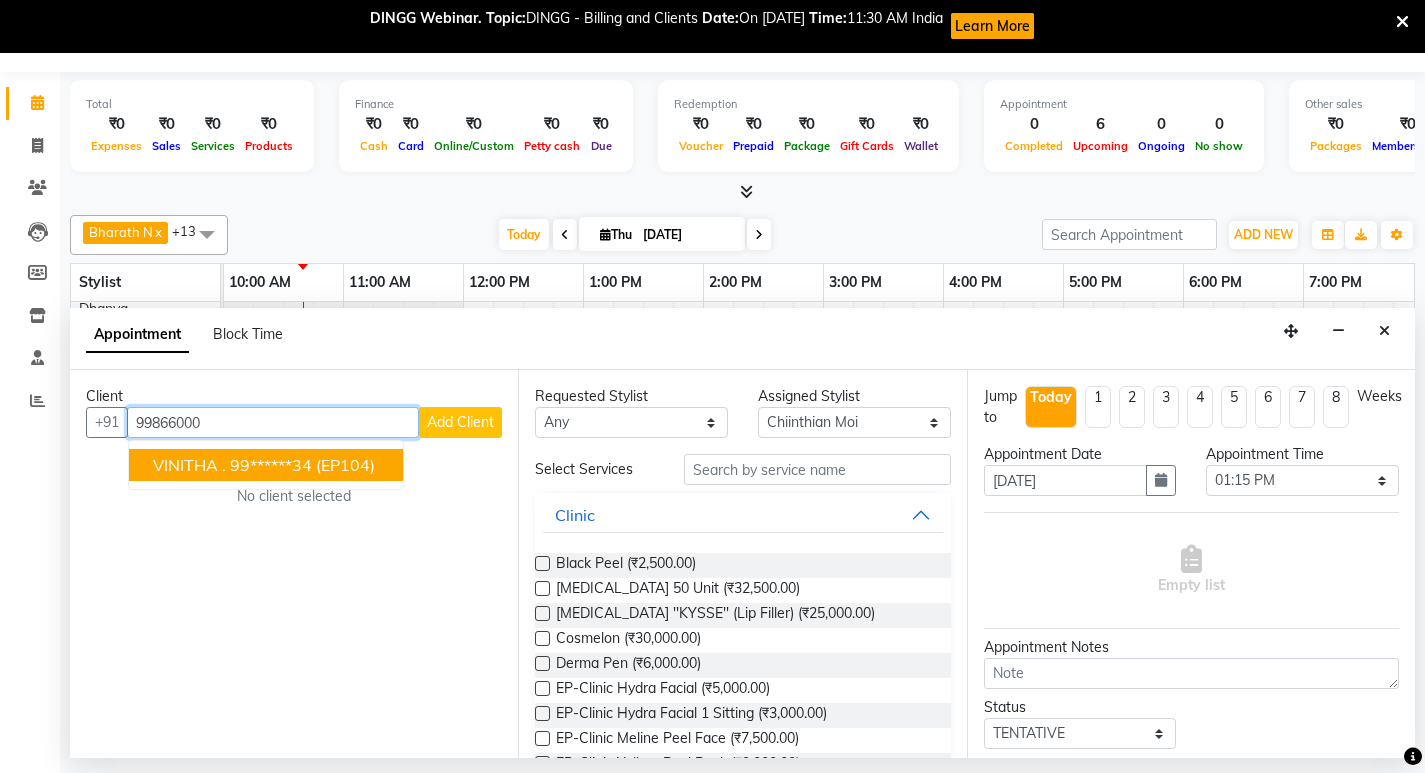 click on "VINITHA .  99******34 (EP104)" at bounding box center [266, 465] 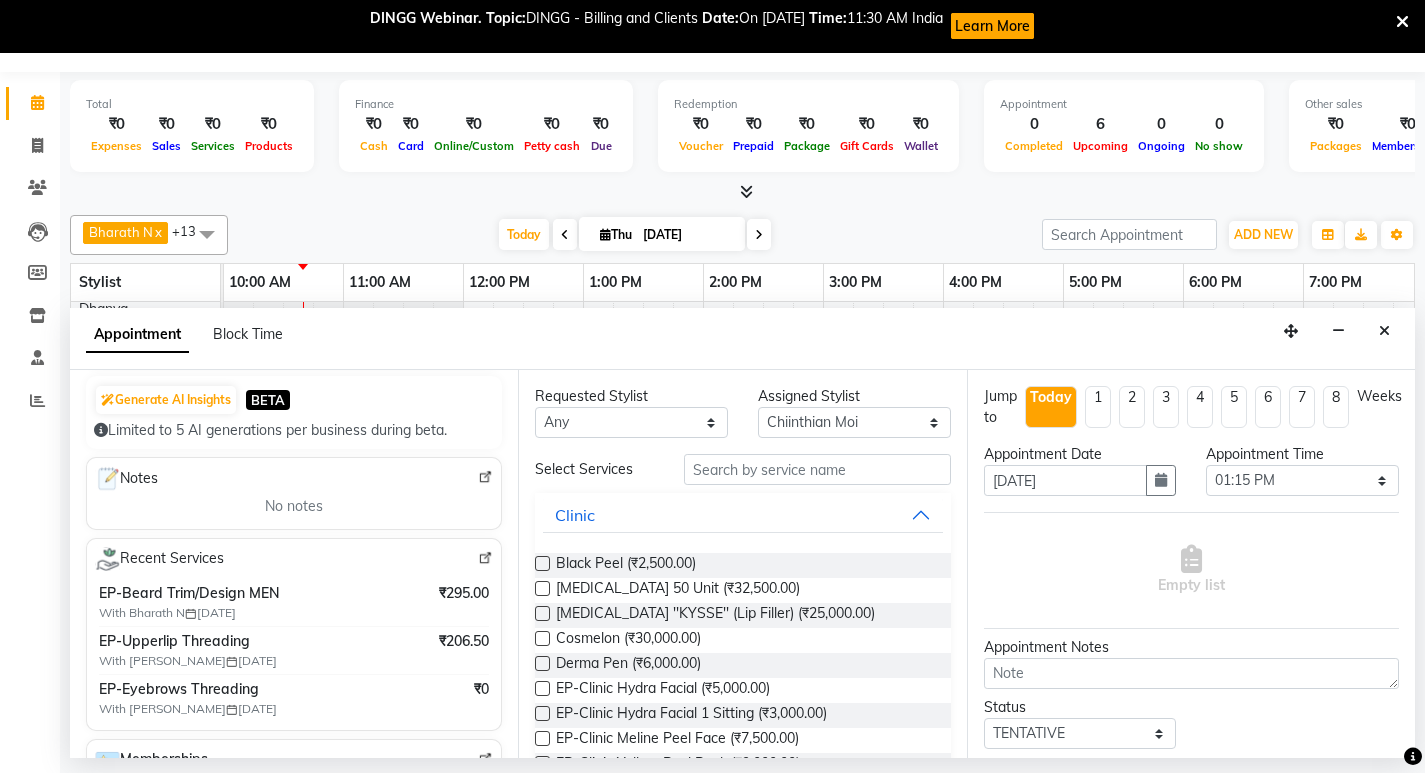 type on "99******34" 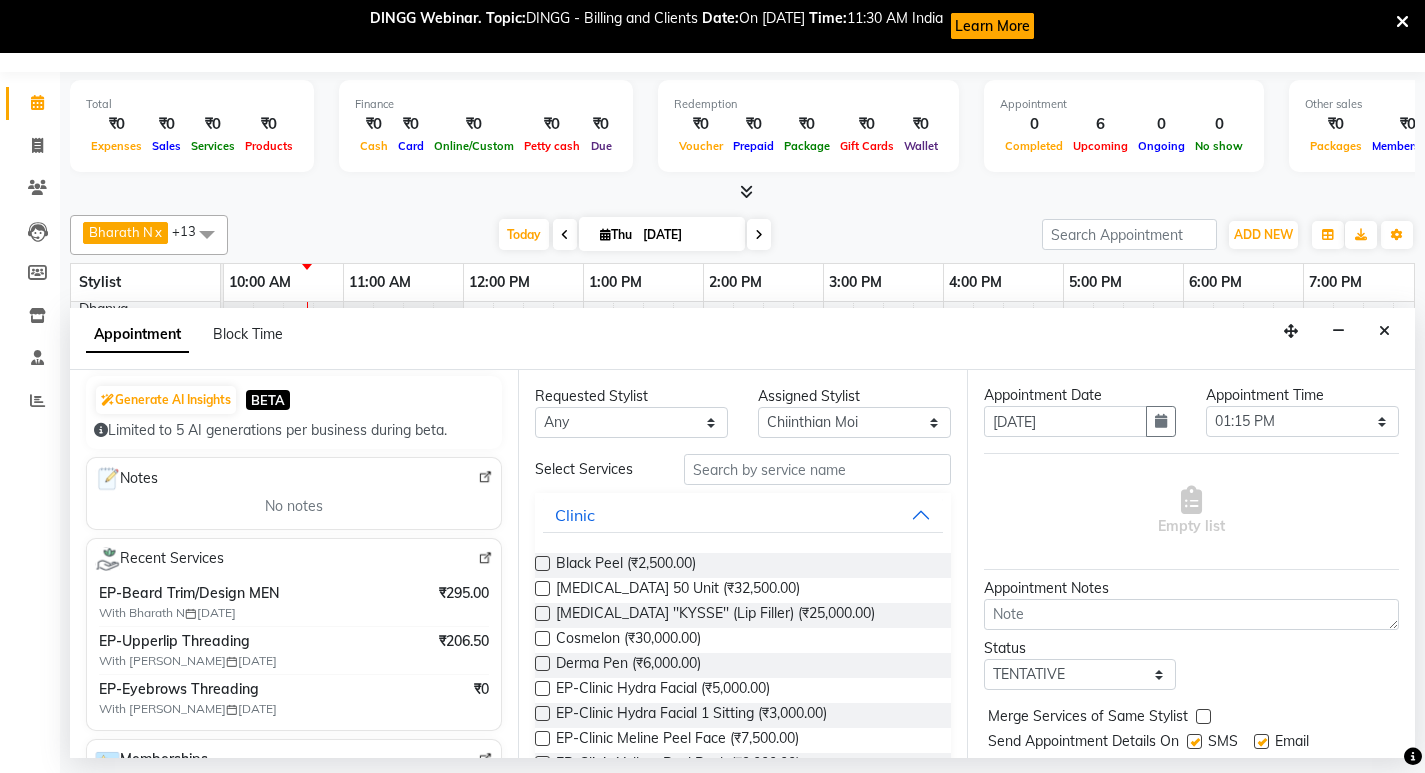 scroll, scrollTop: 0, scrollLeft: 0, axis: both 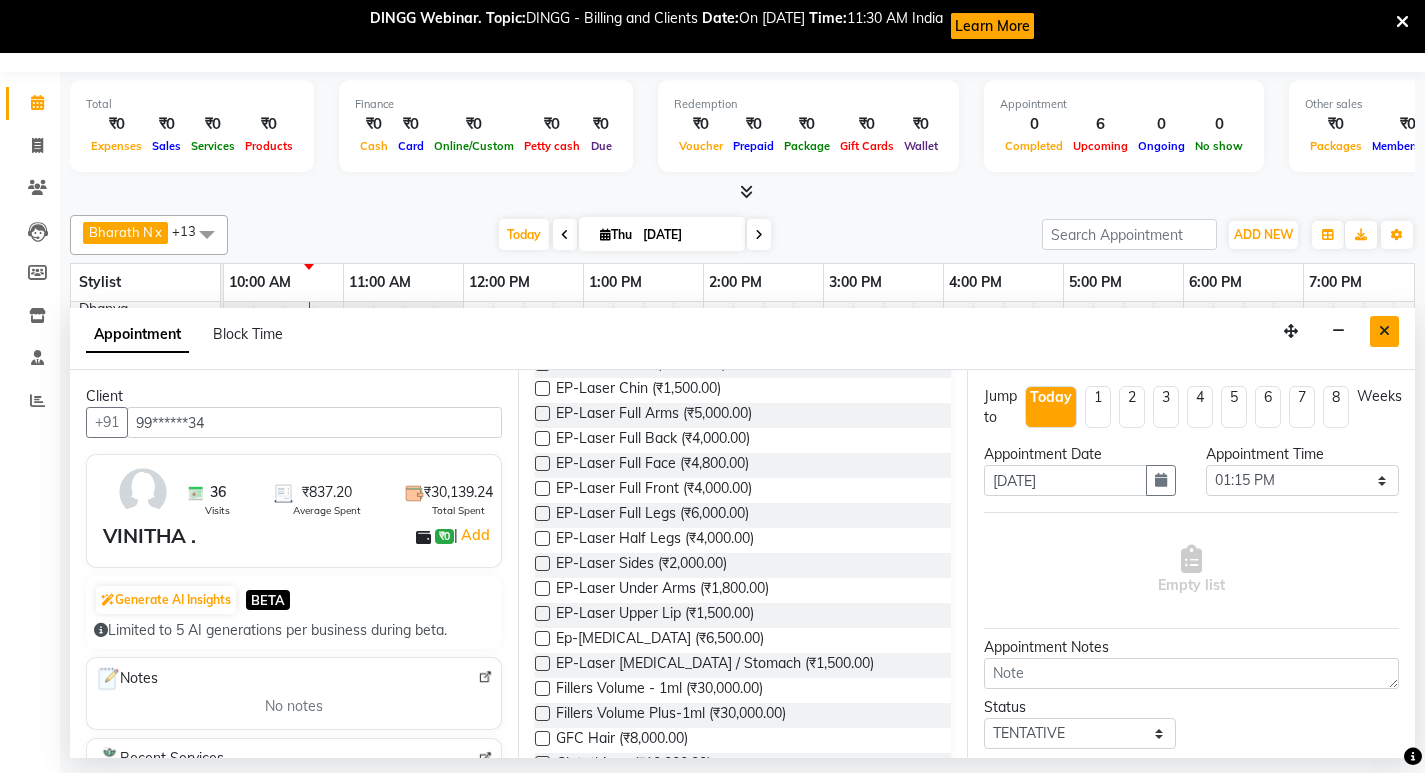 click at bounding box center [1384, 331] 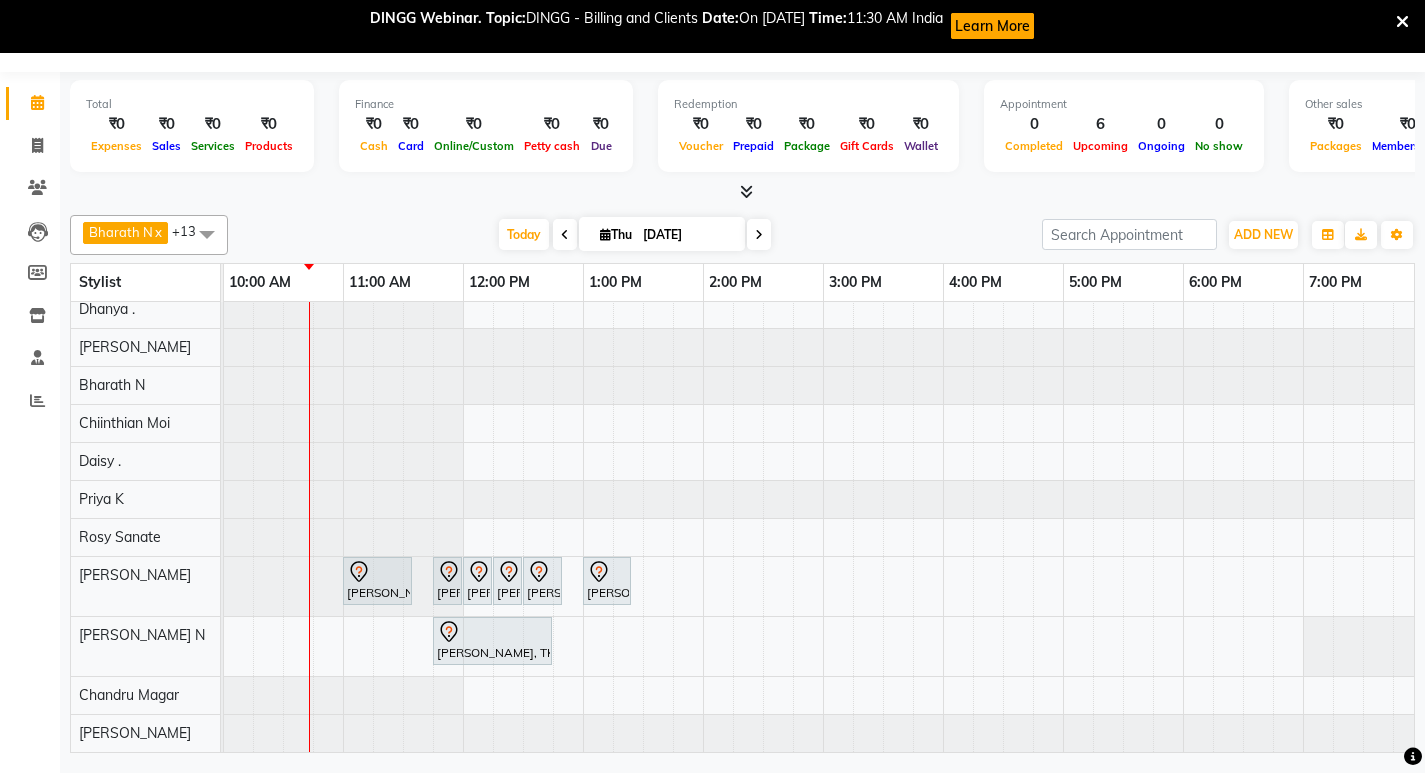 scroll, scrollTop: 48, scrollLeft: 241, axis: both 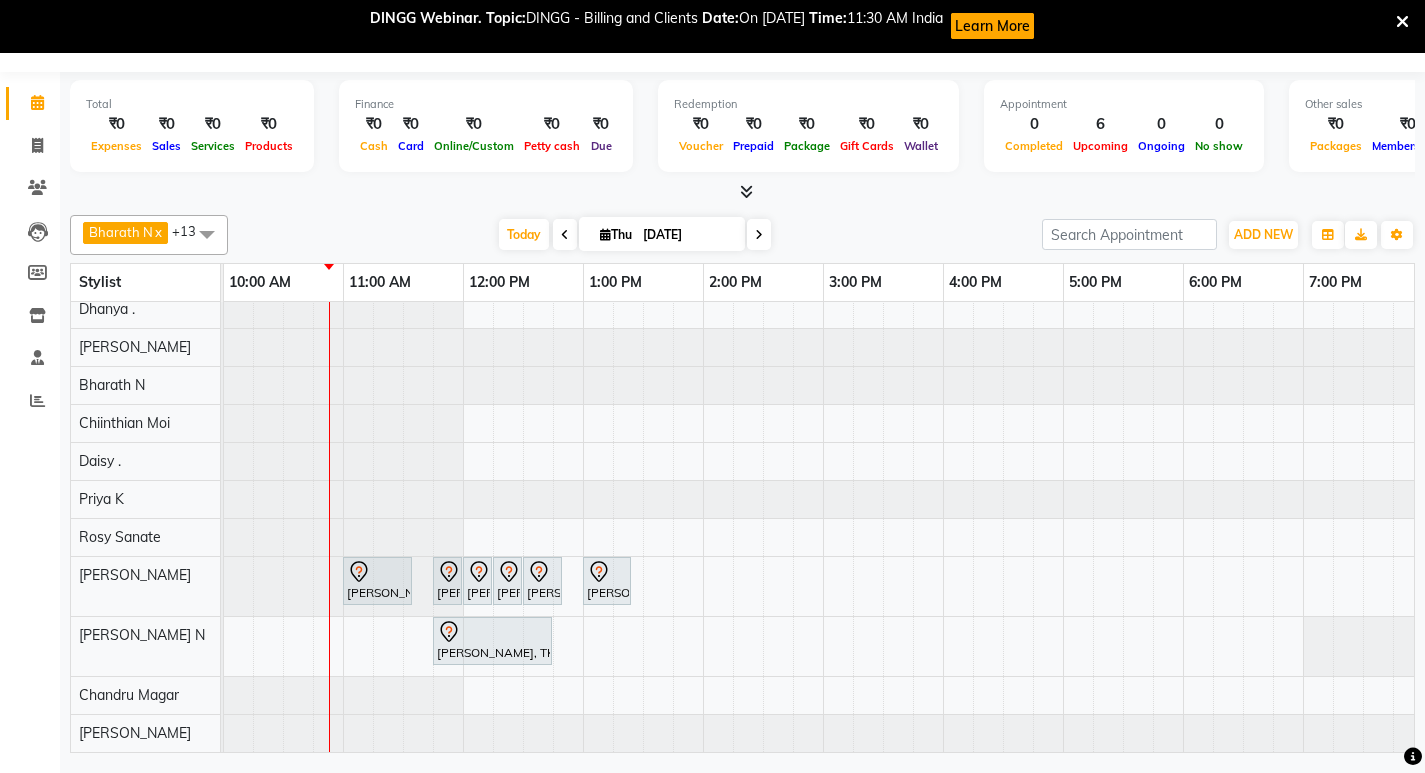 click at bounding box center (-17, 347) 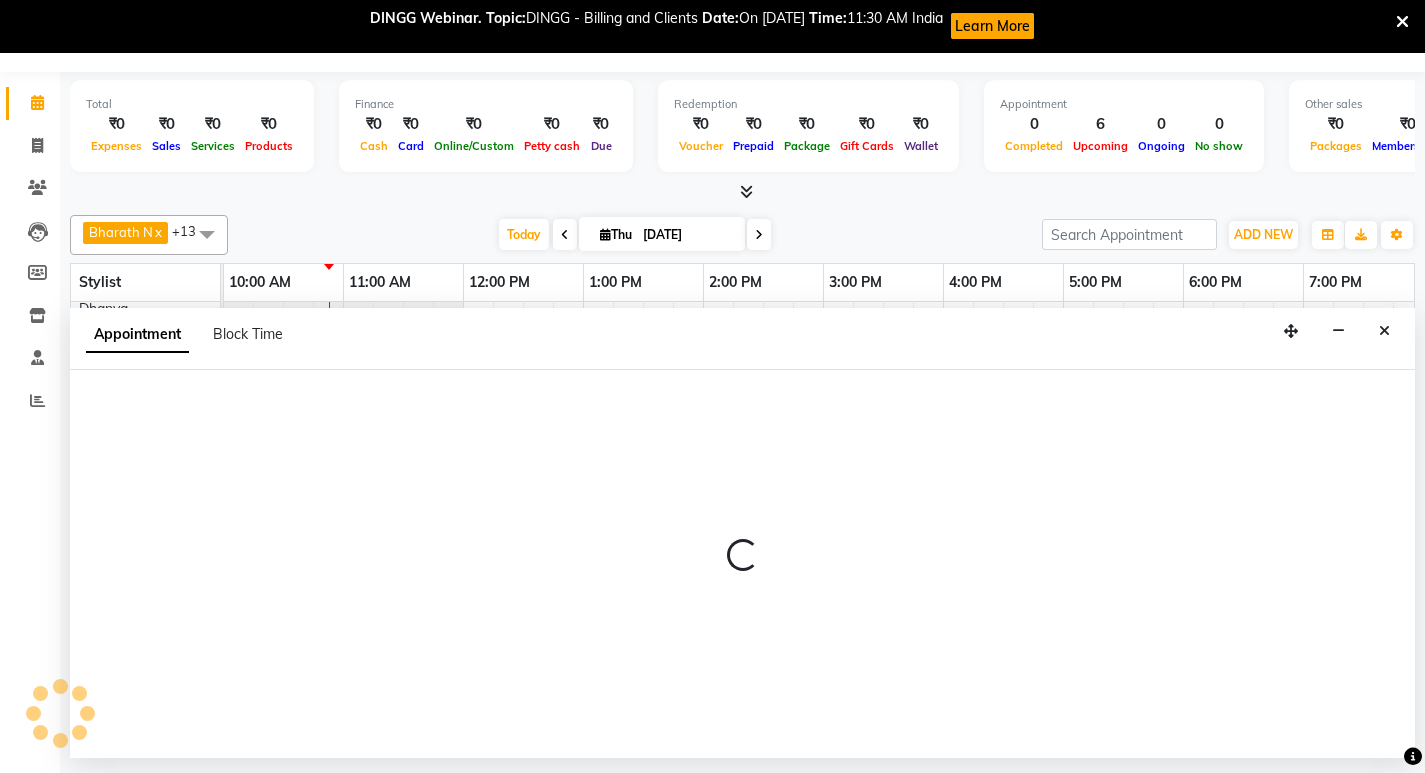 select on "71609" 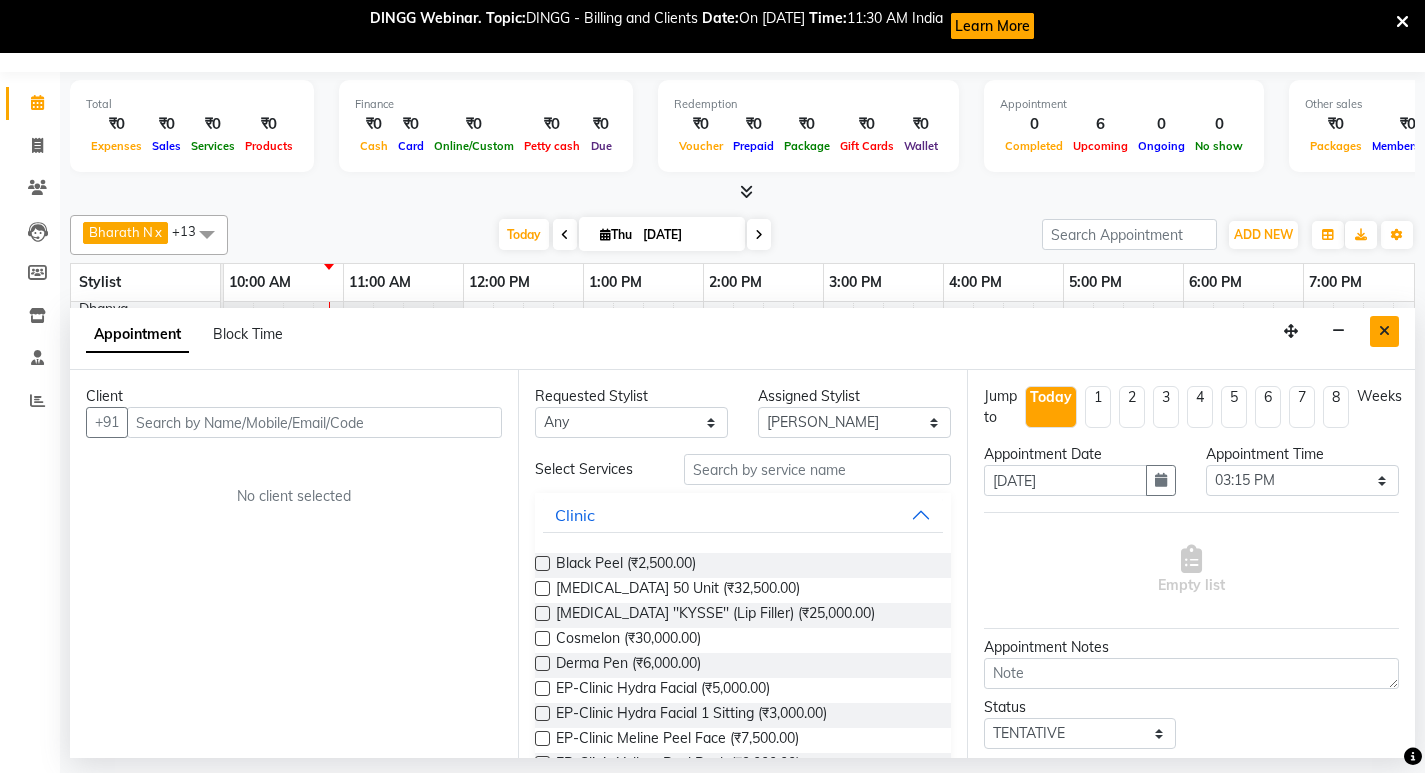 click at bounding box center (1384, 331) 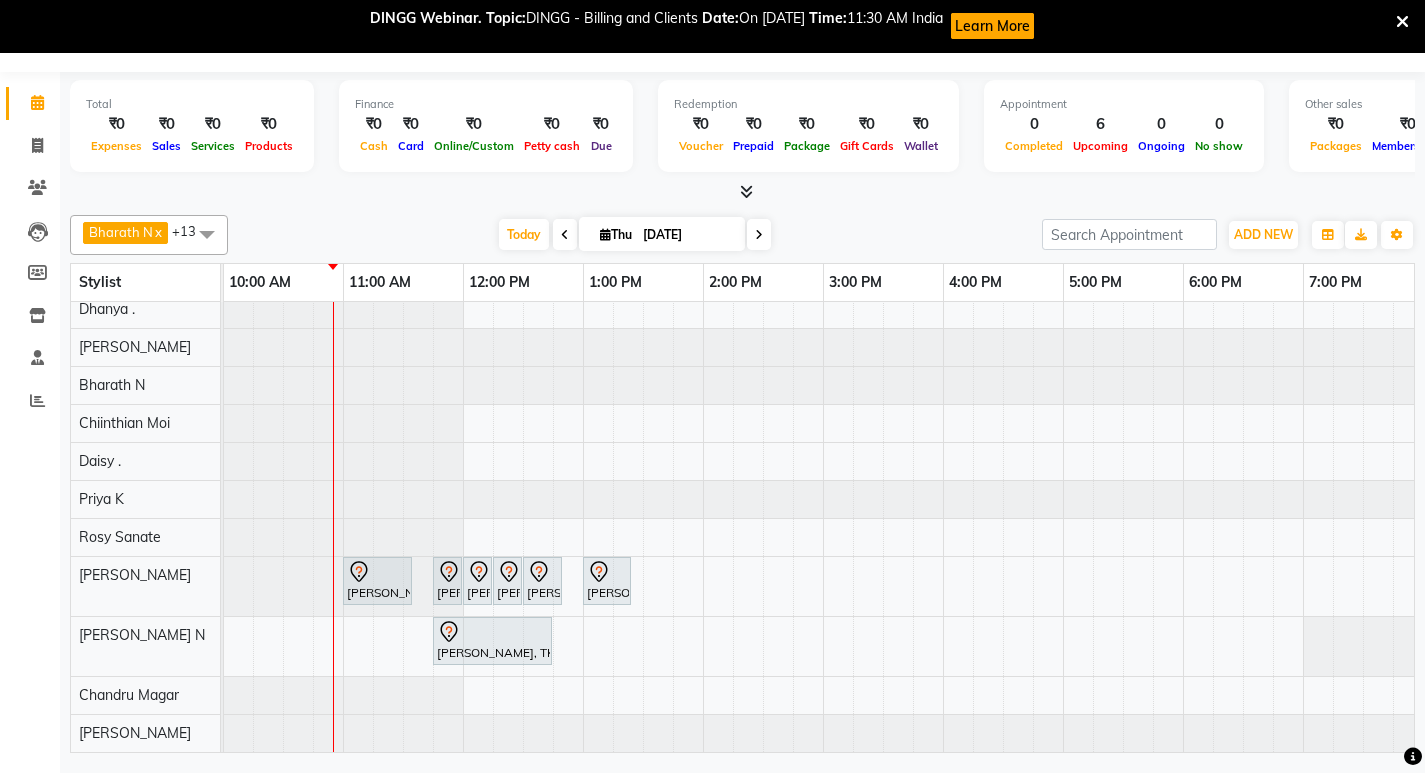 scroll, scrollTop: 67, scrollLeft: 241, axis: both 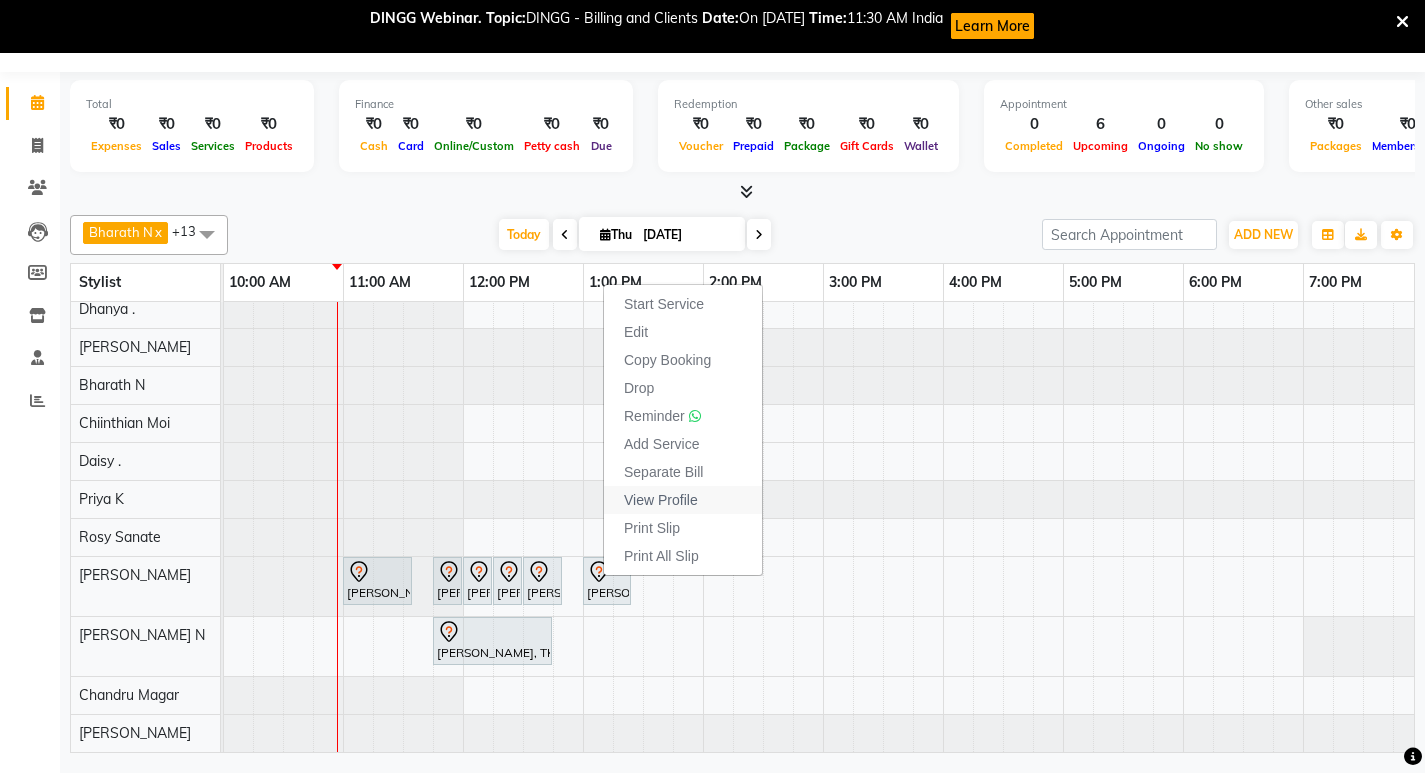 click on "View Profile" at bounding box center [661, 500] 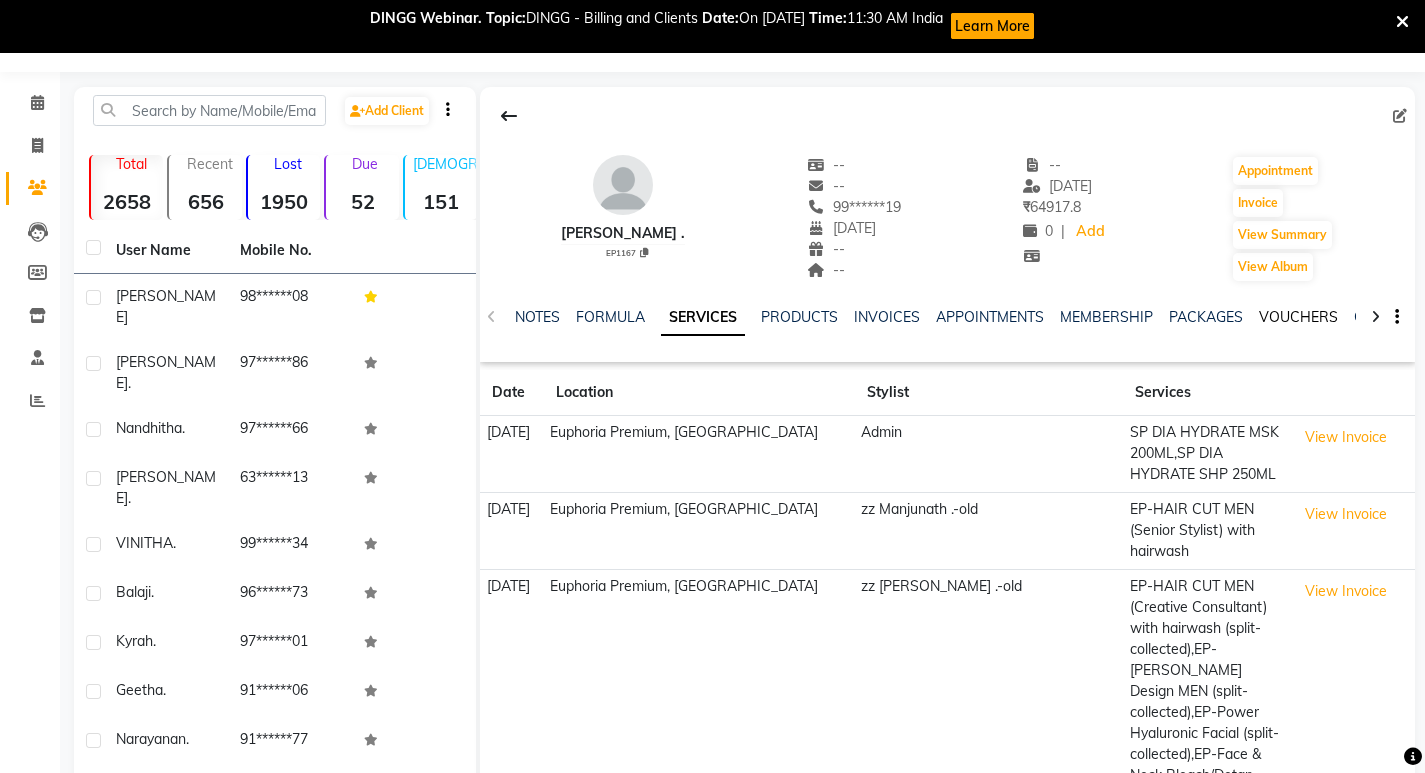 click on "VOUCHERS" 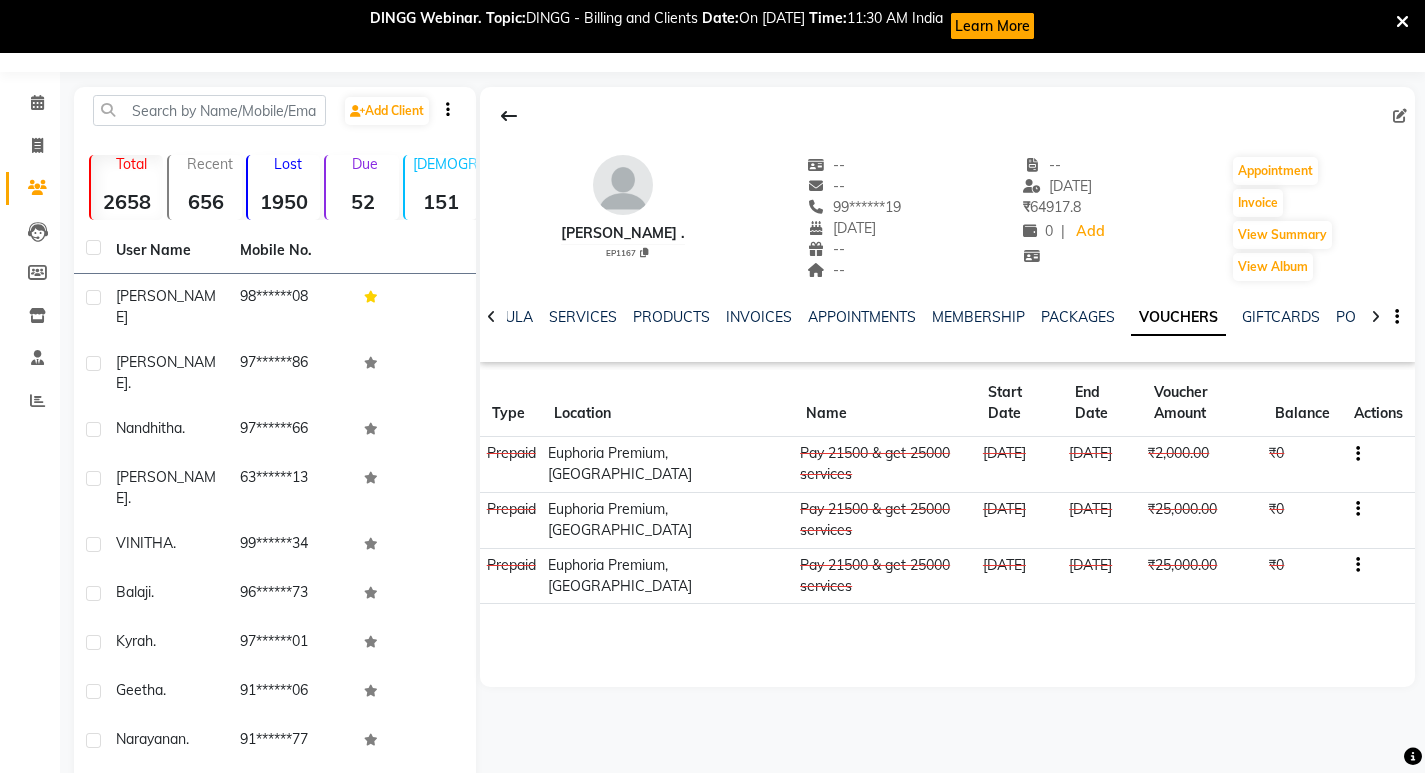 scroll, scrollTop: 130, scrollLeft: 0, axis: vertical 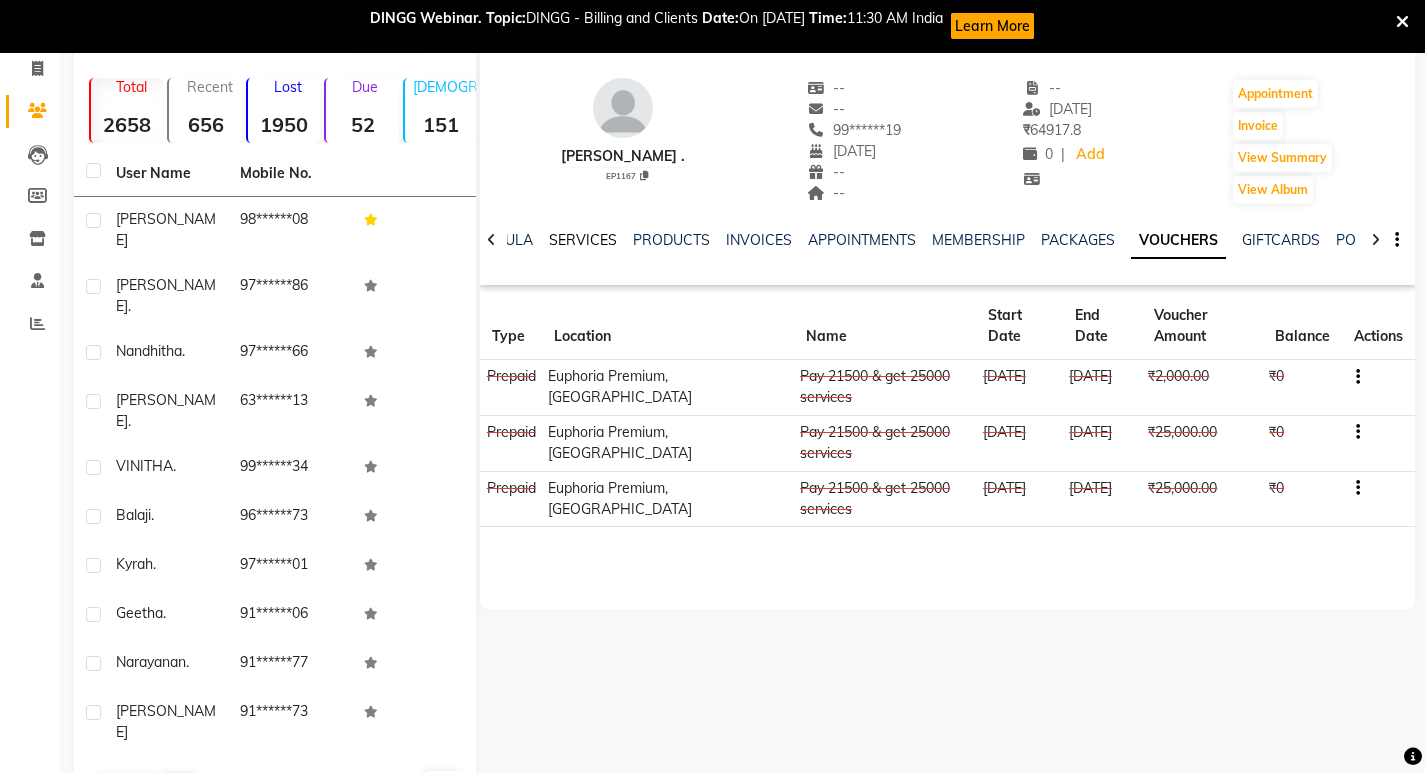 click on "SERVICES" 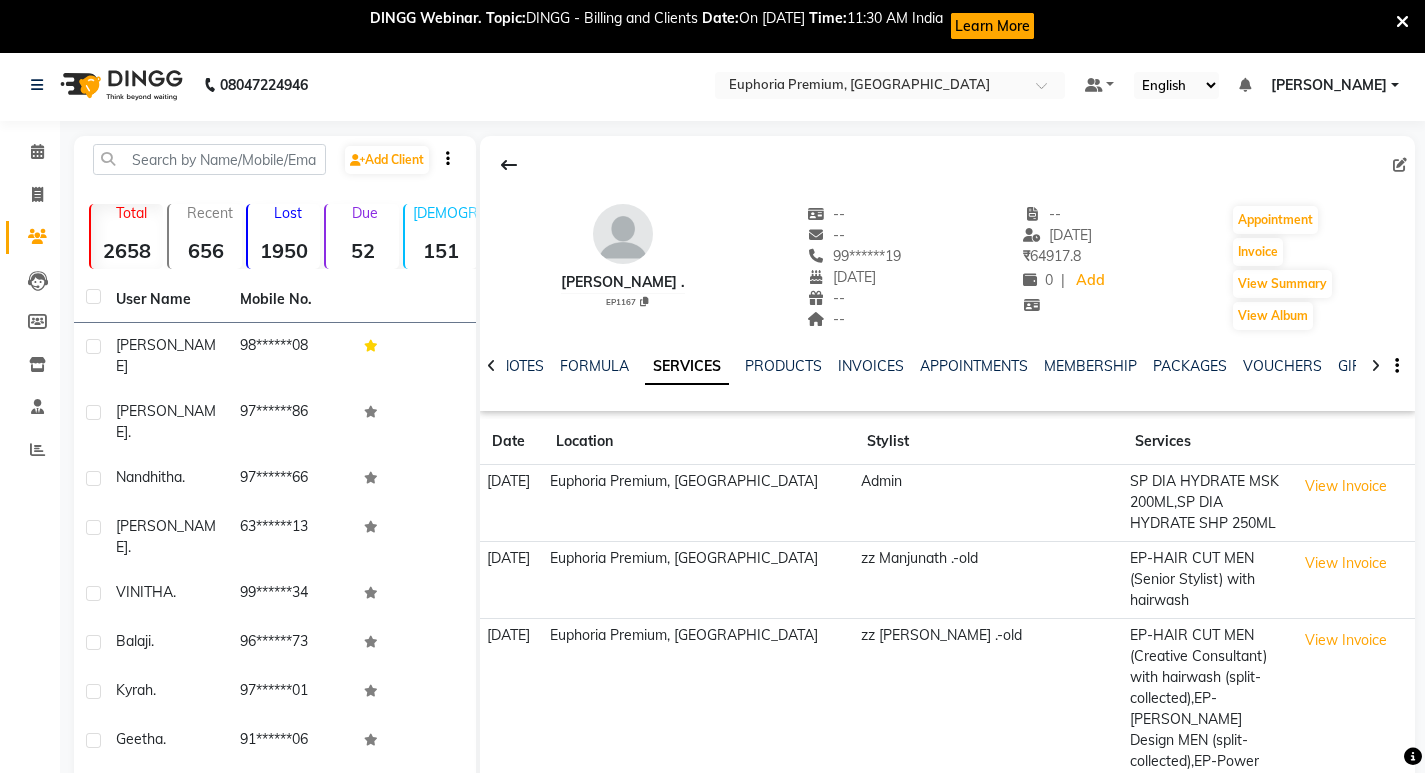 scroll, scrollTop: 0, scrollLeft: 0, axis: both 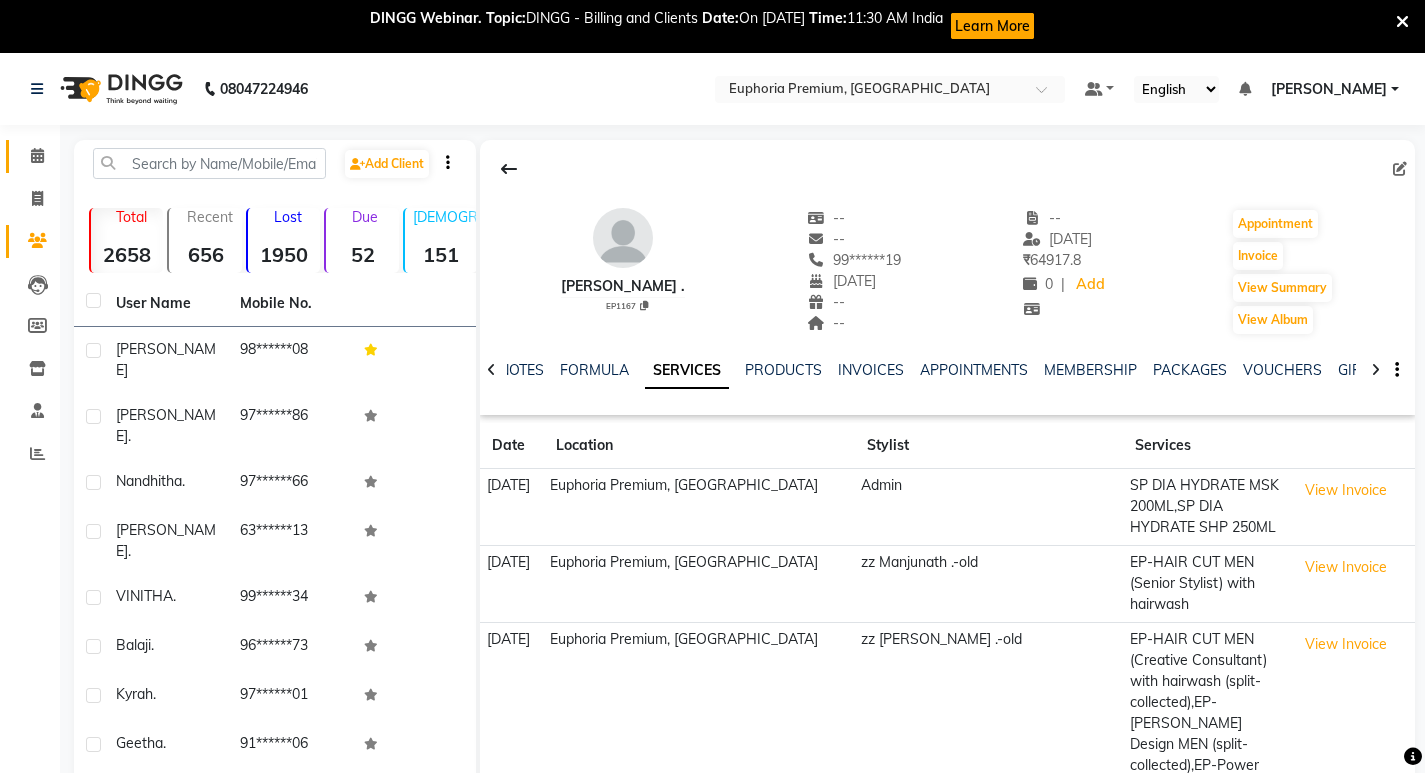 click 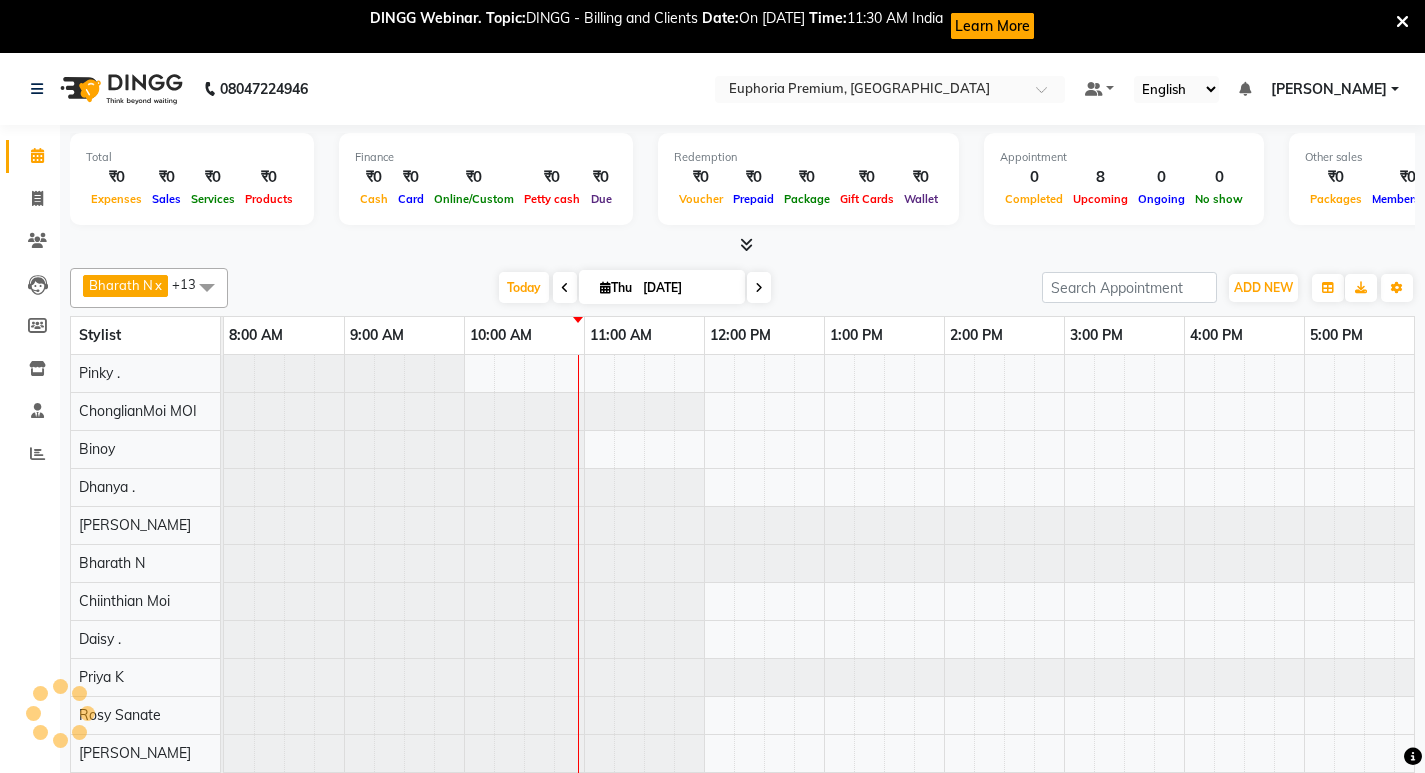 scroll, scrollTop: 0, scrollLeft: 0, axis: both 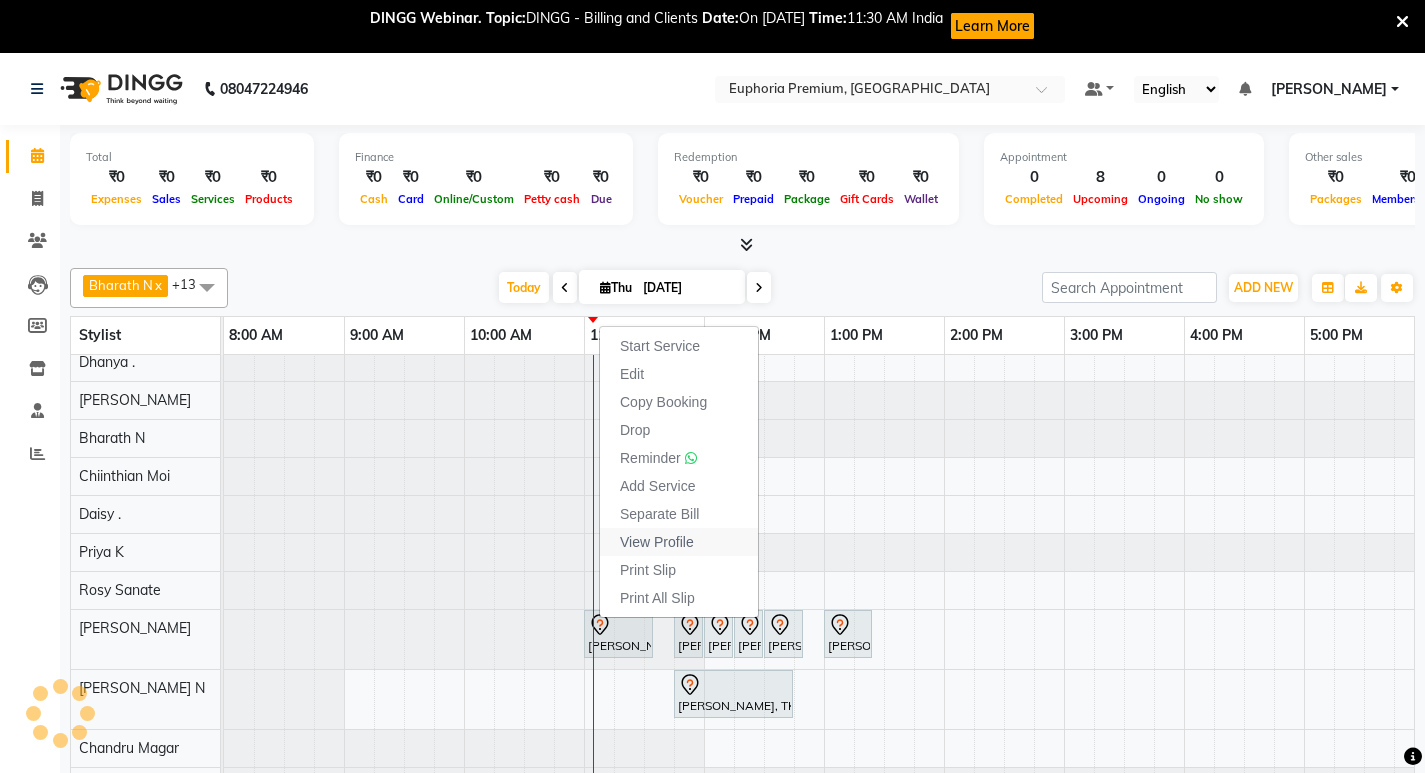 click on "View Profile" at bounding box center [657, 542] 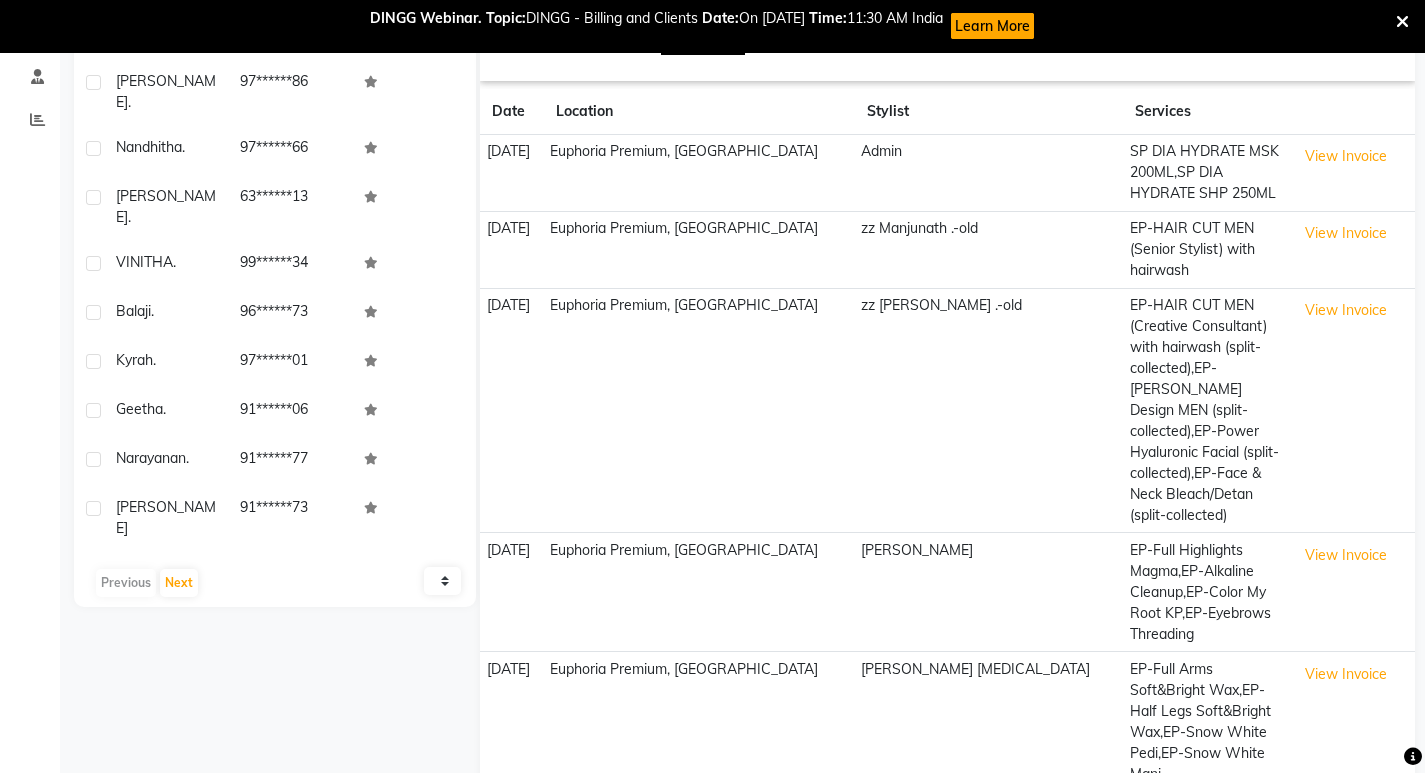 scroll, scrollTop: 0, scrollLeft: 0, axis: both 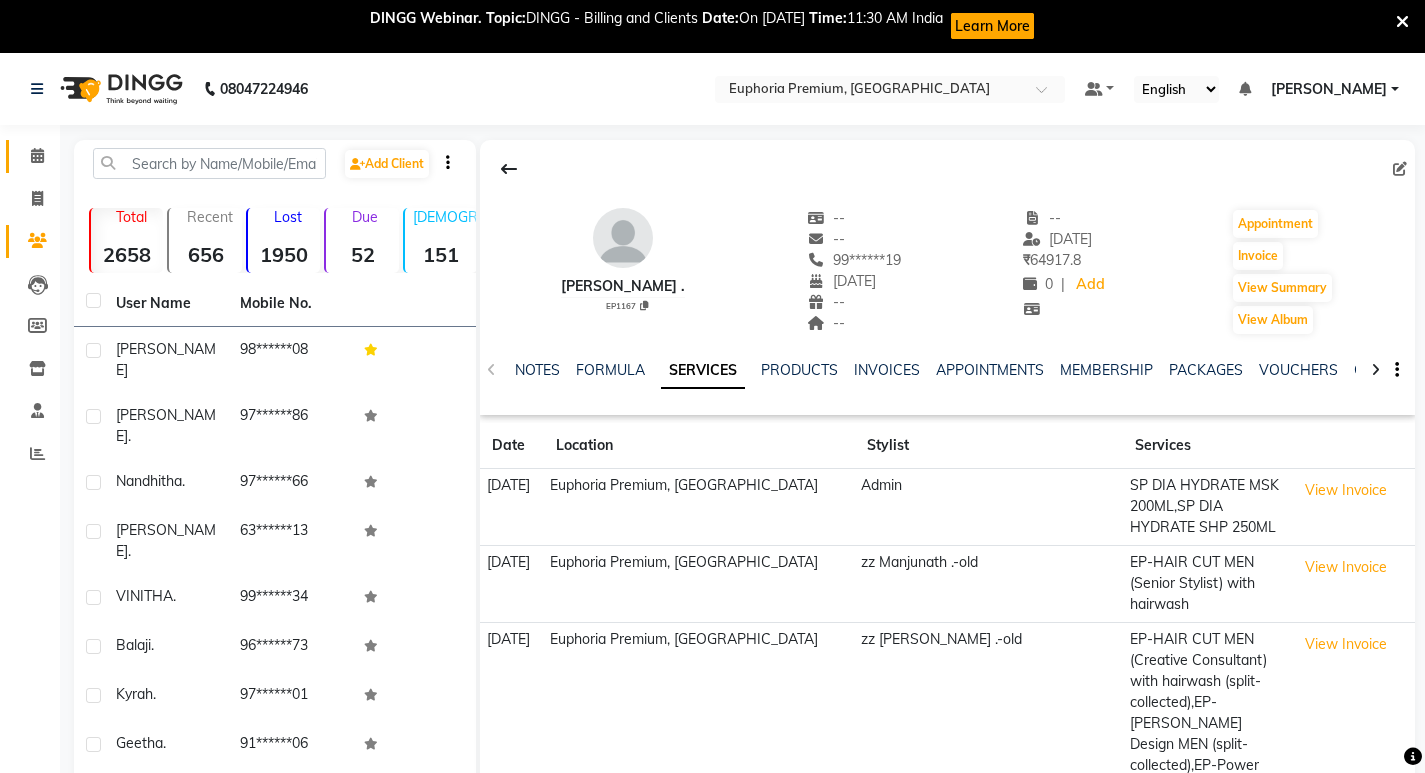 click 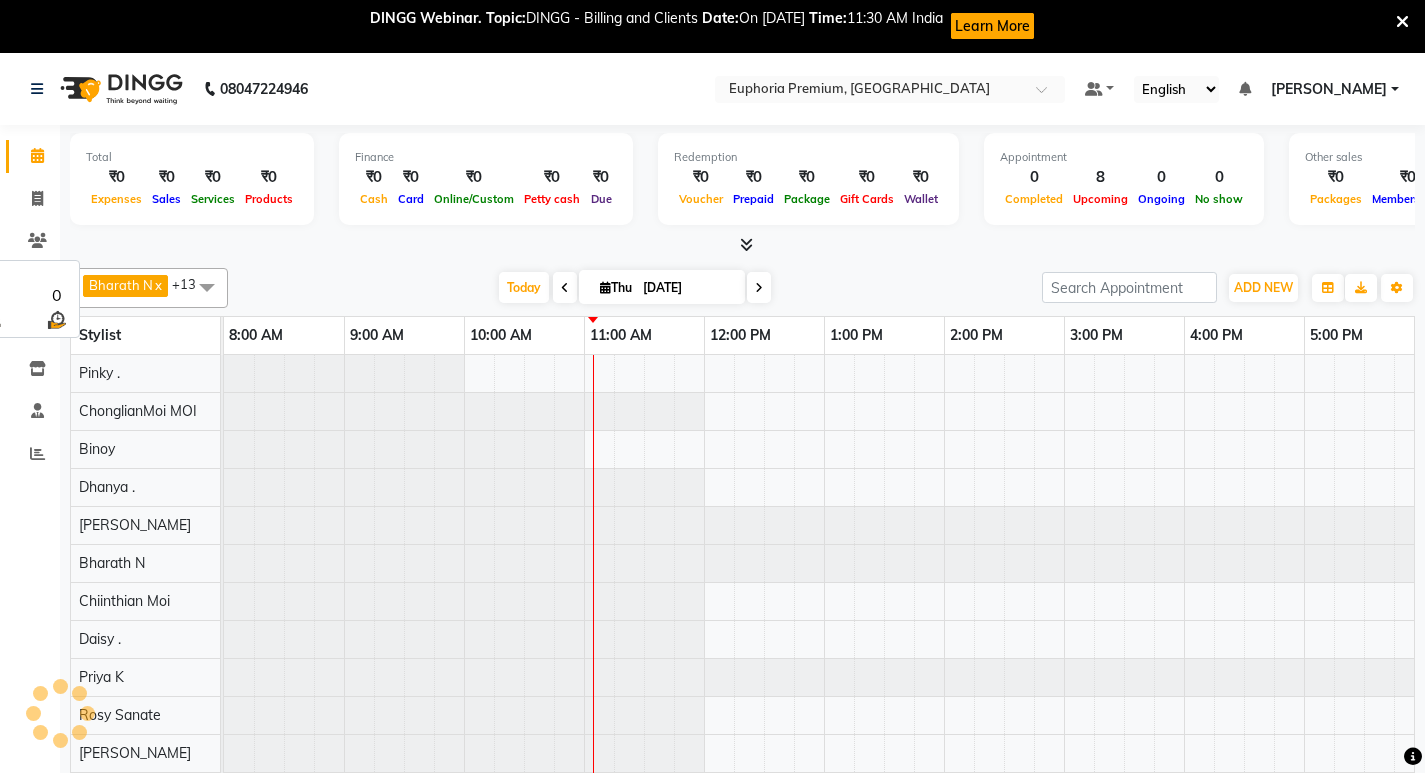 scroll, scrollTop: 0, scrollLeft: 0, axis: both 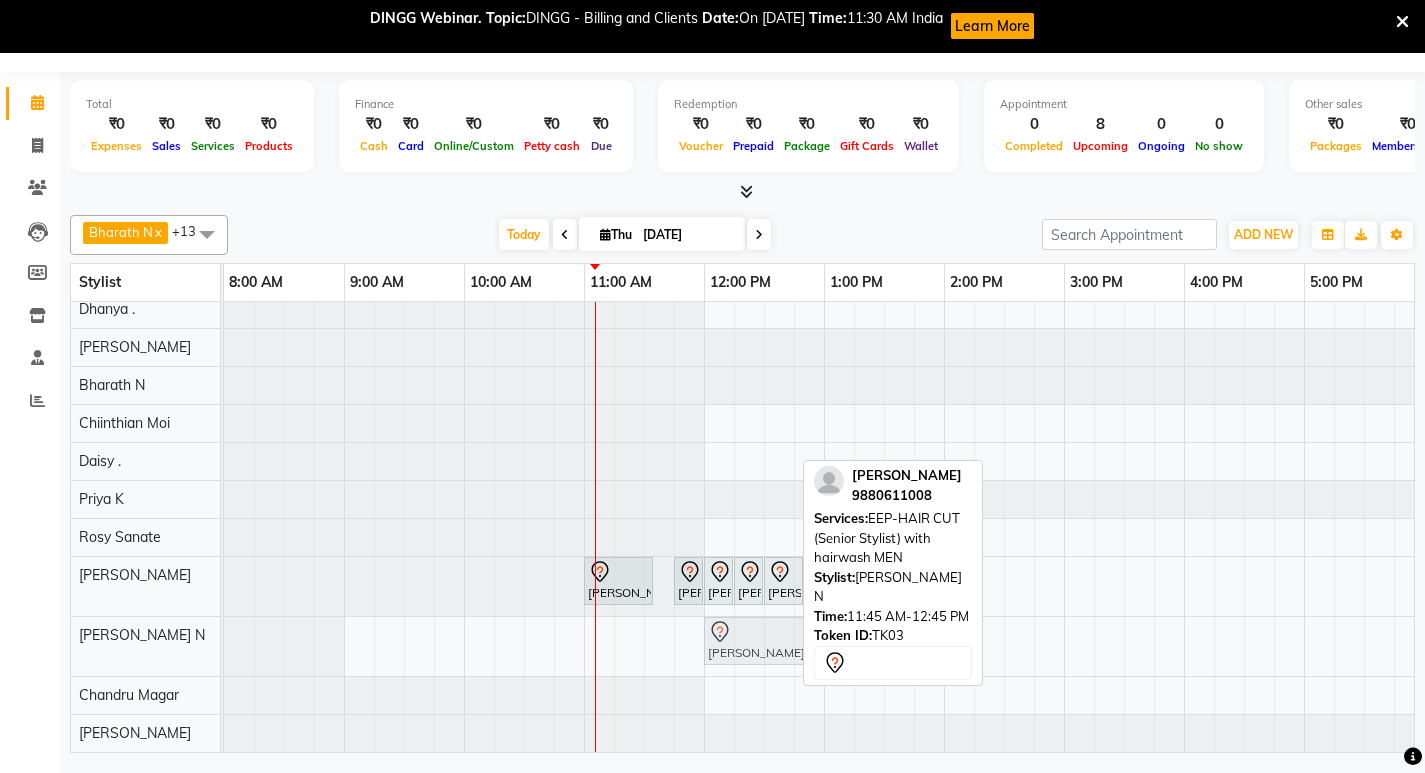 drag, startPoint x: 722, startPoint y: 618, endPoint x: 763, endPoint y: 613, distance: 41.303753 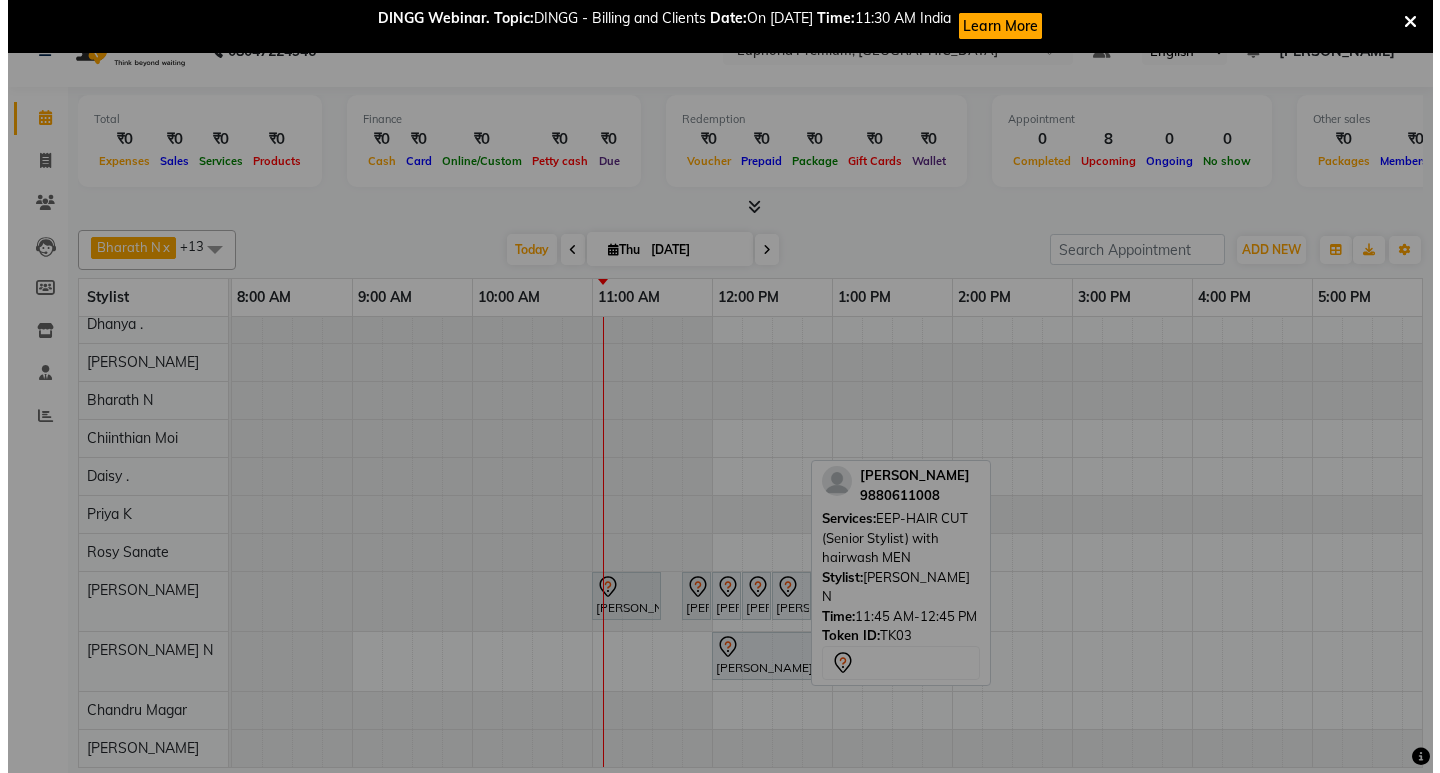 scroll, scrollTop: 38, scrollLeft: 0, axis: vertical 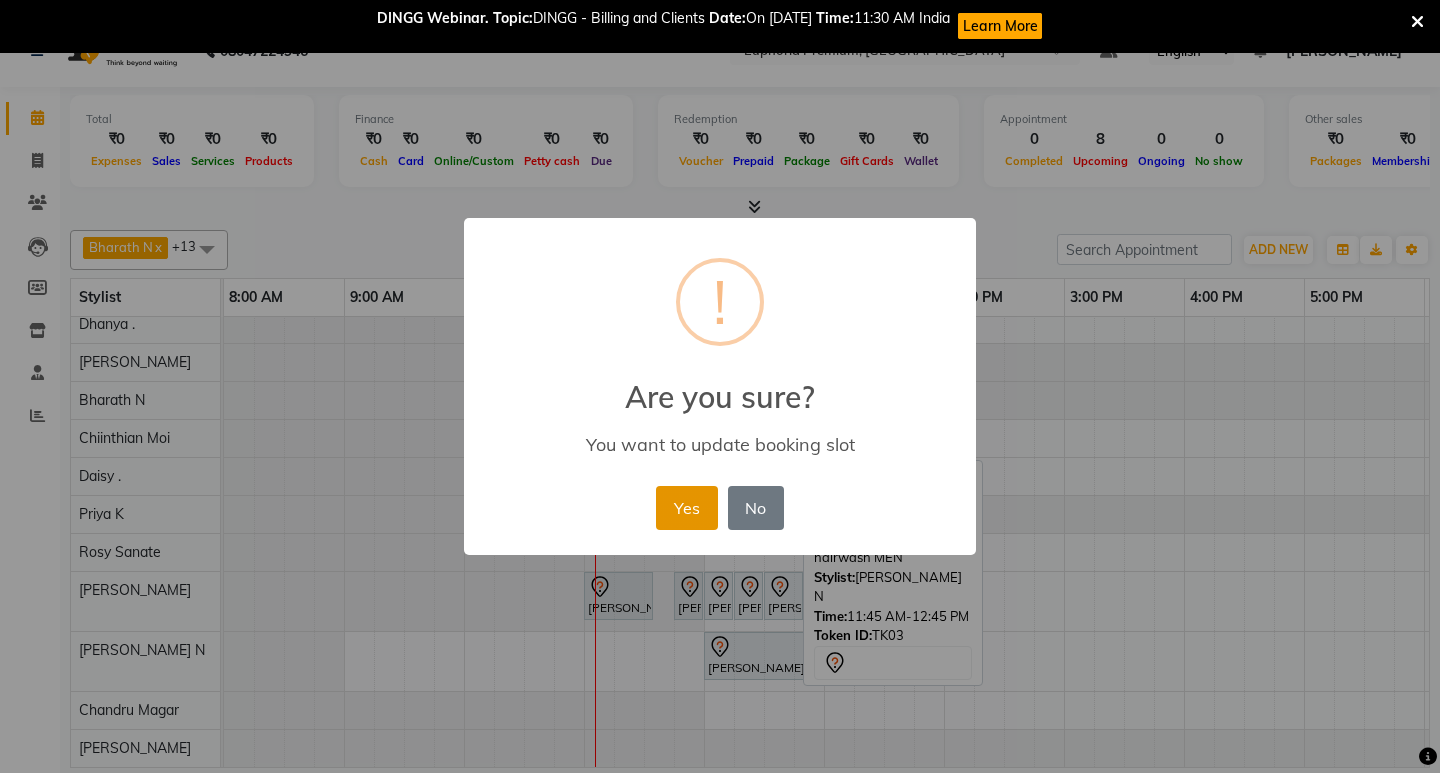 click on "Yes" at bounding box center [686, 508] 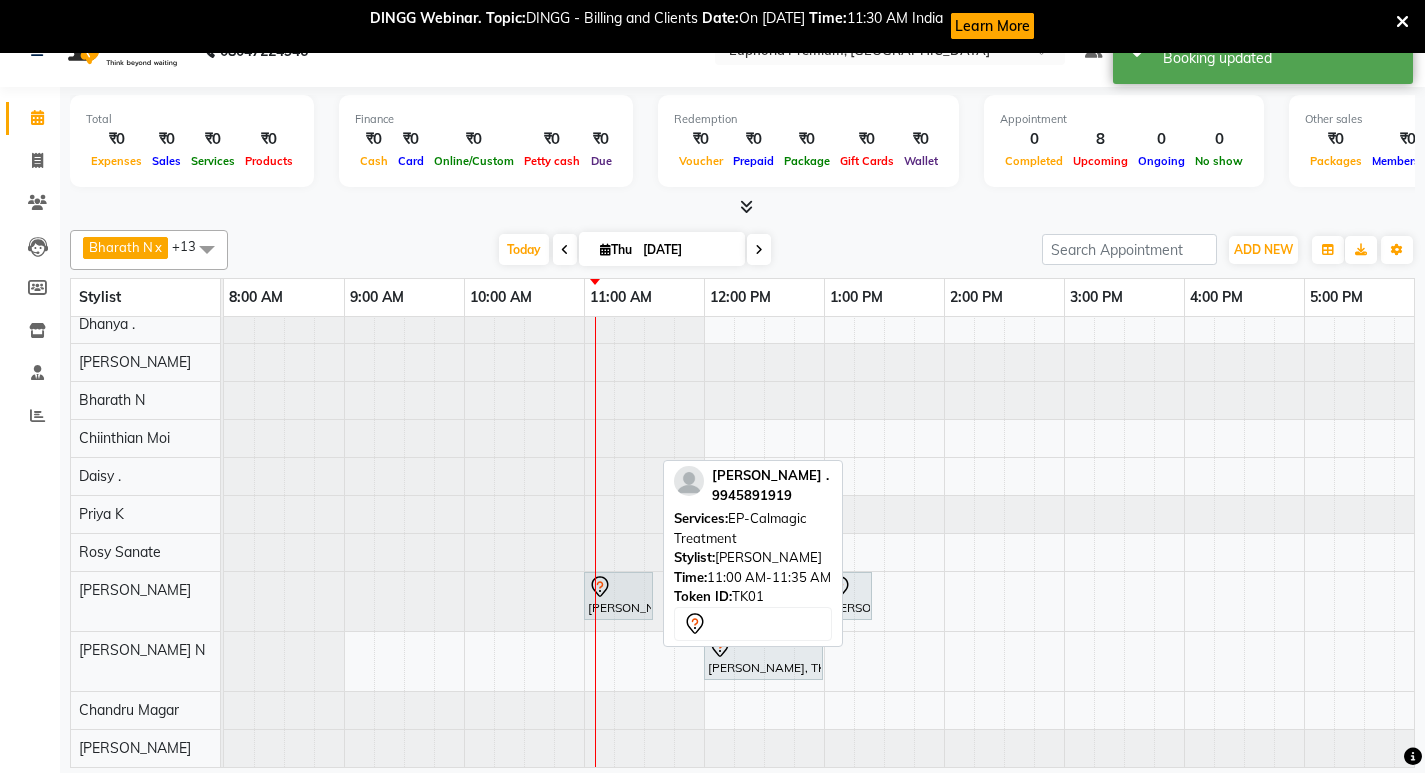 click on "Rita ., TK01, 11:00 AM-11:35 AM, EP-Calmagic Treatment" at bounding box center [618, 596] 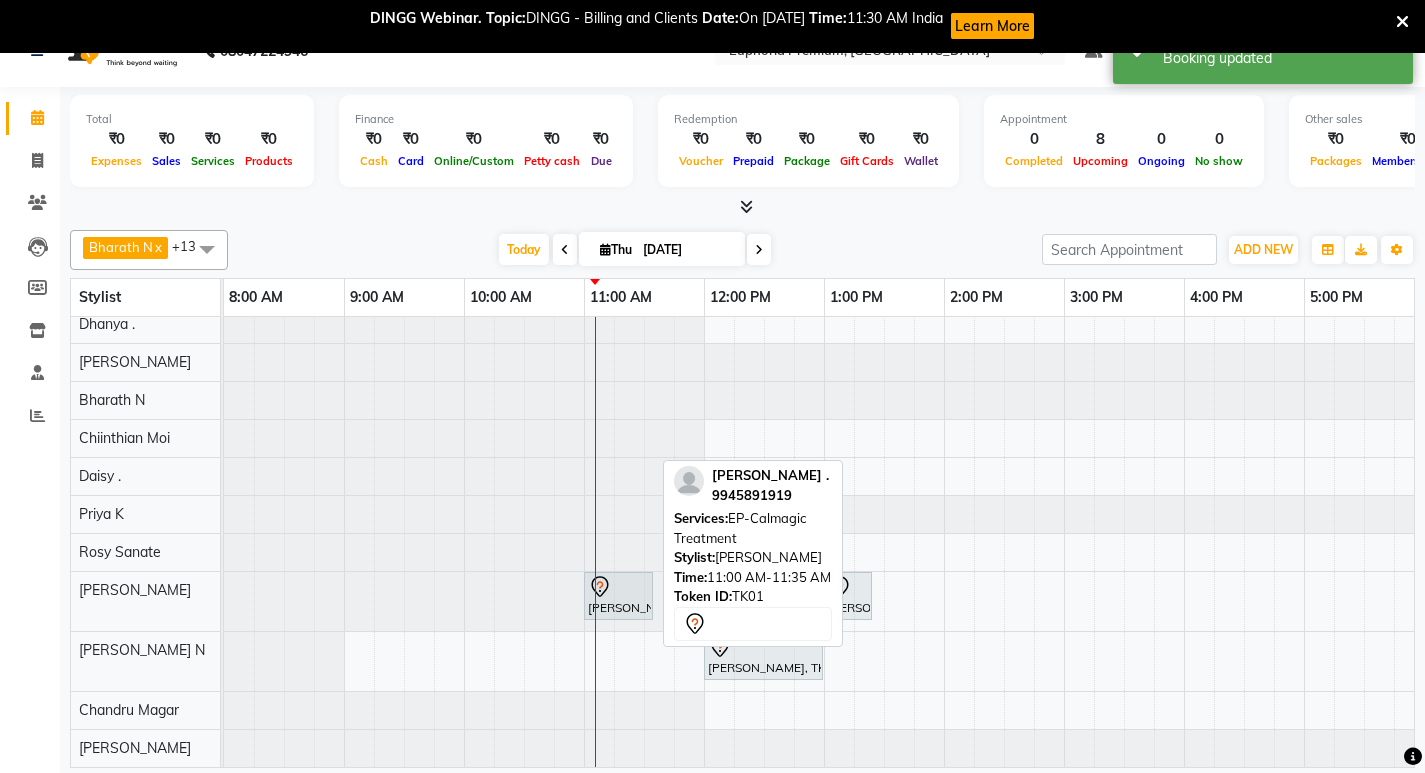 click at bounding box center (618, 587) 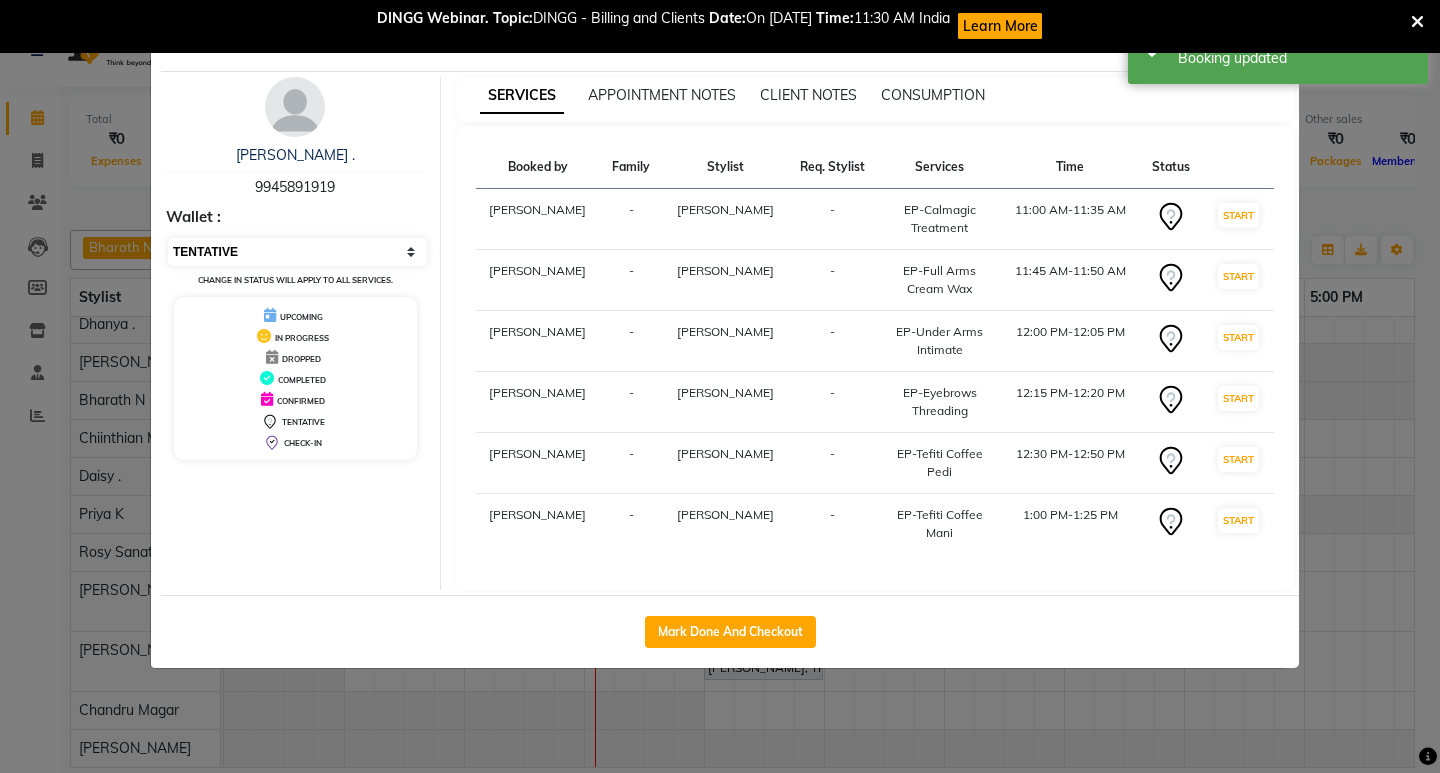 click on "Select IN SERVICE CONFIRMED TENTATIVE CHECK IN MARK DONE DROPPED UPCOMING" at bounding box center [297, 252] 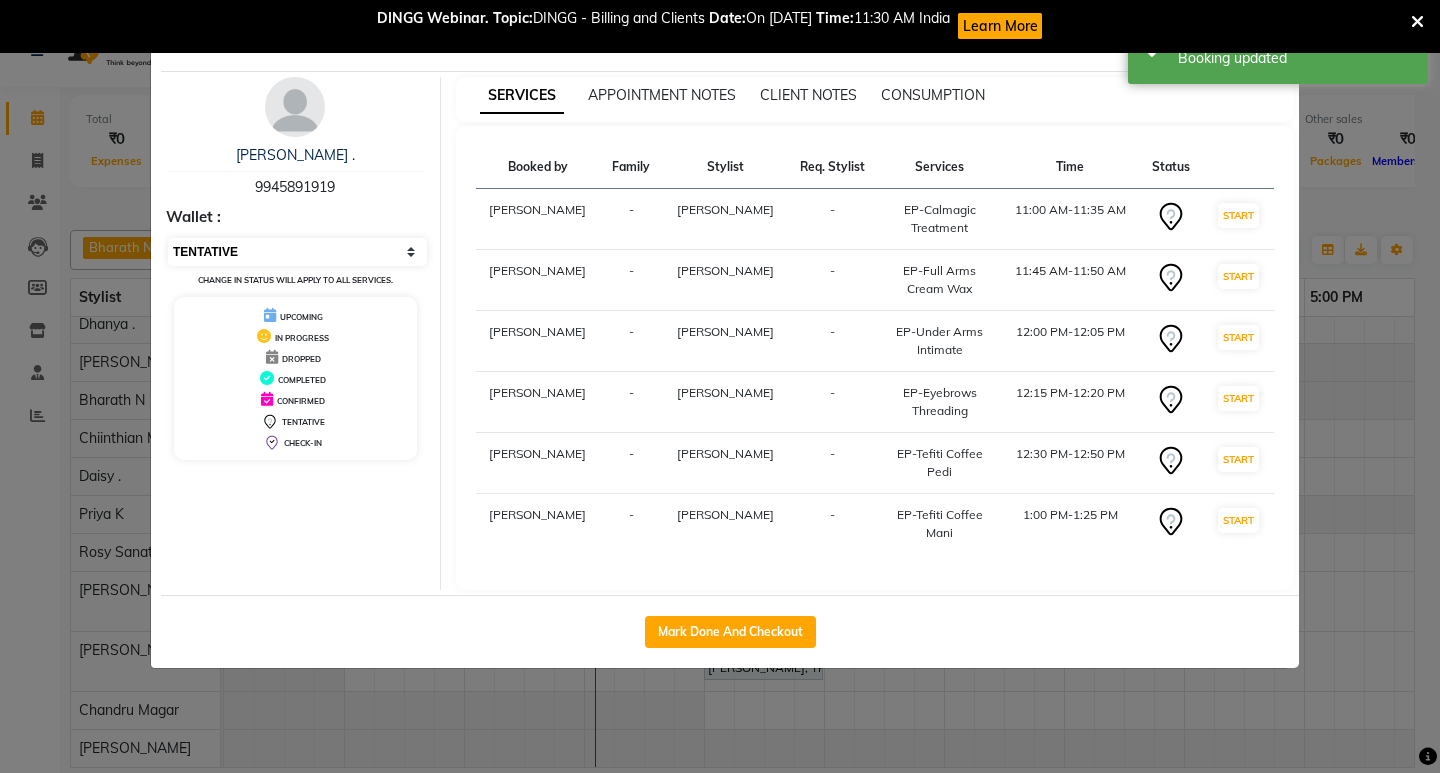 select on "8" 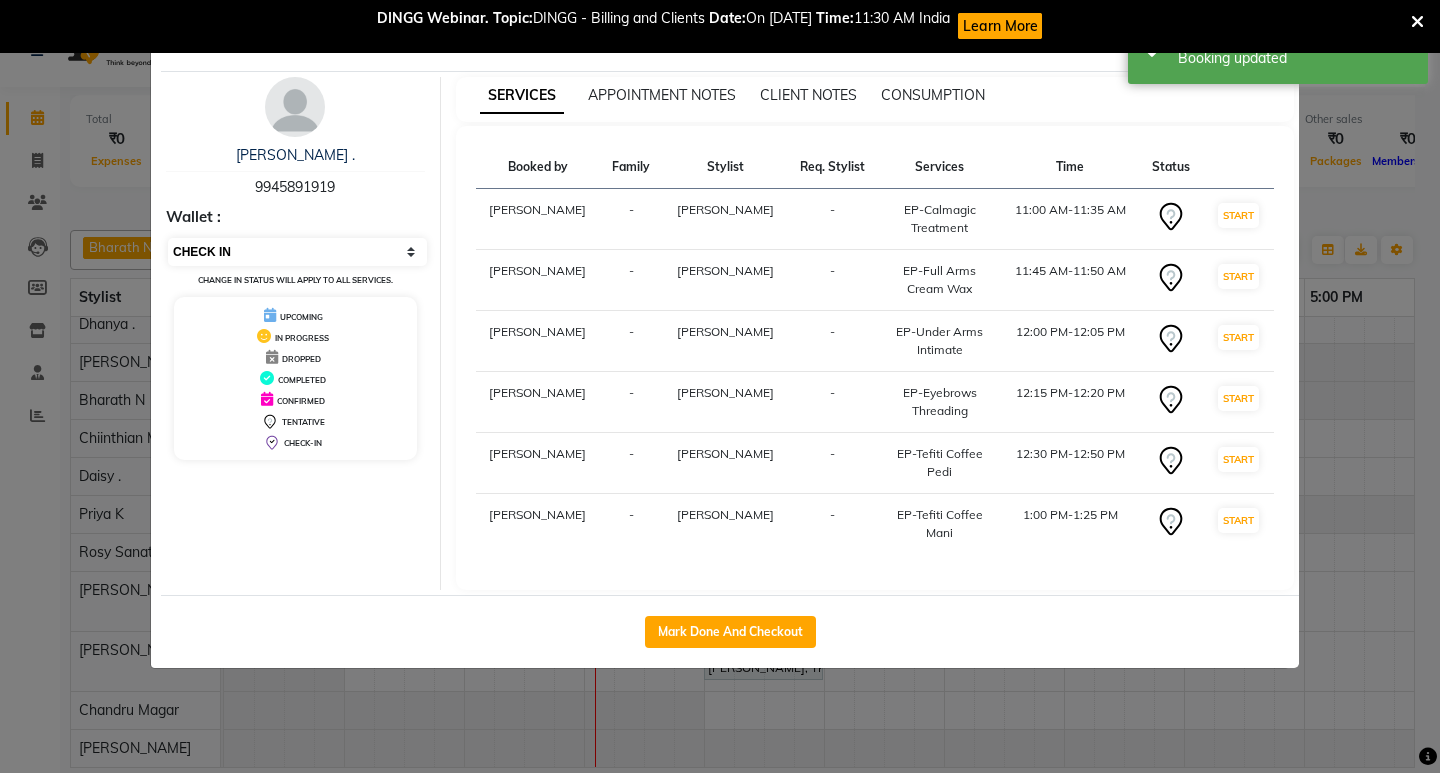 click on "Select IN SERVICE CONFIRMED TENTATIVE CHECK IN MARK DONE DROPPED UPCOMING" at bounding box center (297, 252) 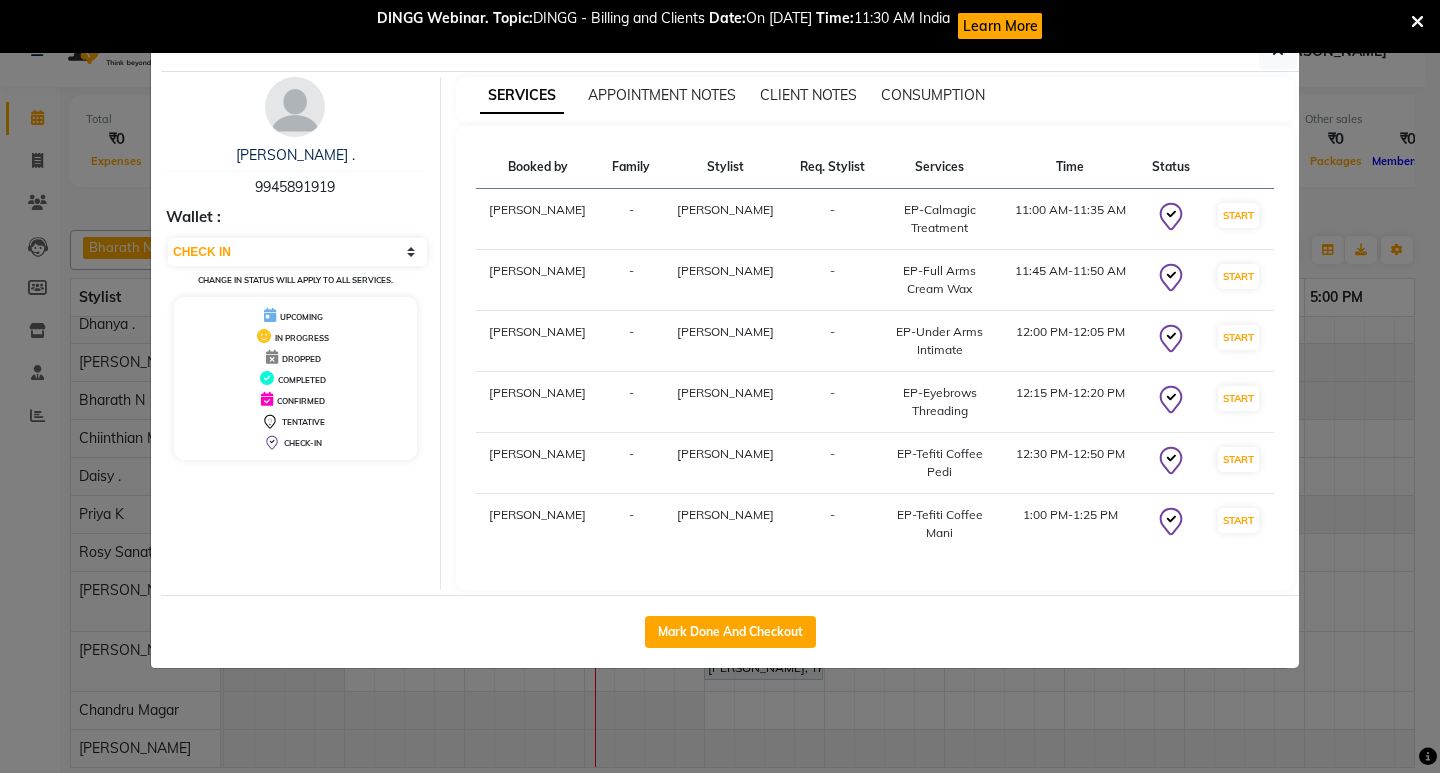 click at bounding box center [1417, 22] 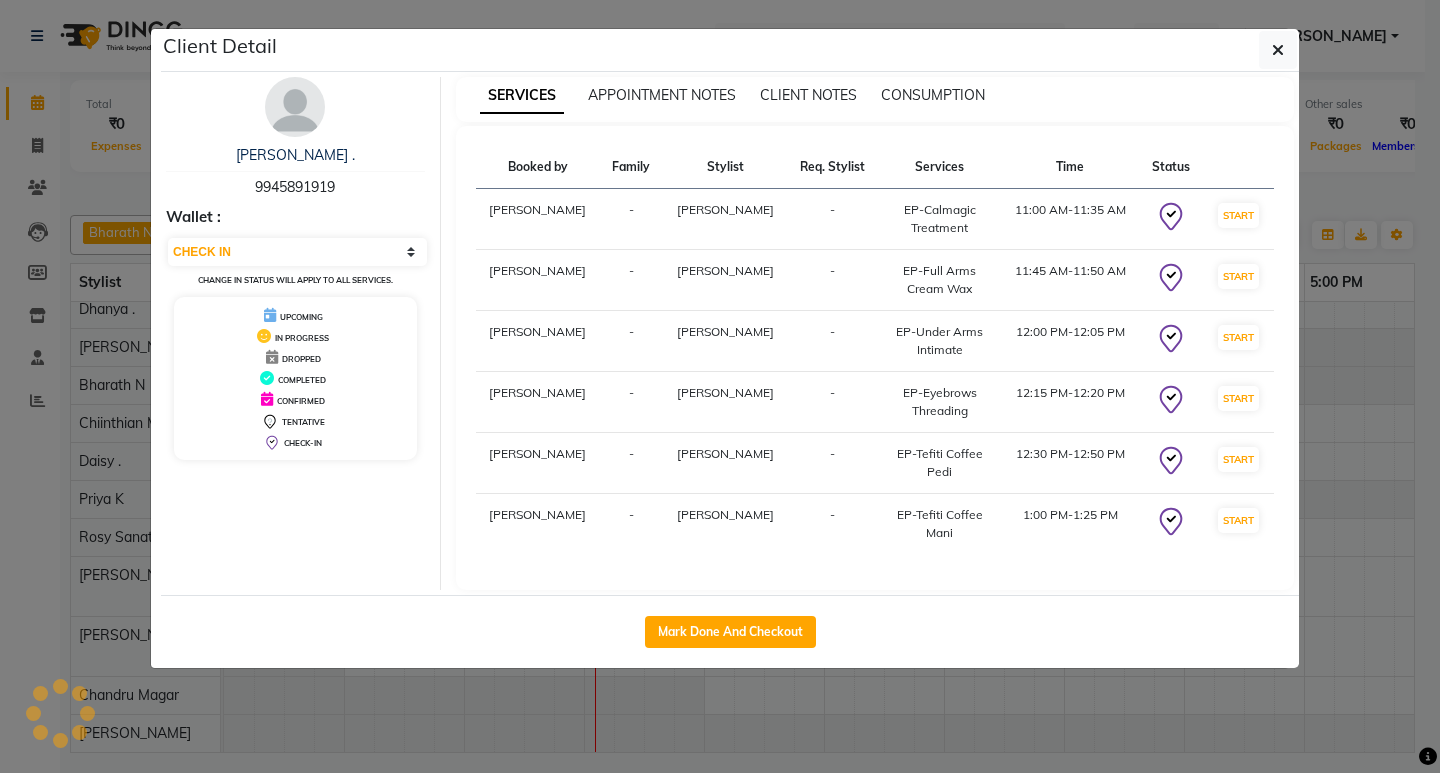scroll, scrollTop: 0, scrollLeft: 0, axis: both 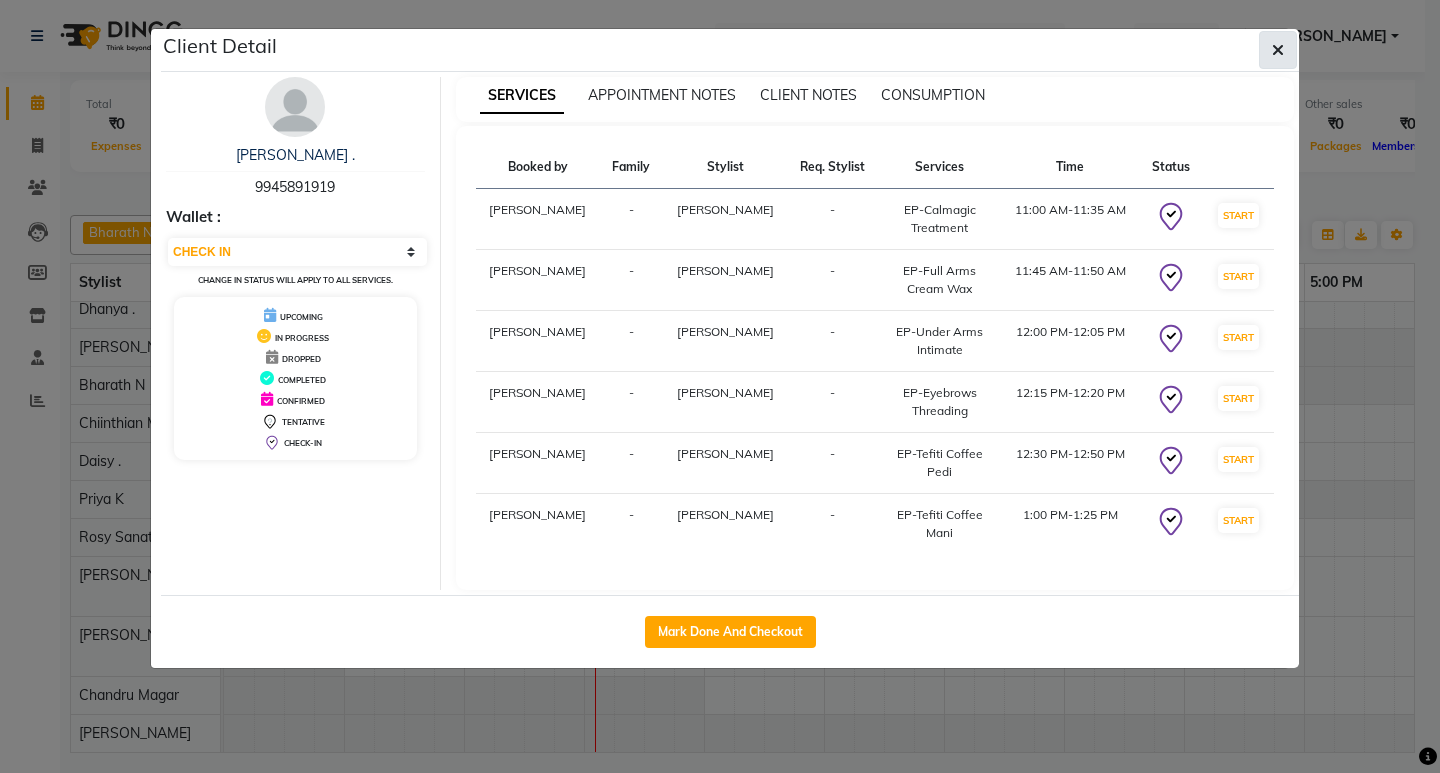 click 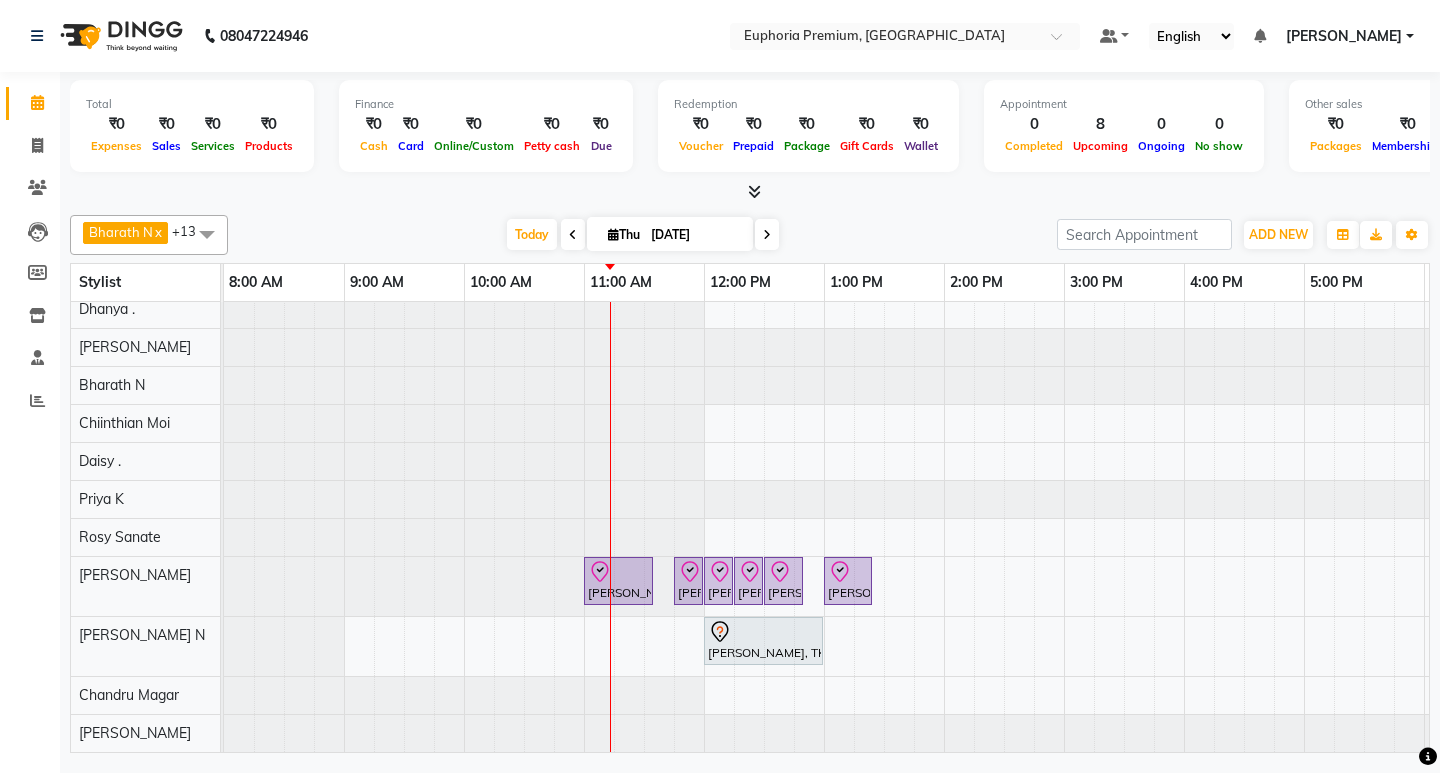 scroll, scrollTop: 162, scrollLeft: 25, axis: both 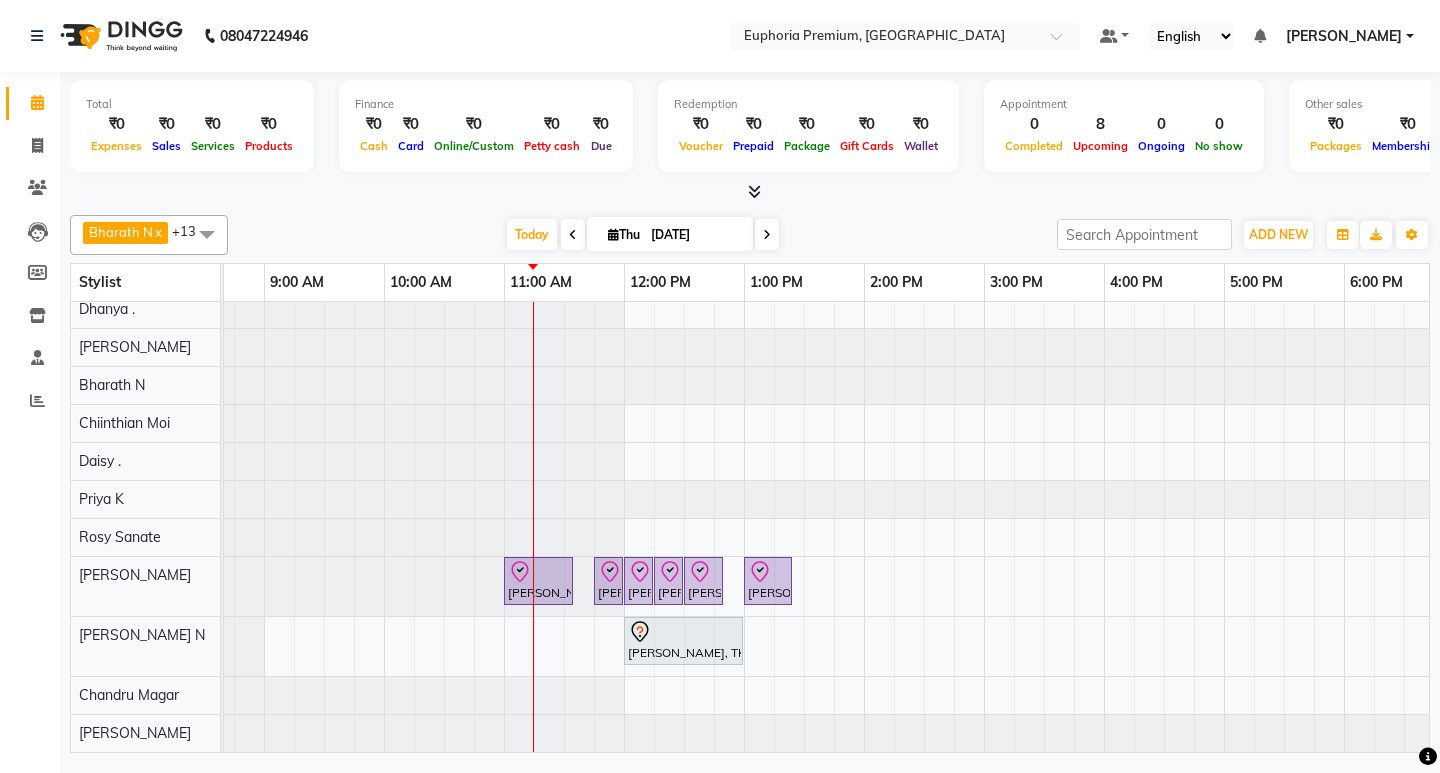 click at bounding box center (144, 385) 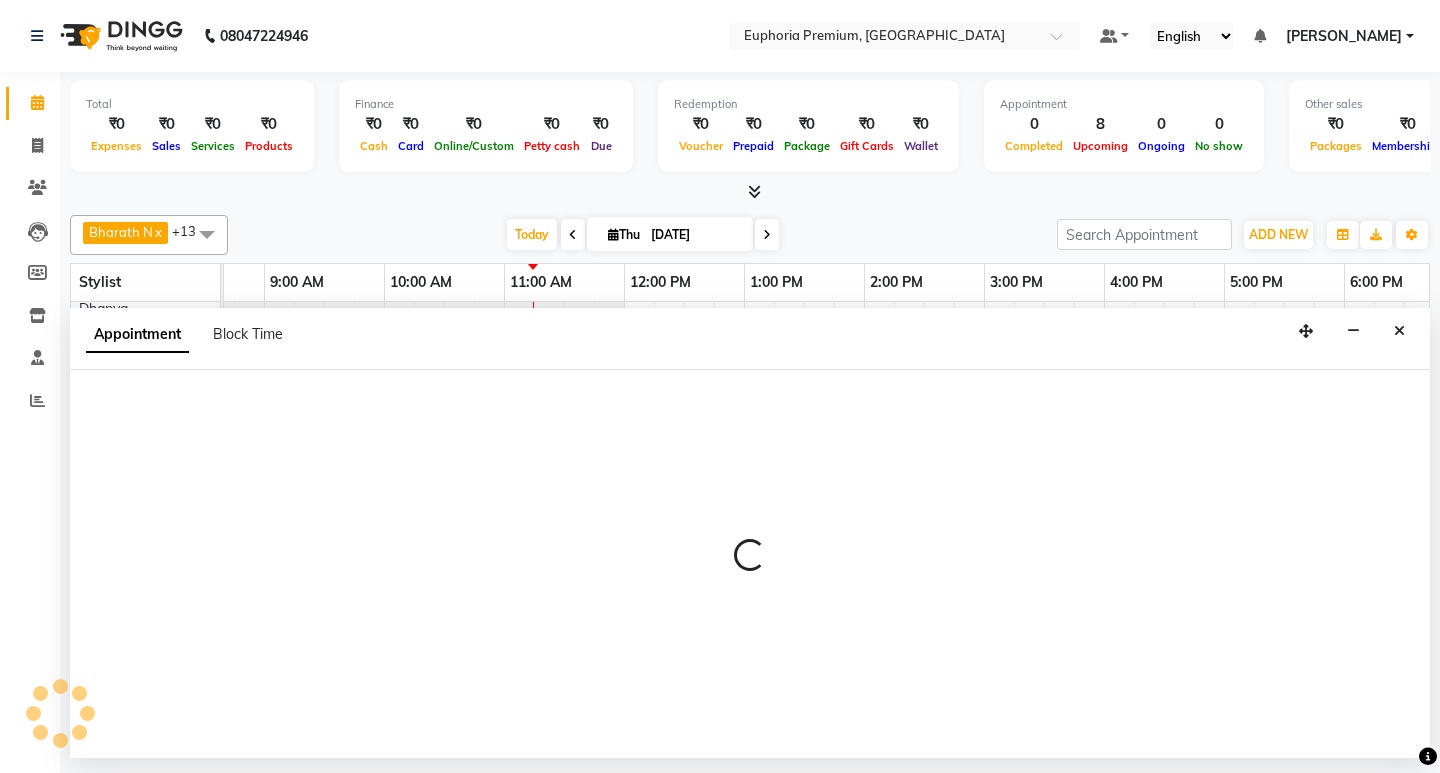 select on "71614" 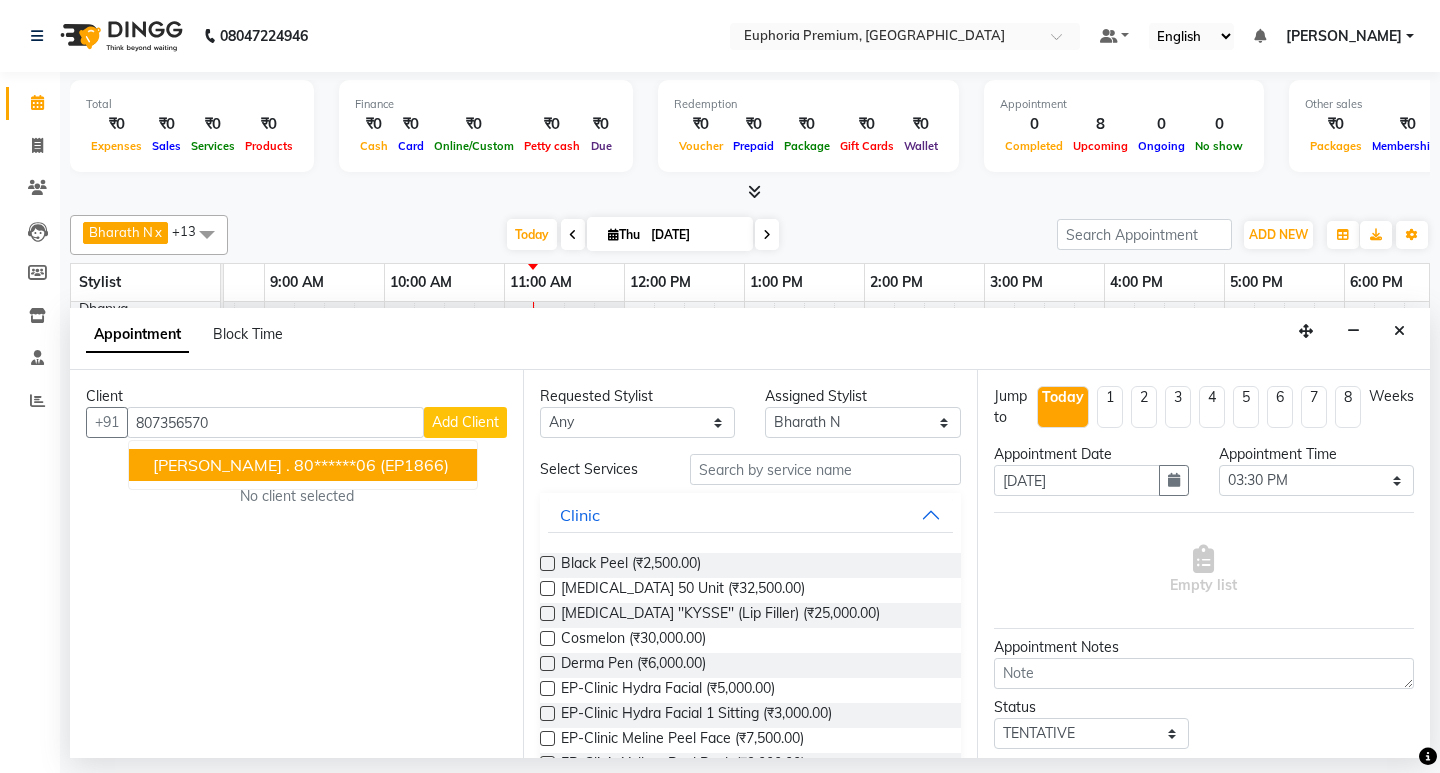 click on "80******06" at bounding box center [335, 465] 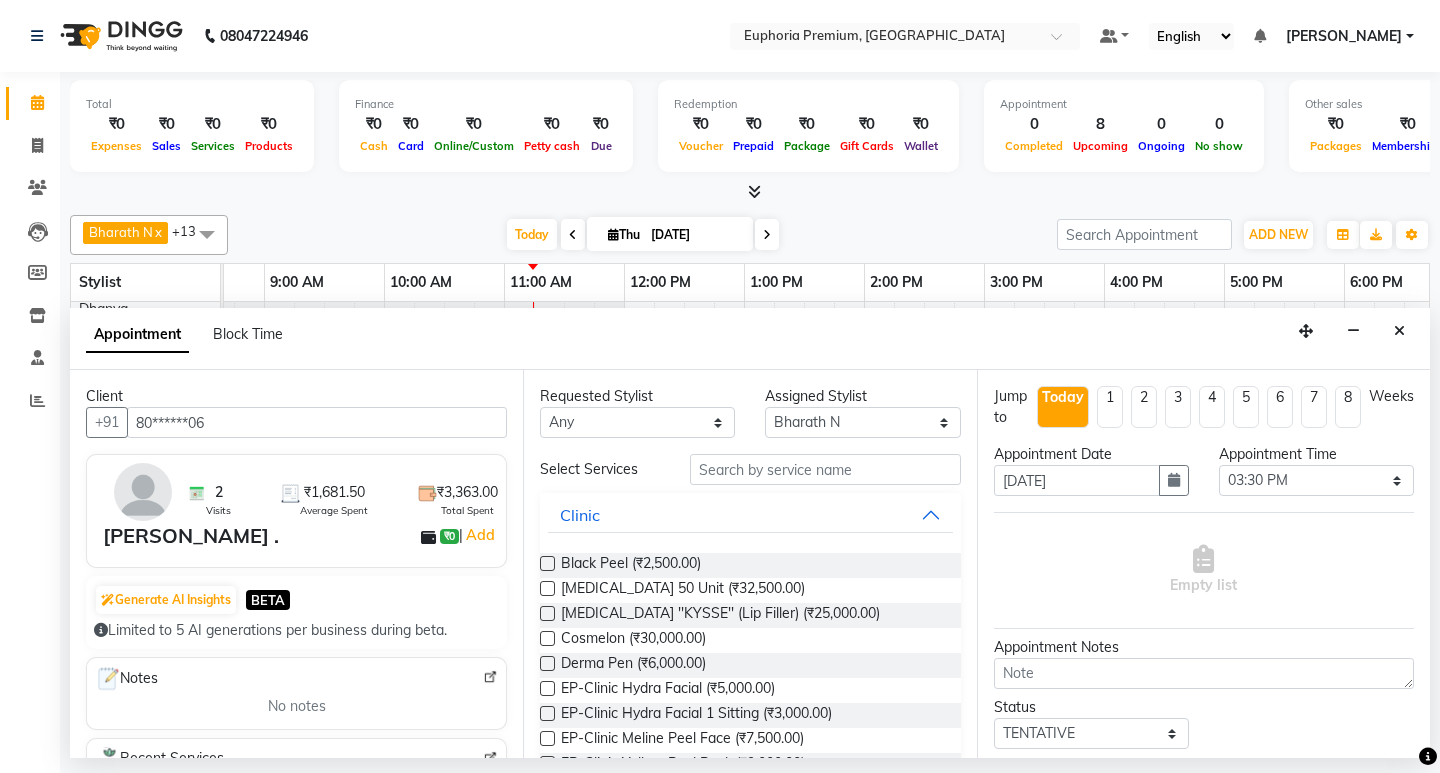 type on "80******06" 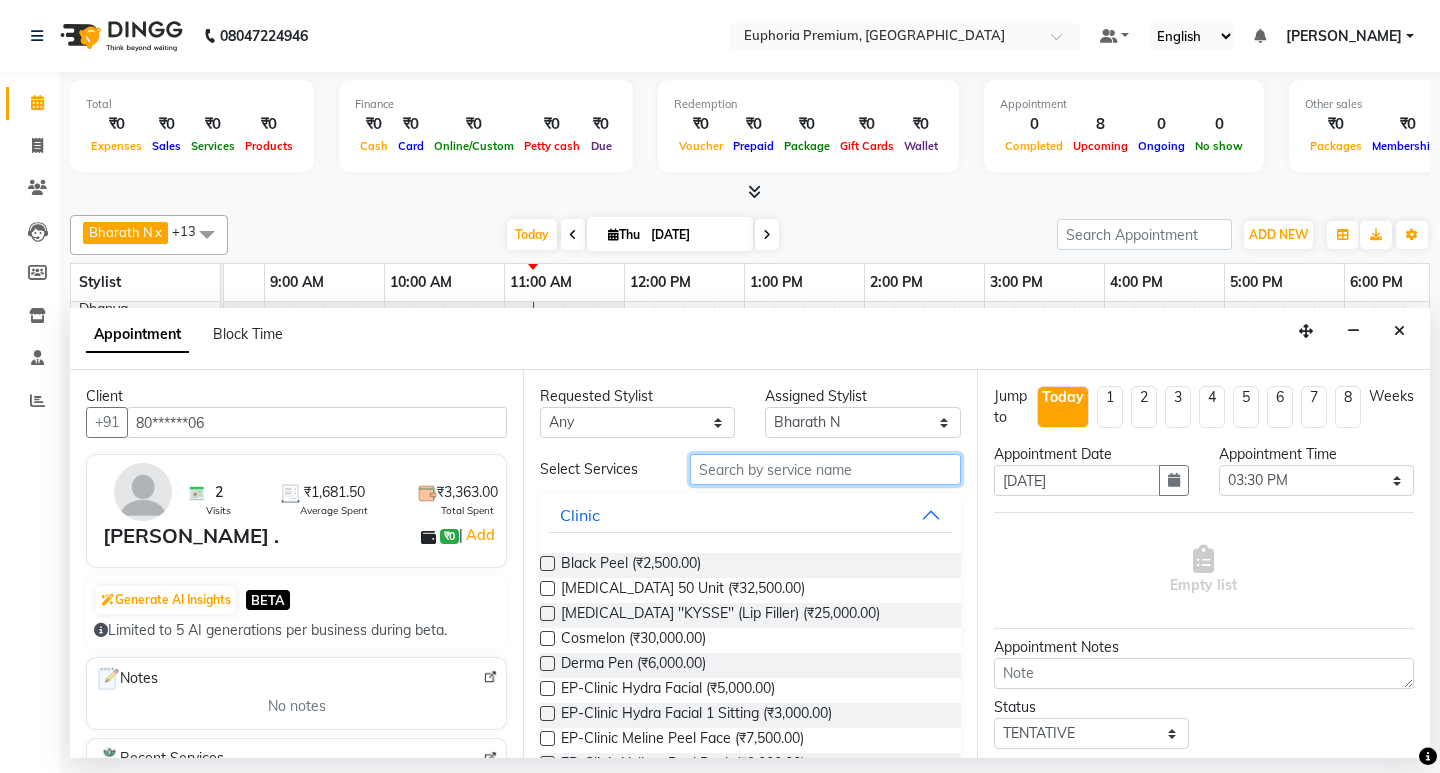 click at bounding box center [825, 469] 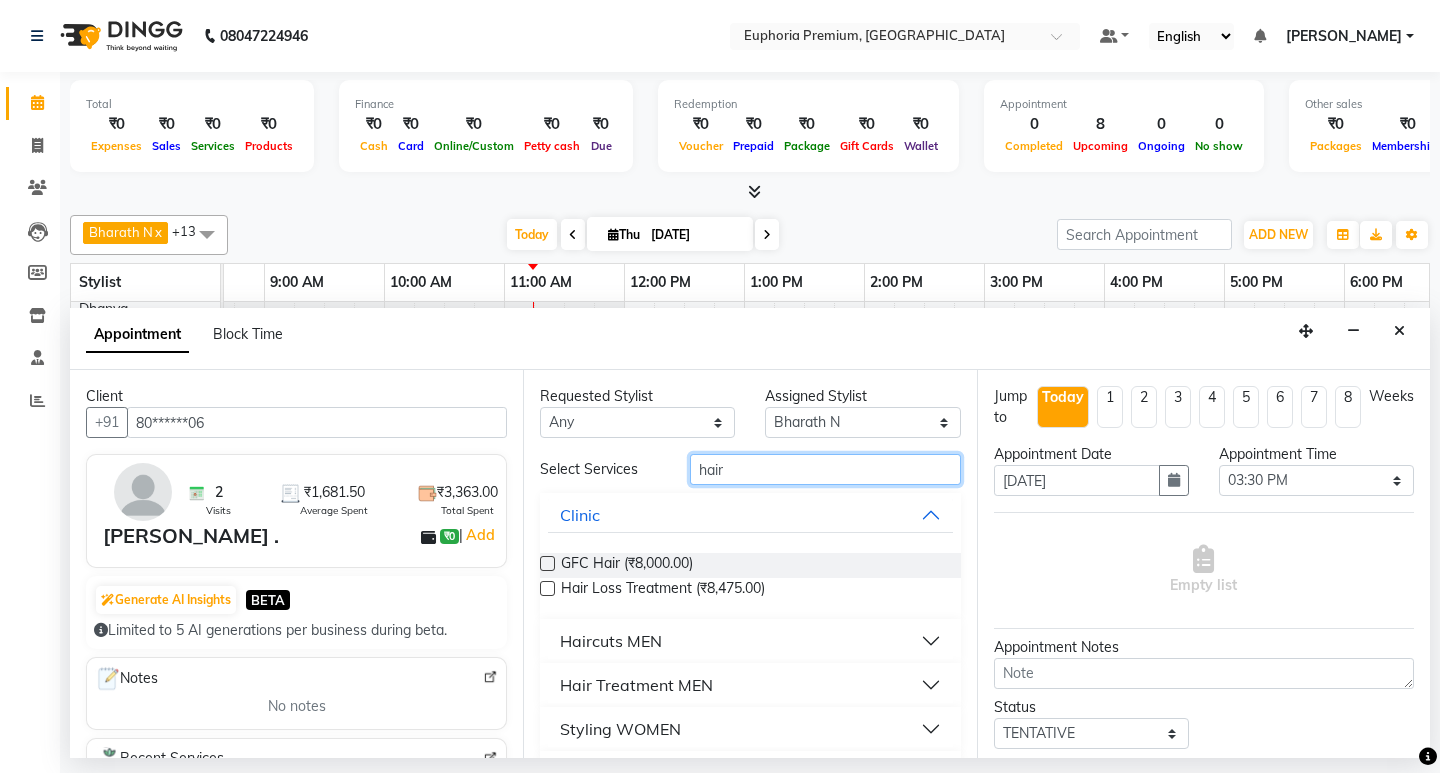 type on "hair" 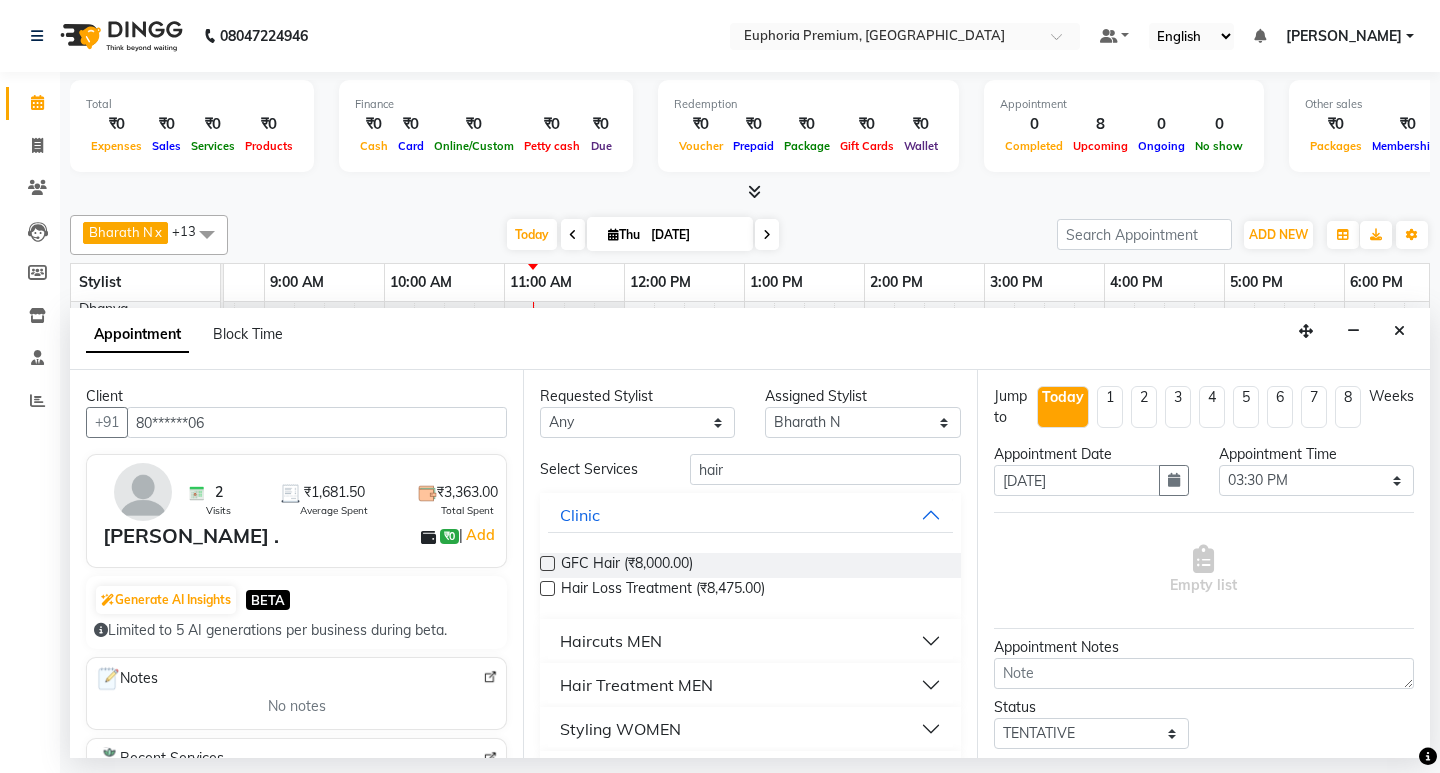 click on "Haircuts MEN" at bounding box center (611, 641) 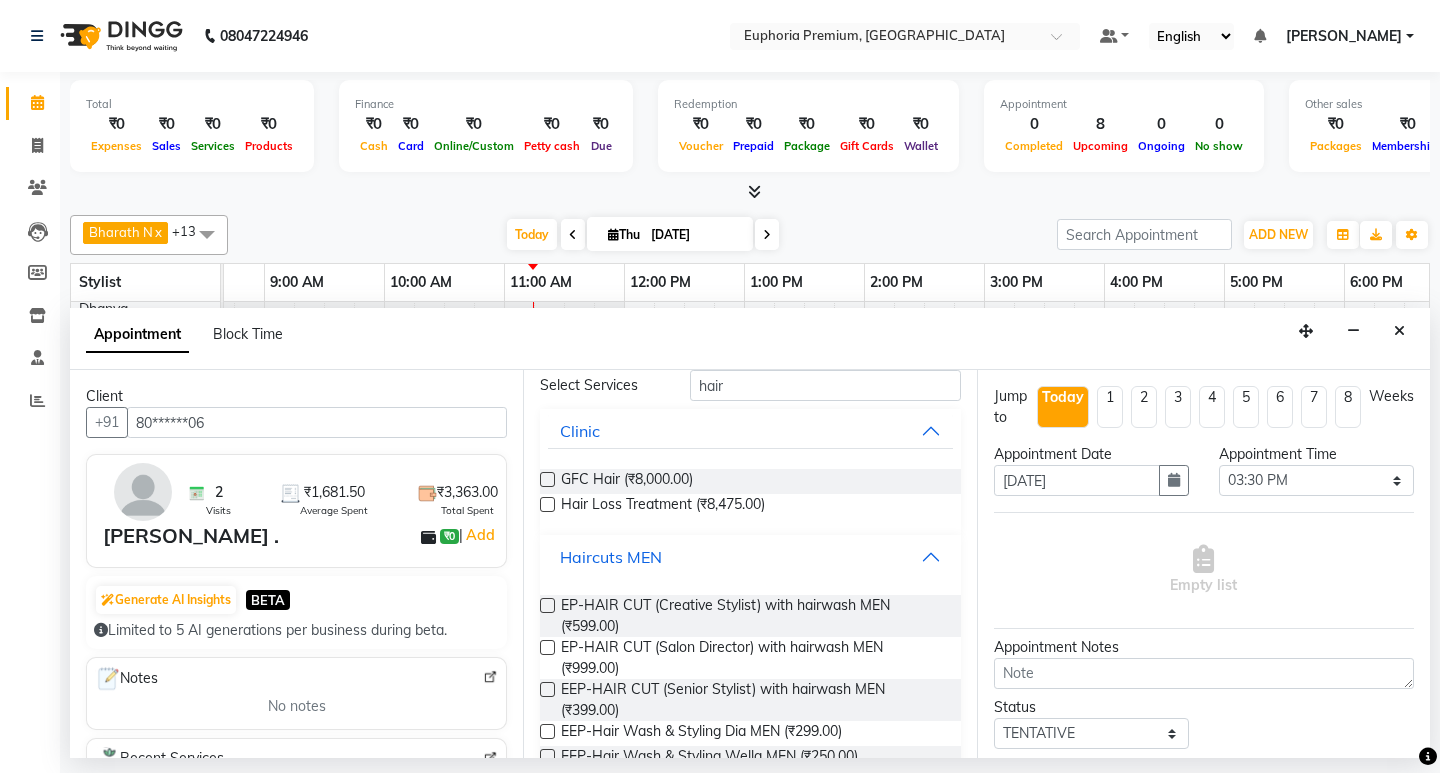 scroll, scrollTop: 100, scrollLeft: 0, axis: vertical 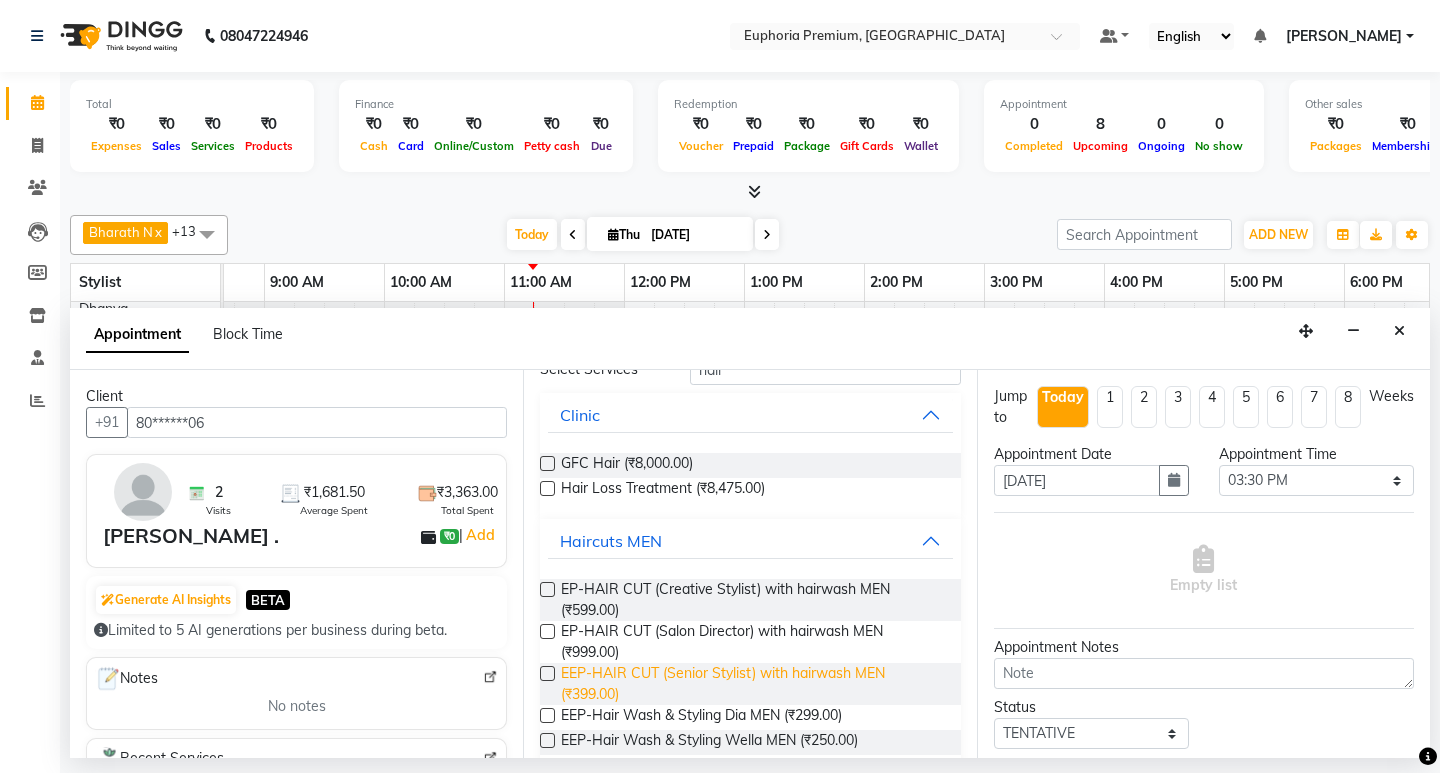 click on "EEP-HAIR CUT (Senior Stylist) with hairwash MEN (₹399.00)" at bounding box center [752, 684] 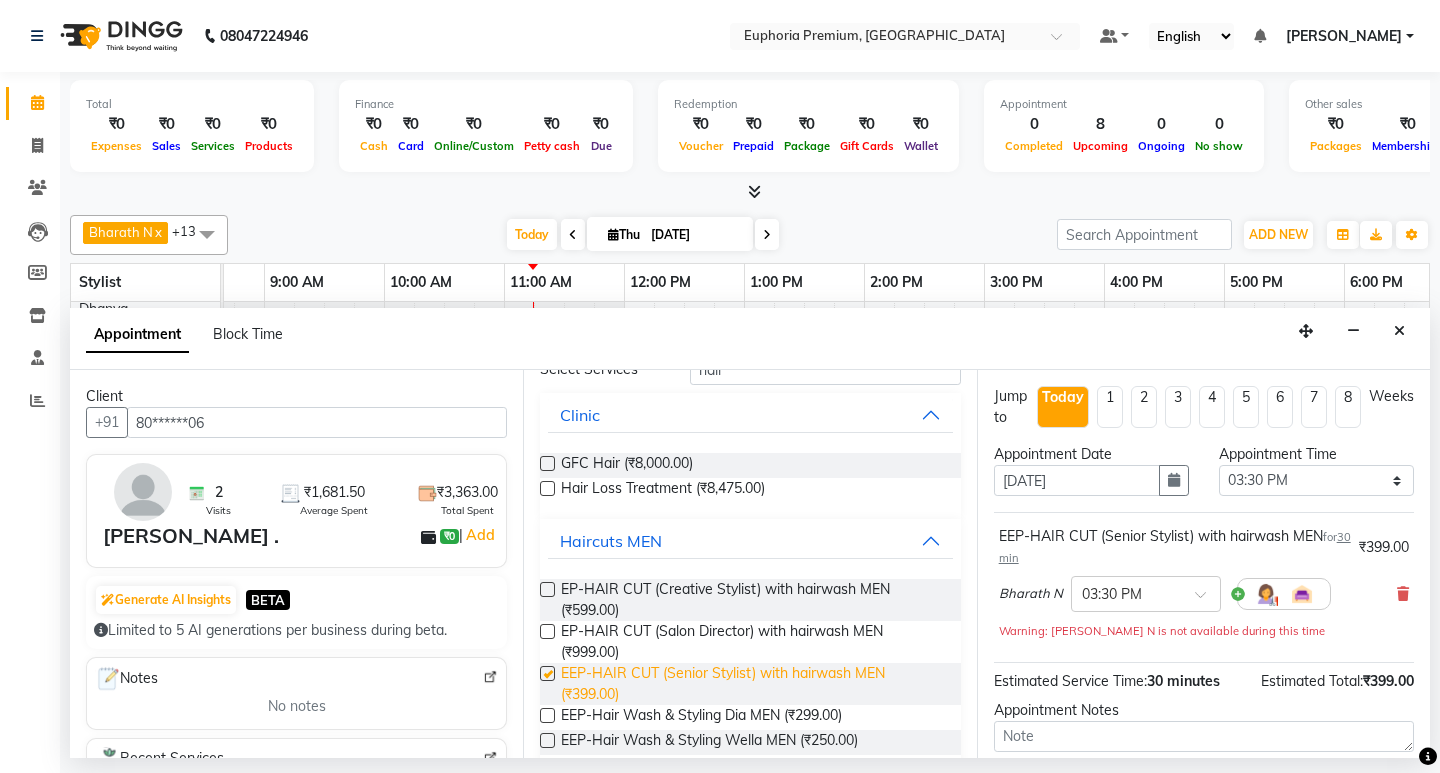 checkbox on "false" 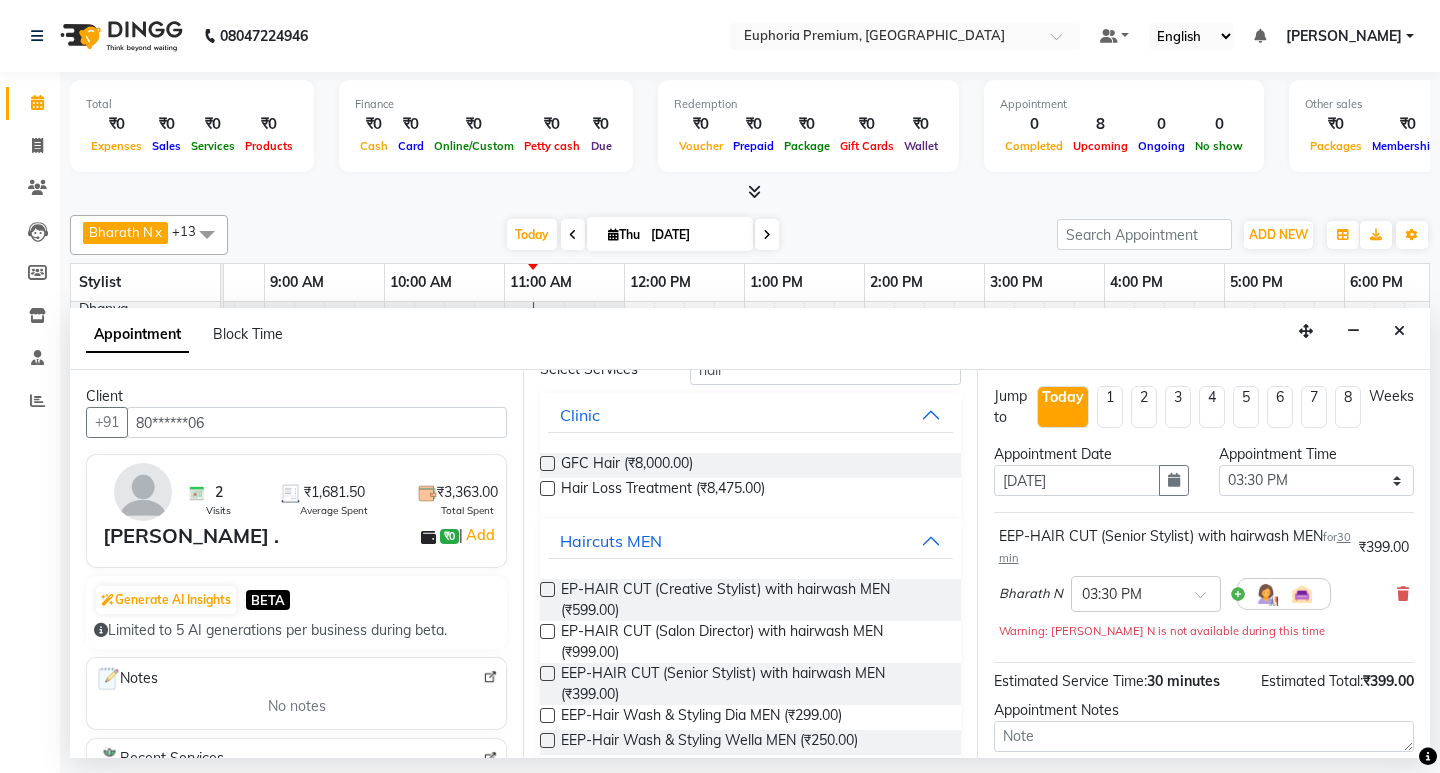 scroll, scrollTop: 0, scrollLeft: 0, axis: both 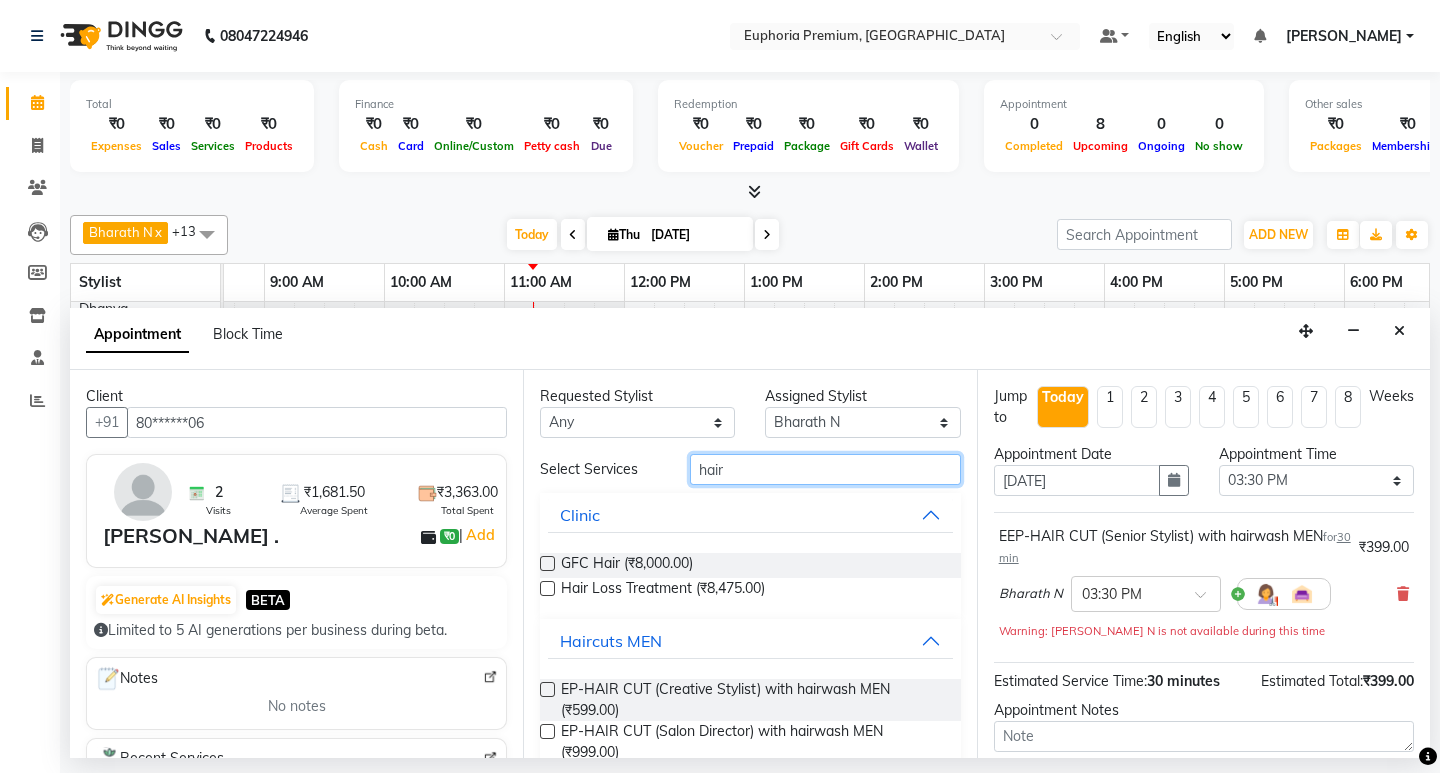 click on "hair" at bounding box center (825, 469) 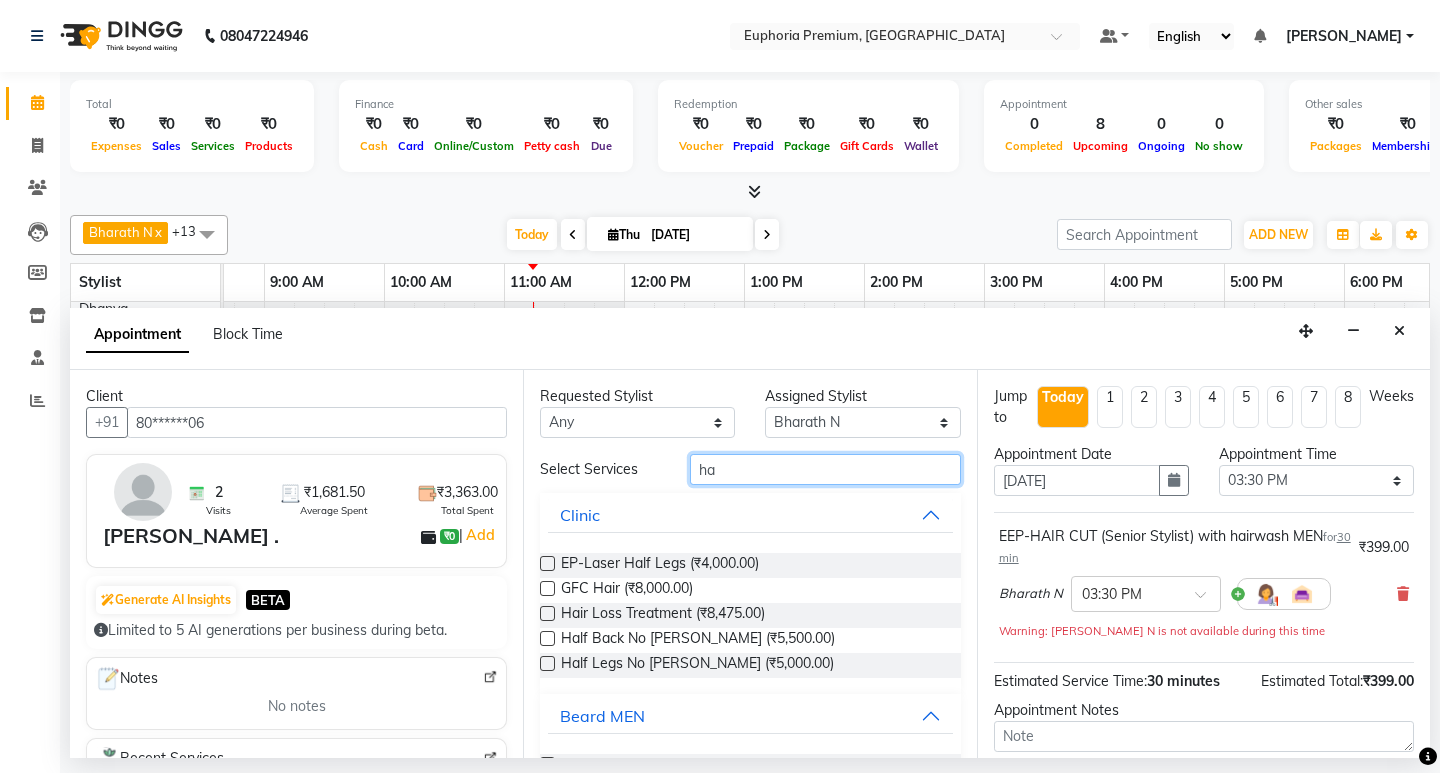 type on "h" 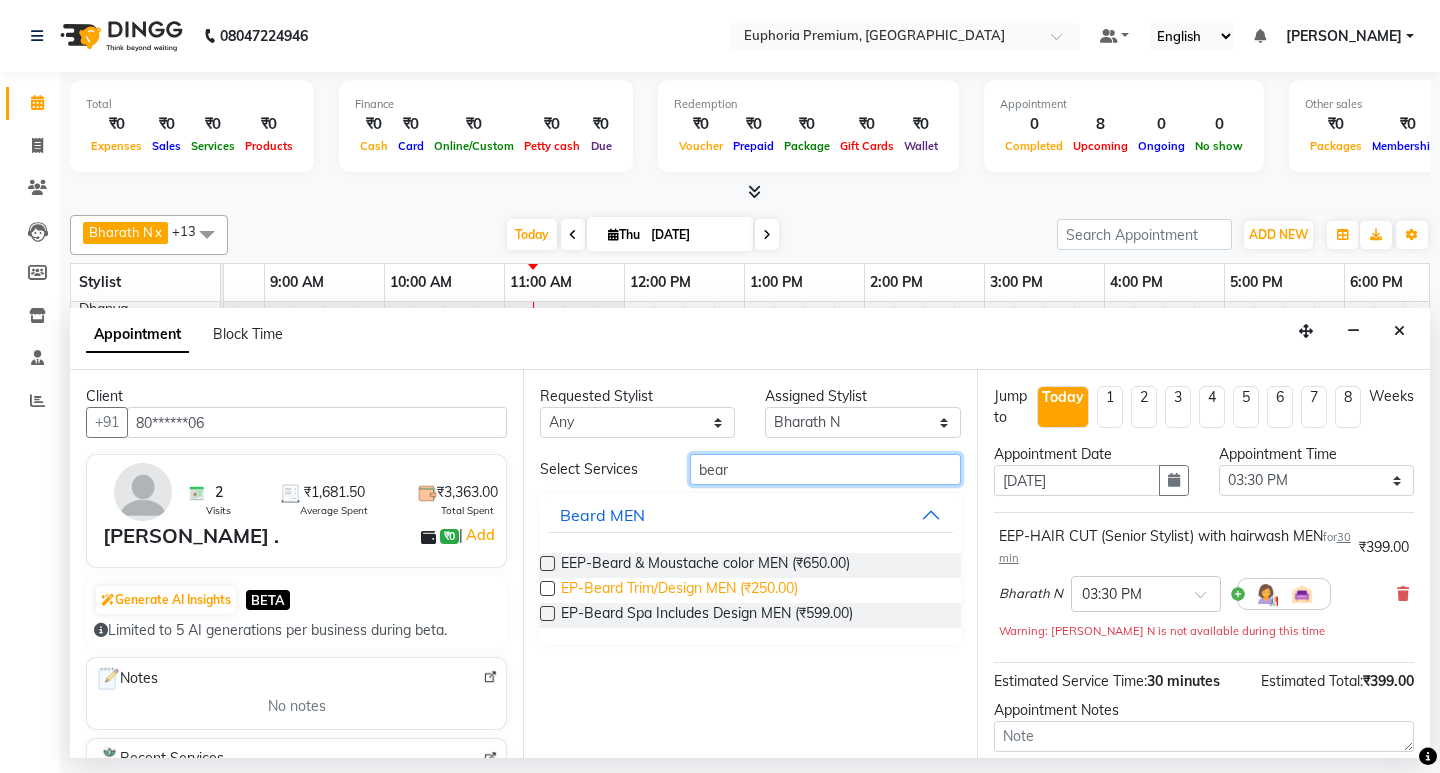 type on "bear" 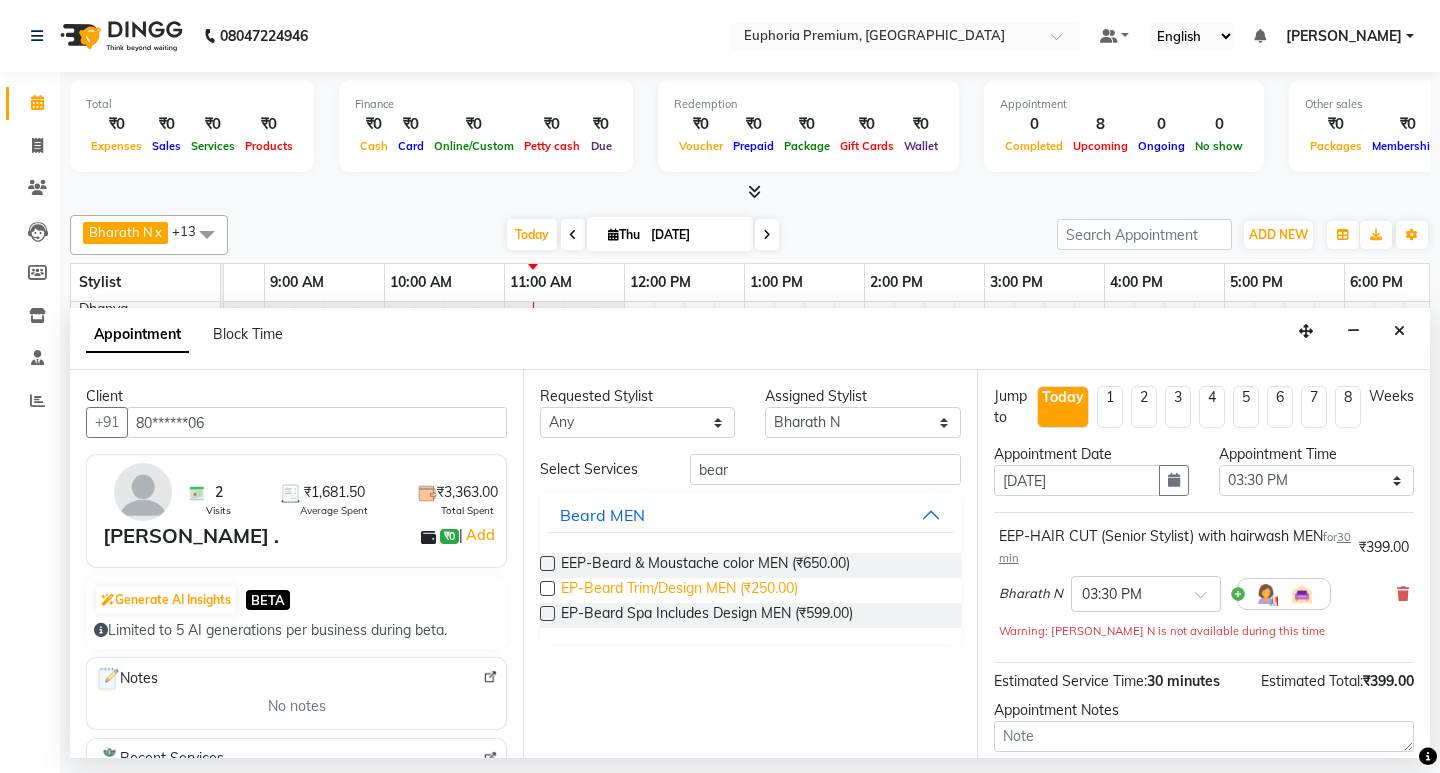 click on "EP-Beard Trim/Design MEN (₹250.00)" at bounding box center (679, 590) 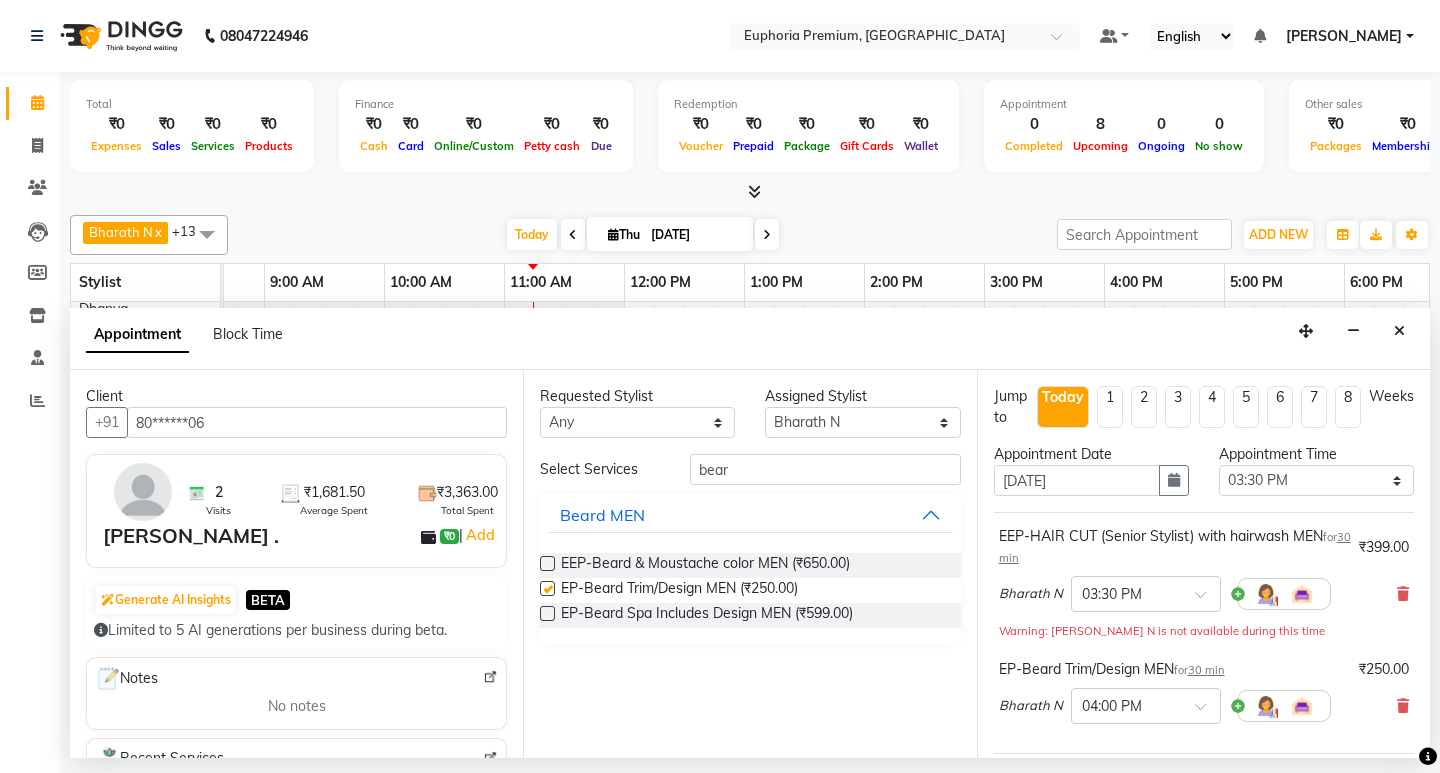 checkbox on "false" 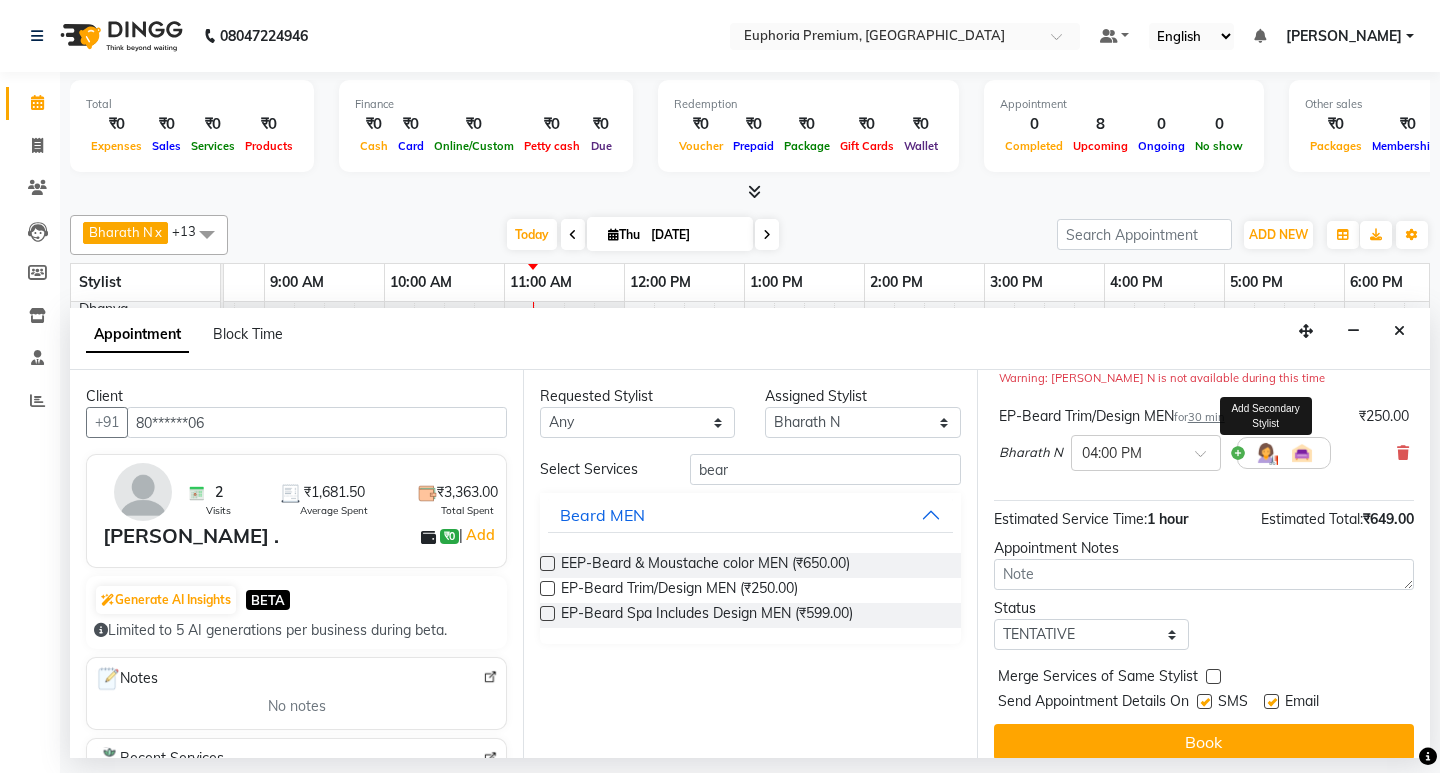 scroll, scrollTop: 271, scrollLeft: 0, axis: vertical 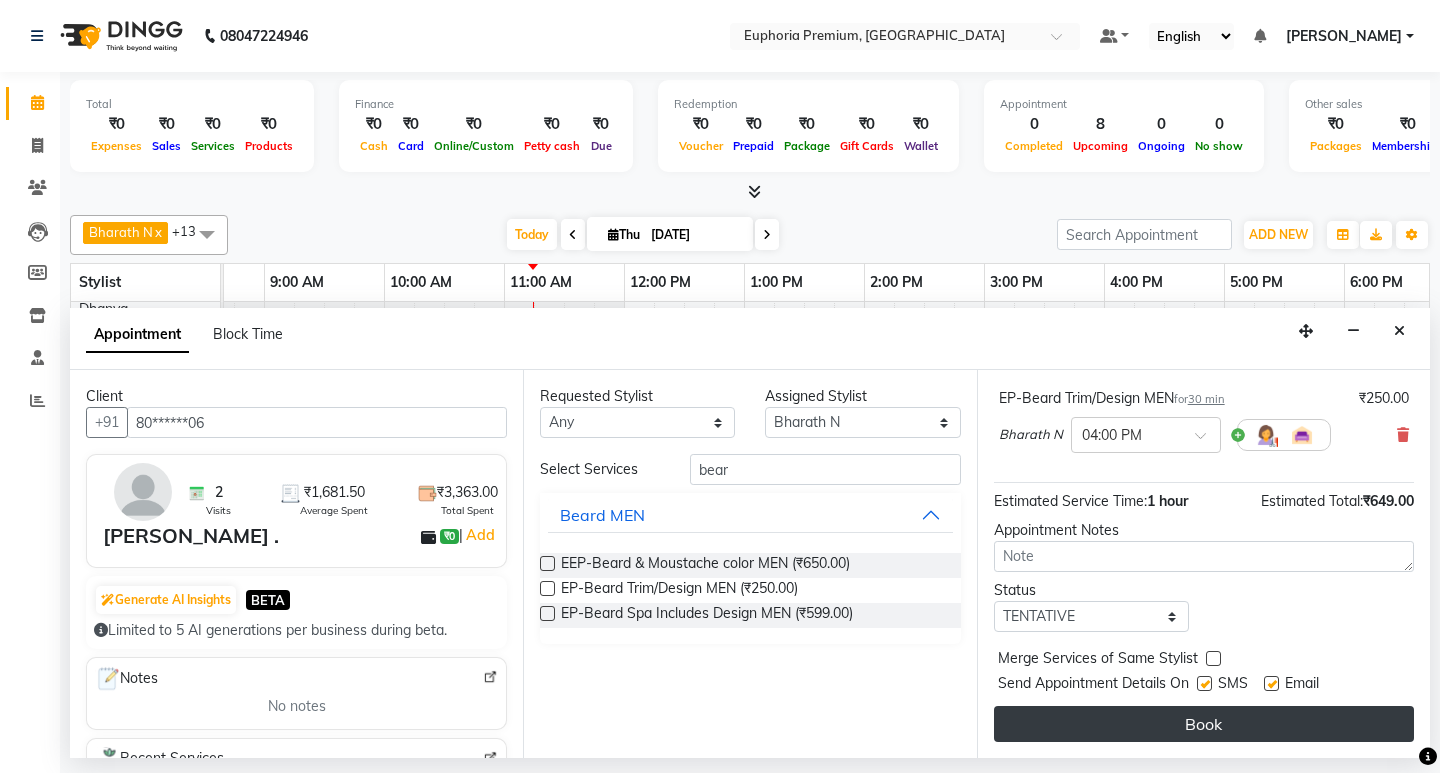 click on "Book" at bounding box center [1204, 724] 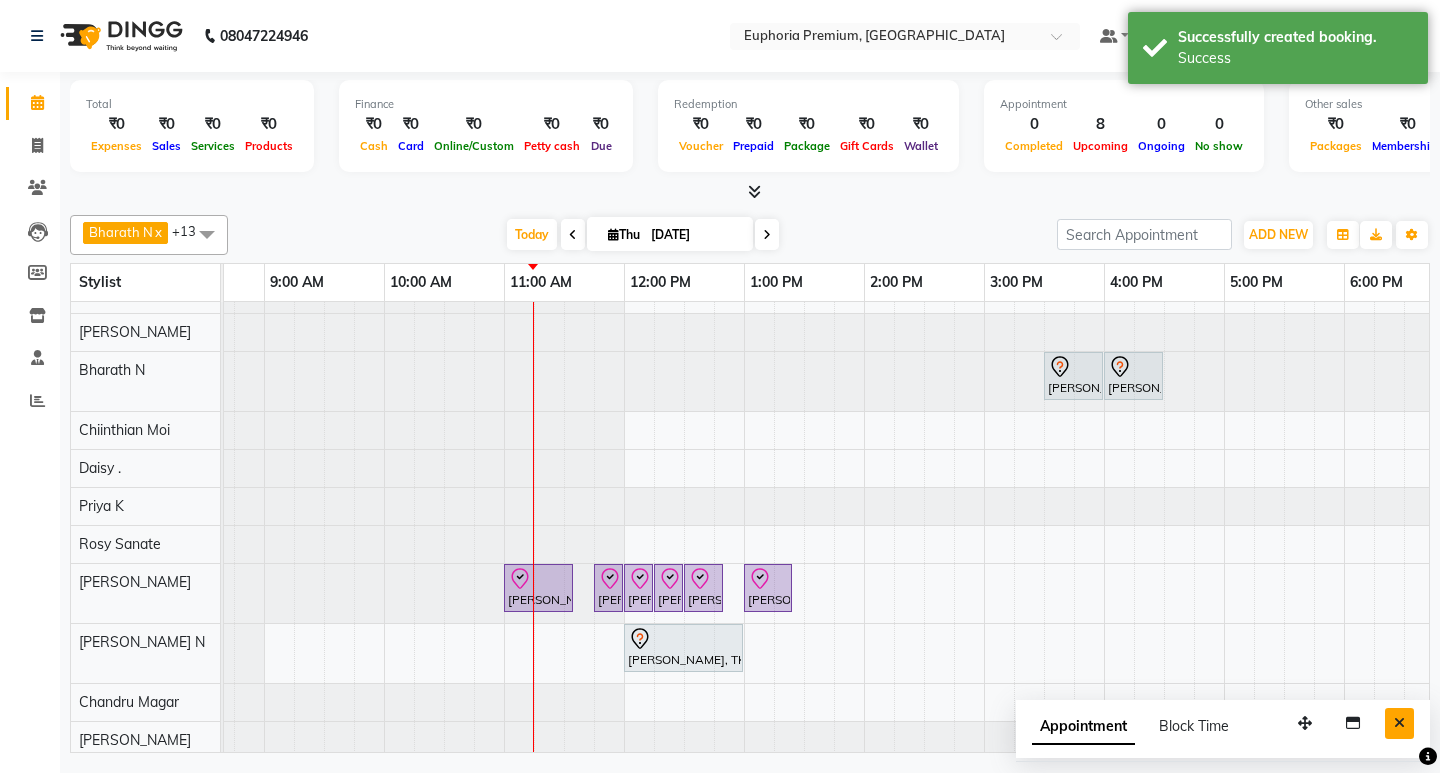 click at bounding box center (1399, 723) 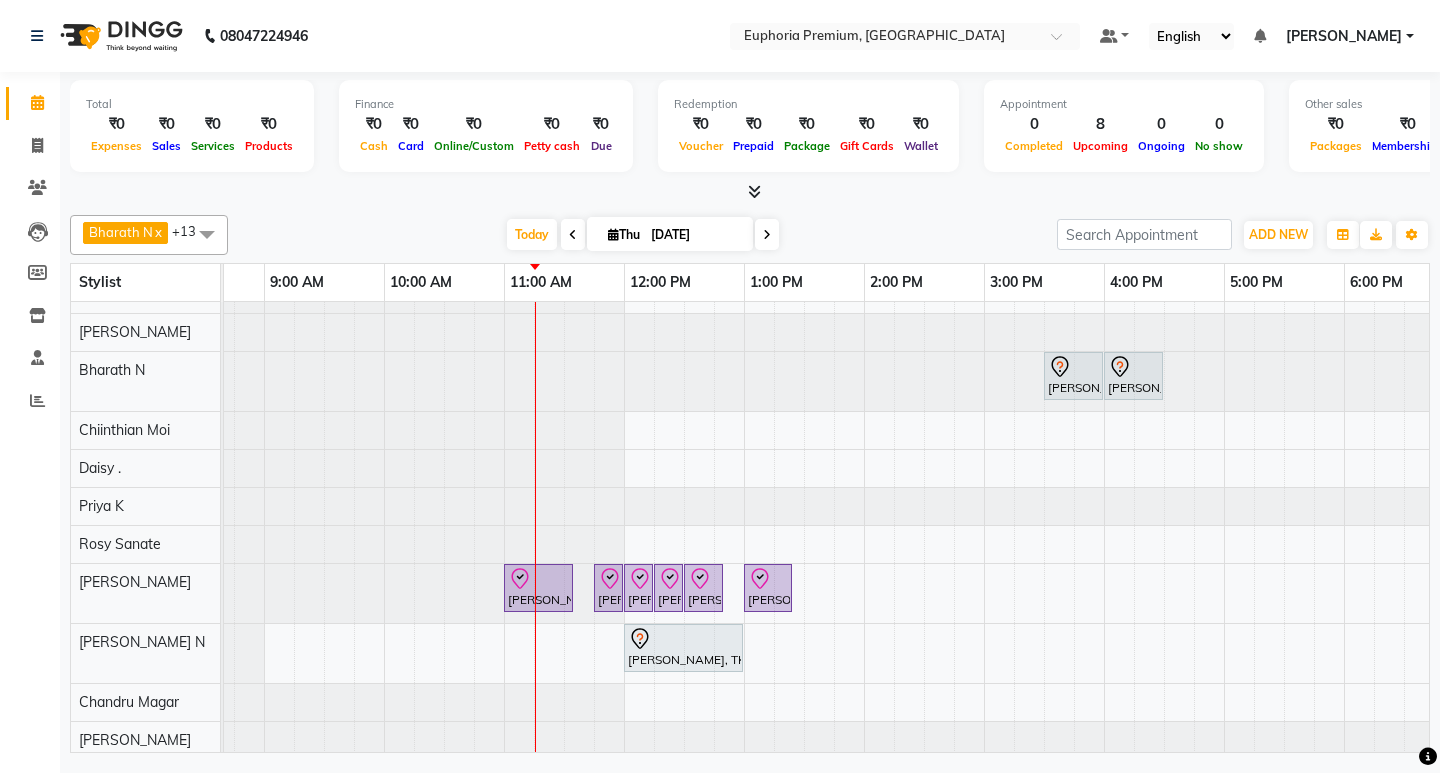scroll, scrollTop: 184, scrollLeft: 80, axis: both 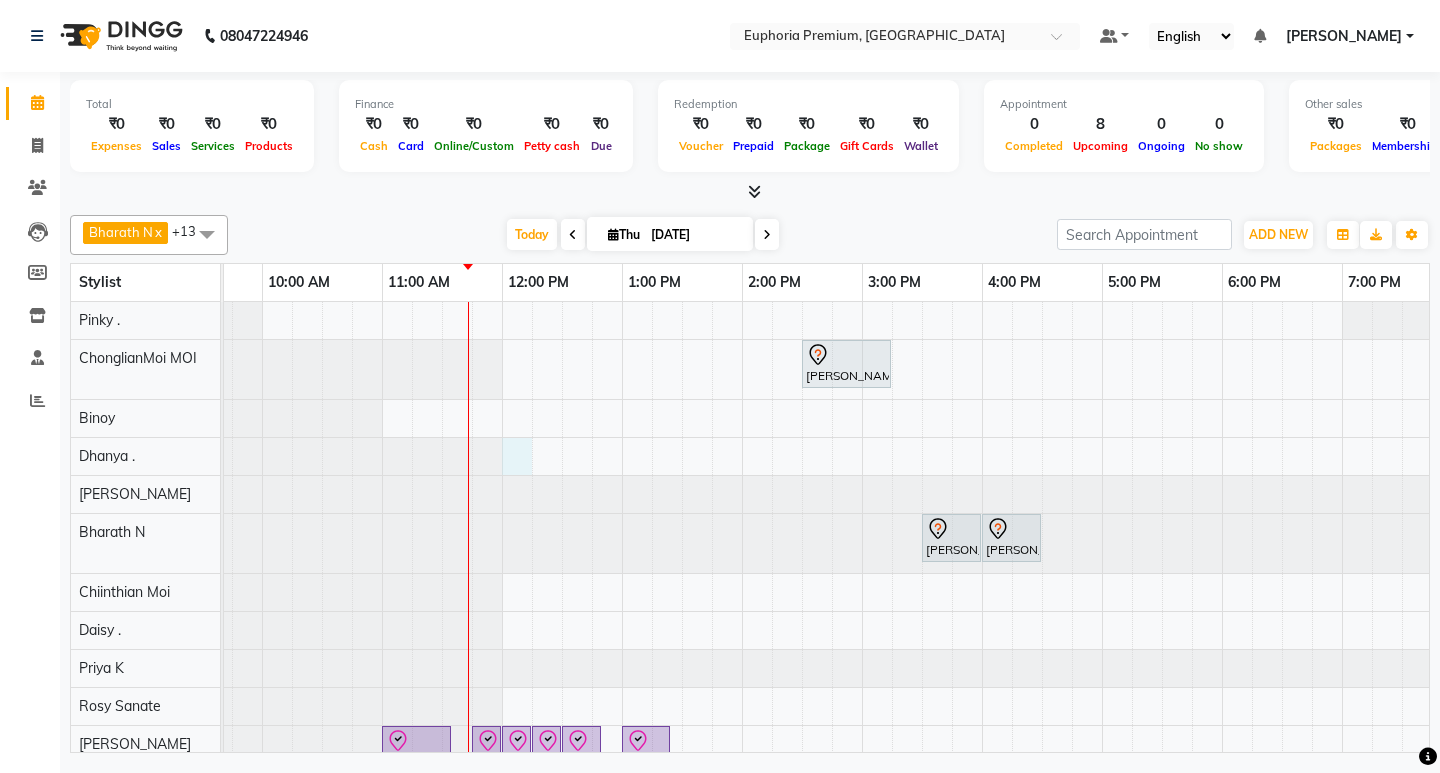 click on "Samantha ., TK02, 02:30 PM-03:15 PM, EP-Crystal Pedi             Mohammed ., TK04, 03:30 PM-04:00 PM, EEP-HAIR CUT (Senior Stylist) with hairwash MEN             Mohammed ., TK04, 04:00 PM-04:30 PM, EP-Beard Trim/Design MEN
Rita ., TK01, 11:00 AM-11:35 AM, EP-Calmagic Treatment
Rita ., TK01, 11:45 AM-11:50 AM, EP-Full Arms Cream Wax
Rita ., TK01, 12:00 PM-12:05 PM, EP-Under Arms Intimate
Rita ., TK01, 12:15 PM-12:20 PM, EP-Eyebrows Threading
Rita ., TK01, 12:30 PM-12:50 PM, EP-Tefiti Coffee Pedi
Rita ., TK01, 01:00 PM-01:25 PM, EP-Tefiti Coffee Mani             Raghavendra, TK03, 12:00 PM-01:00 PM, EEP-HAIR CUT (Senior Stylist) with hairwash MEN" at bounding box center (862, 611) 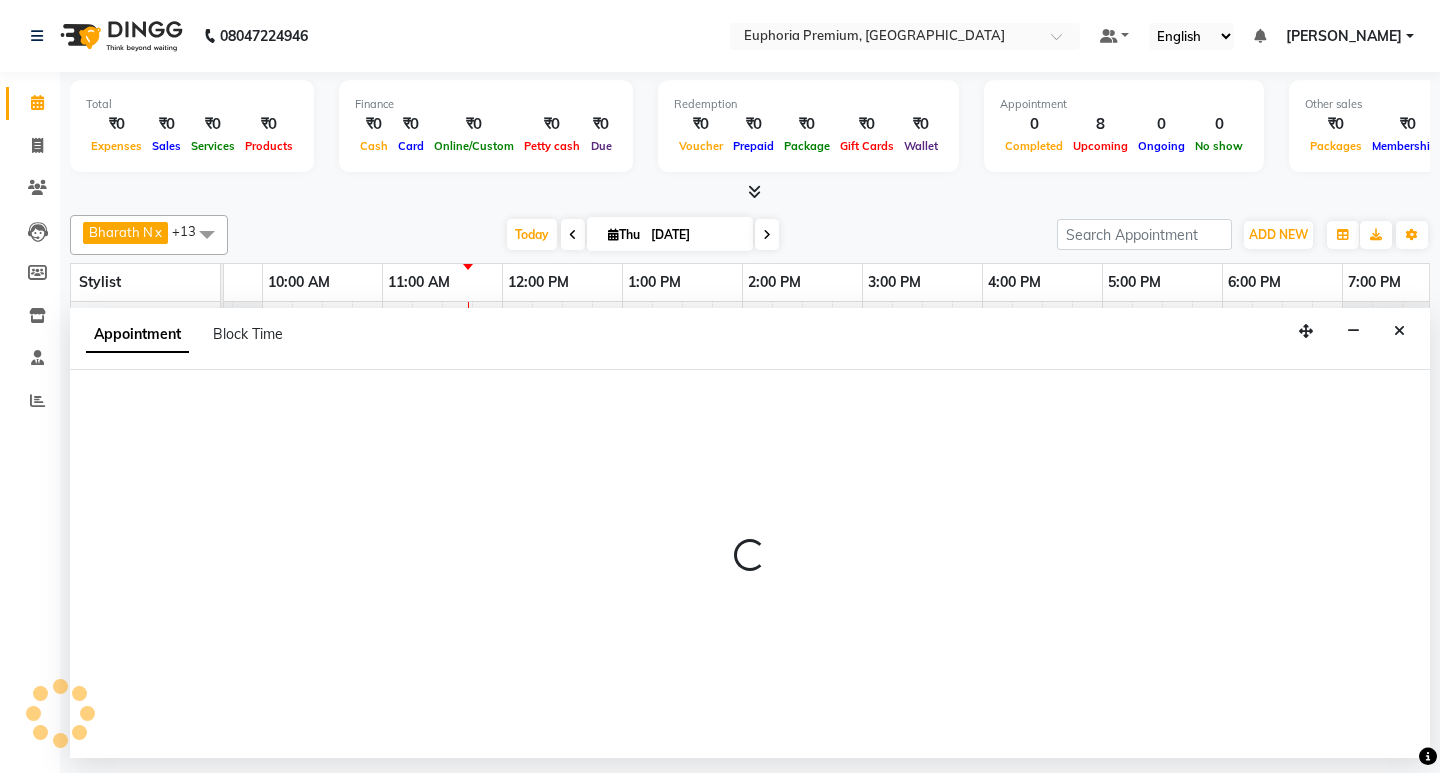 select on "71607" 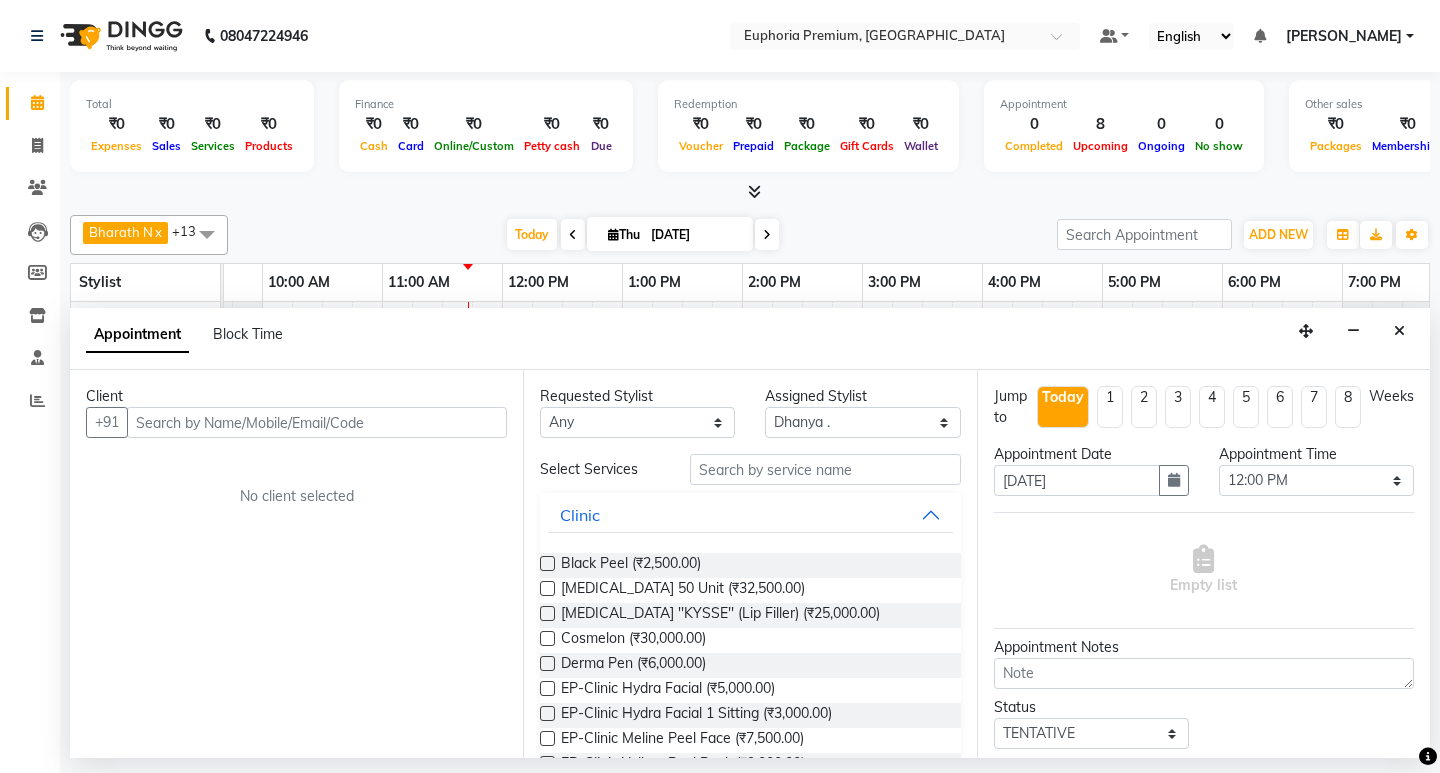 click at bounding box center [317, 422] 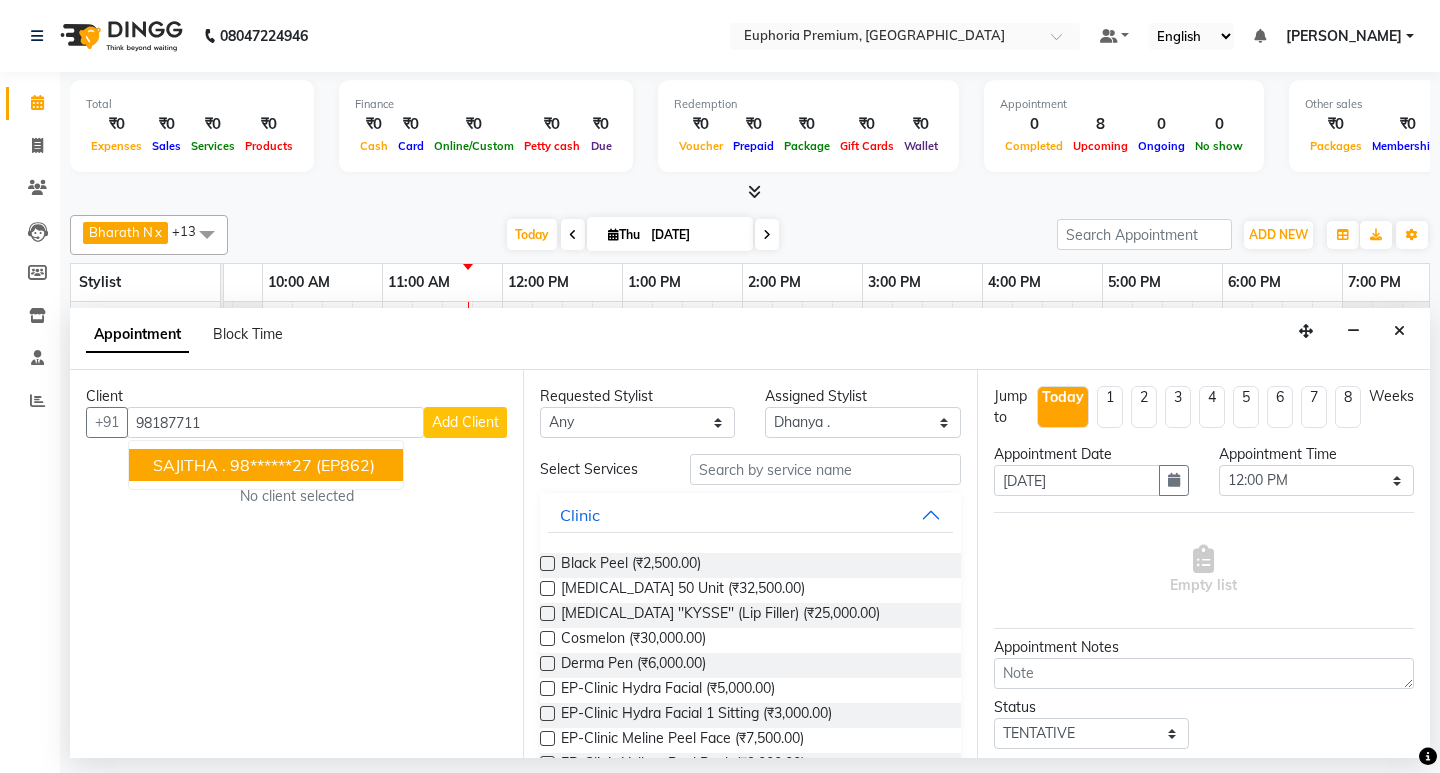 click on "98******27" at bounding box center [271, 465] 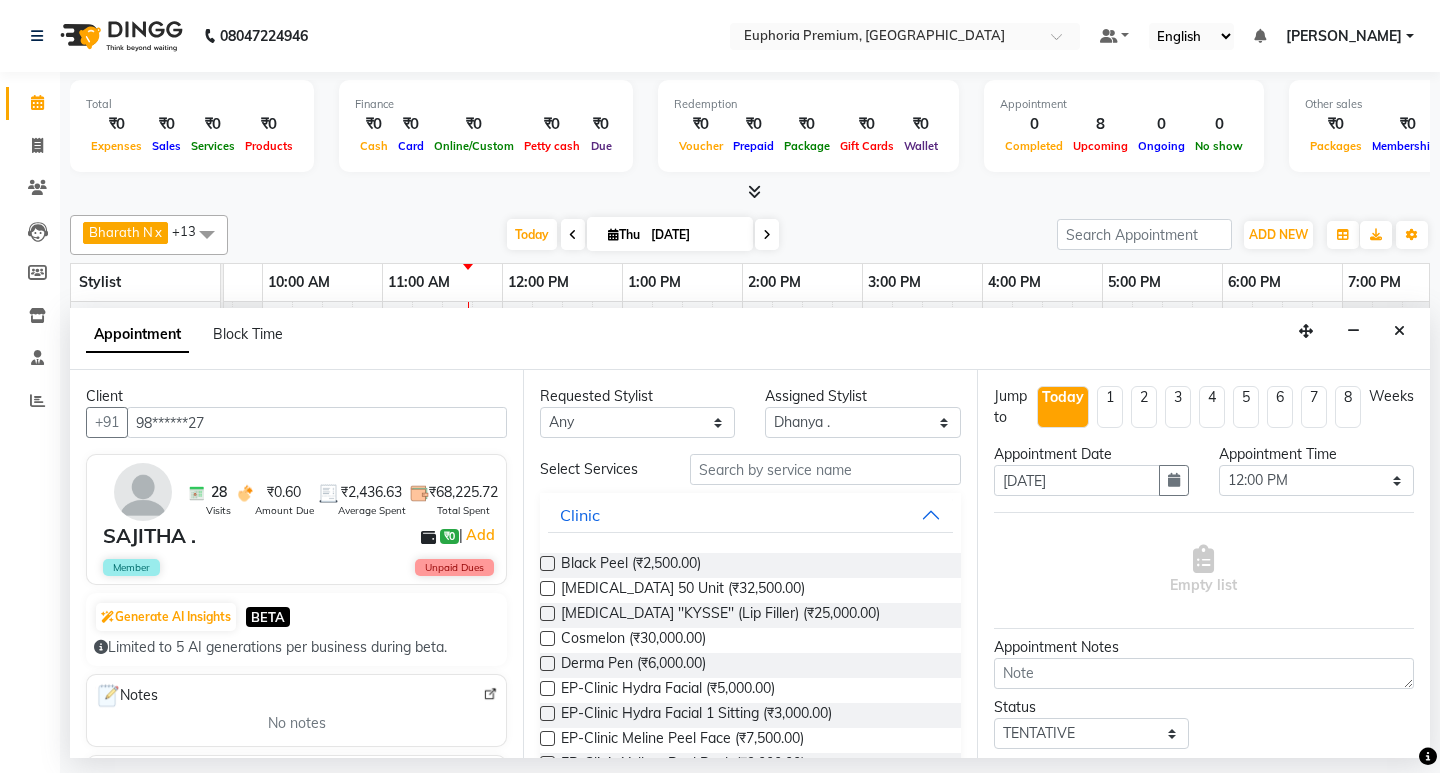 type on "98******27" 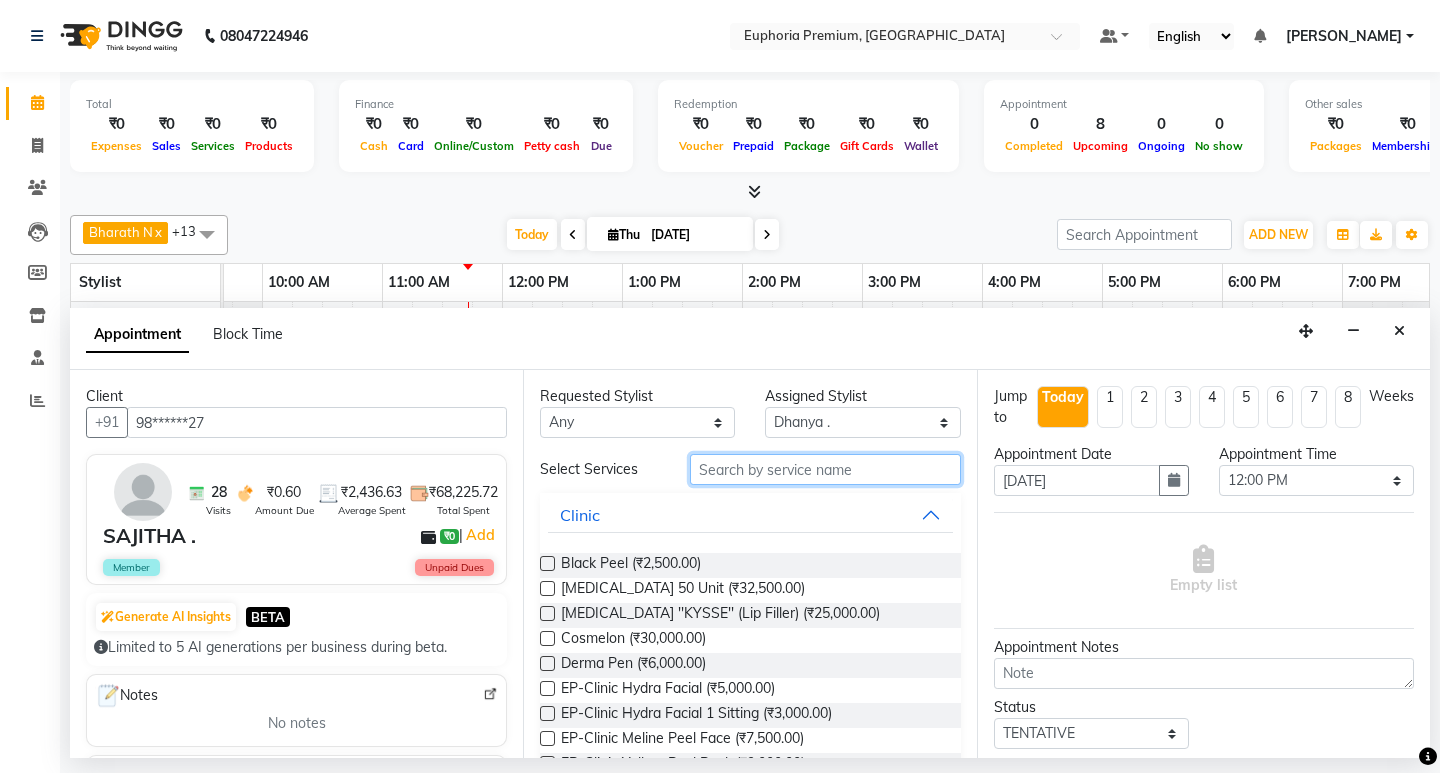 click at bounding box center (825, 469) 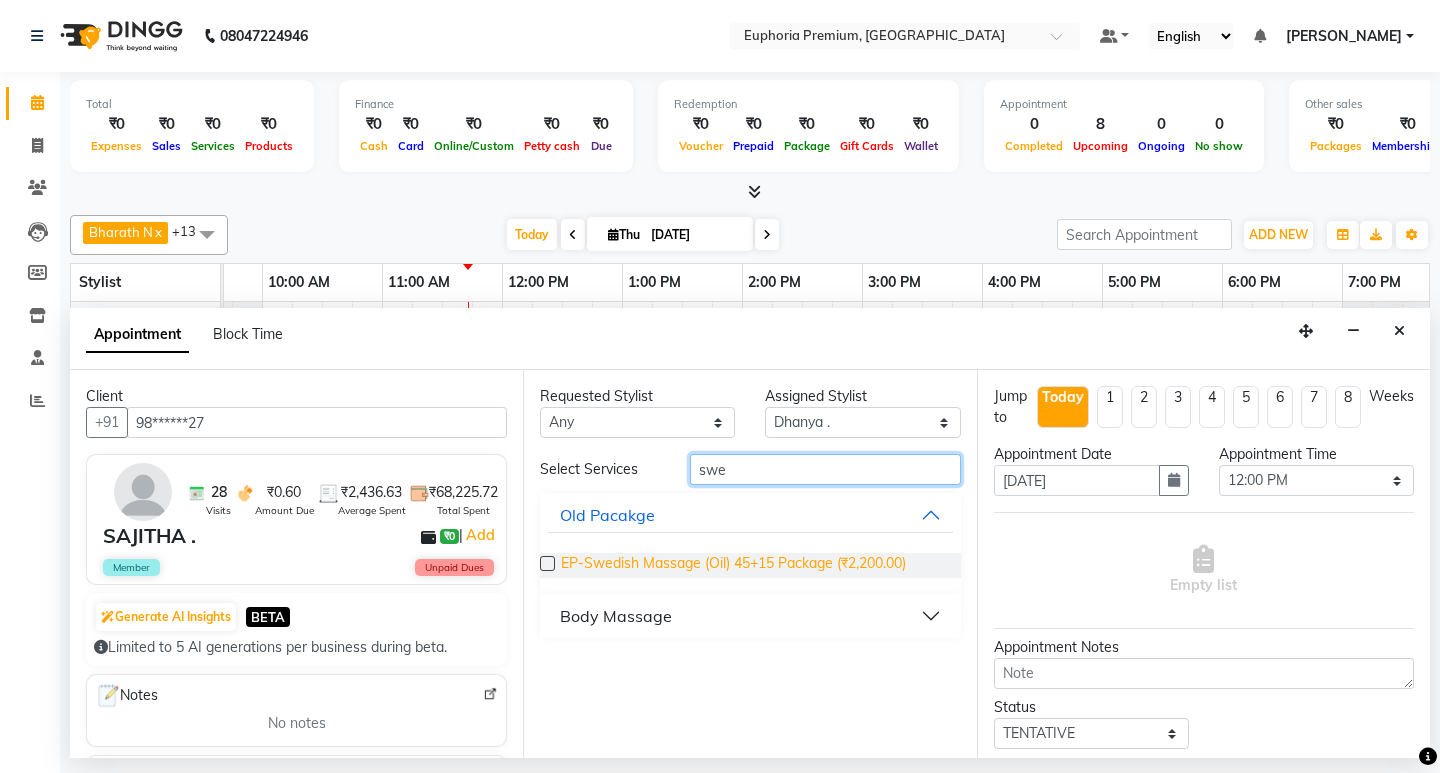 type on "swe" 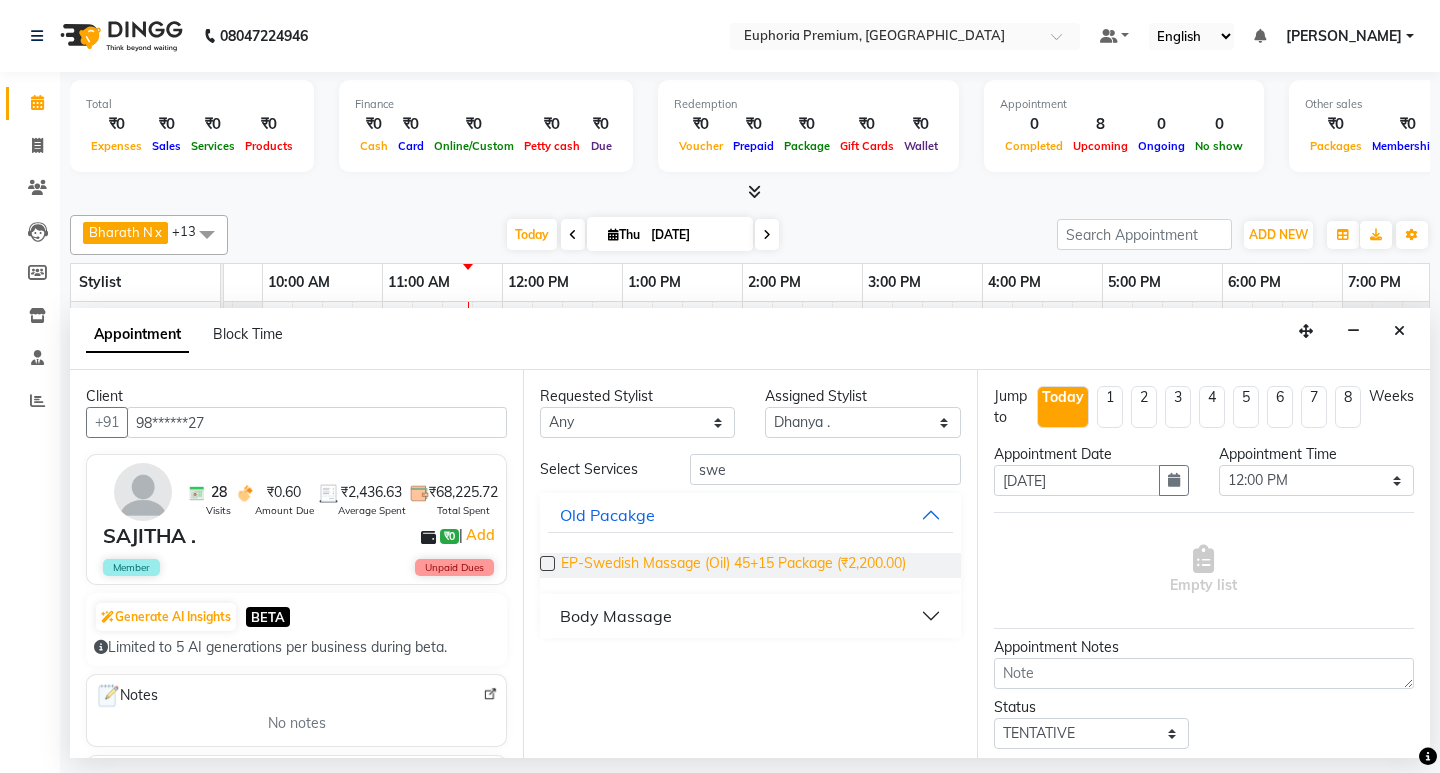 click on "EP-Swedish Massage (Oil) 45+15 Package (₹2,200.00)" at bounding box center [733, 565] 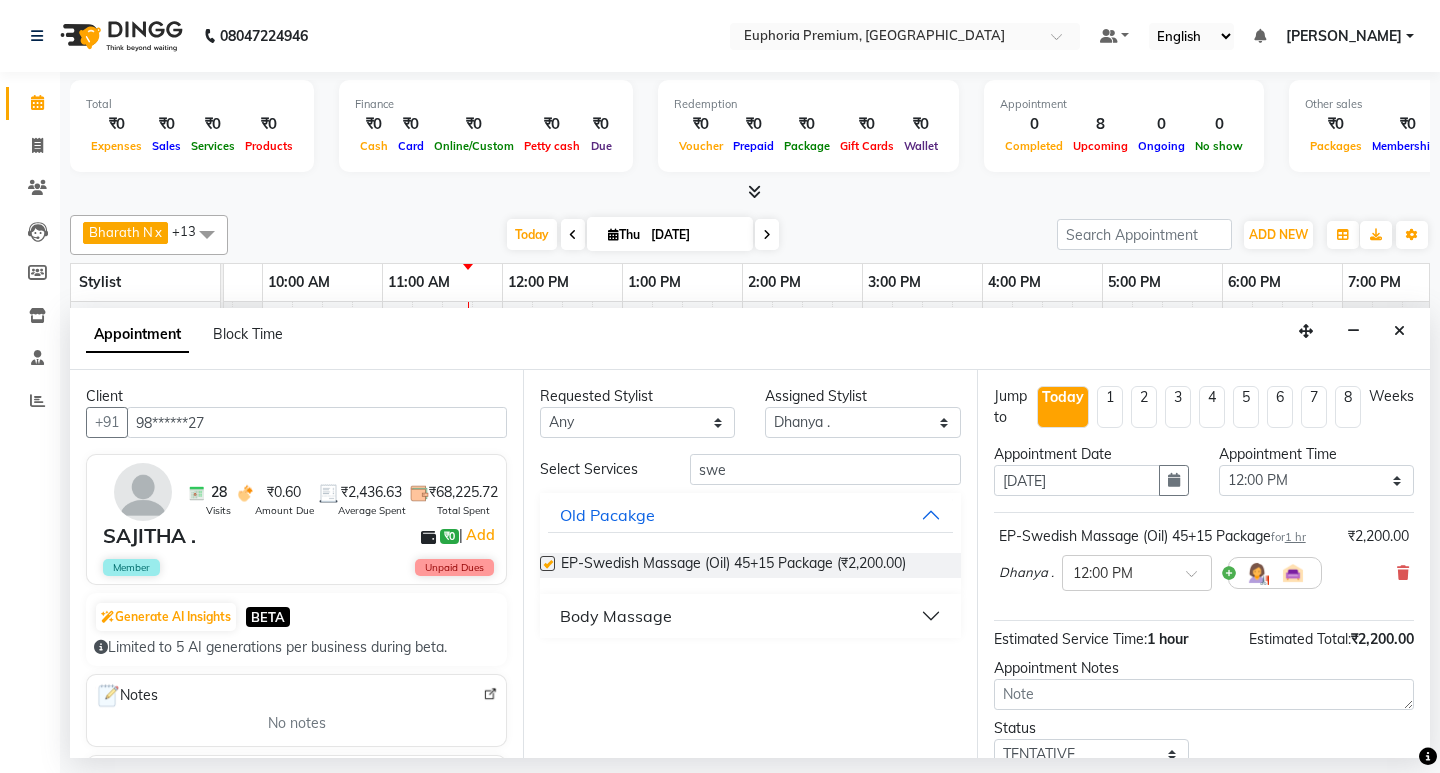 checkbox on "false" 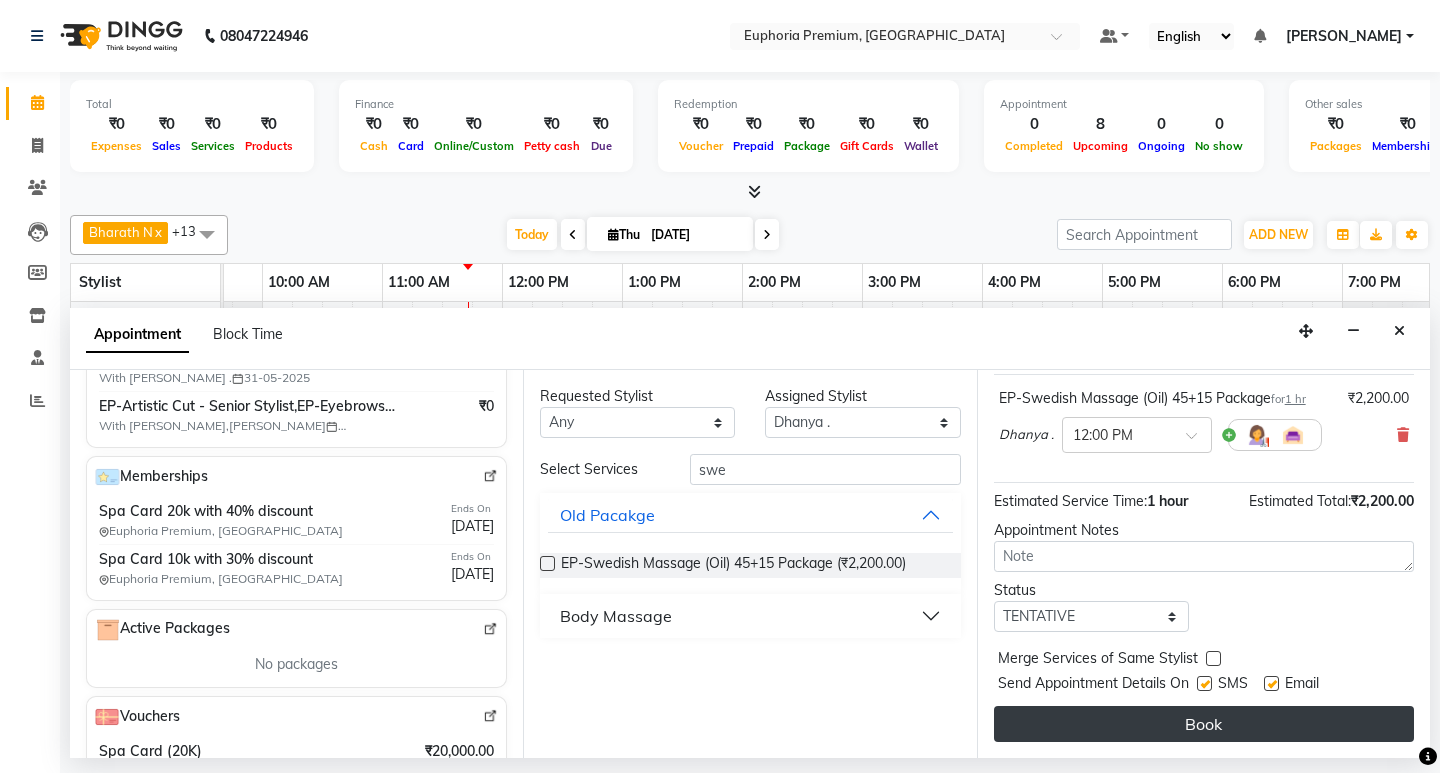 click on "Book" at bounding box center (1204, 724) 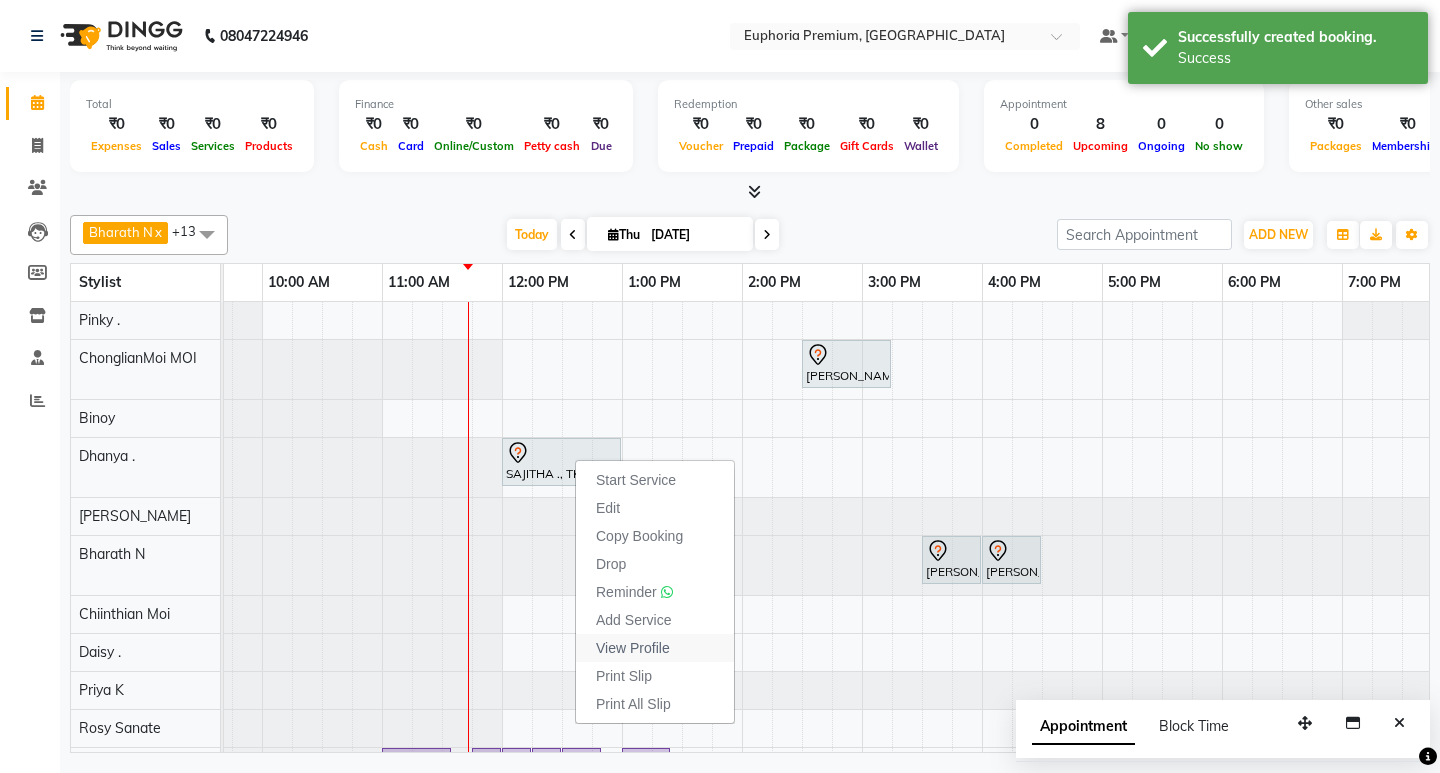 click on "View Profile" at bounding box center [633, 648] 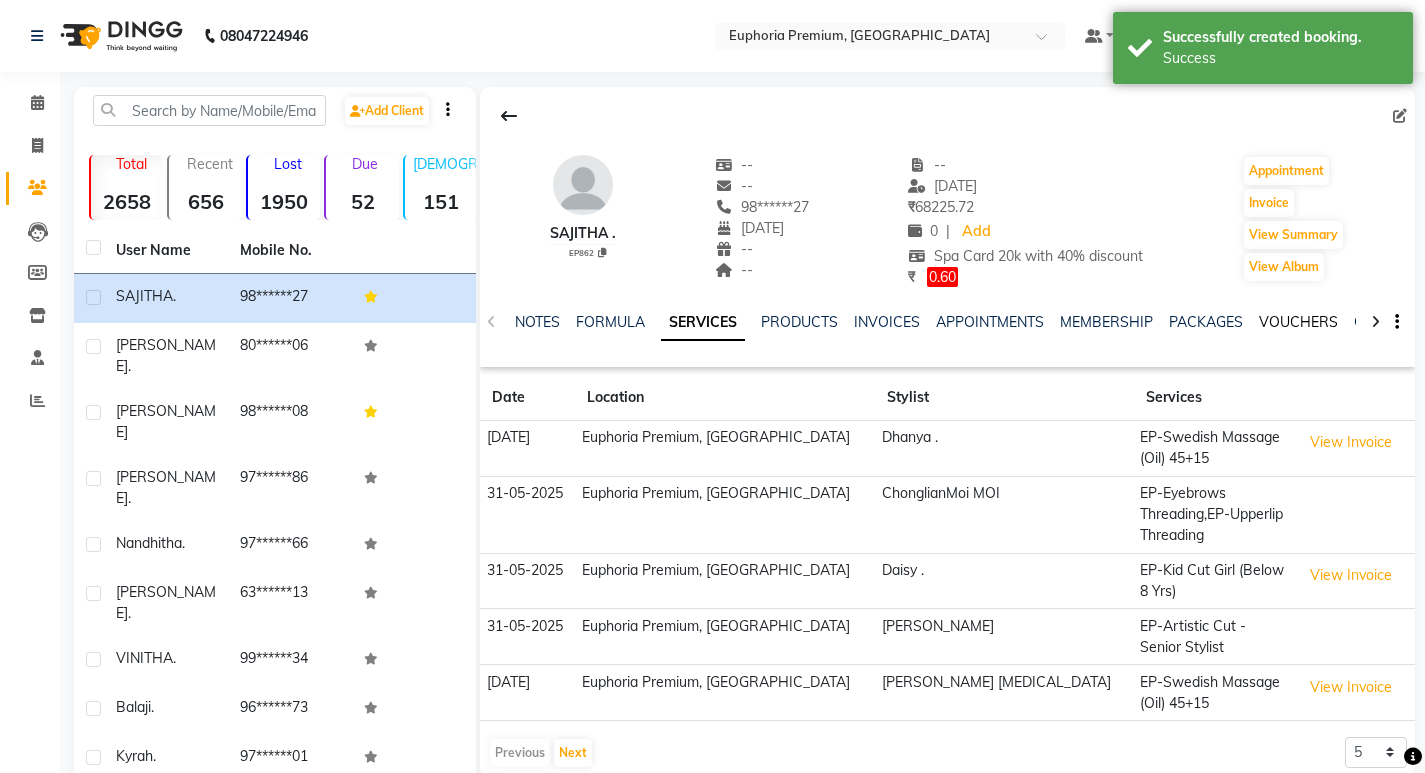 click on "VOUCHERS" 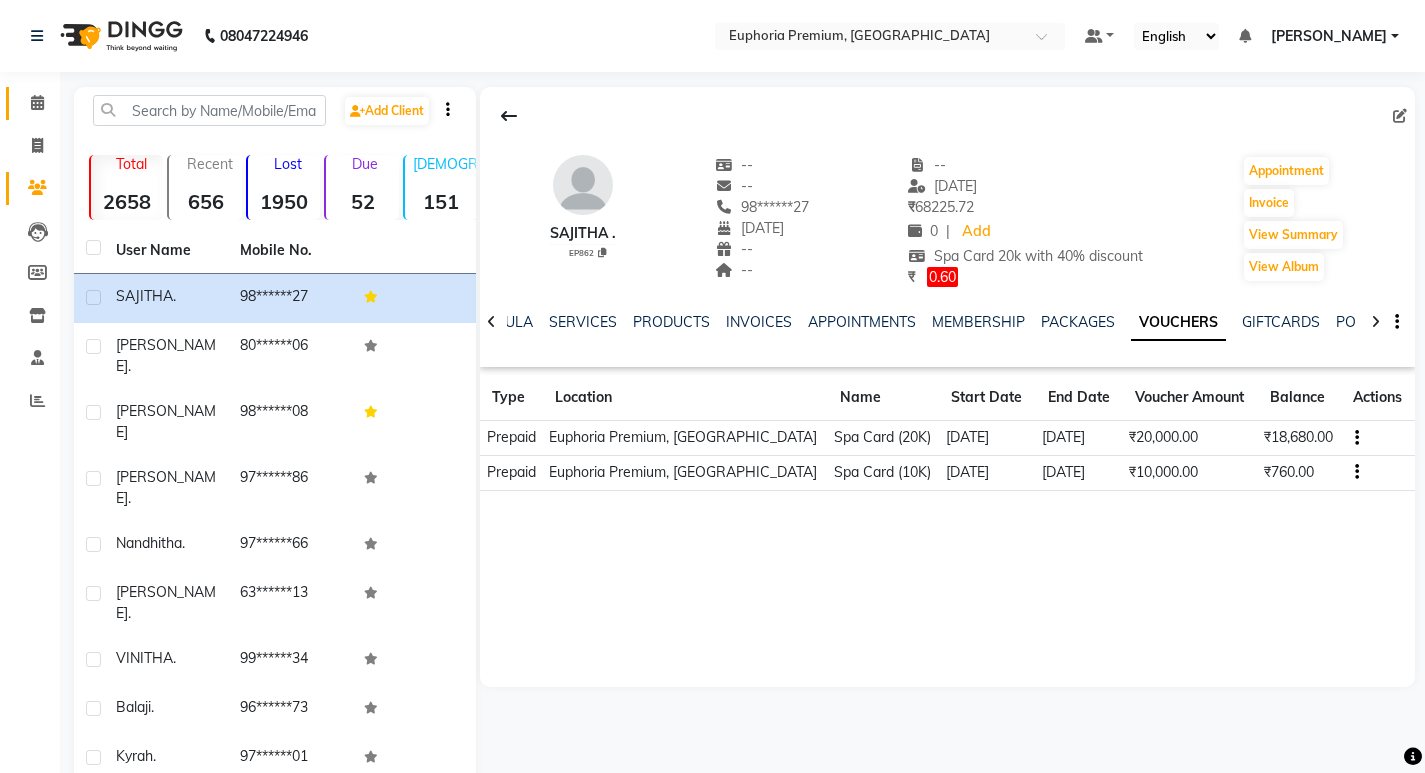 click 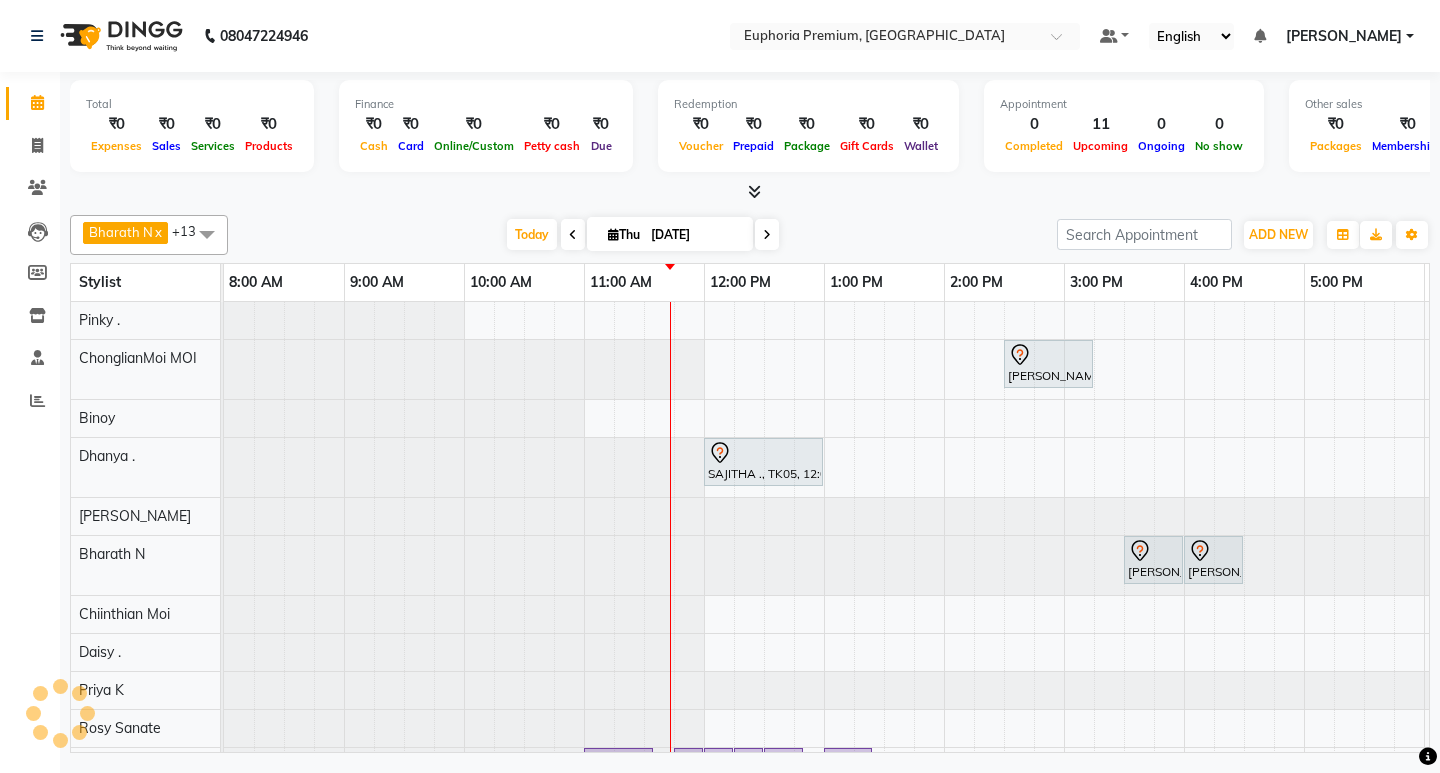 scroll, scrollTop: 0, scrollLeft: 0, axis: both 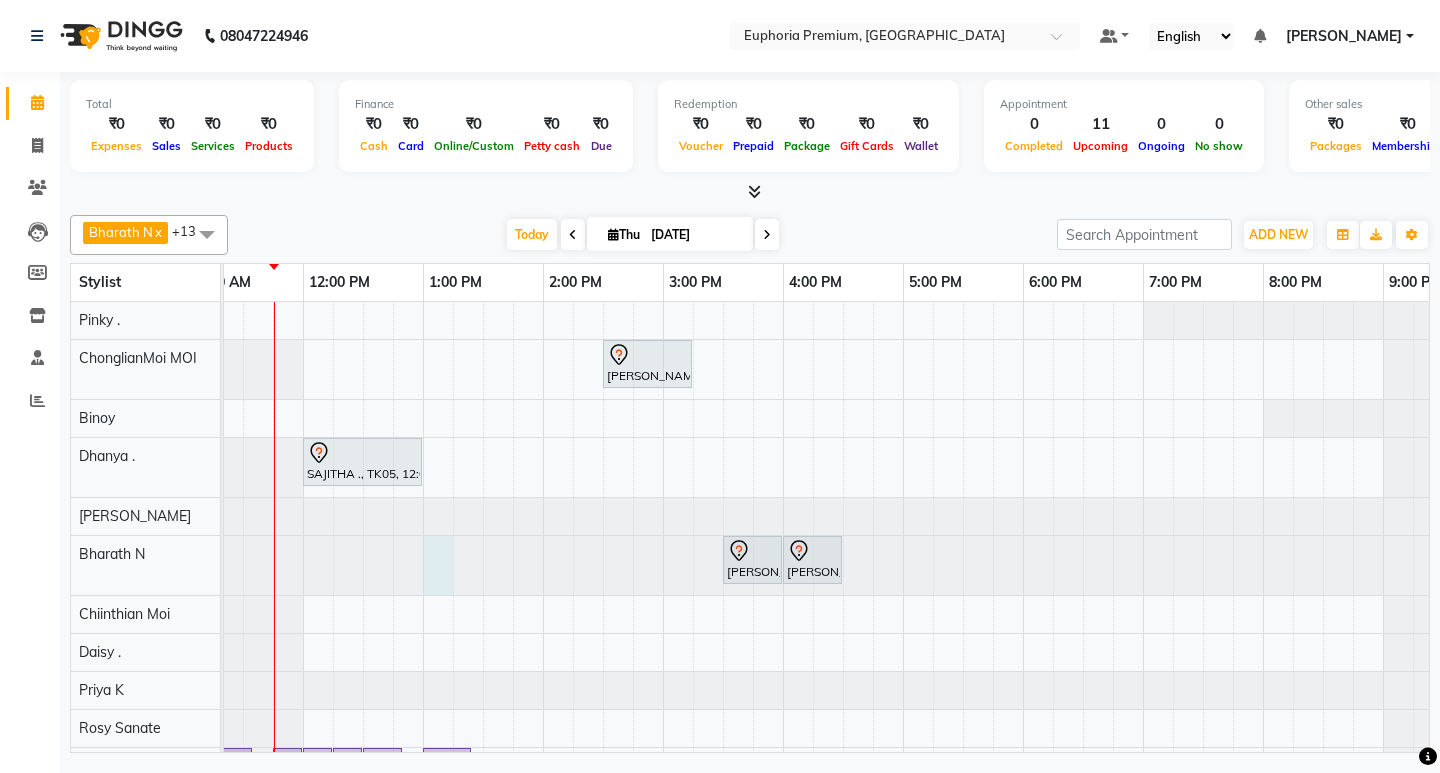 click at bounding box center (-177, 565) 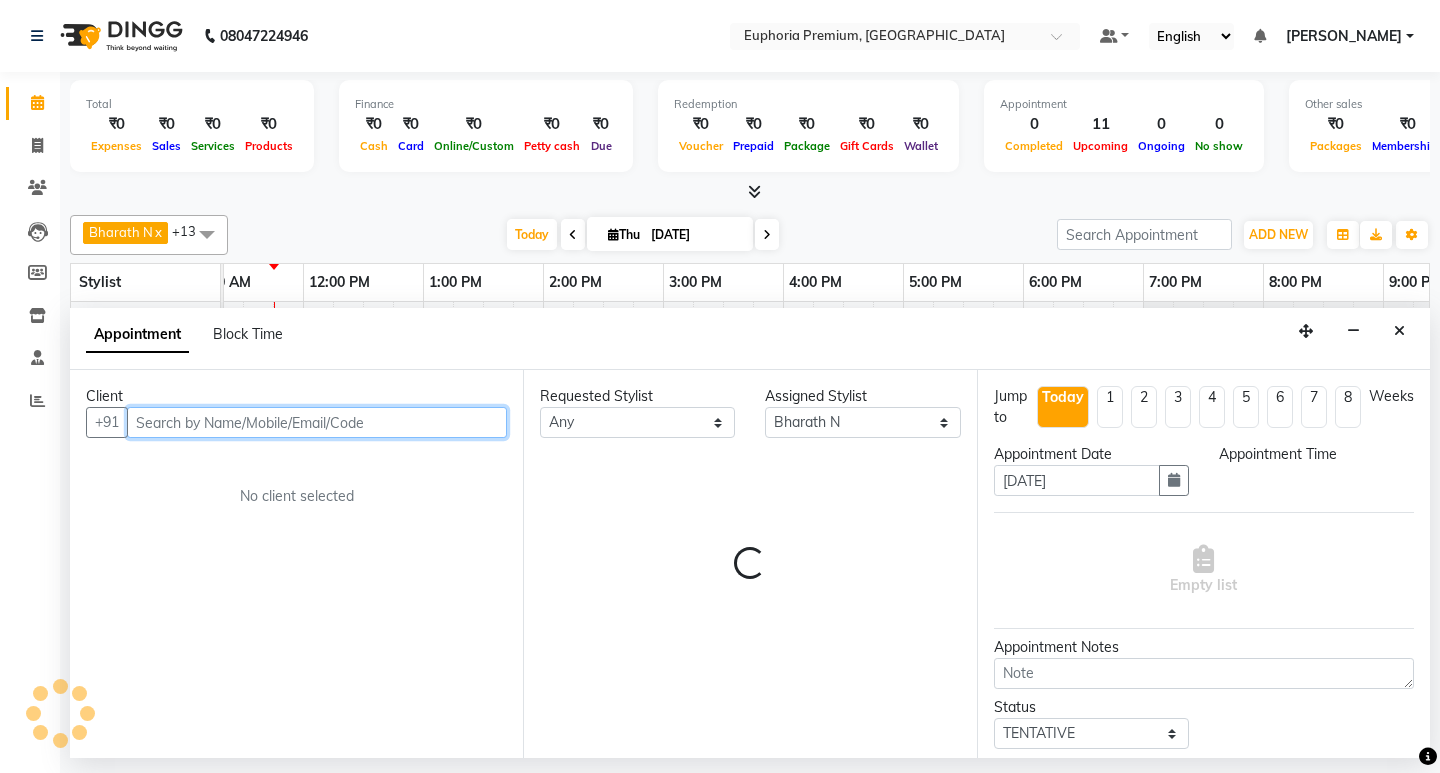 select on "780" 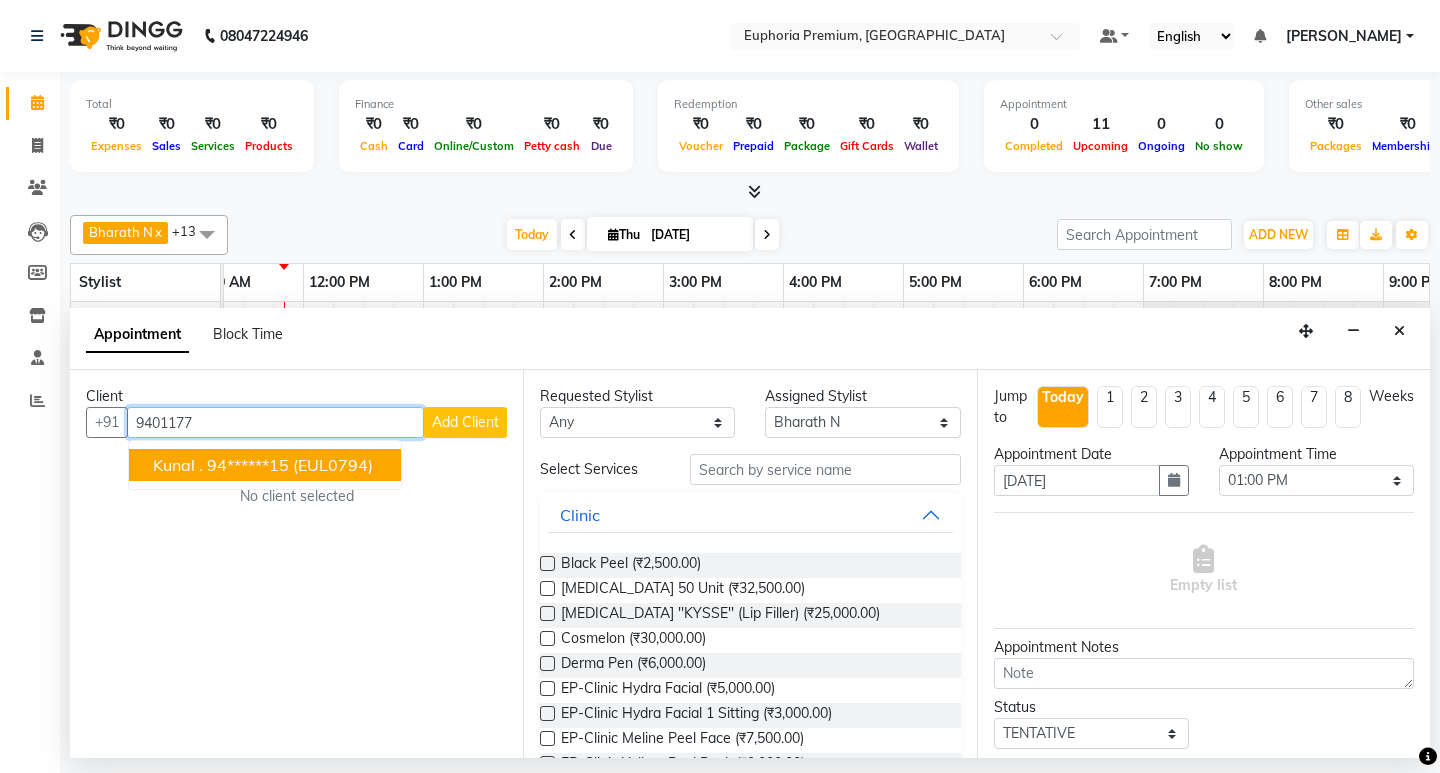 click on "(EUL0794)" at bounding box center (333, 465) 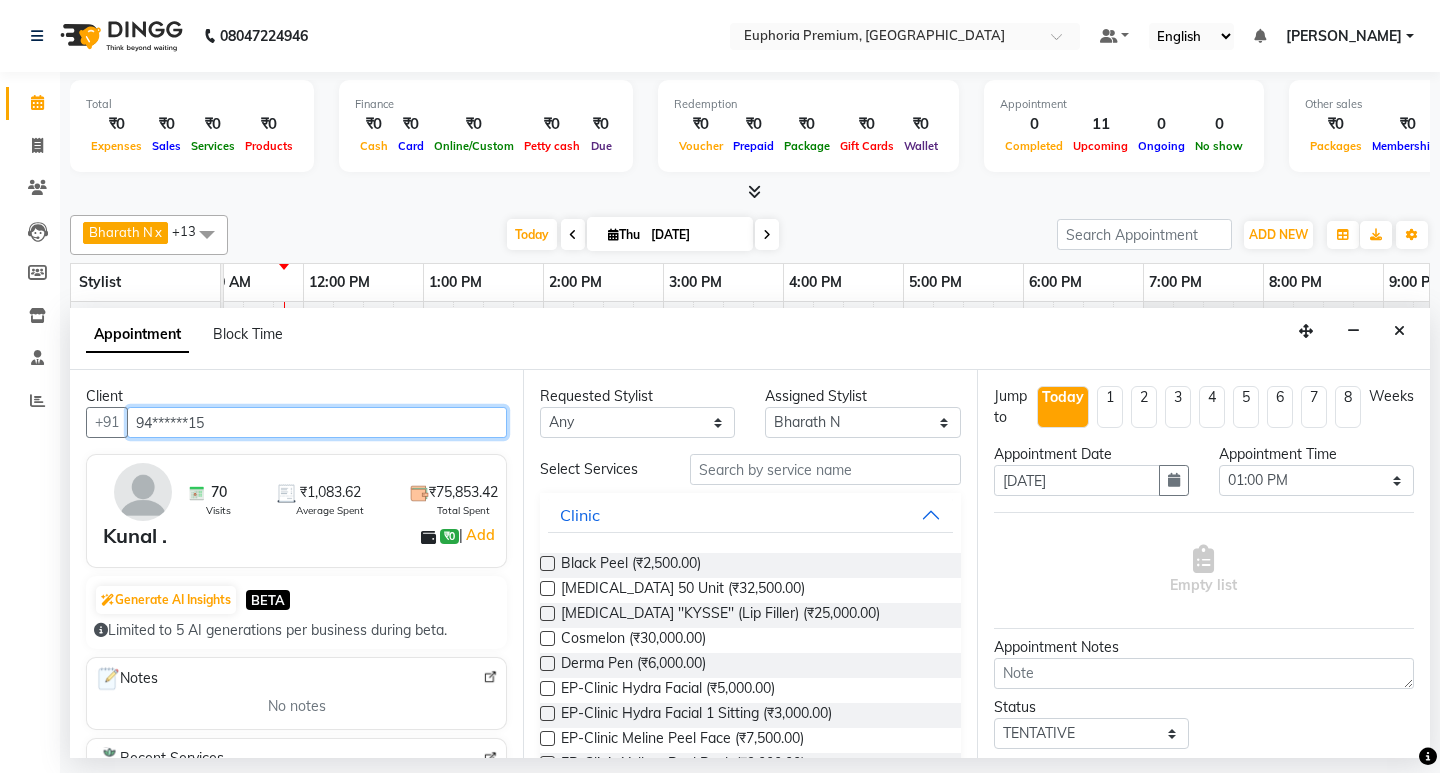 type on "94******15" 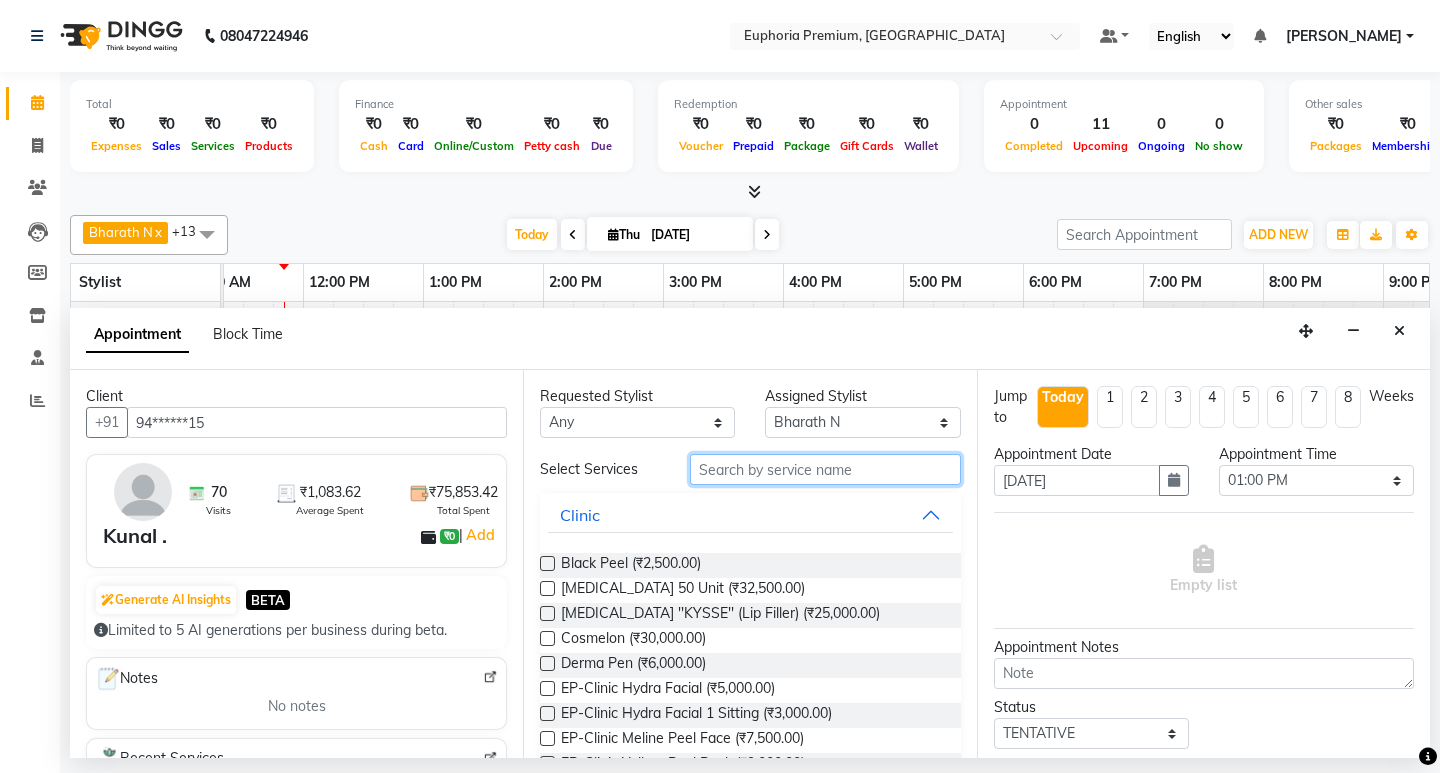 click at bounding box center [825, 469] 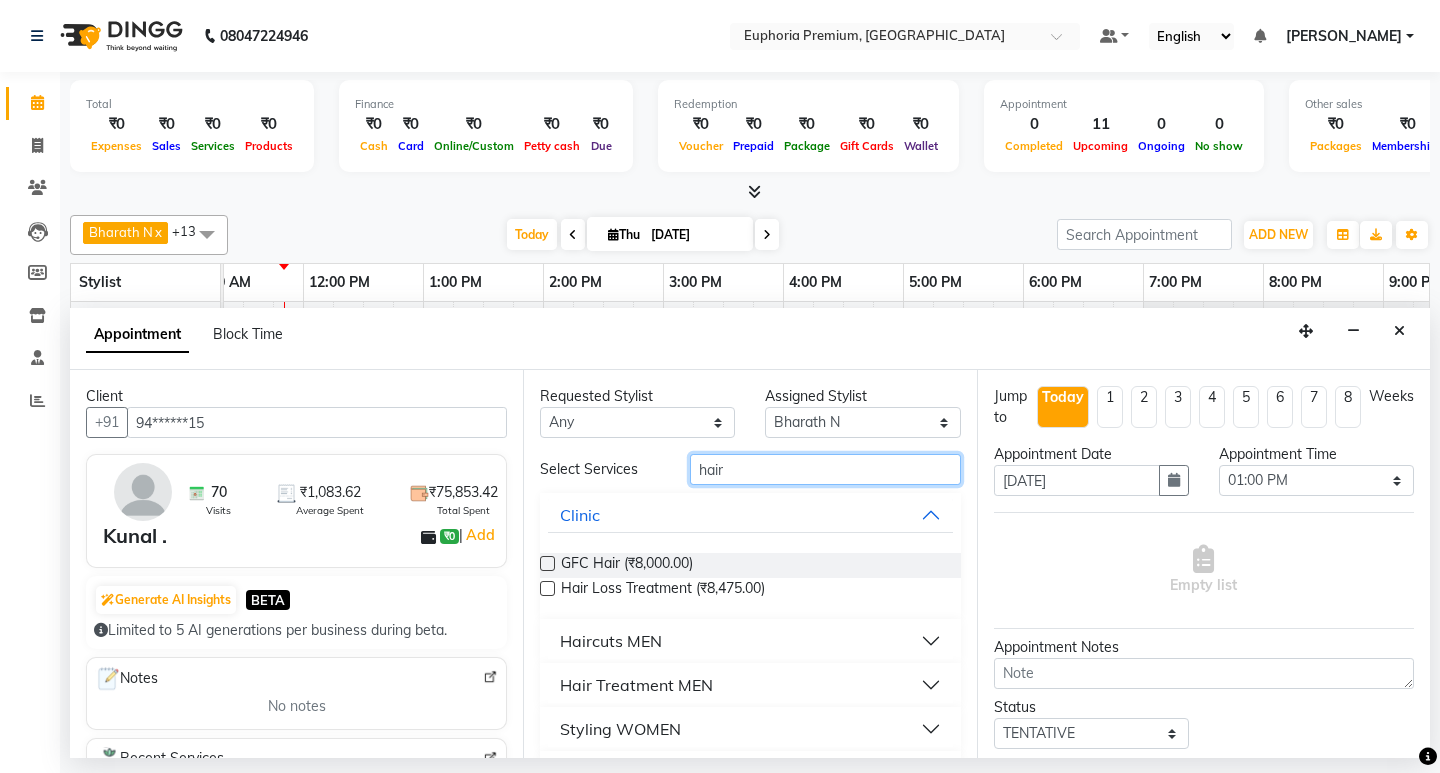 type on "hair" 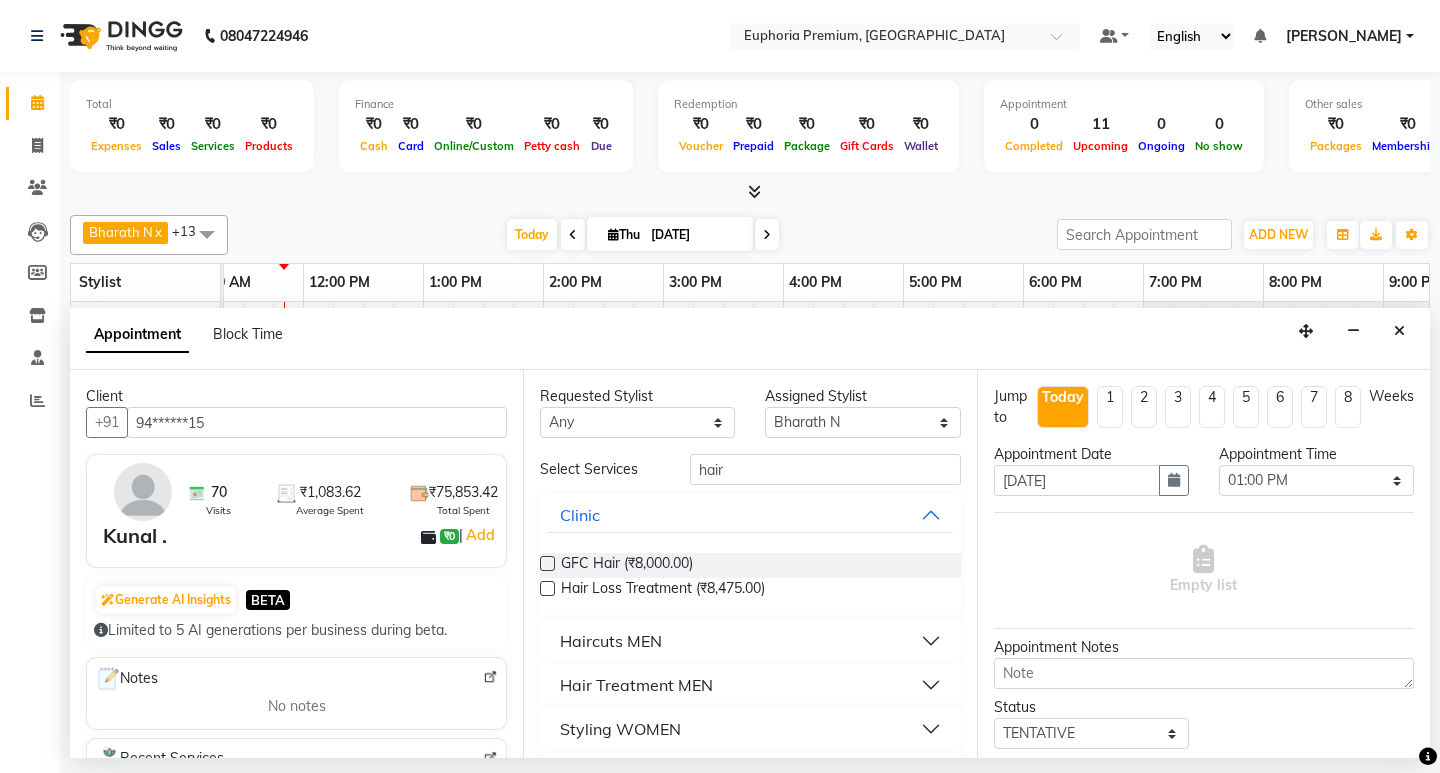 click on "Haircuts MEN" at bounding box center [611, 641] 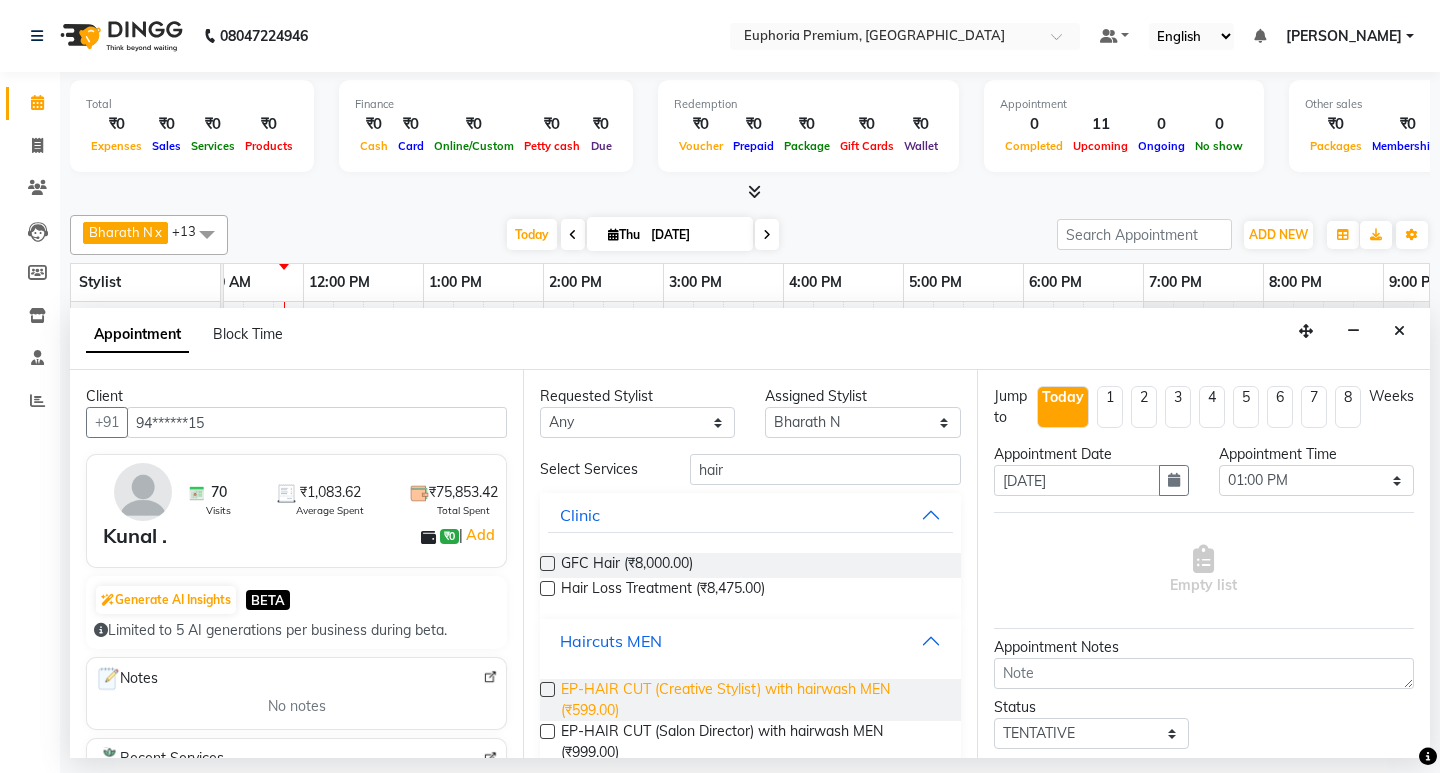 scroll, scrollTop: 100, scrollLeft: 0, axis: vertical 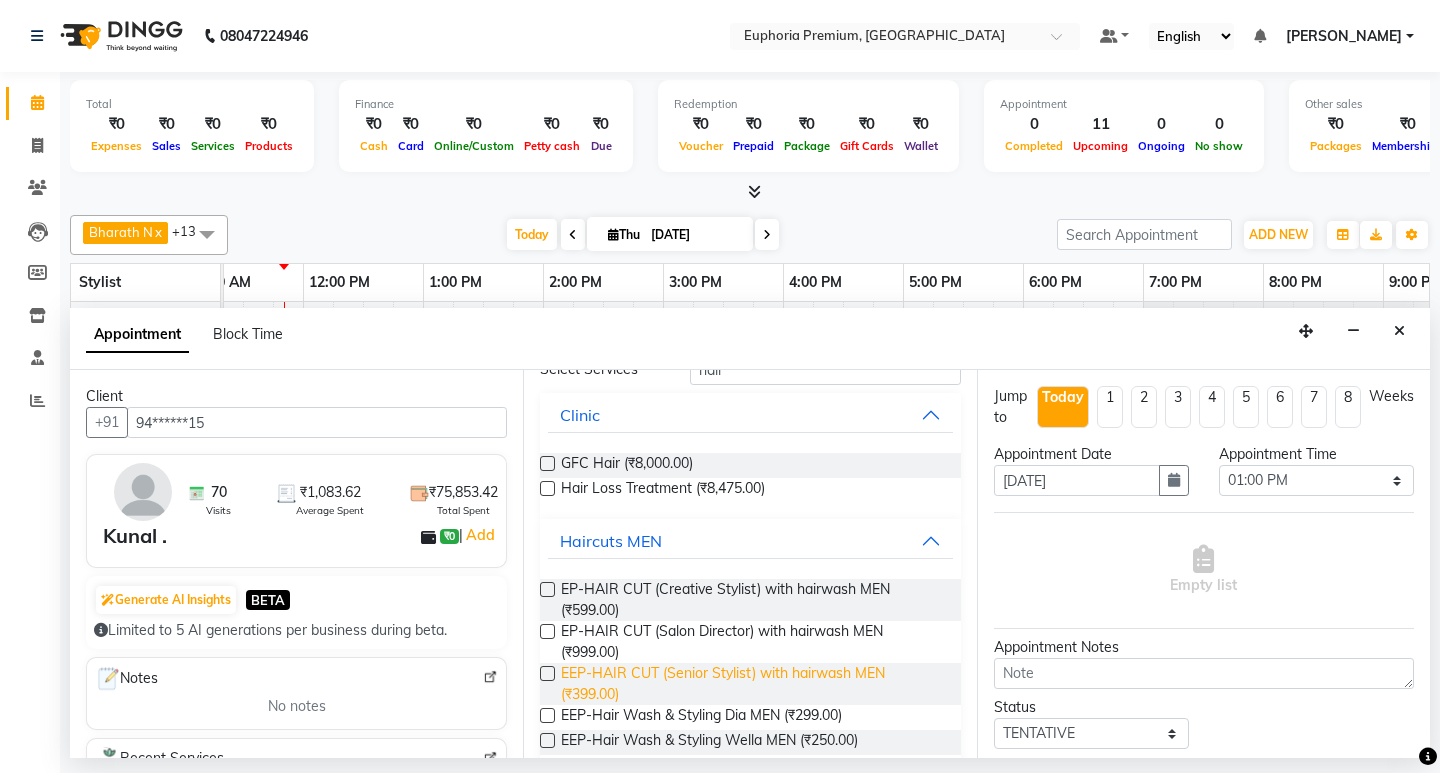 click on "EEP-HAIR CUT (Senior Stylist) with hairwash MEN (₹399.00)" at bounding box center (752, 684) 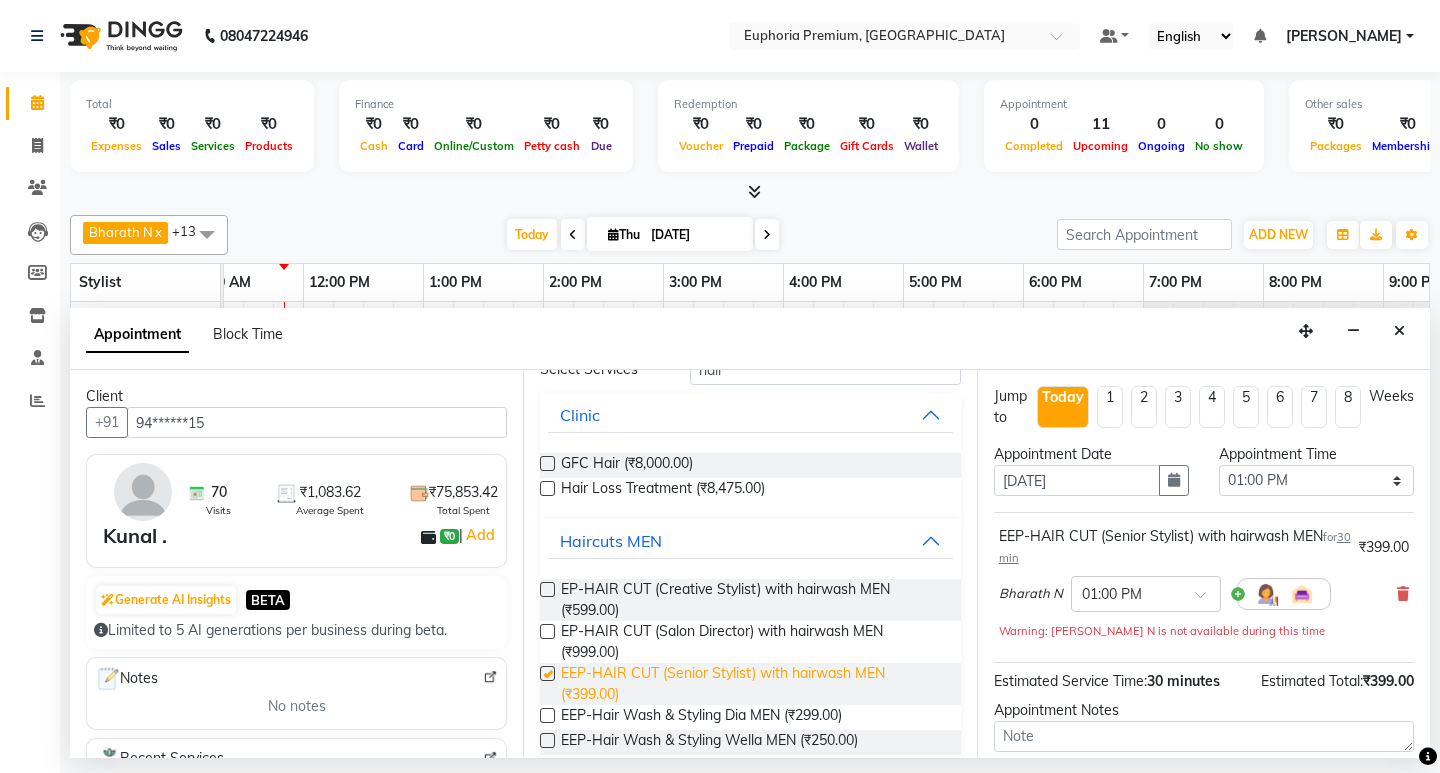 checkbox on "false" 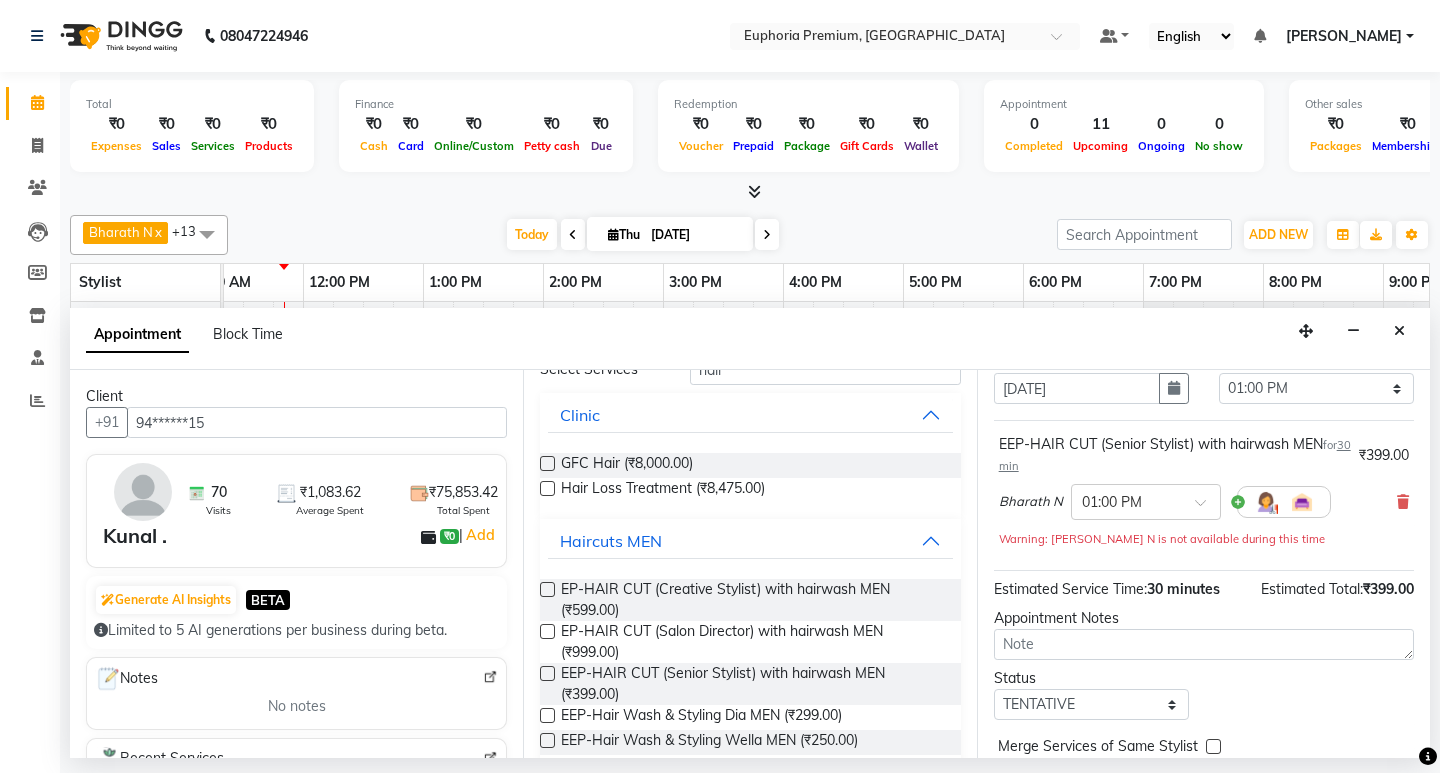 scroll, scrollTop: 180, scrollLeft: 0, axis: vertical 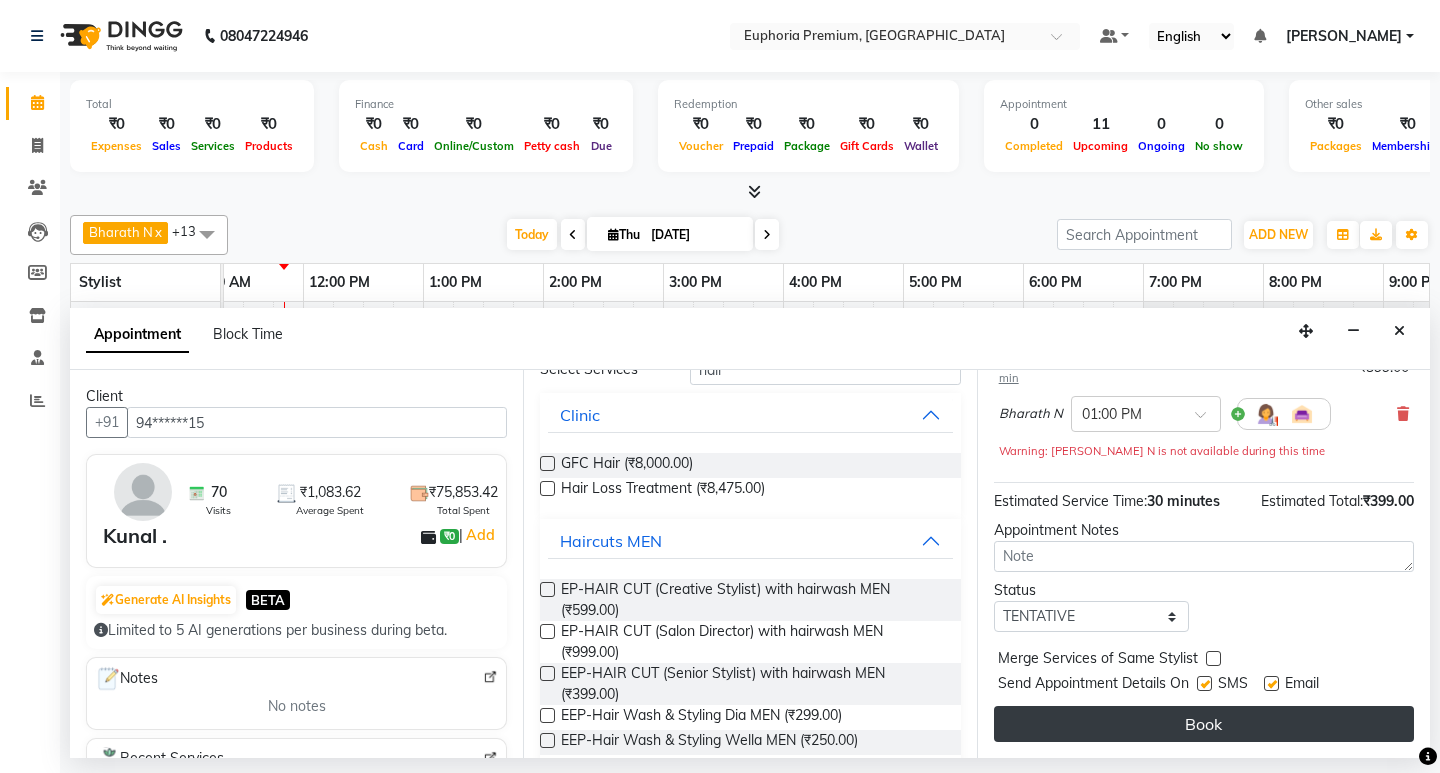 click on "Book" at bounding box center (1204, 724) 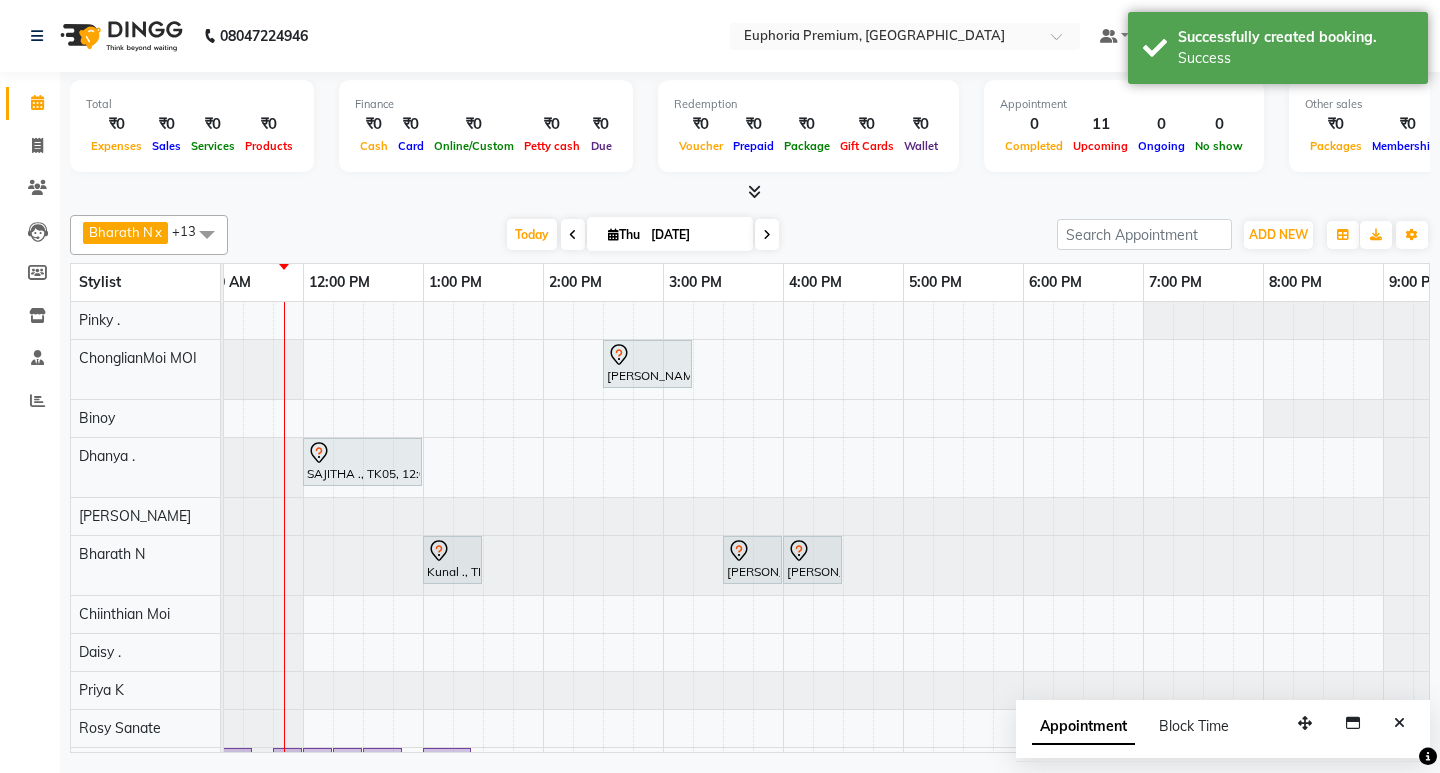scroll, scrollTop: 200, scrollLeft: 401, axis: both 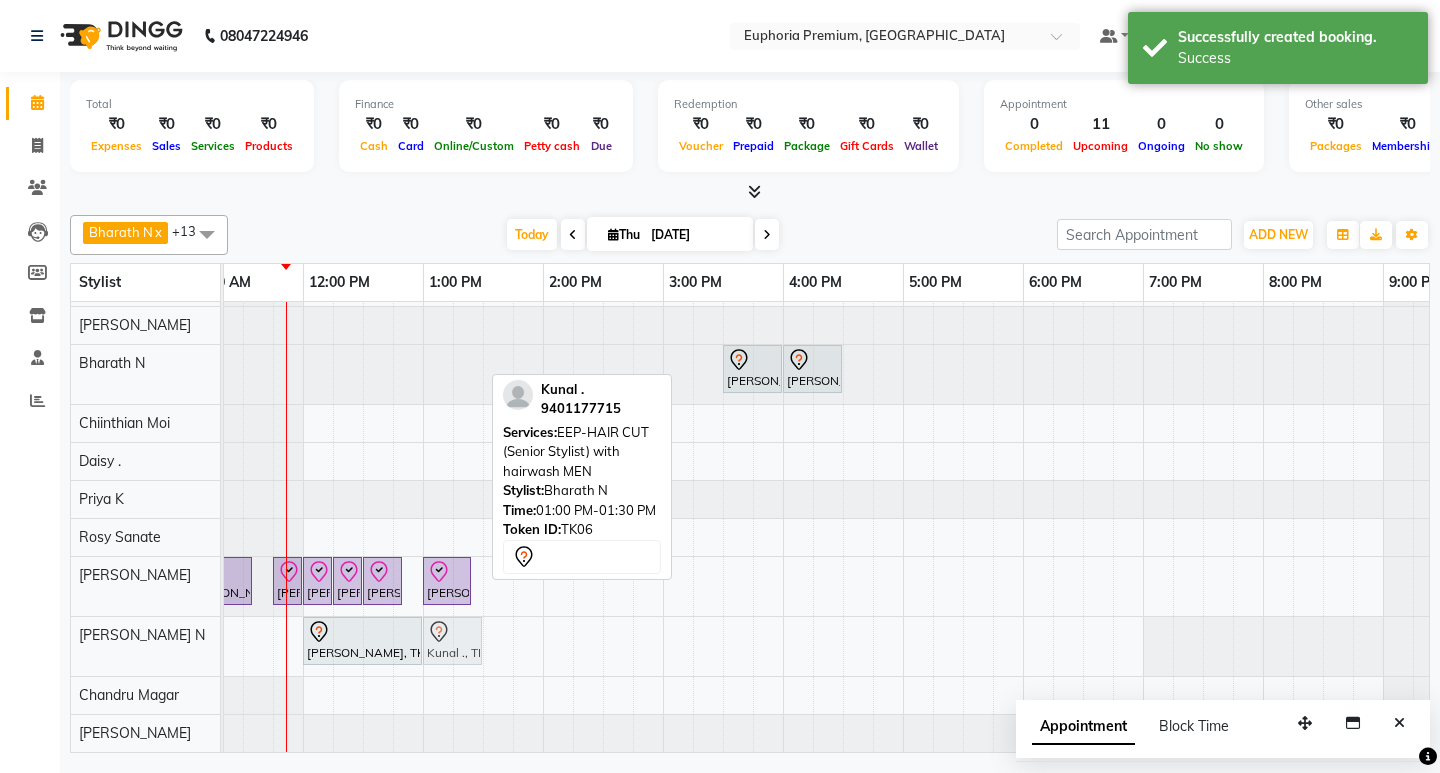 drag, startPoint x: 447, startPoint y: 357, endPoint x: 456, endPoint y: 632, distance: 275.14725 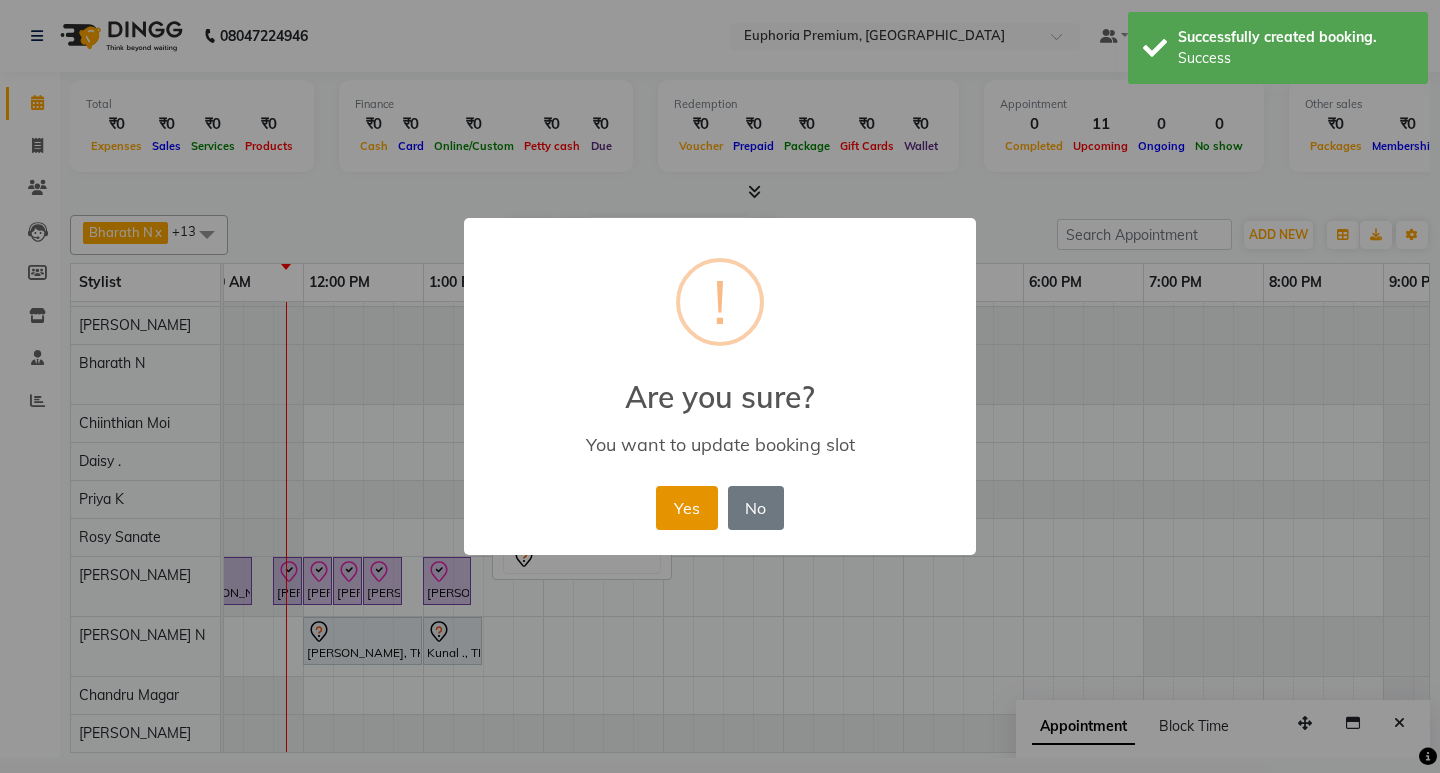click on "Yes" at bounding box center (686, 508) 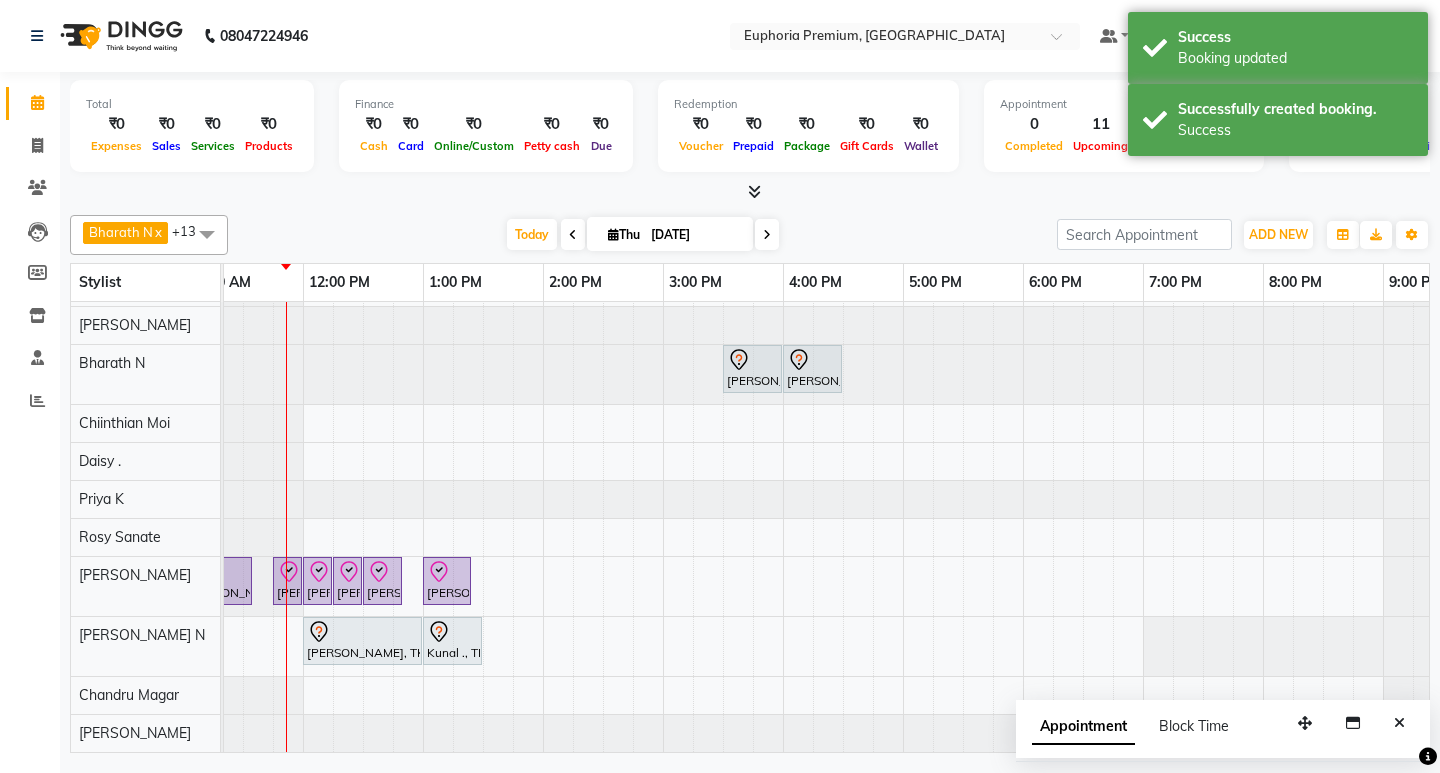 scroll, scrollTop: 76, scrollLeft: 401, axis: both 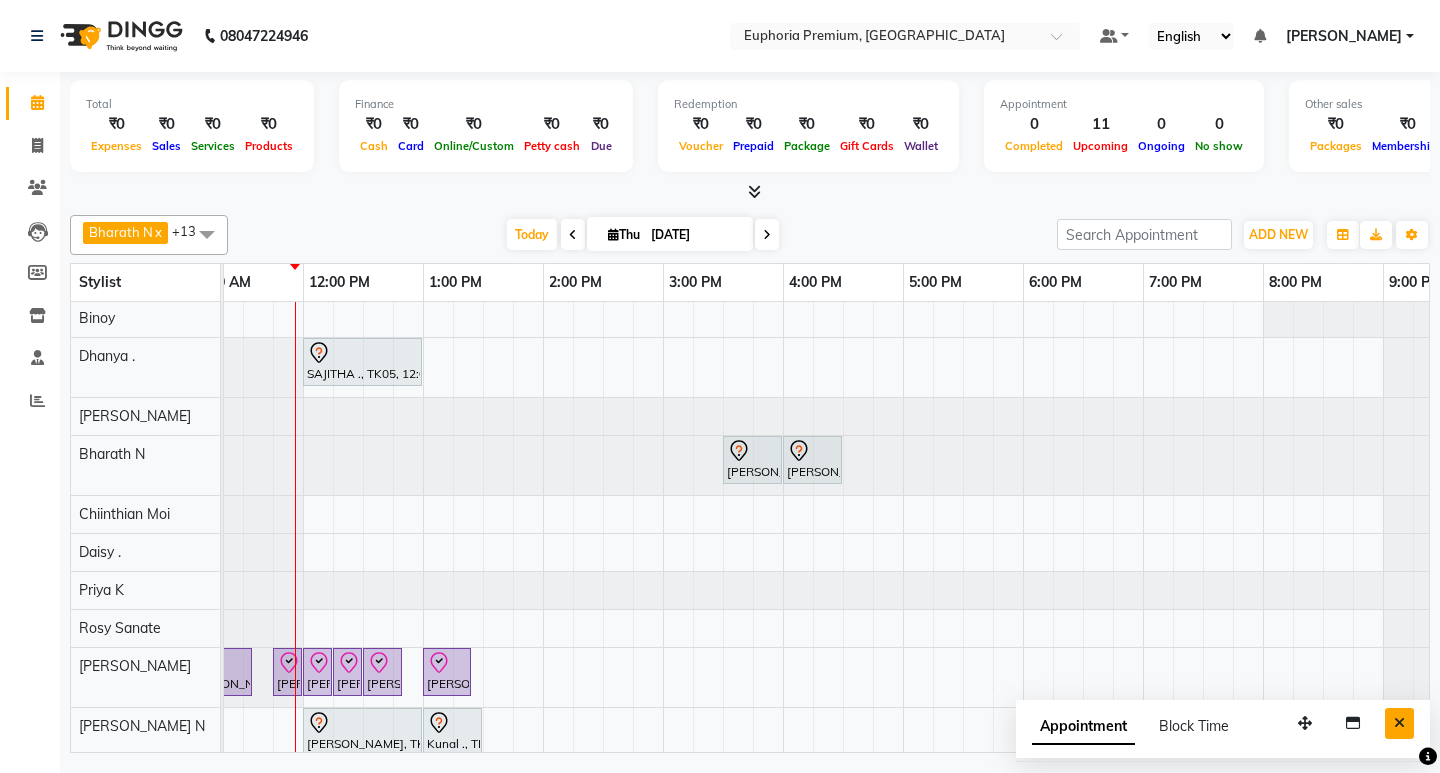 click at bounding box center (1399, 723) 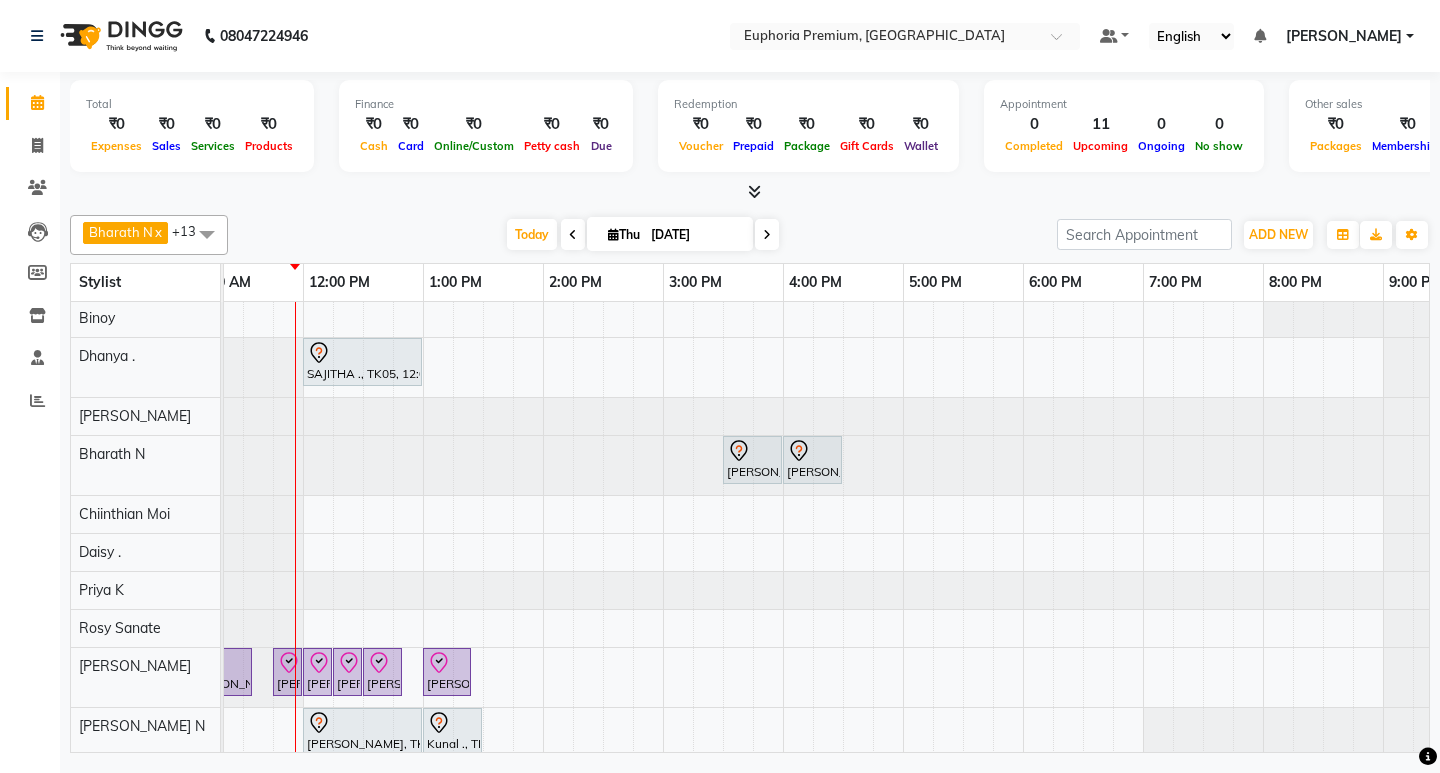 scroll, scrollTop: 206, scrollLeft: 401, axis: both 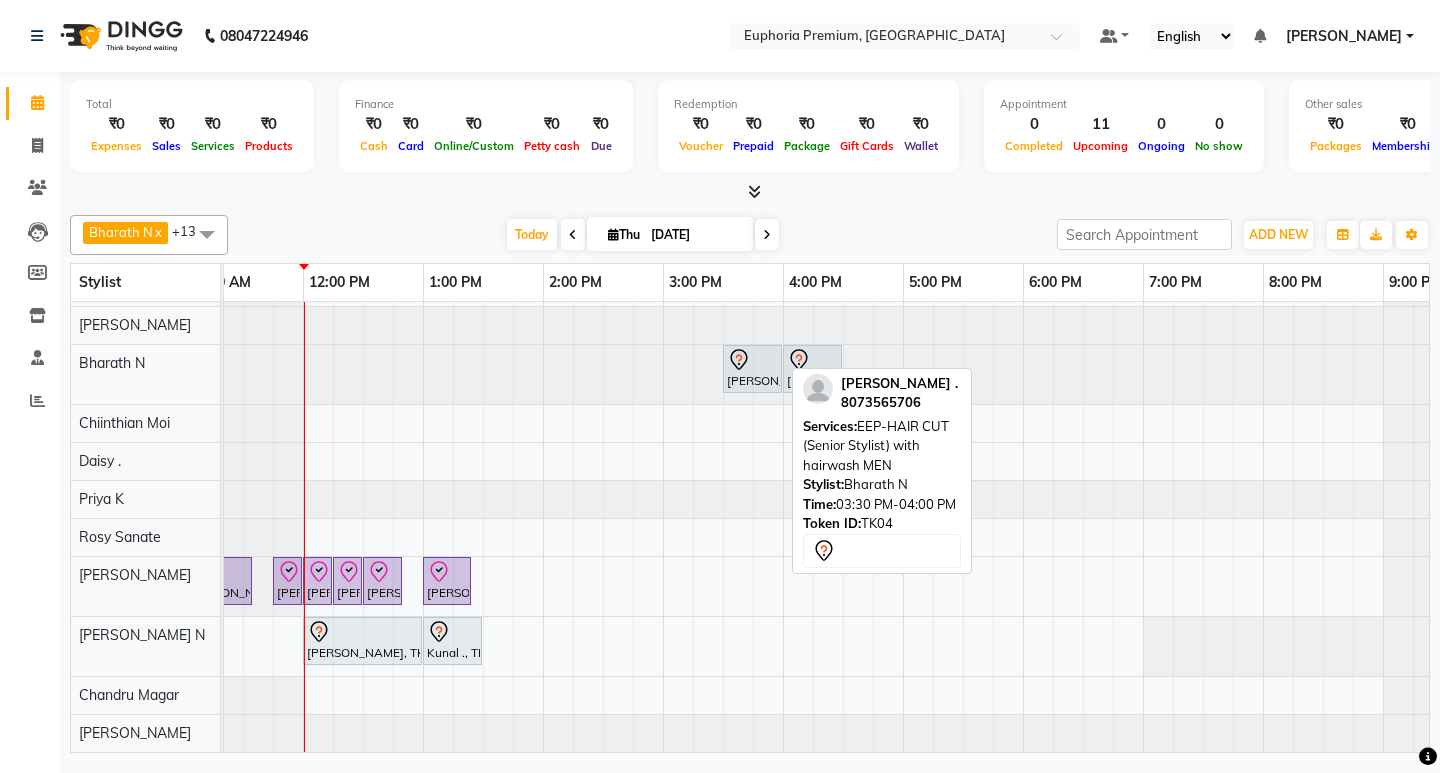 click on "Mohammed ., TK04, 03:30 PM-04:00 PM, EEP-HAIR CUT (Senior Stylist) with hairwash MEN" at bounding box center (752, 369) 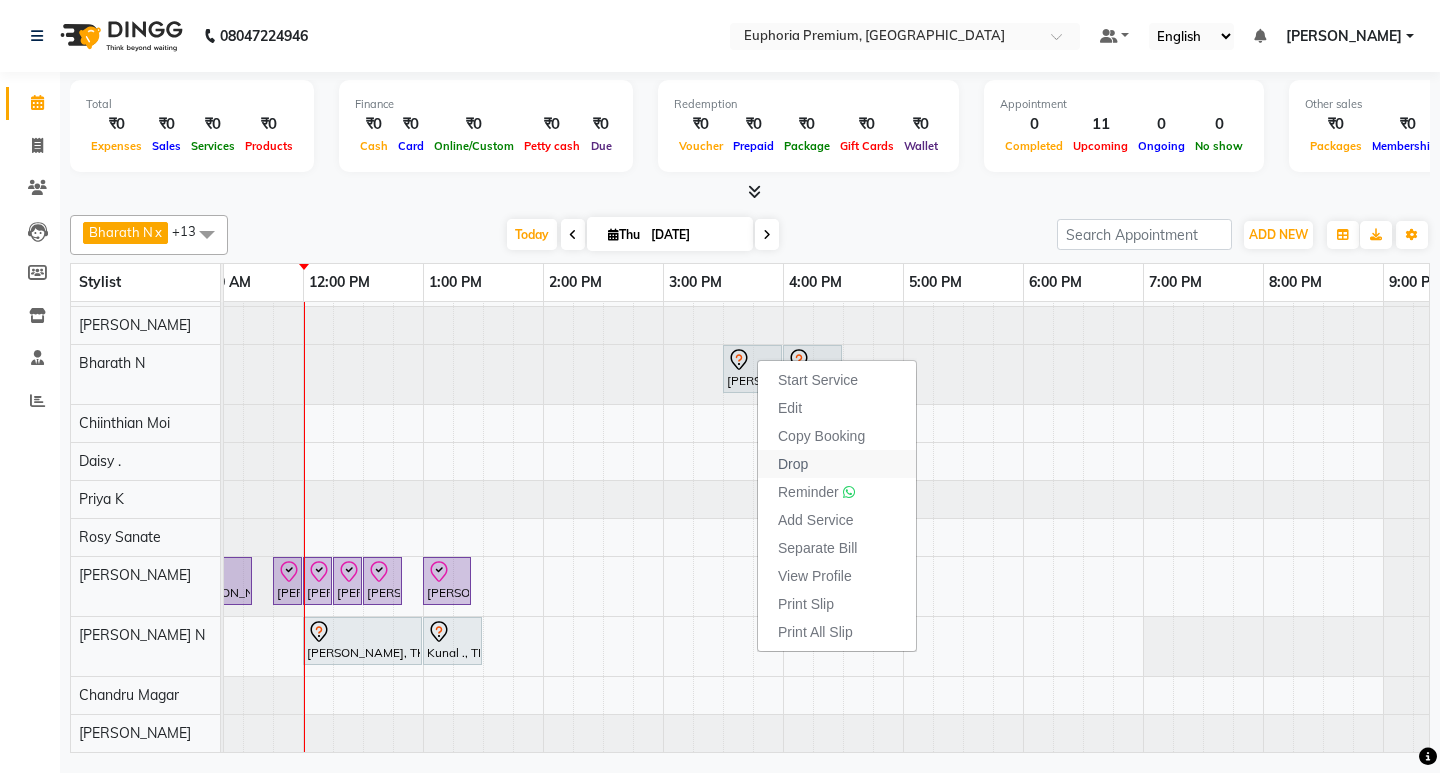 click on "Drop" at bounding box center [793, 464] 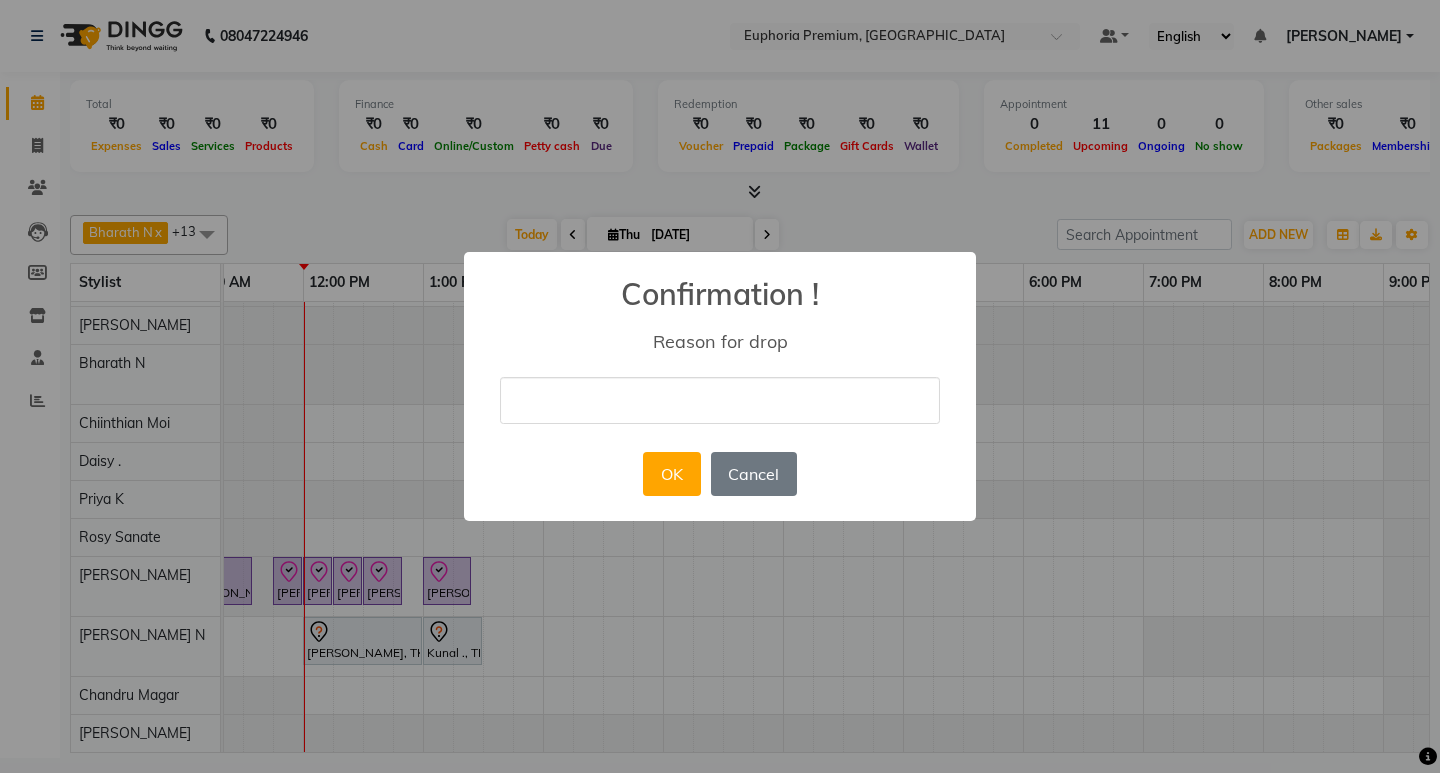 click at bounding box center (720, 400) 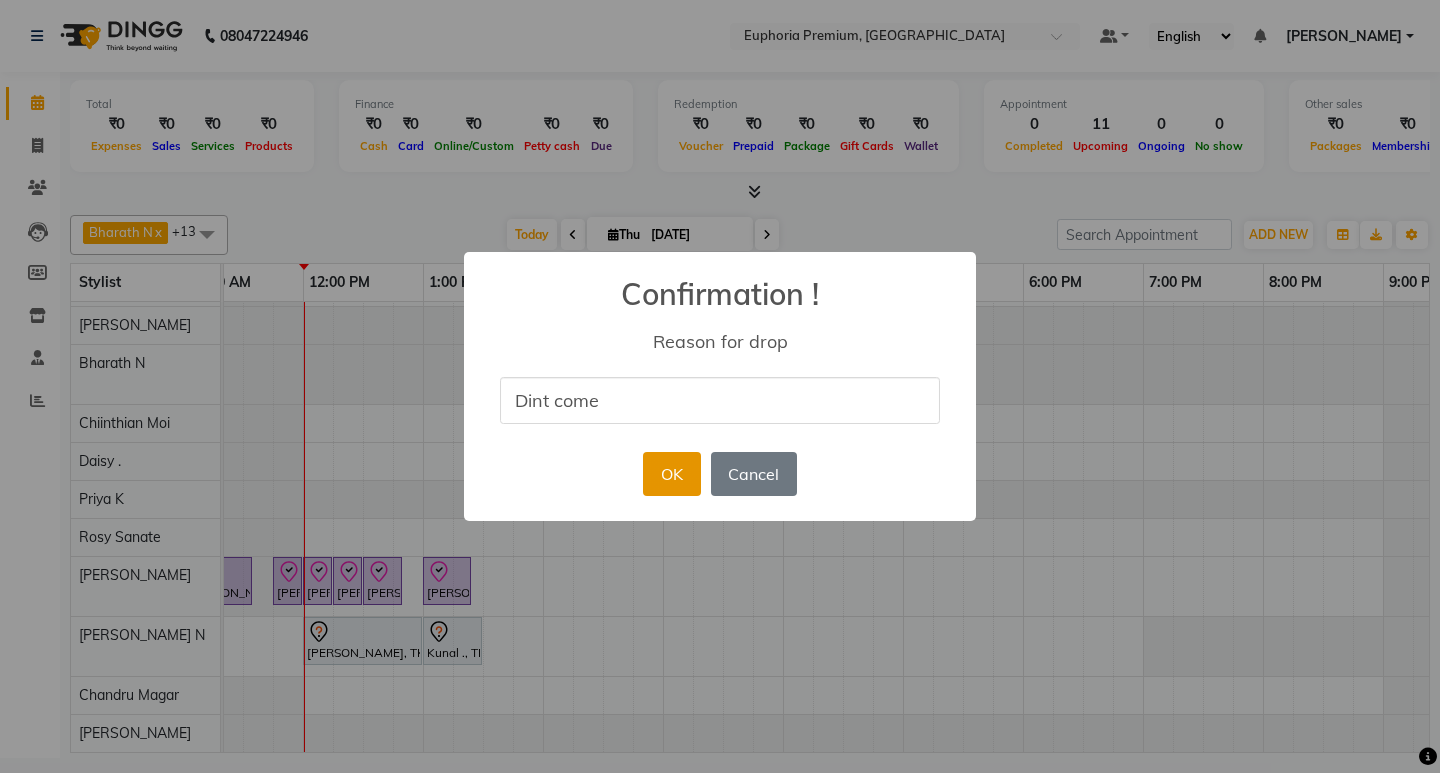 click on "OK" at bounding box center (671, 474) 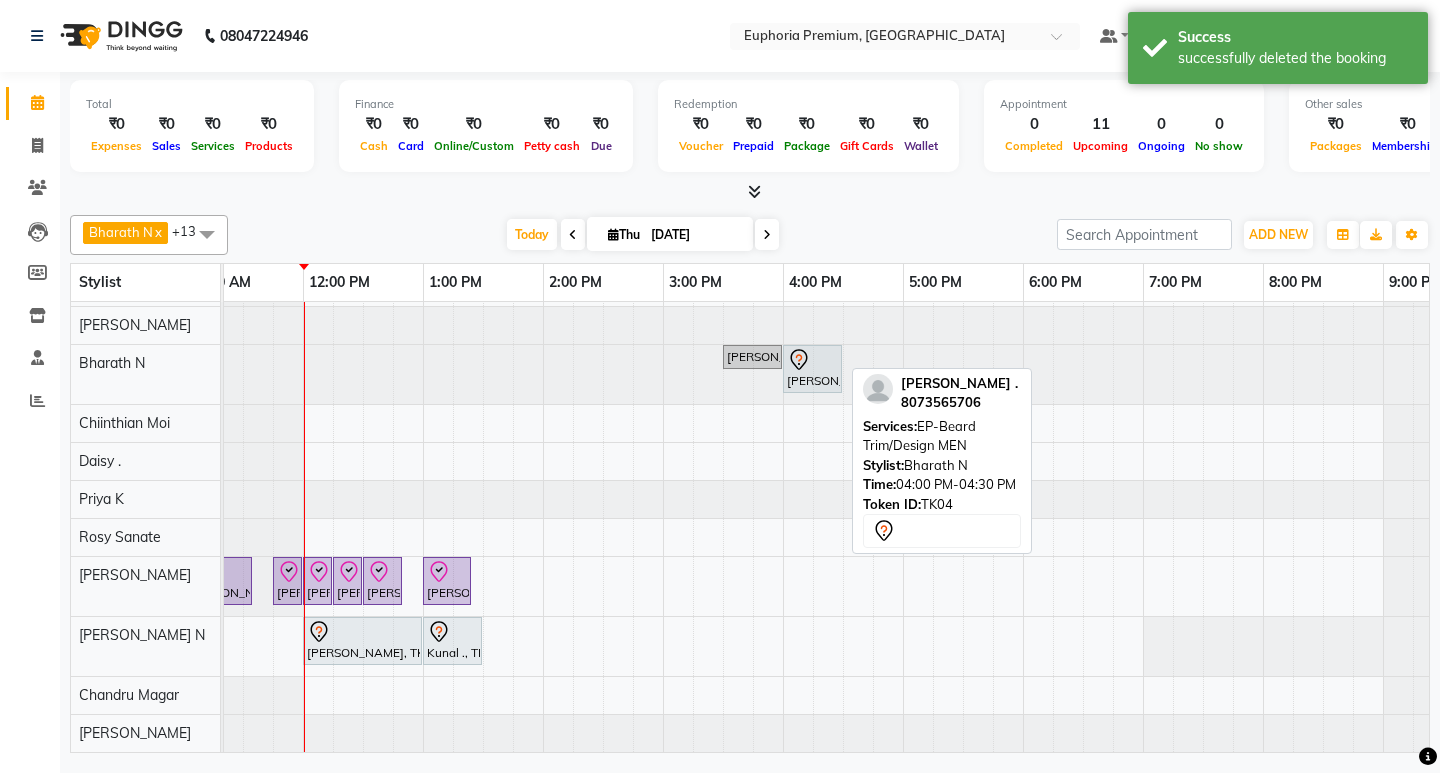 click on "Mohammed ., TK04, 04:00 PM-04:30 PM, EP-Beard Trim/Design MEN" at bounding box center [812, 369] 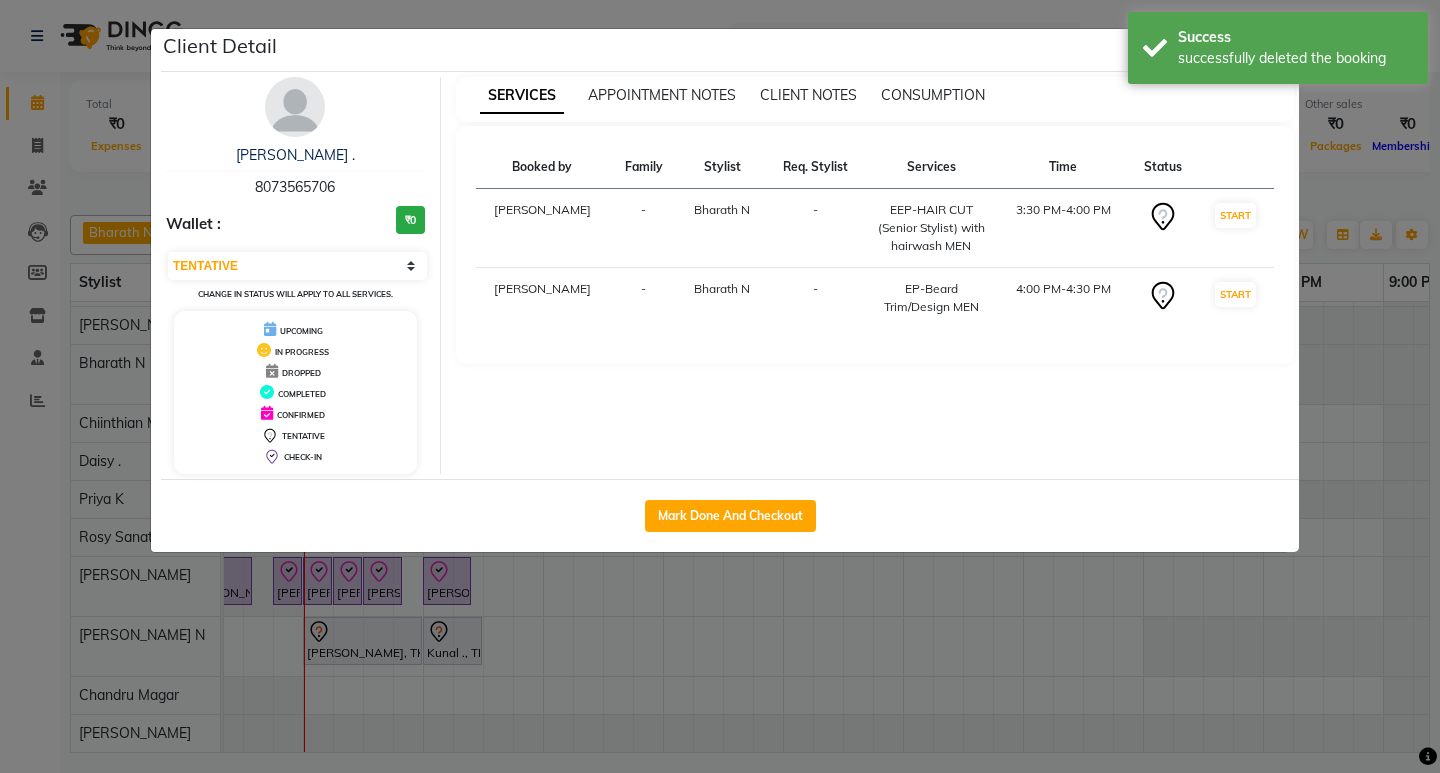 select on "select" 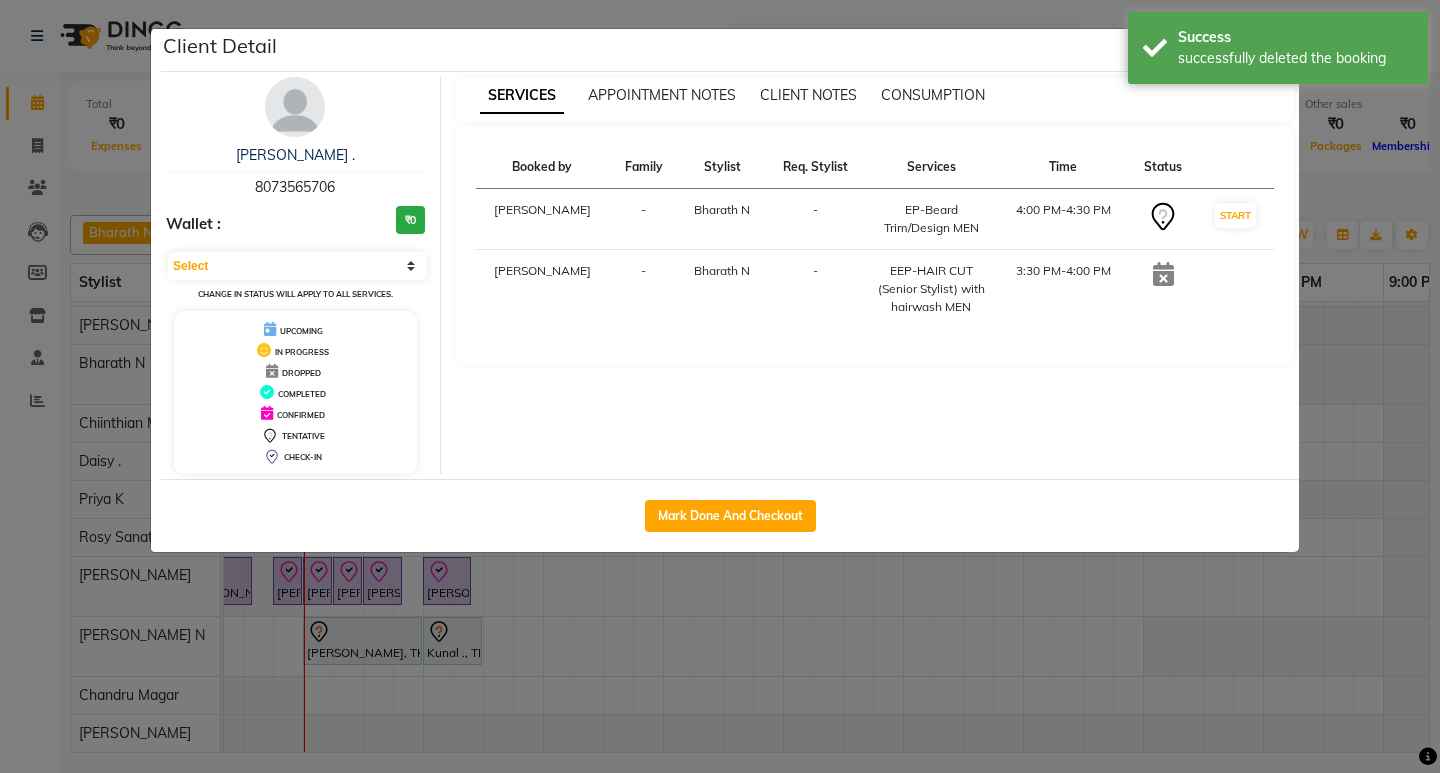 type 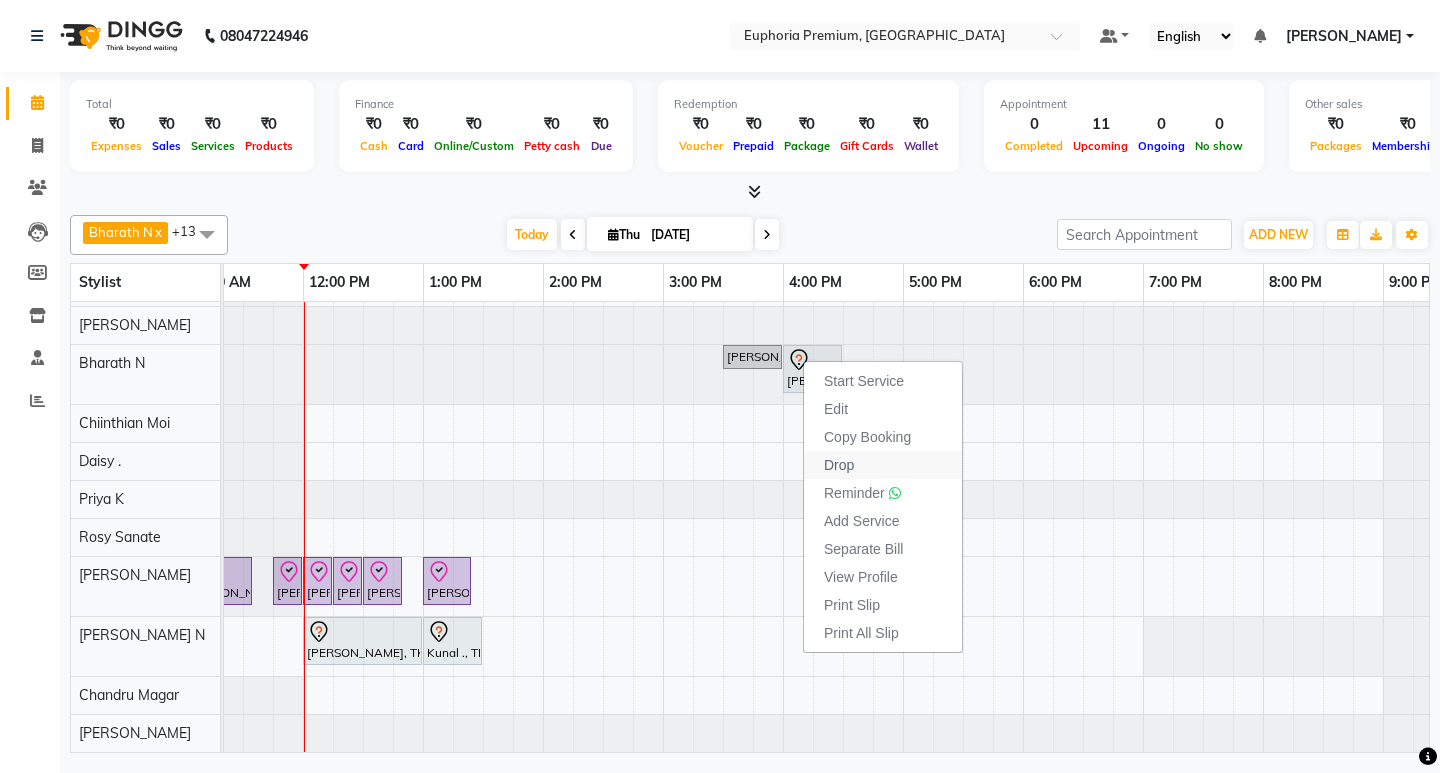 click on "Drop" at bounding box center (839, 465) 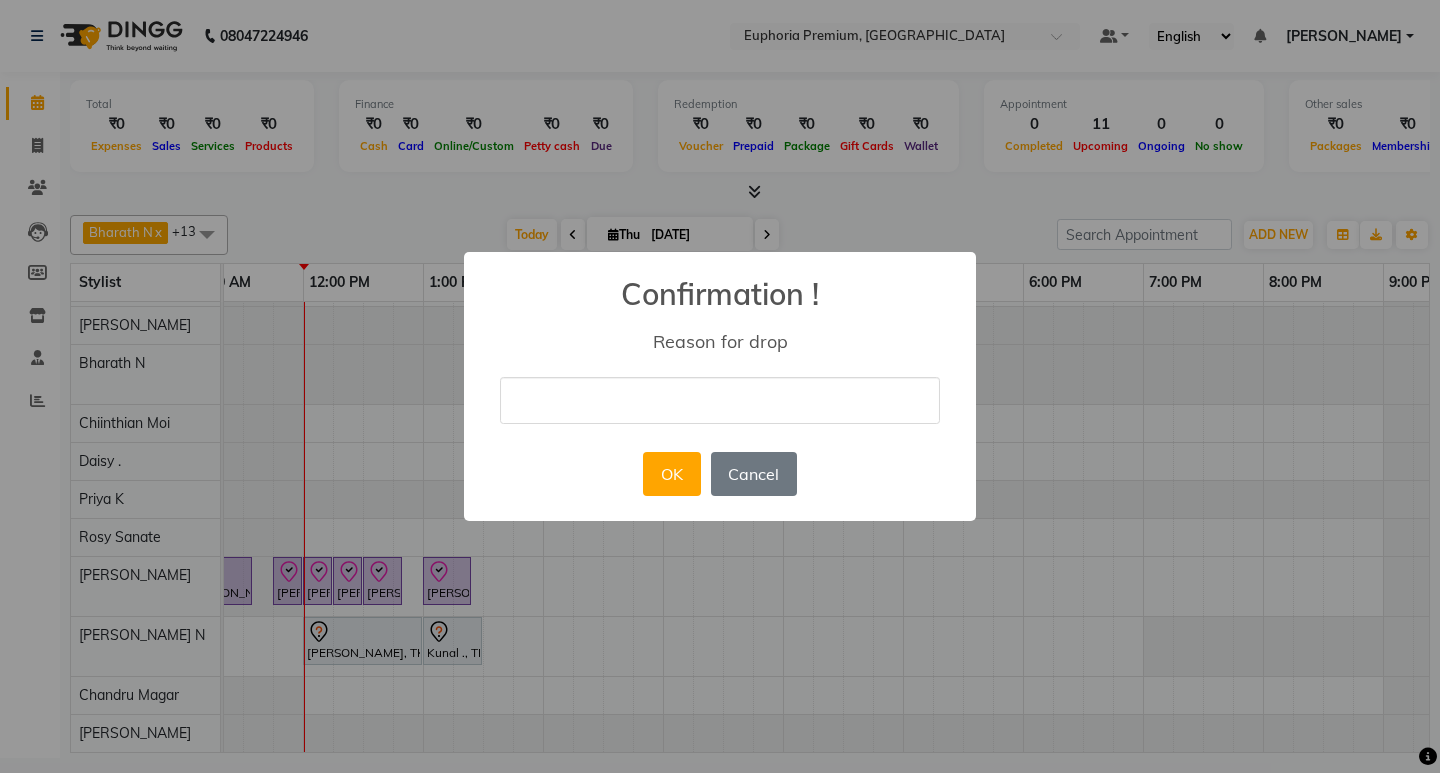click at bounding box center (720, 400) 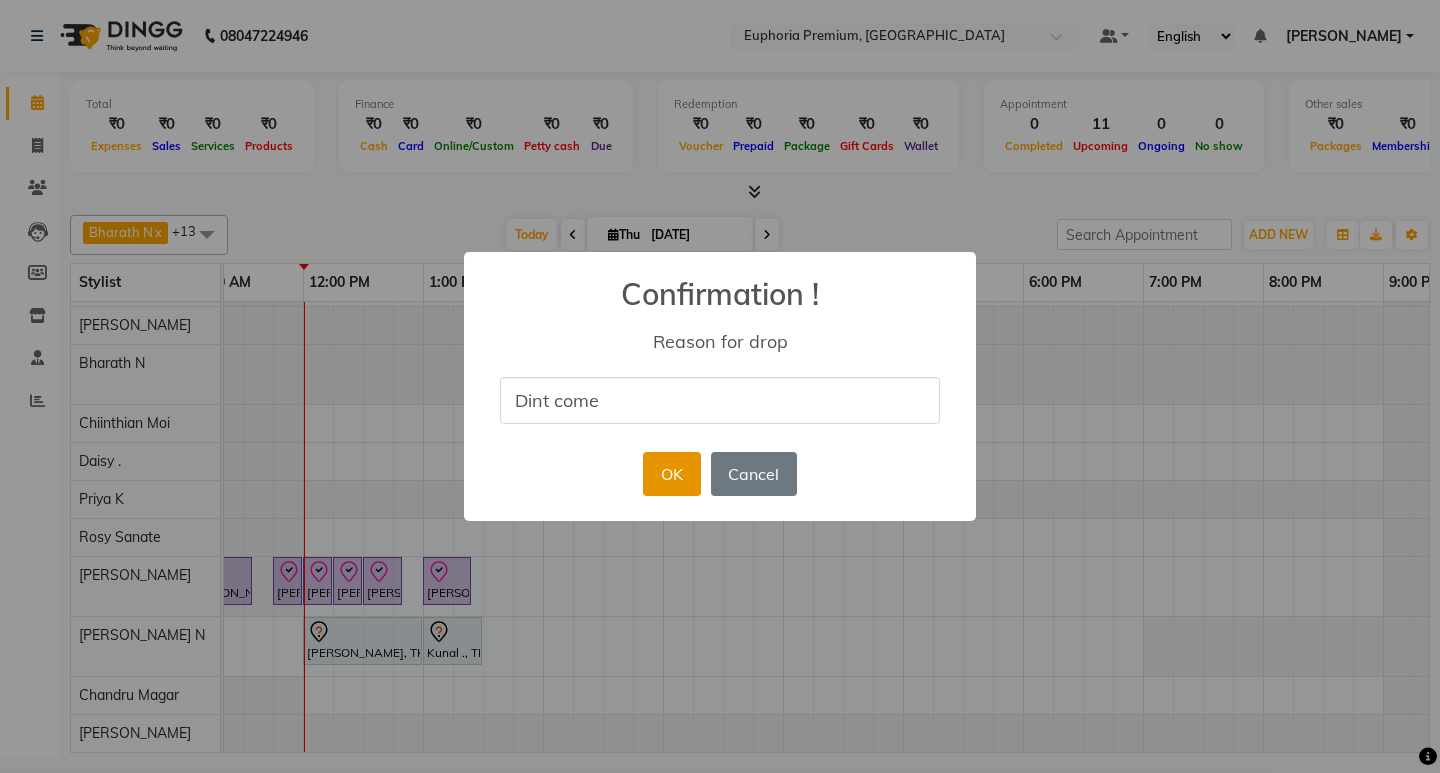 click on "OK" at bounding box center (671, 474) 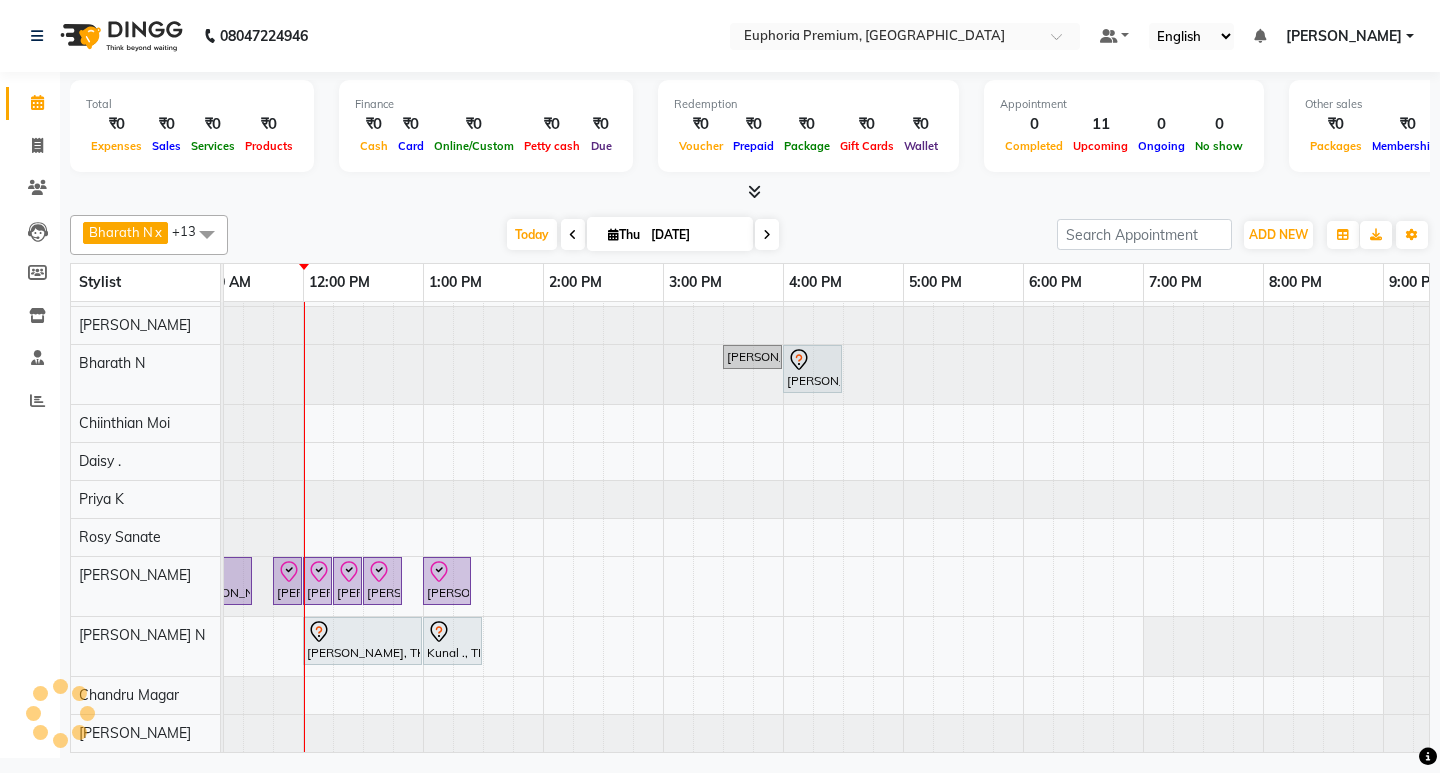 scroll, scrollTop: 184, scrollLeft: 0, axis: vertical 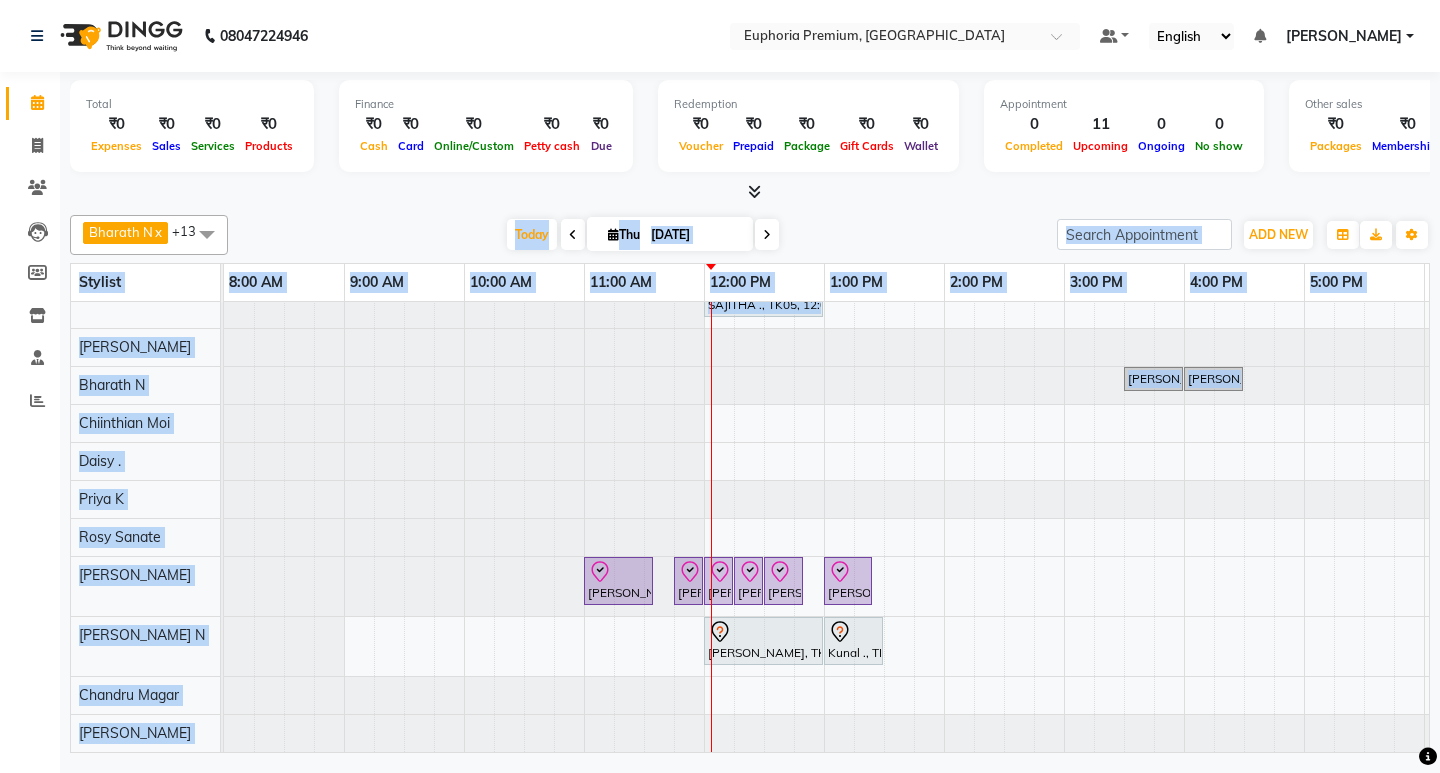 drag, startPoint x: 462, startPoint y: 351, endPoint x: 556, endPoint y: 567, distance: 235.5674 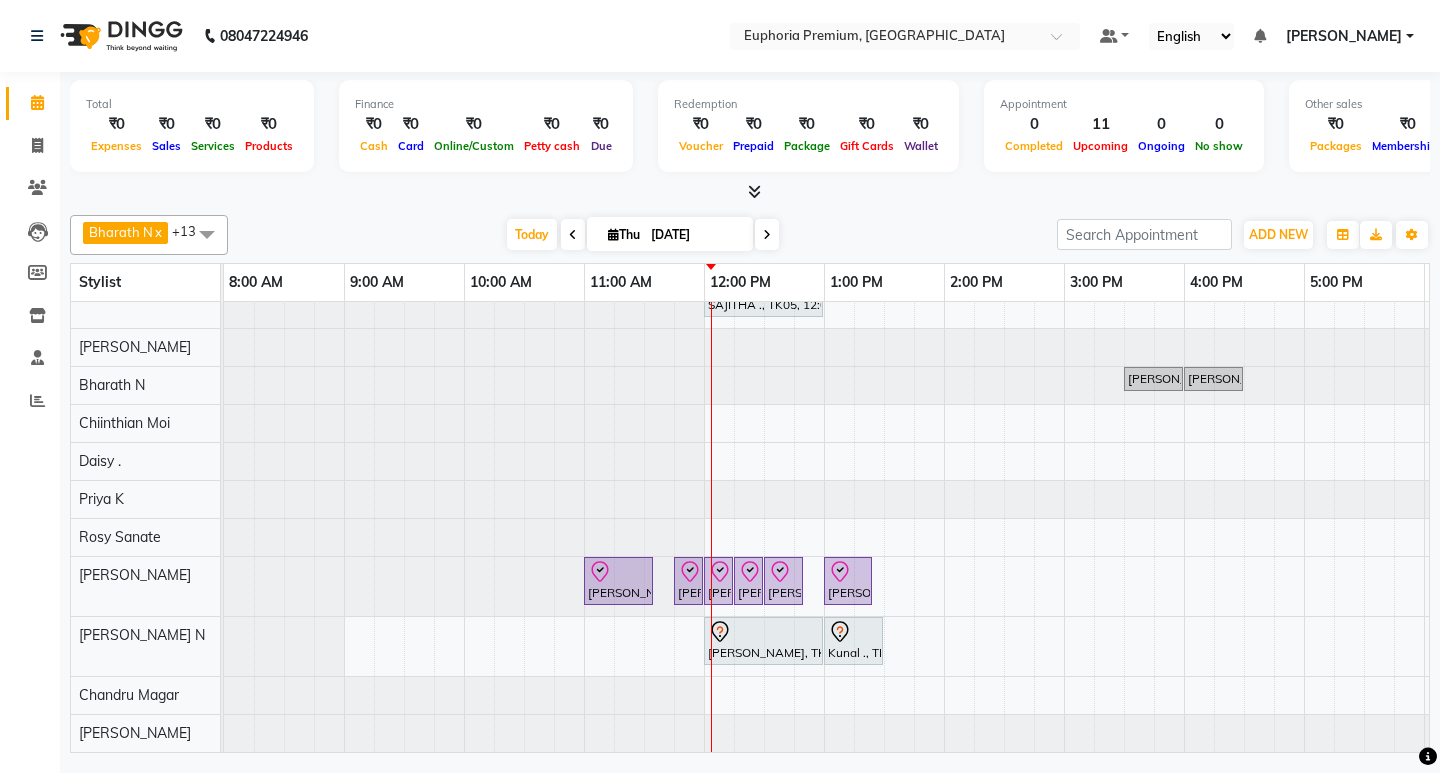 click on "Calendar  Invoice  Clients  Leads   Members  Inventory  Staff  Reports Completed InProgress Upcoming Dropped Tentative Check-In Confirm Bookings Segments Page Builder" 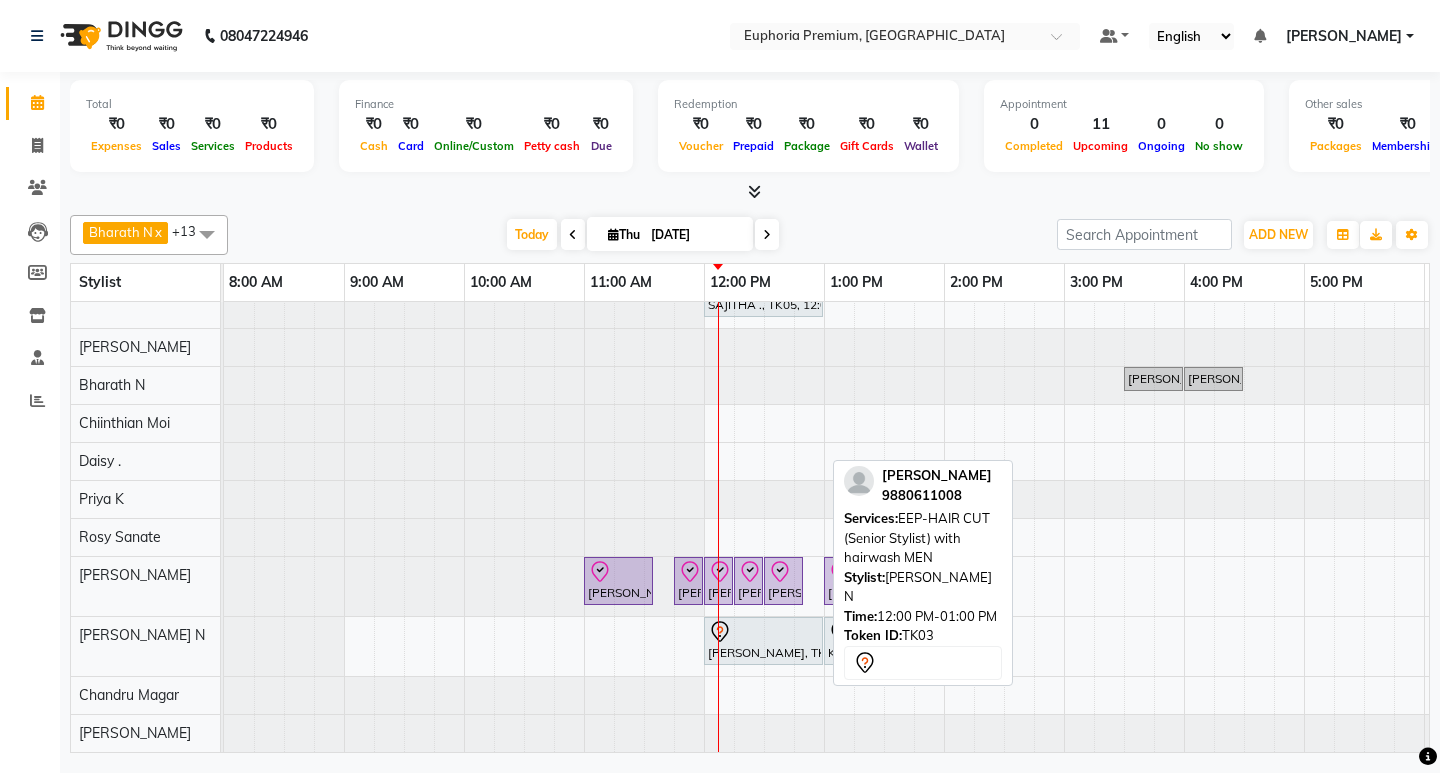 click on "Samantha ., TK02, 02:30 PM-03:15 PM, EP-Crystal Pedi             SAJITHA ., TK05, 12:00 PM-01:00 PM, EP-Swedish Massage (Oil) 45+15 Package    Mohammed ., TK04, 03:30 PM-04:00 PM, EEP-HAIR CUT (Senior Stylist) with hairwash MEN    Mohammed ., TK04, 04:00 PM-04:30 PM, EP-Beard Trim/Design MEN
Rita ., TK01, 11:00 AM-11:35 AM, EP-Calmagic Treatment
Rita ., TK01, 11:45 AM-11:50 AM, EP-Full Arms Cream Wax
Rita ., TK01, 12:00 PM-12:05 PM, EP-Under Arms Intimate
Rita ., TK01, 12:15 PM-12:20 PM, EP-Eyebrows Threading
Rita ., TK01, 12:30 PM-12:50 PM, EP-Tefiti Coffee Pedi
Rita ., TK01, 01:00 PM-01:25 PM, EP-Tefiti Coffee Mani             Raghavendra, TK03, 12:00 PM-01:00 PM, EEP-HAIR CUT (Senior Stylist) with hairwash MEN             Kunal ., TK06, 01:00 PM-01:30 PM, EEP-HAIR CUT (Senior Stylist) with hairwash MEN" at bounding box center (1064, 442) 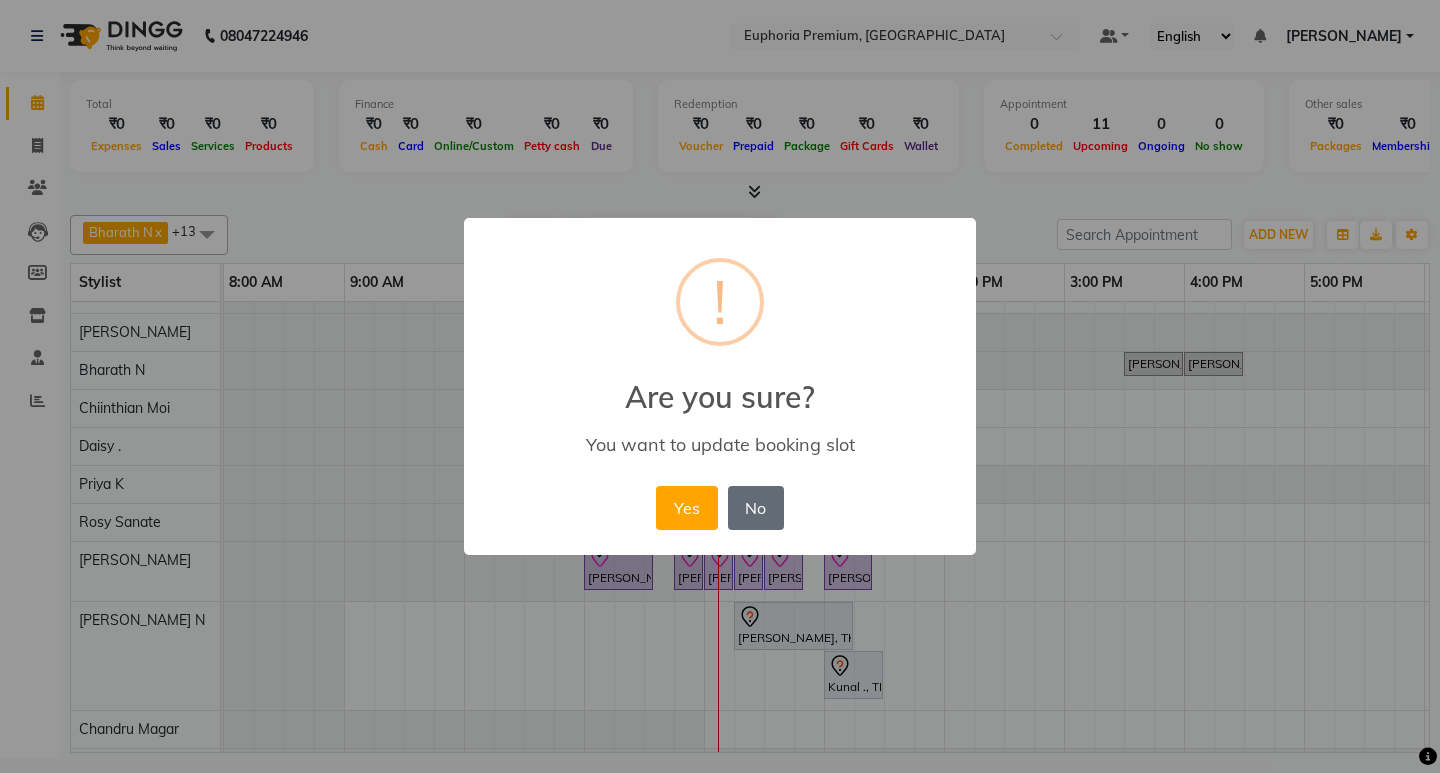 click on "No" at bounding box center (756, 508) 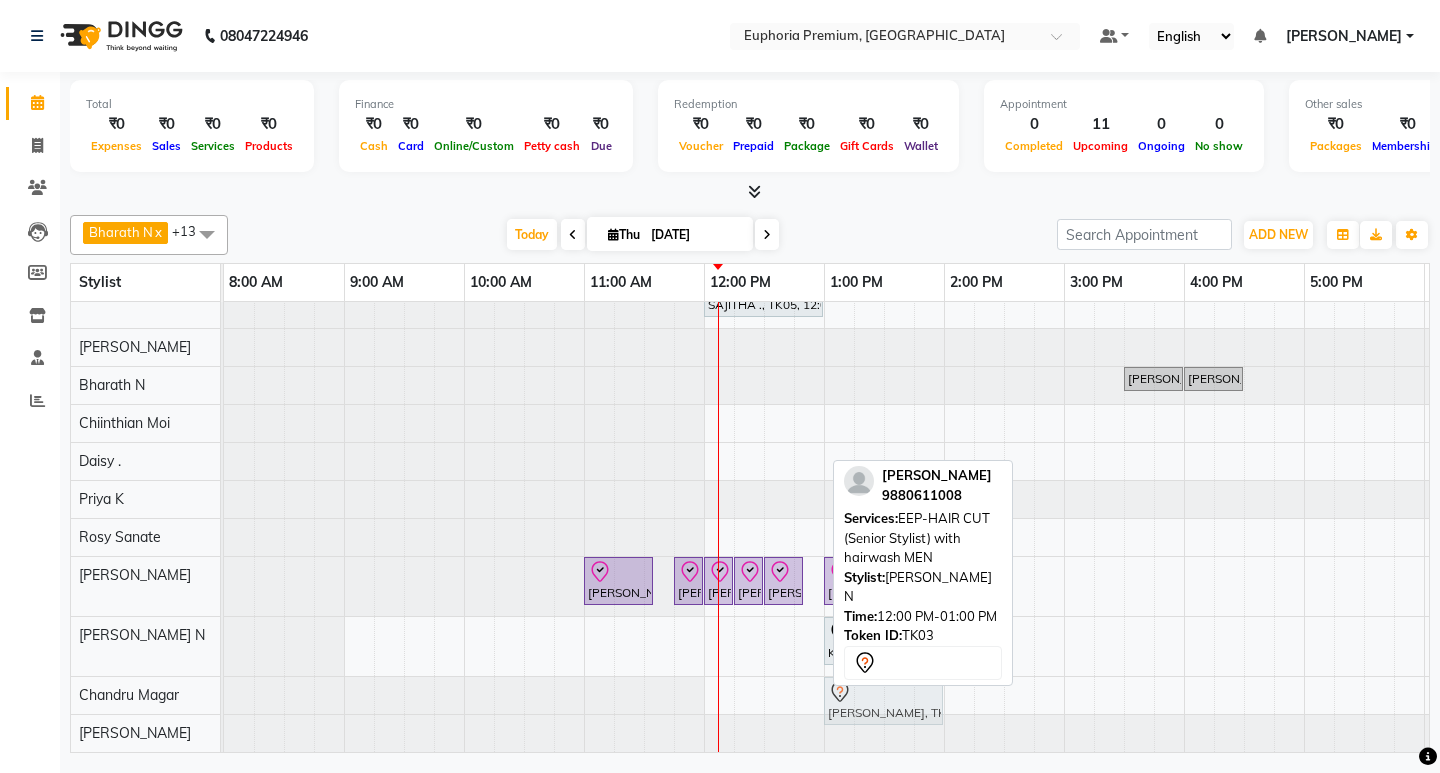 drag, startPoint x: 751, startPoint y: 633, endPoint x: 866, endPoint y: 671, distance: 121.11565 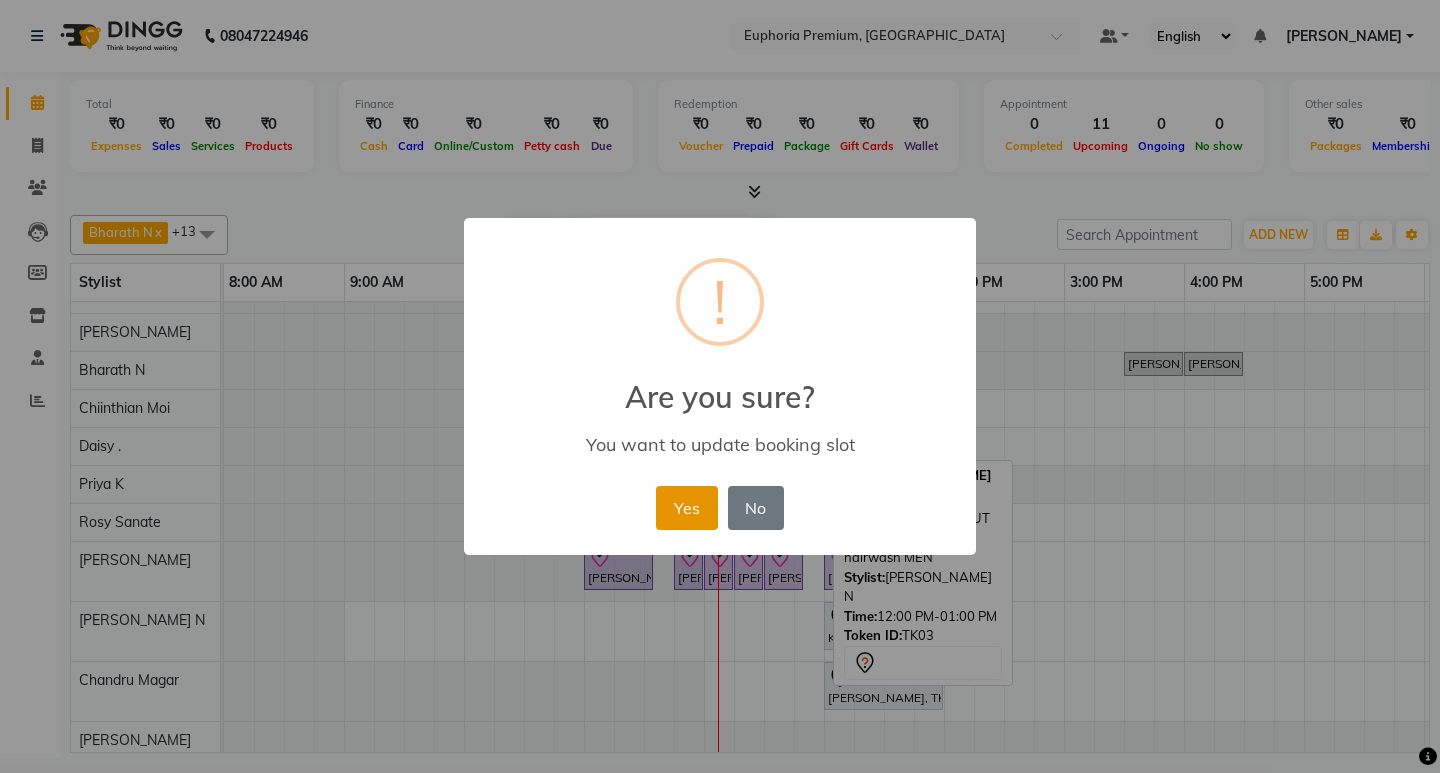 click on "Yes" at bounding box center (686, 508) 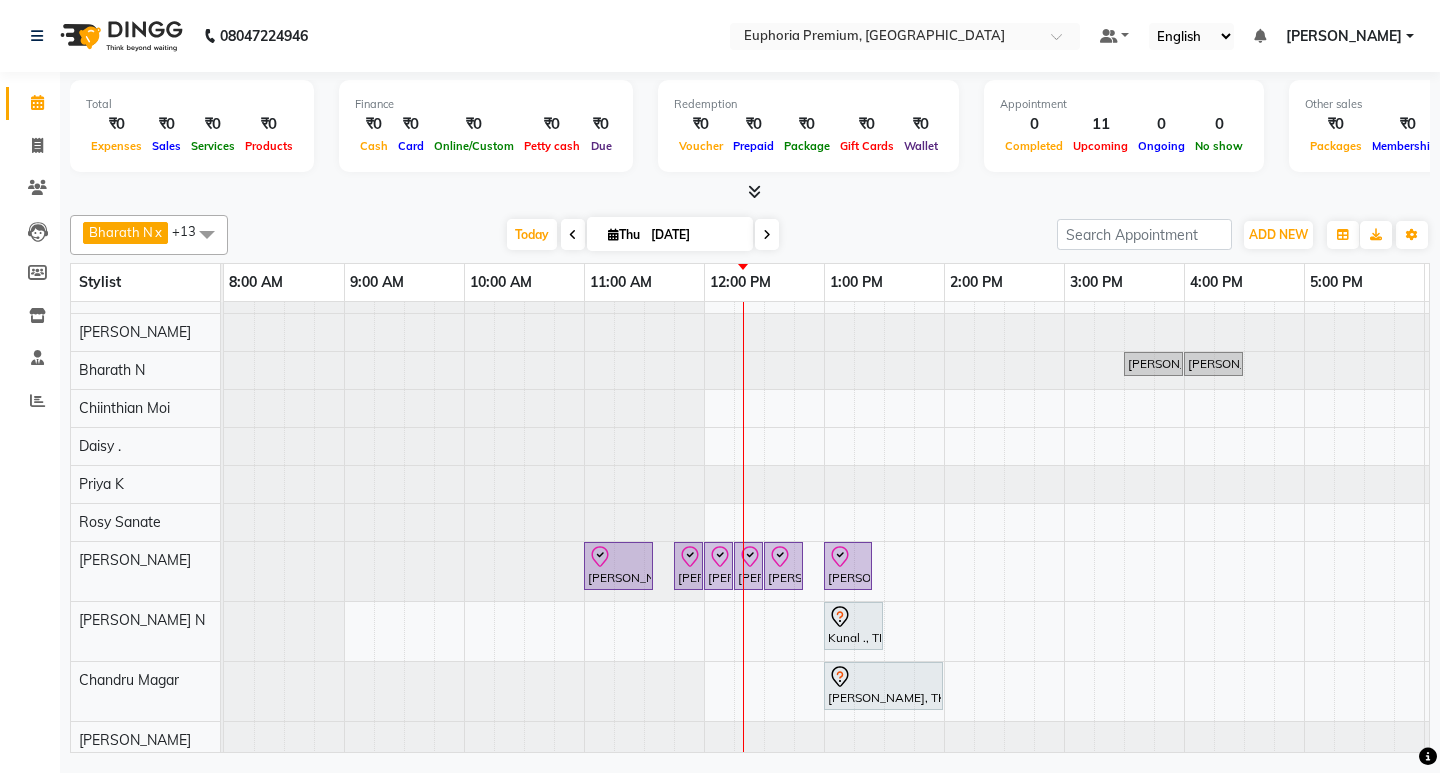 scroll, scrollTop: 203, scrollLeft: 0, axis: vertical 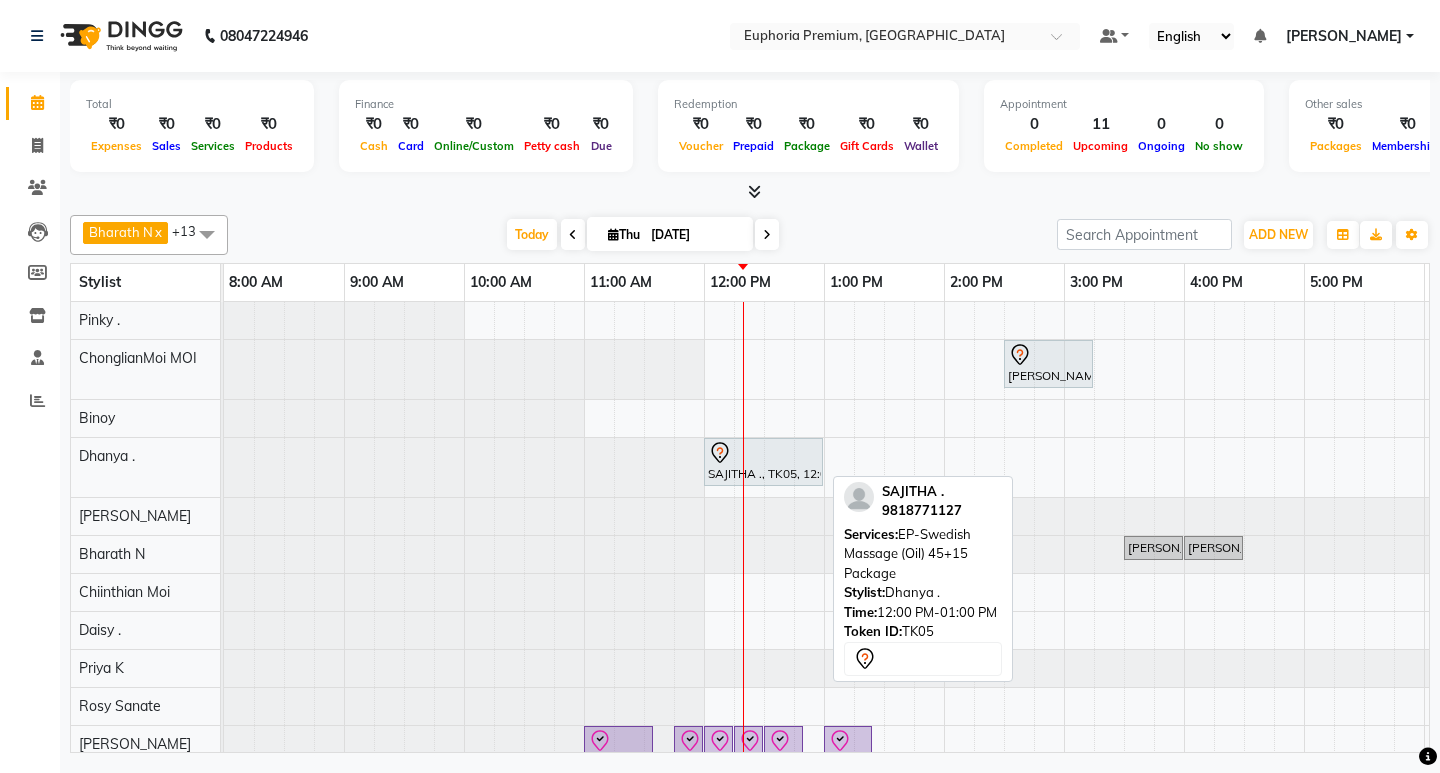 click at bounding box center (763, 453) 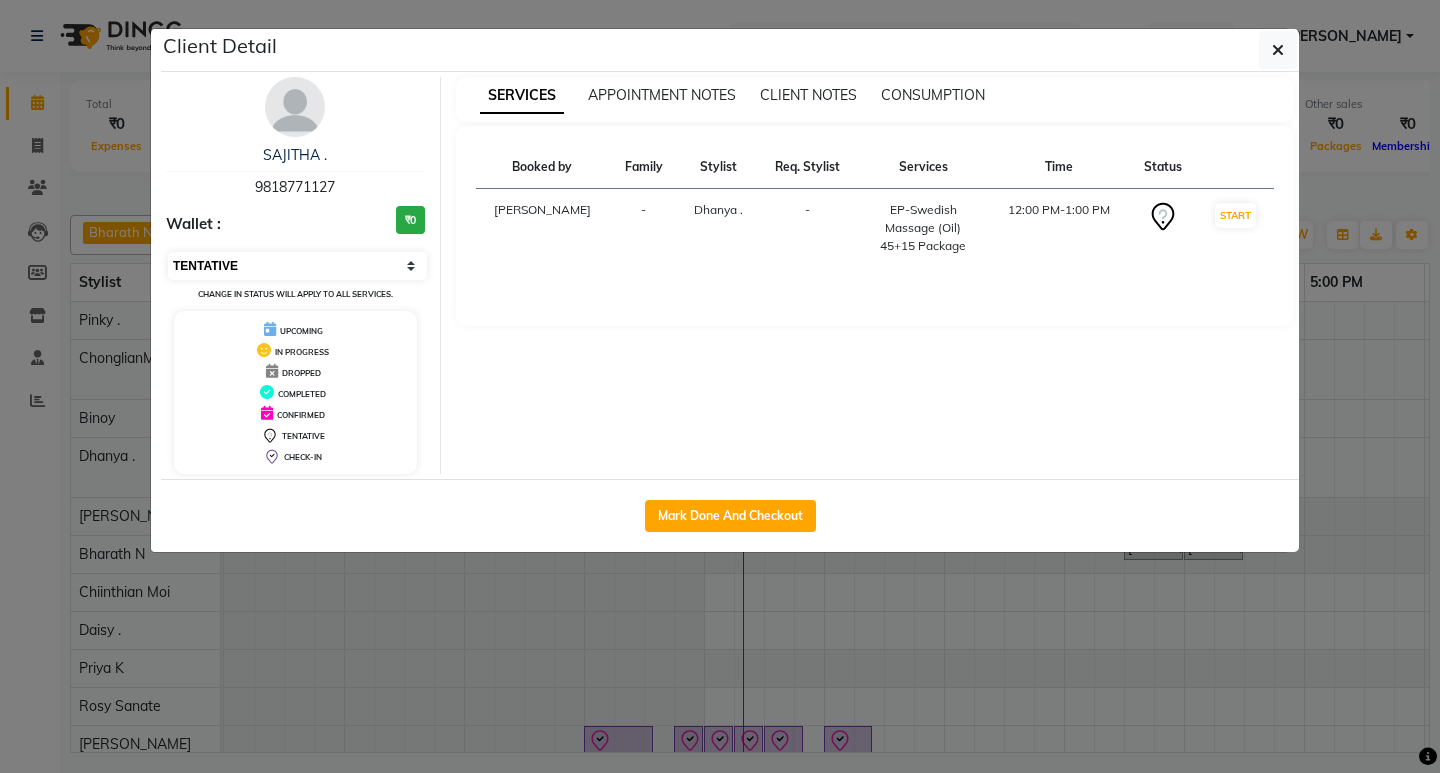 click on "Select IN SERVICE CONFIRMED TENTATIVE CHECK IN MARK DONE DROPPED UPCOMING" at bounding box center [297, 266] 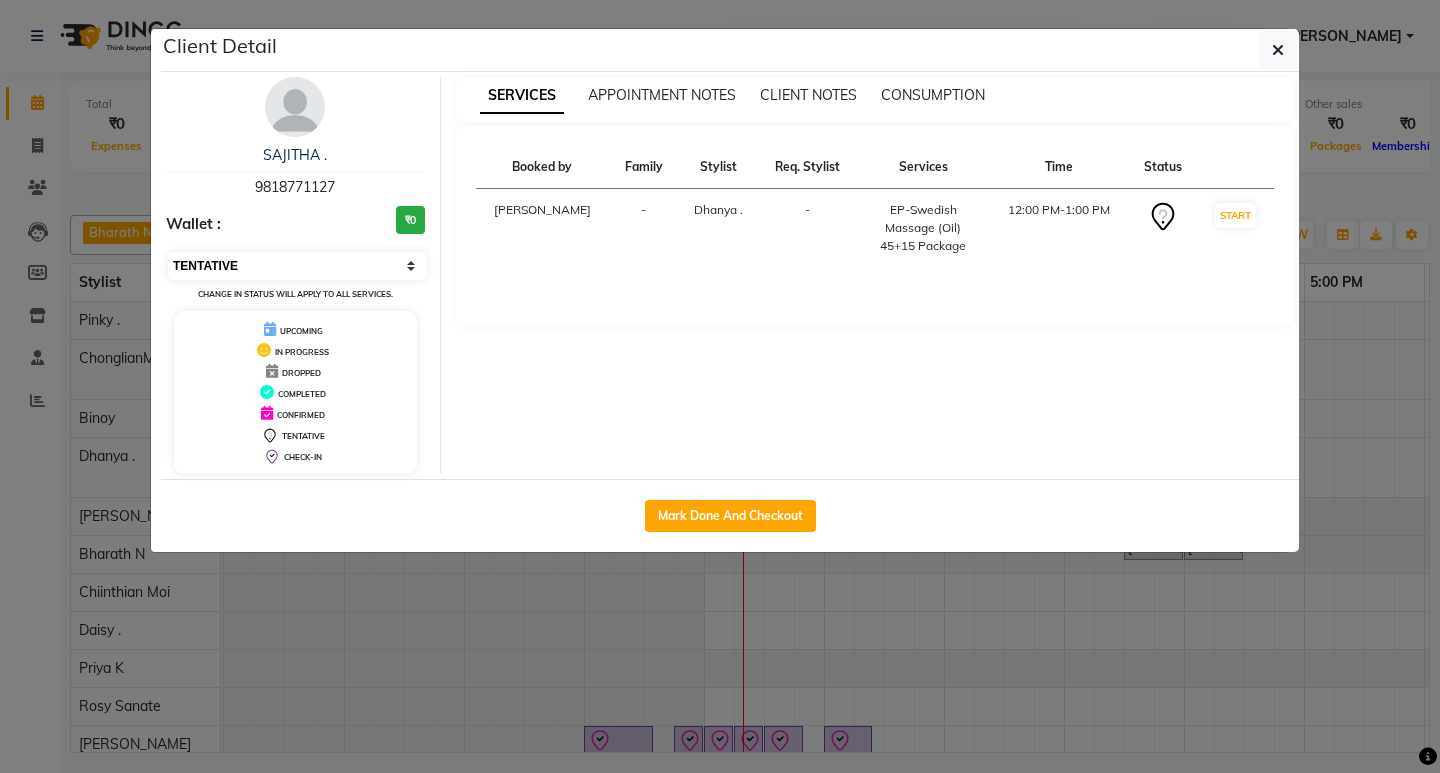 select on "8" 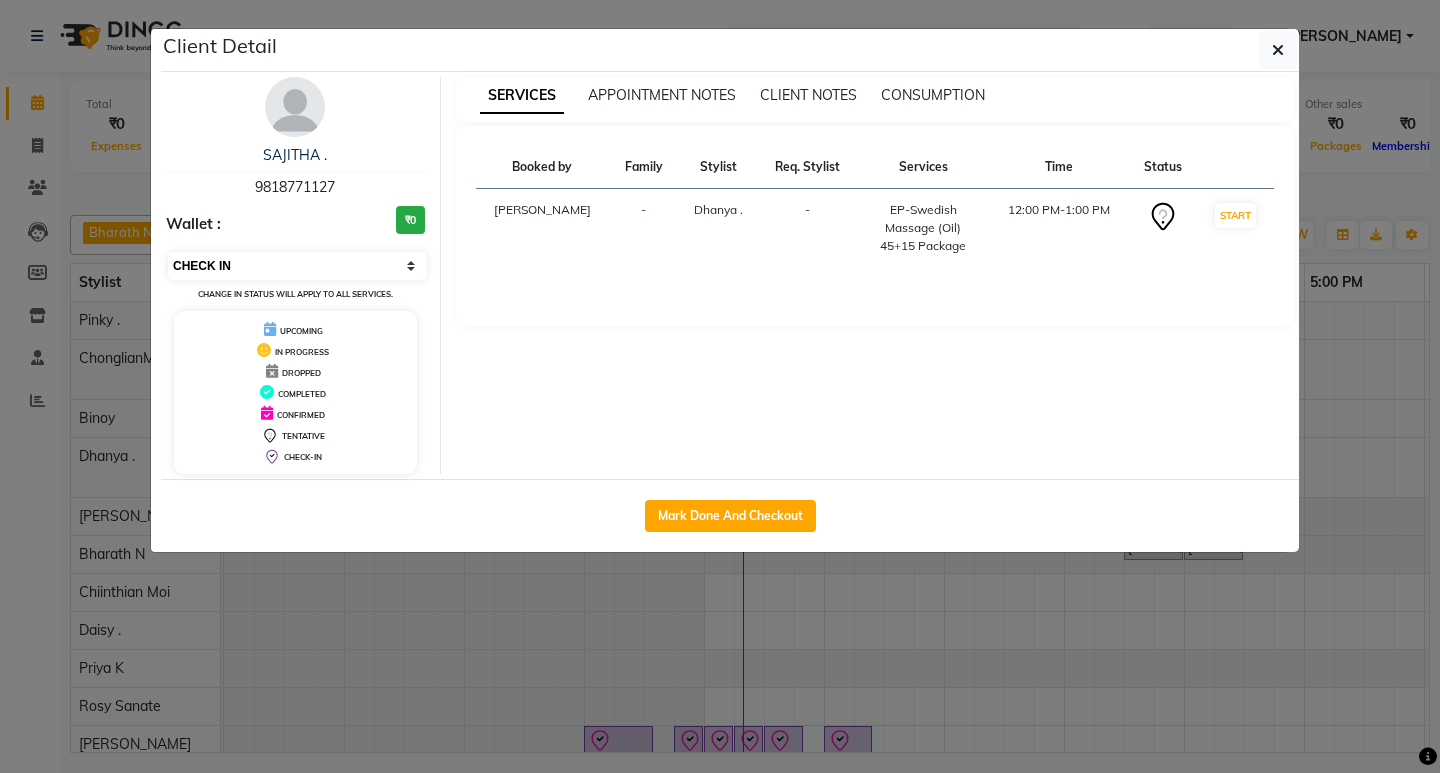 click on "Select IN SERVICE CONFIRMED TENTATIVE CHECK IN MARK DONE DROPPED UPCOMING" at bounding box center [297, 266] 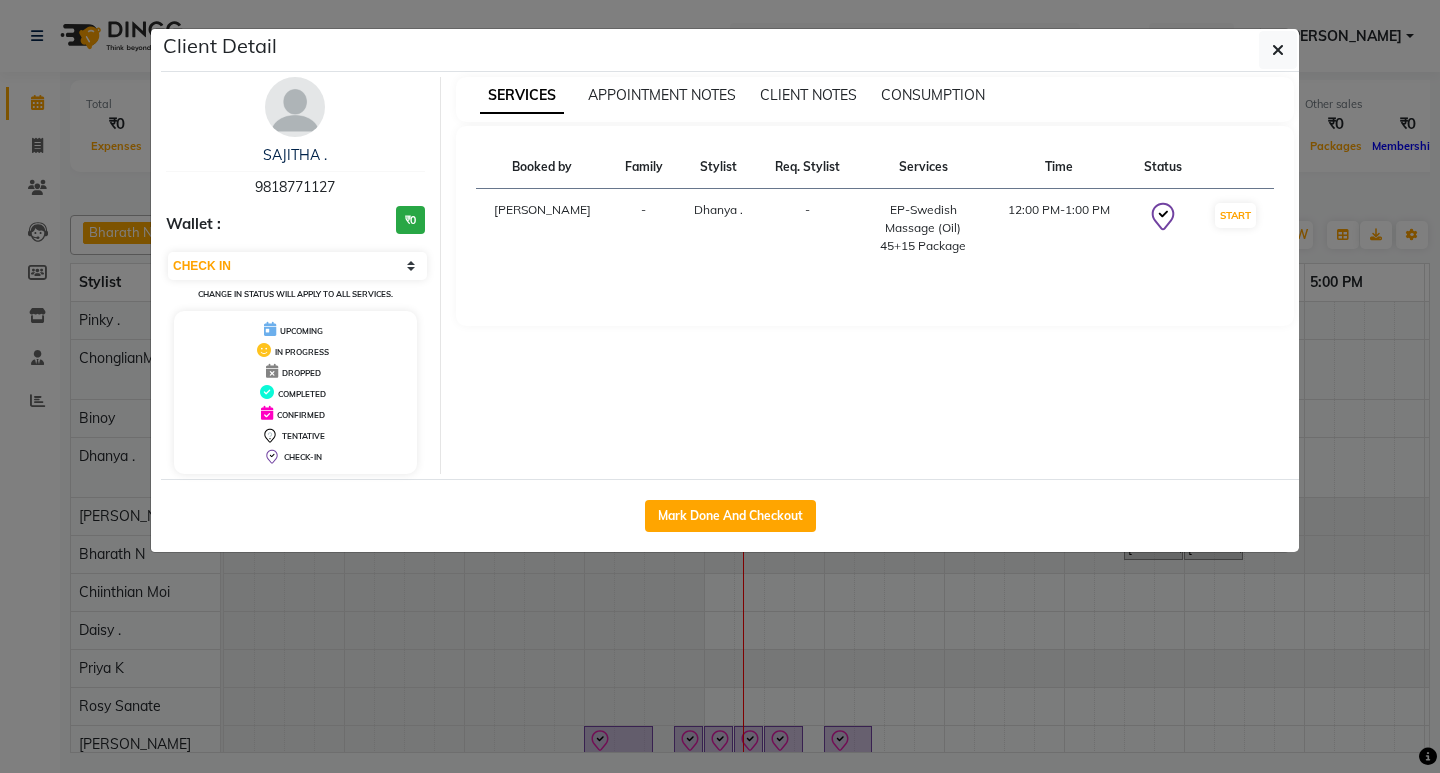 click 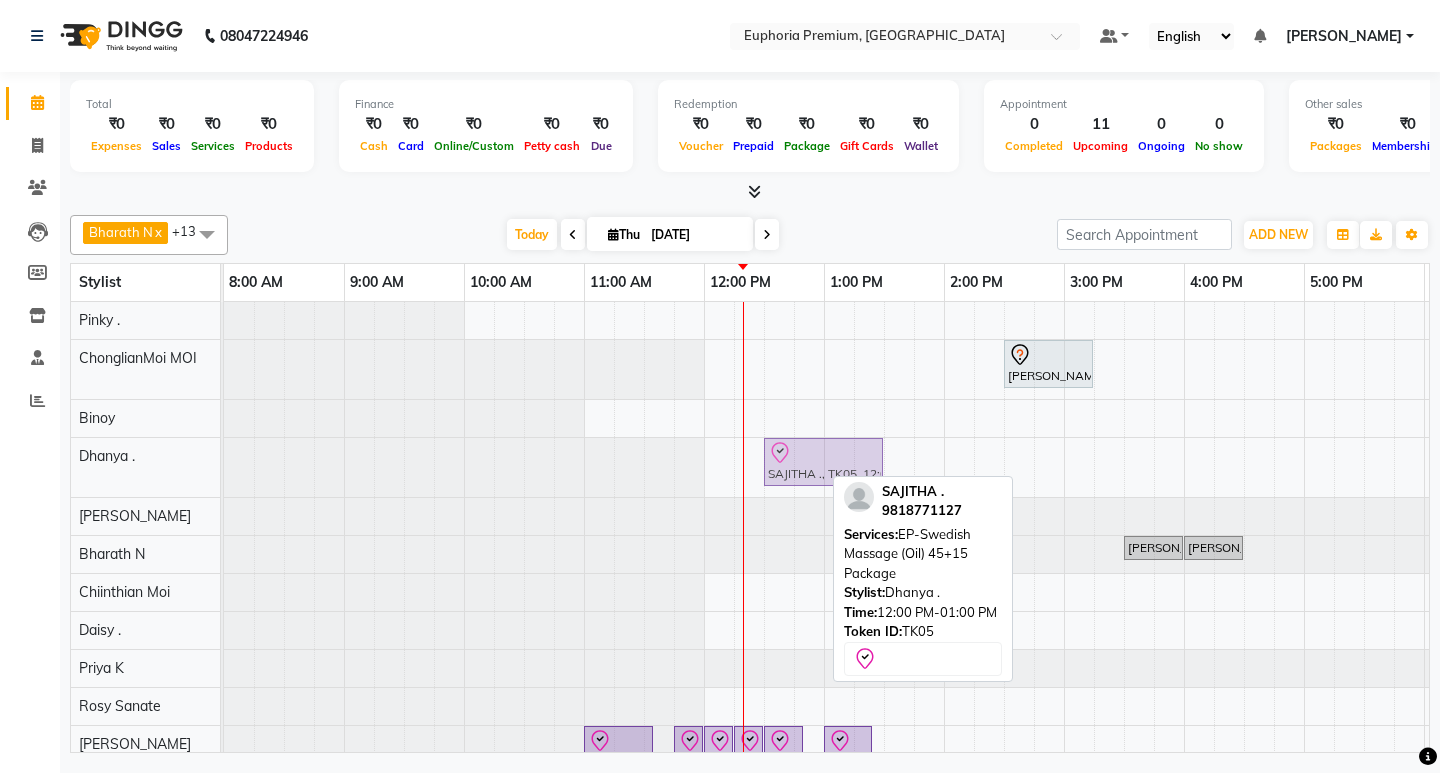 drag, startPoint x: 771, startPoint y: 466, endPoint x: 839, endPoint y: 476, distance: 68.73136 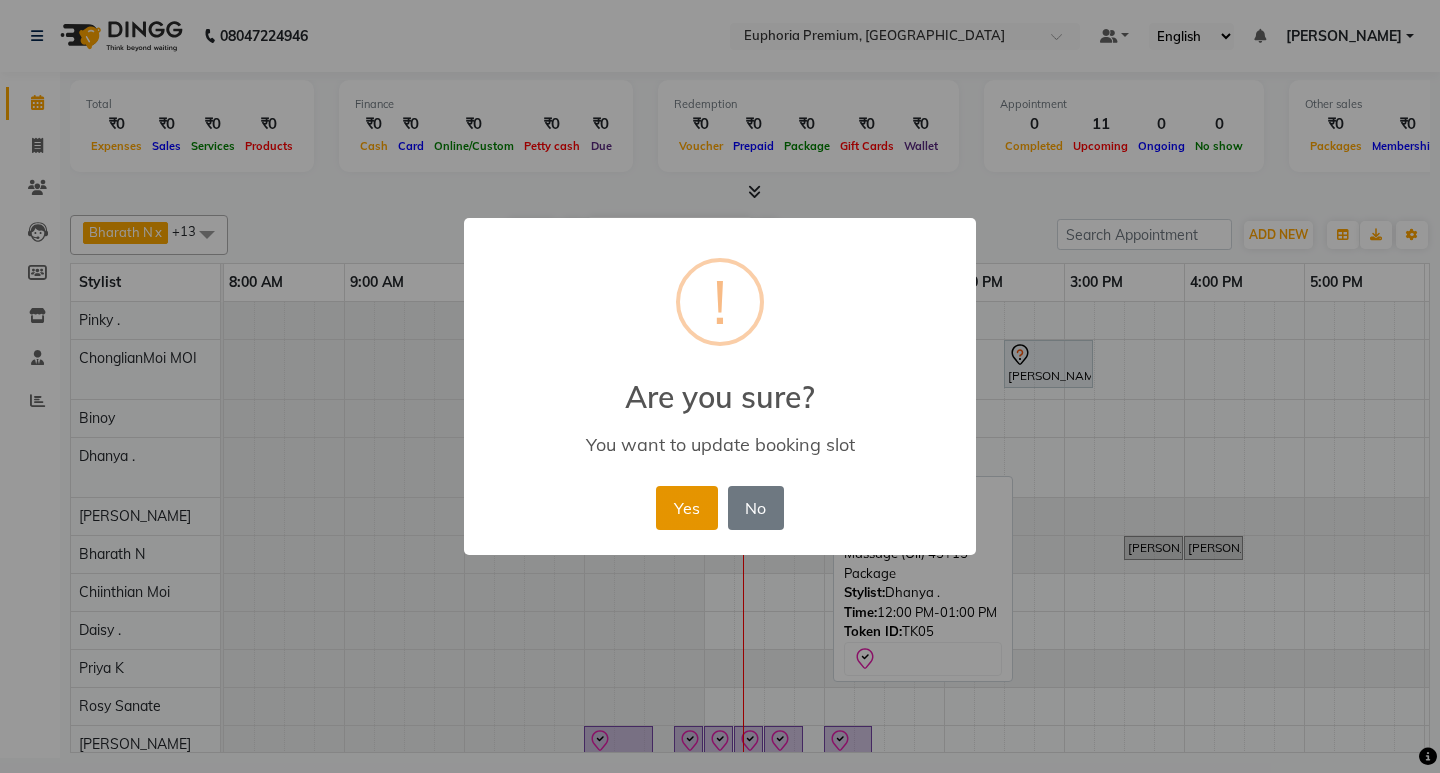 click on "Yes" at bounding box center (686, 508) 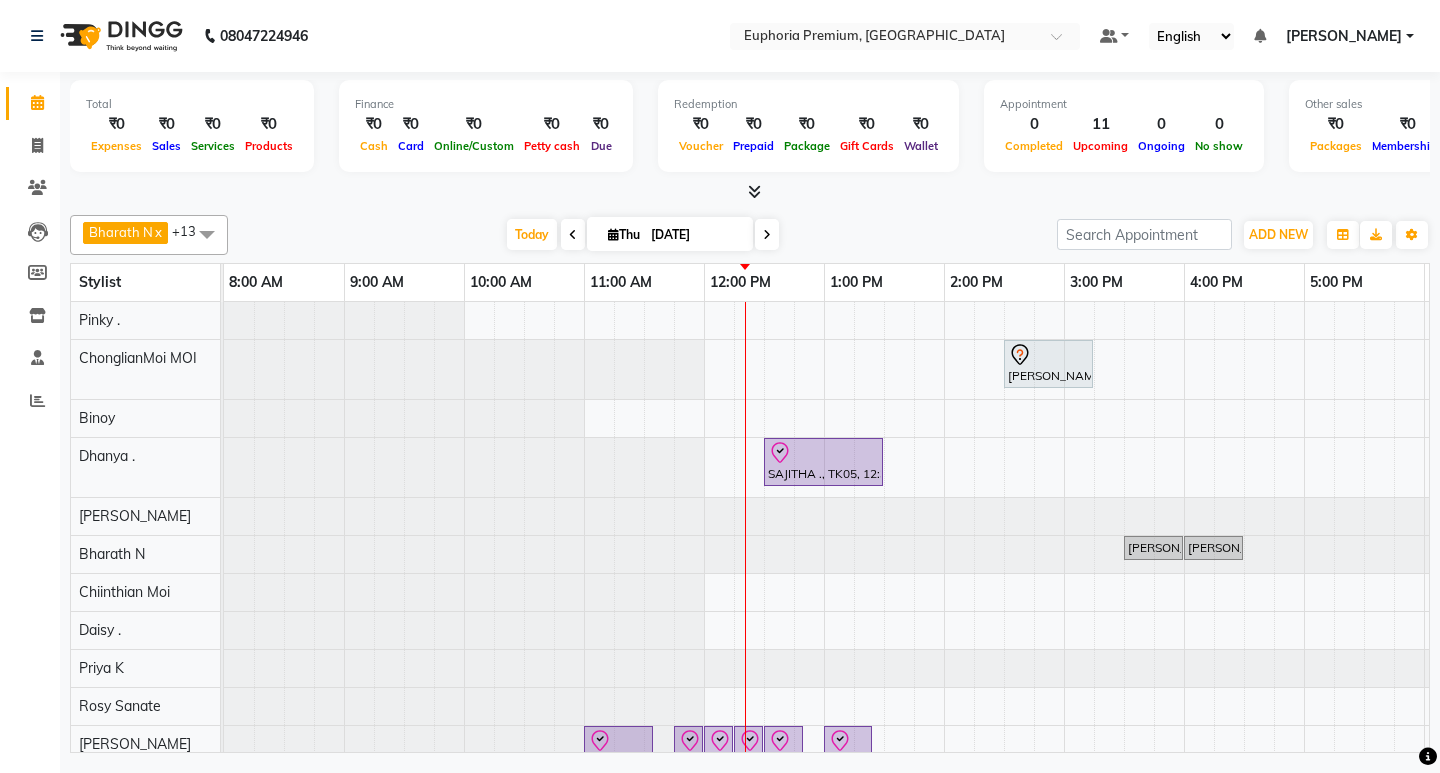 scroll, scrollTop: 0, scrollLeft: 44, axis: horizontal 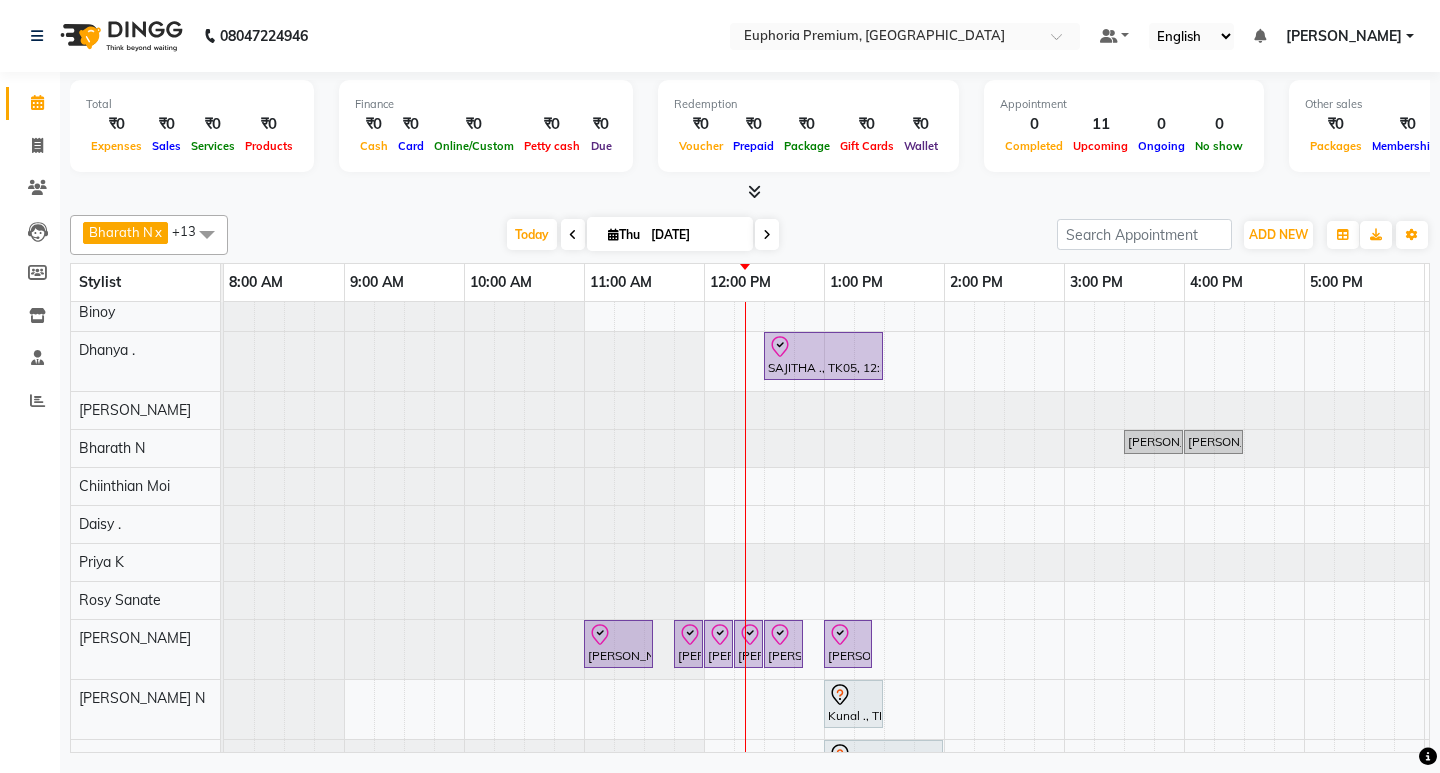 click at bounding box center [207, 234] 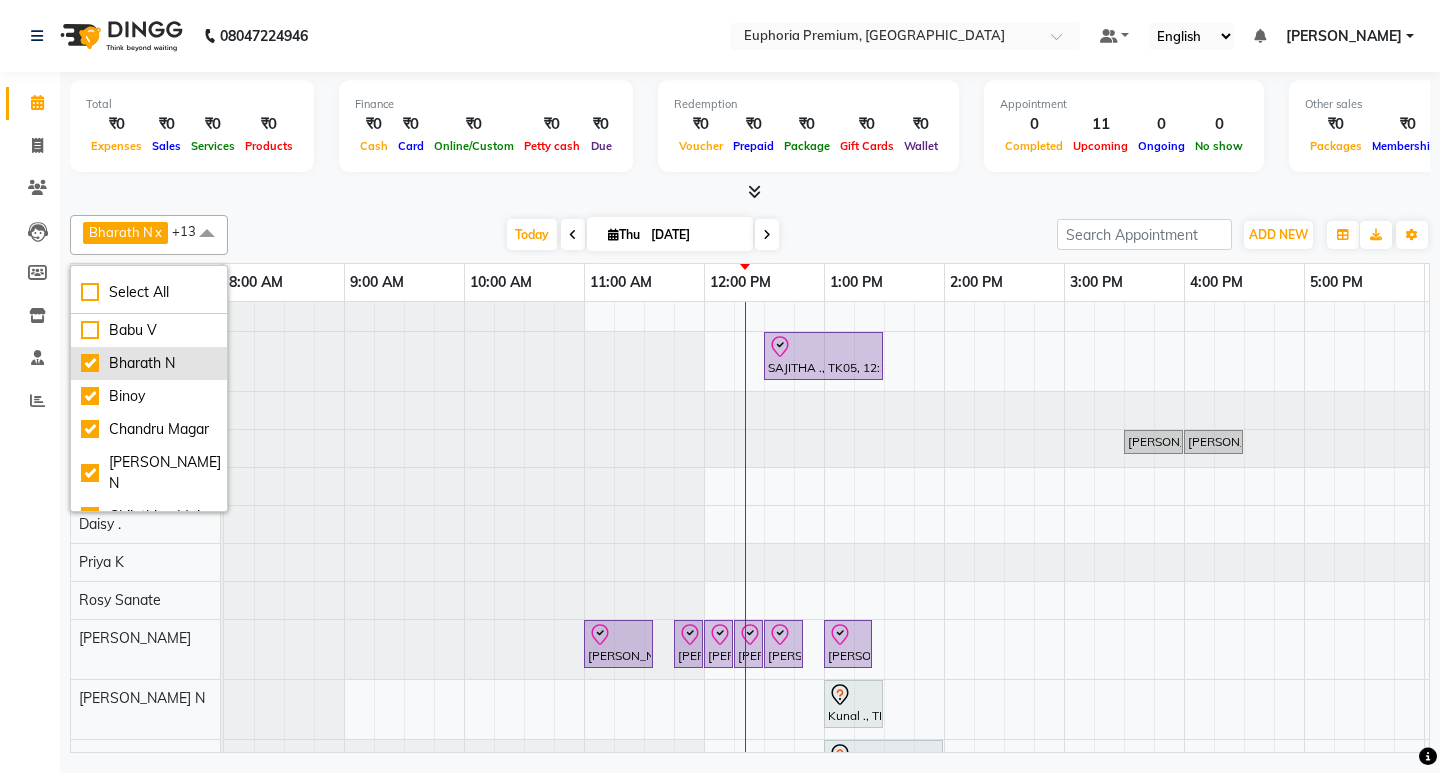 click on "Bharath N" at bounding box center [149, 363] 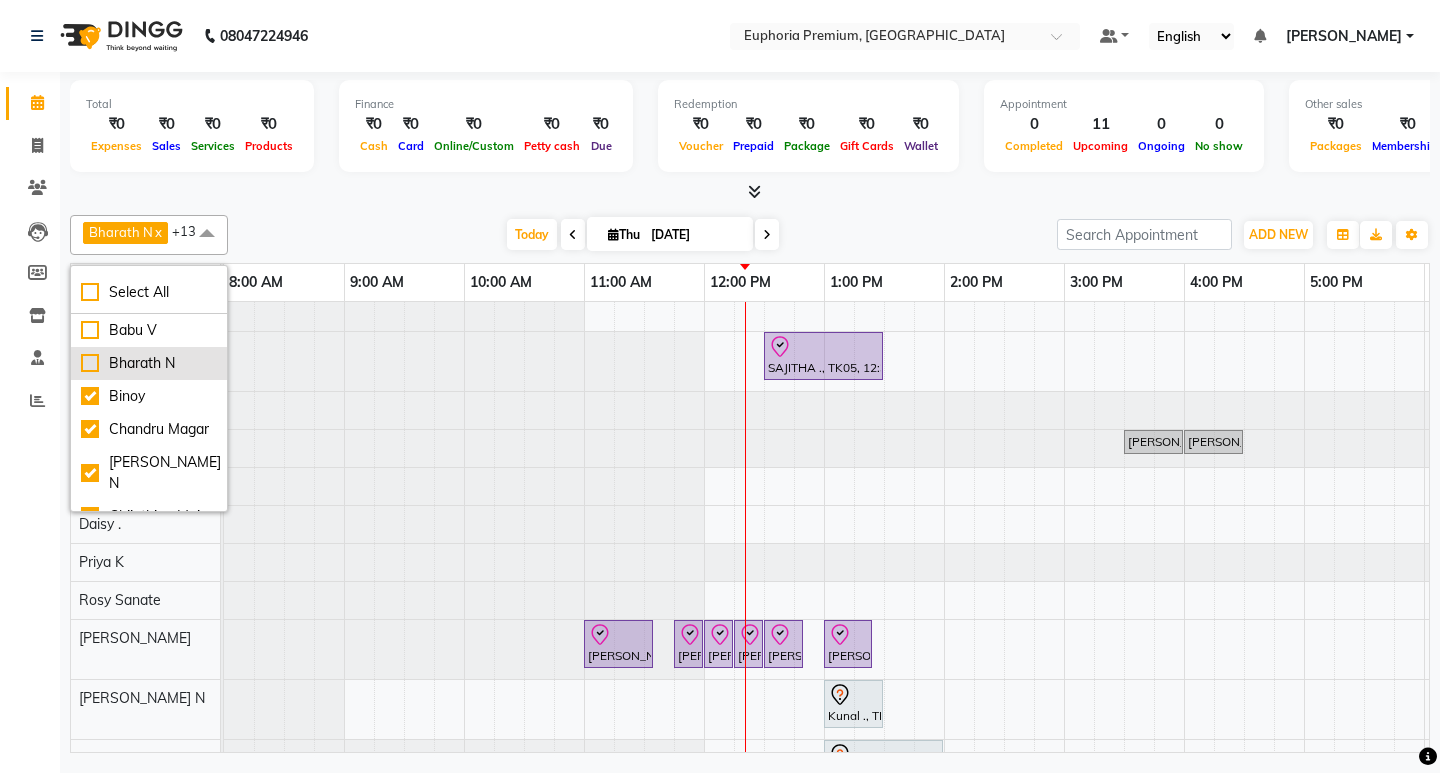 checkbox on "false" 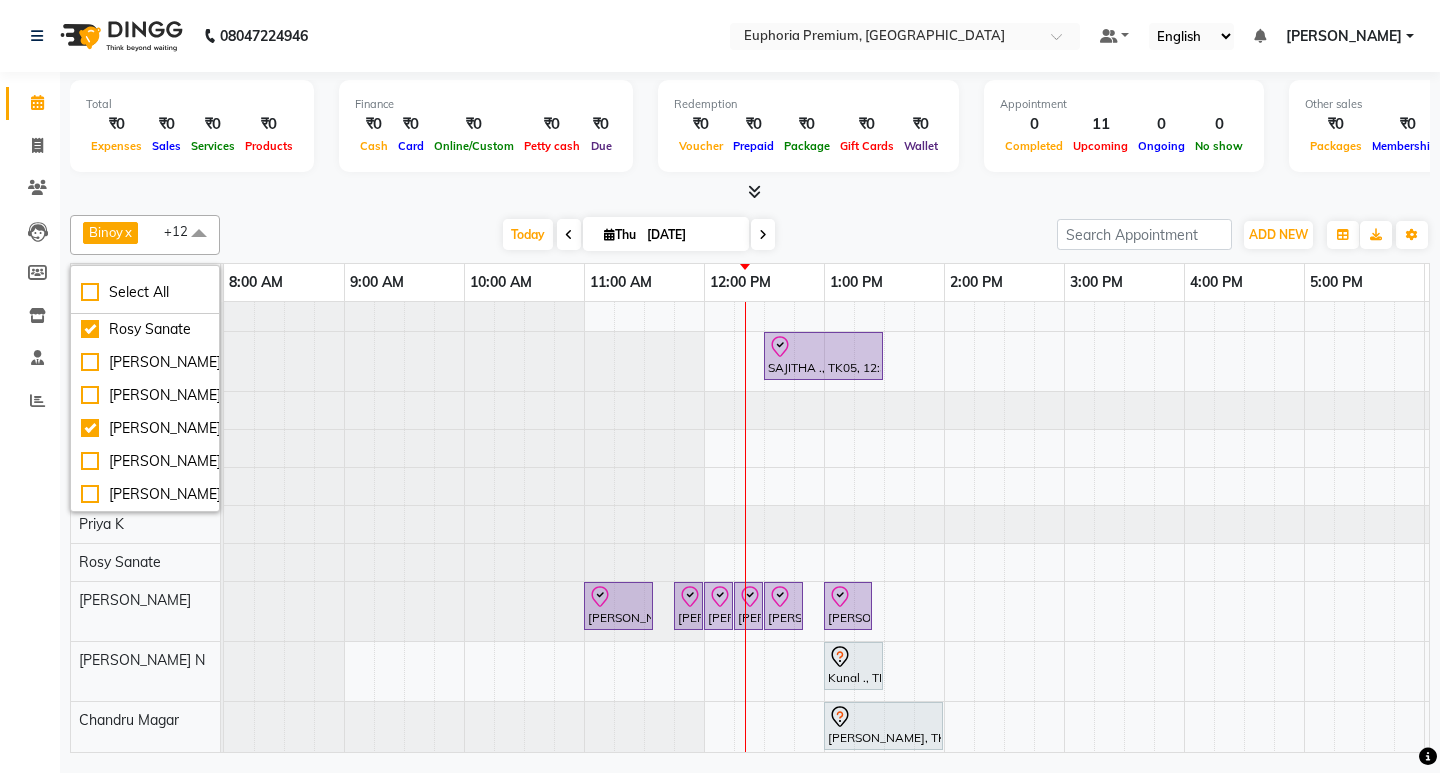 scroll, scrollTop: 754, scrollLeft: 0, axis: vertical 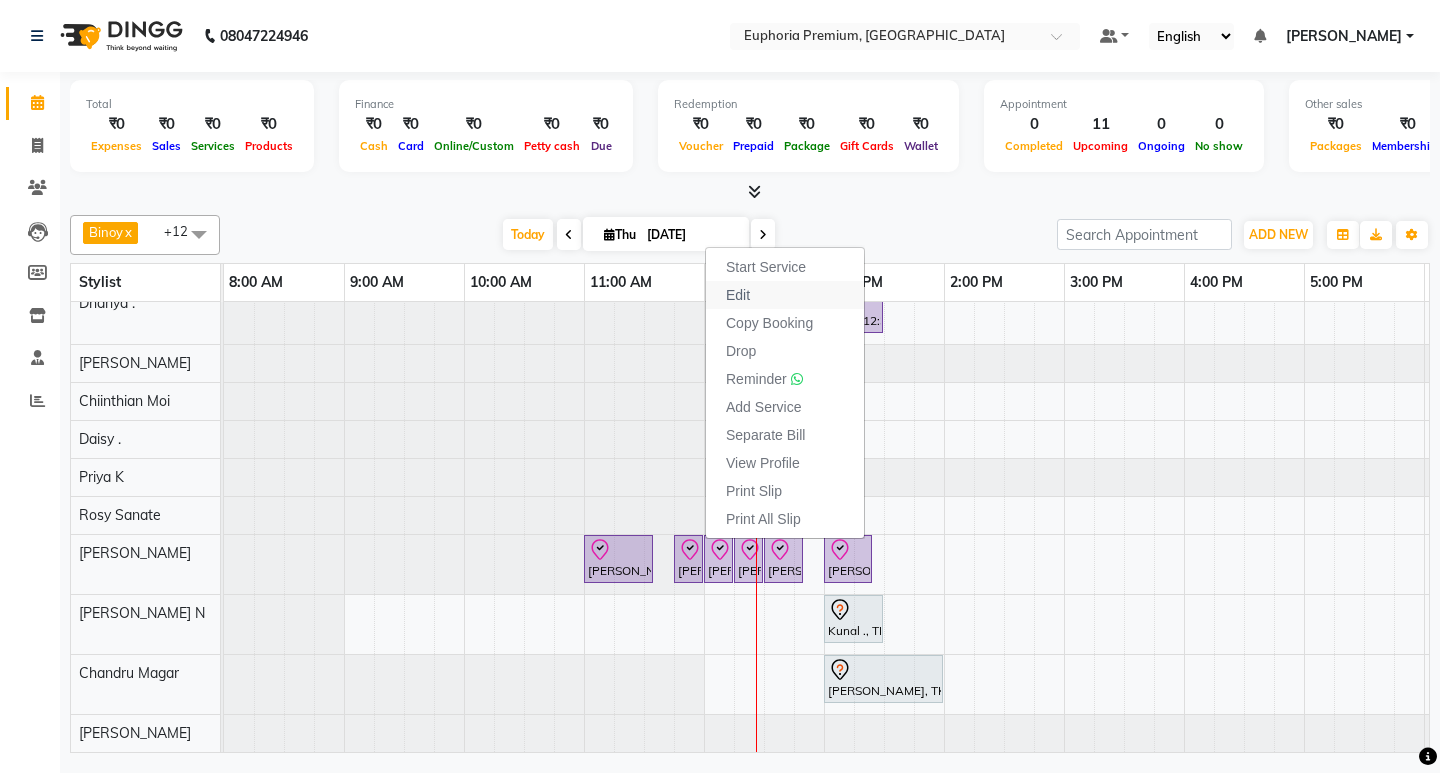 click on "Edit" at bounding box center (738, 295) 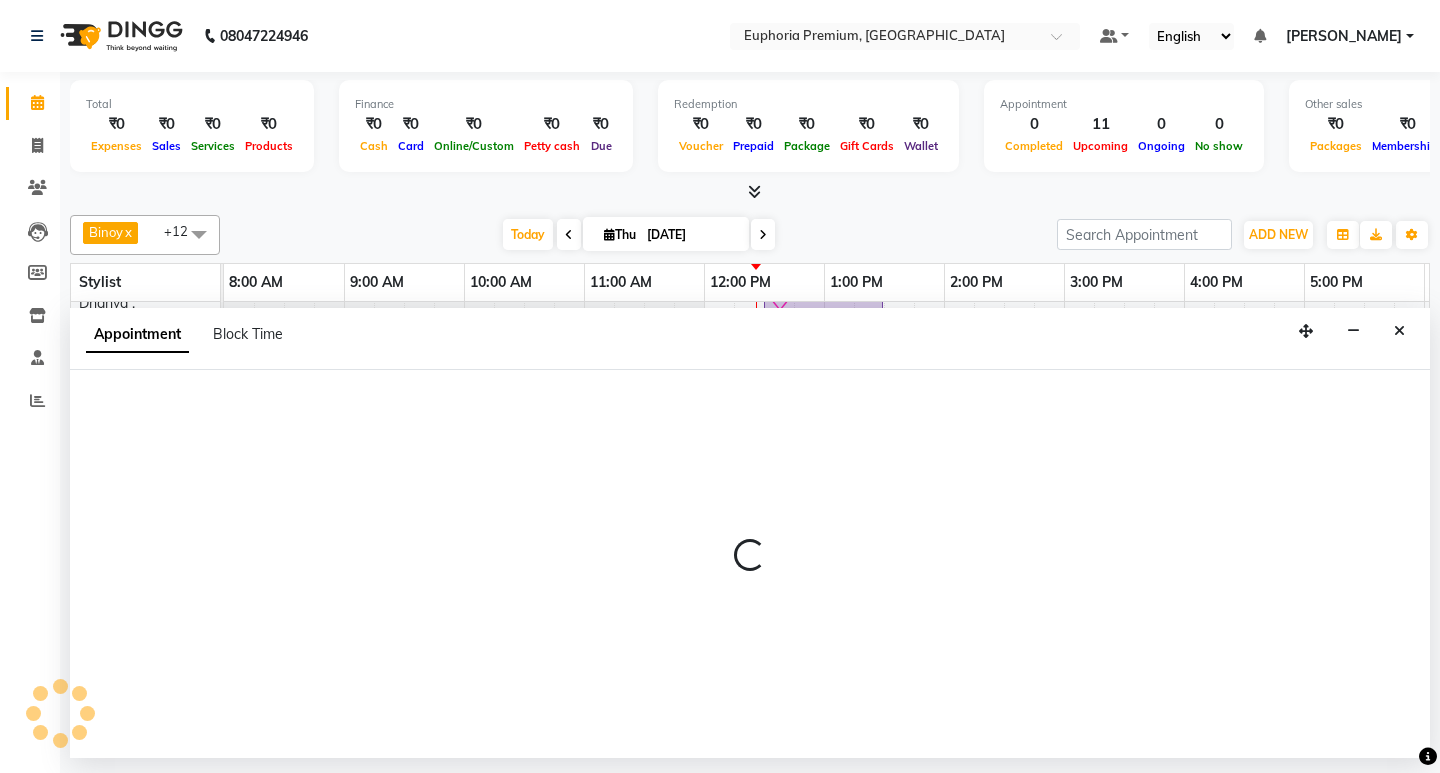 select on "tentative" 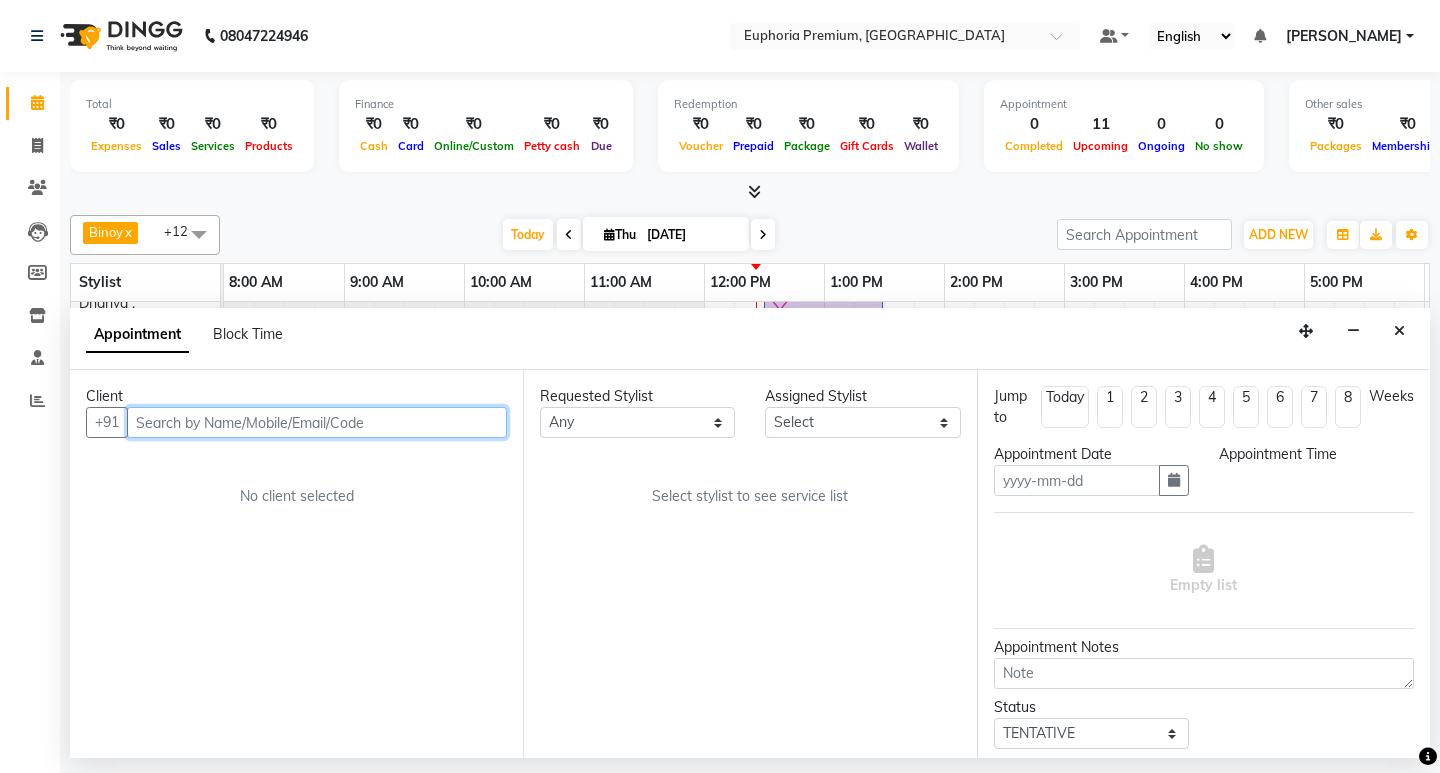 type on "[DATE]" 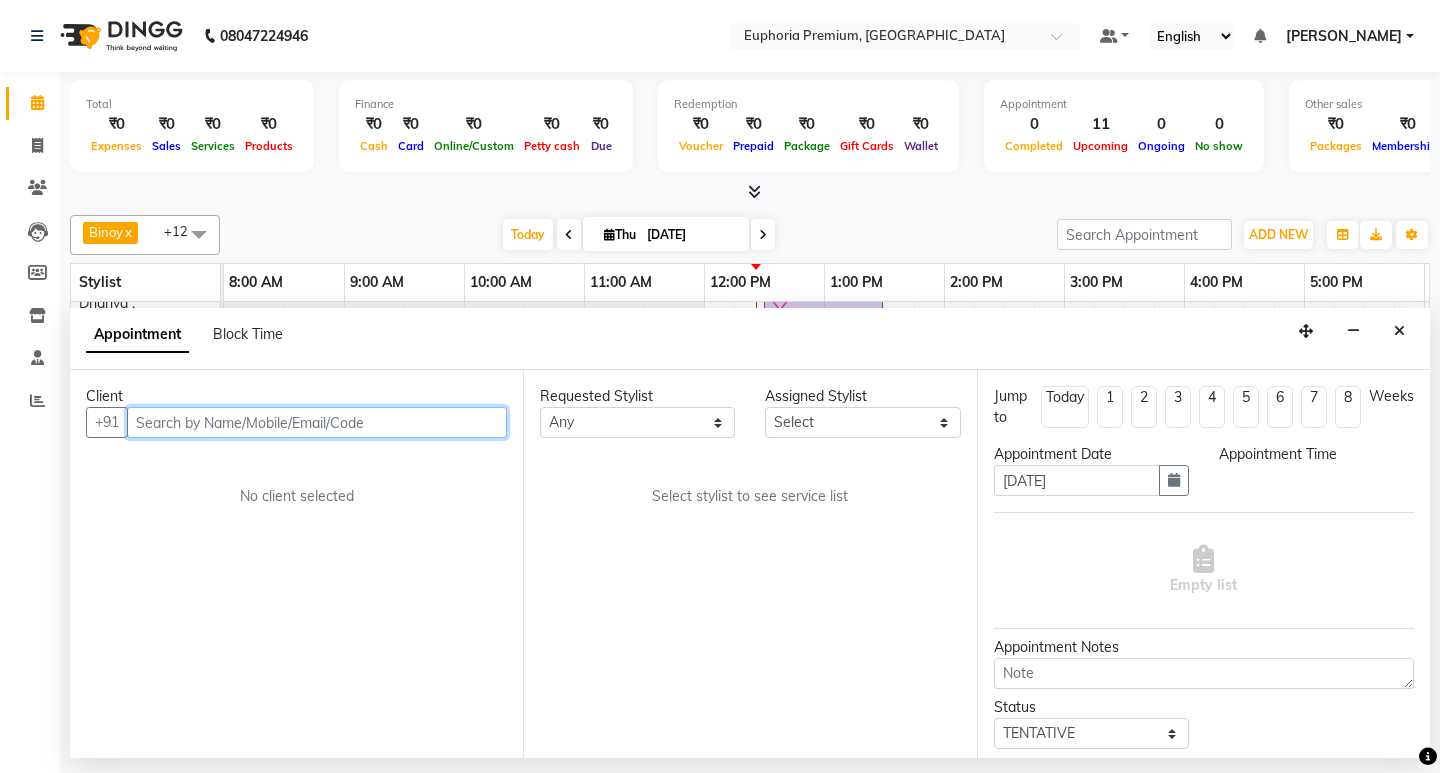 select on "71634" 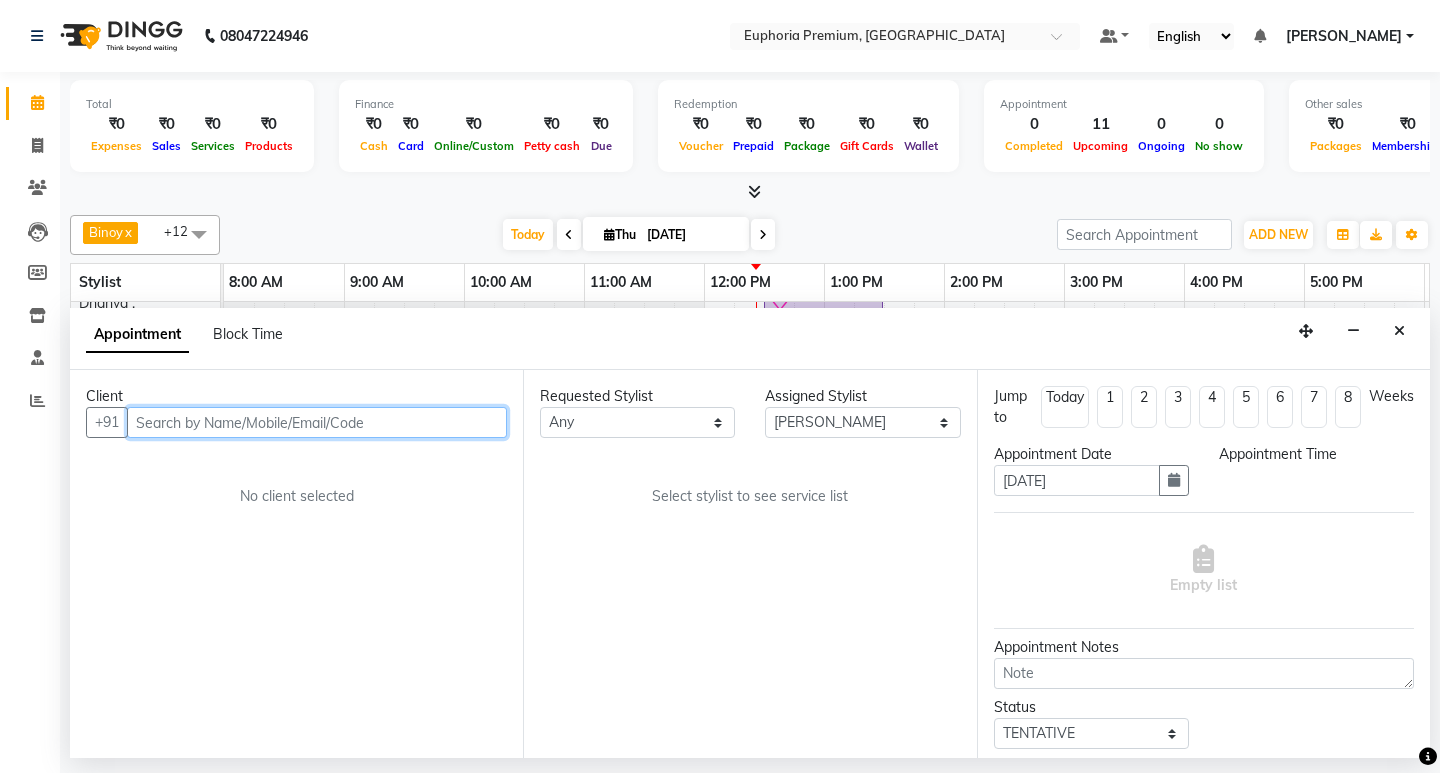 select on "check-in" 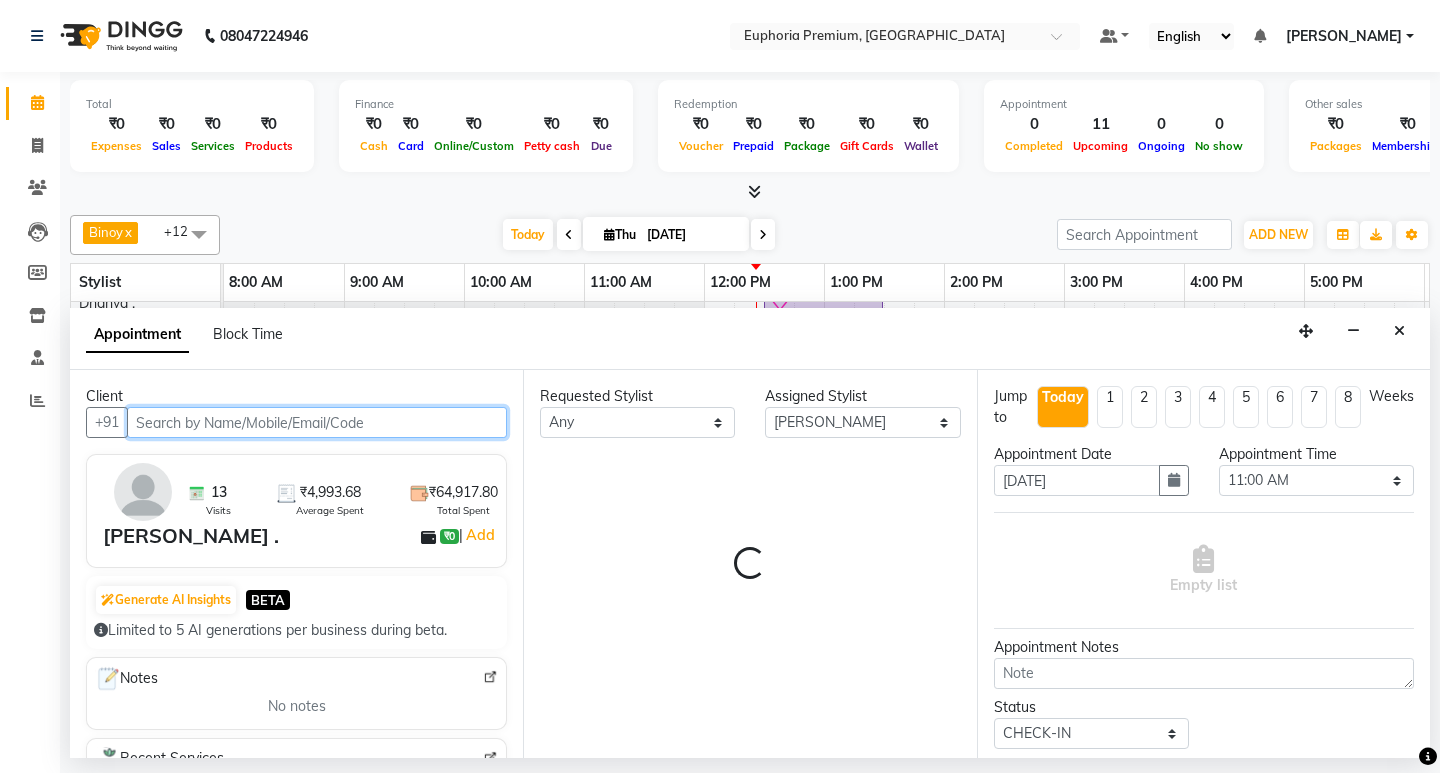 select on "4006" 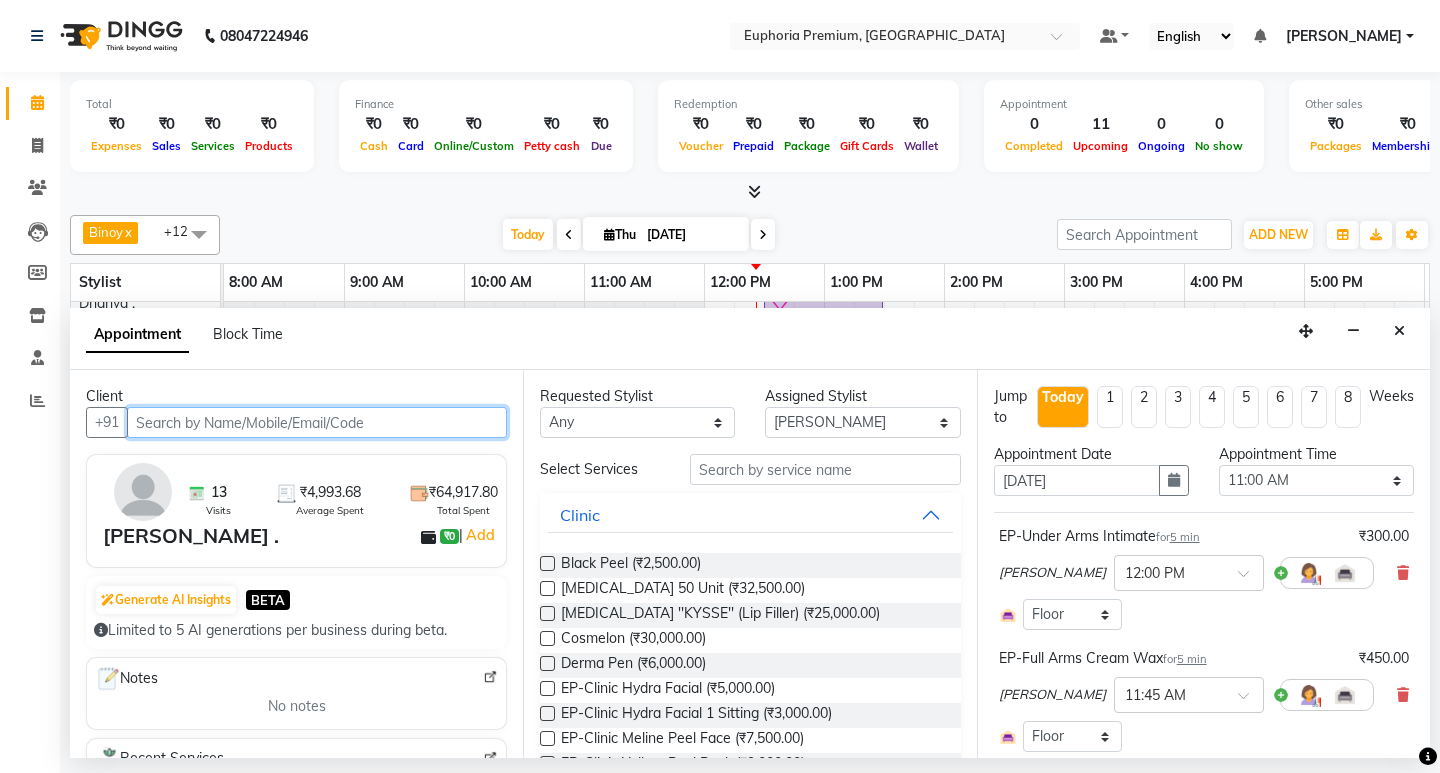 scroll, scrollTop: 0, scrollLeft: 475, axis: horizontal 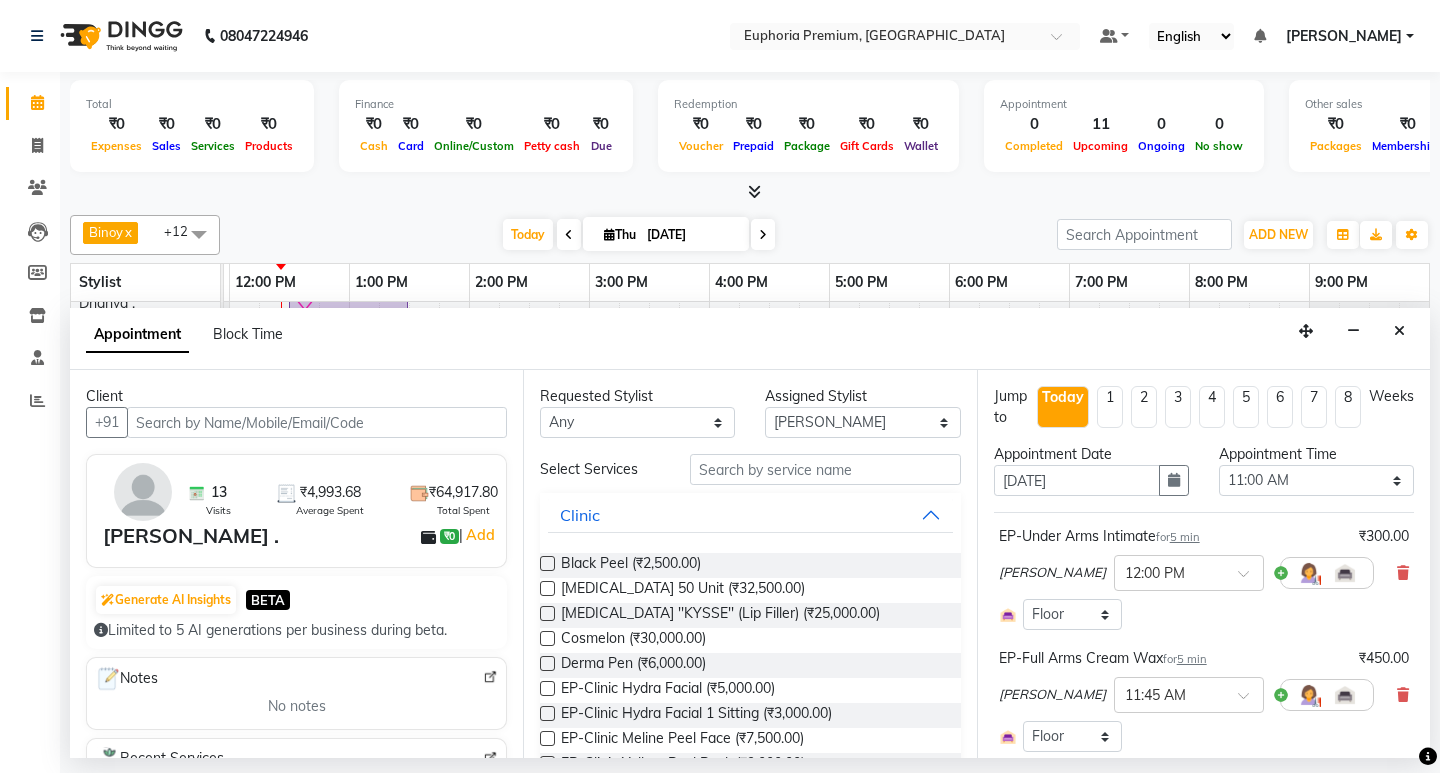click on "Diya Khadka × 12:00 PM" at bounding box center [1204, 573] 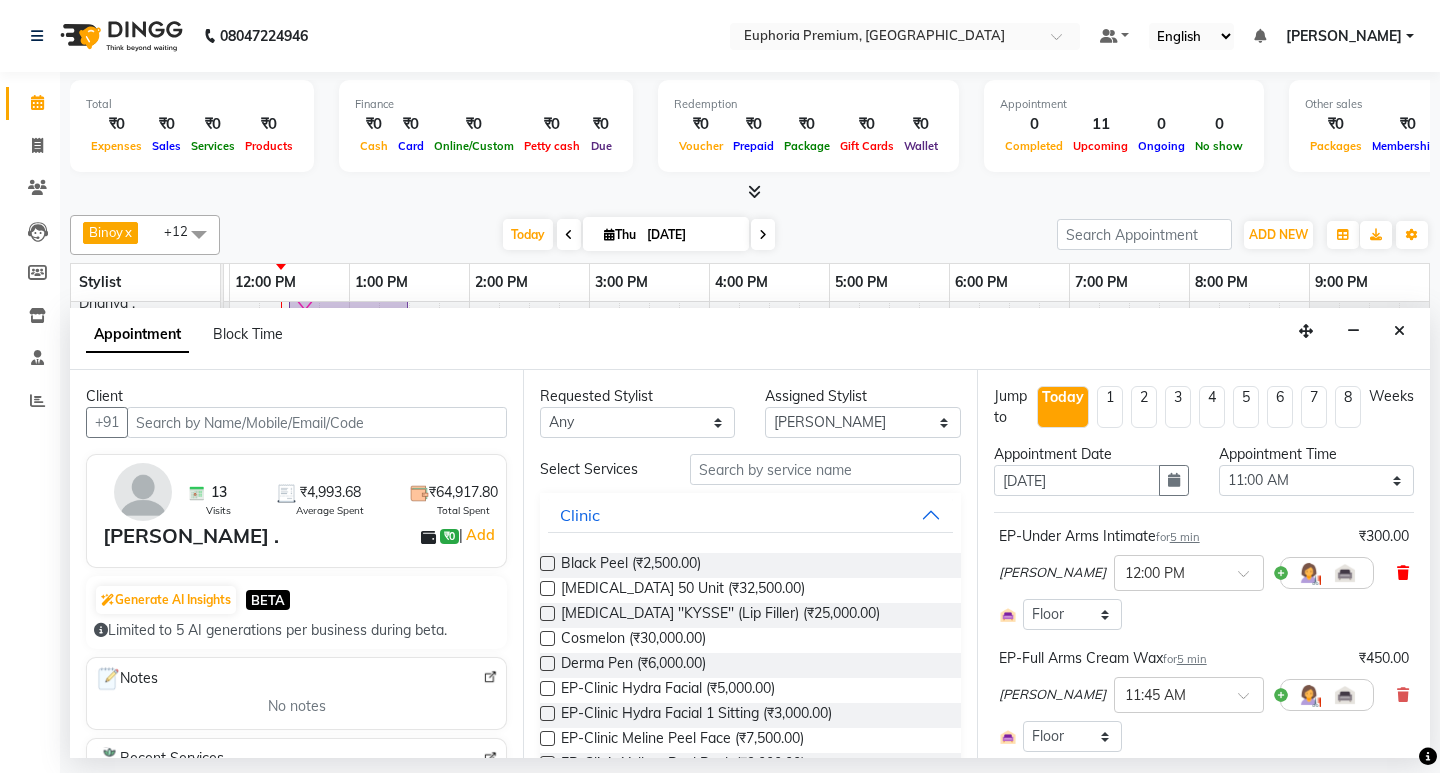 click at bounding box center [1403, 573] 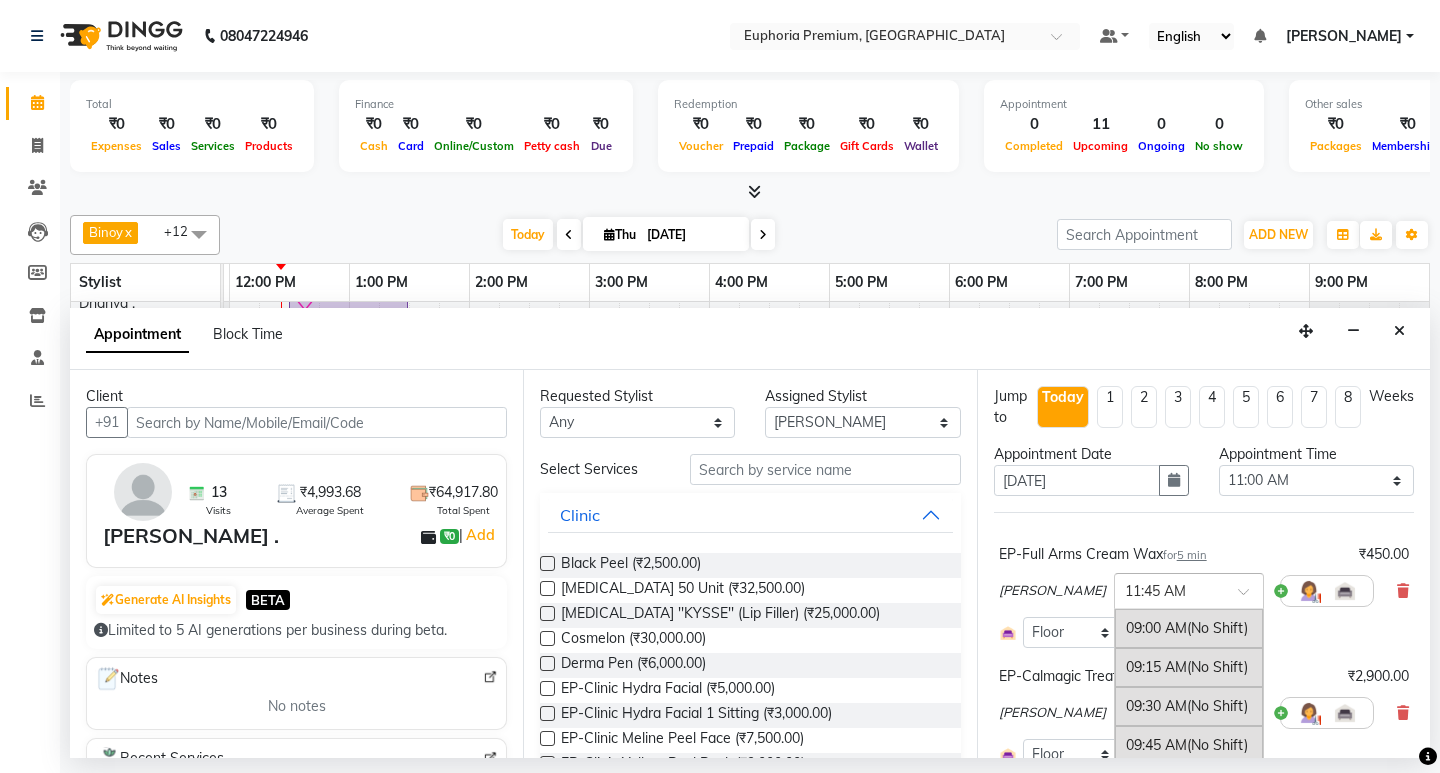 click at bounding box center [1250, 597] 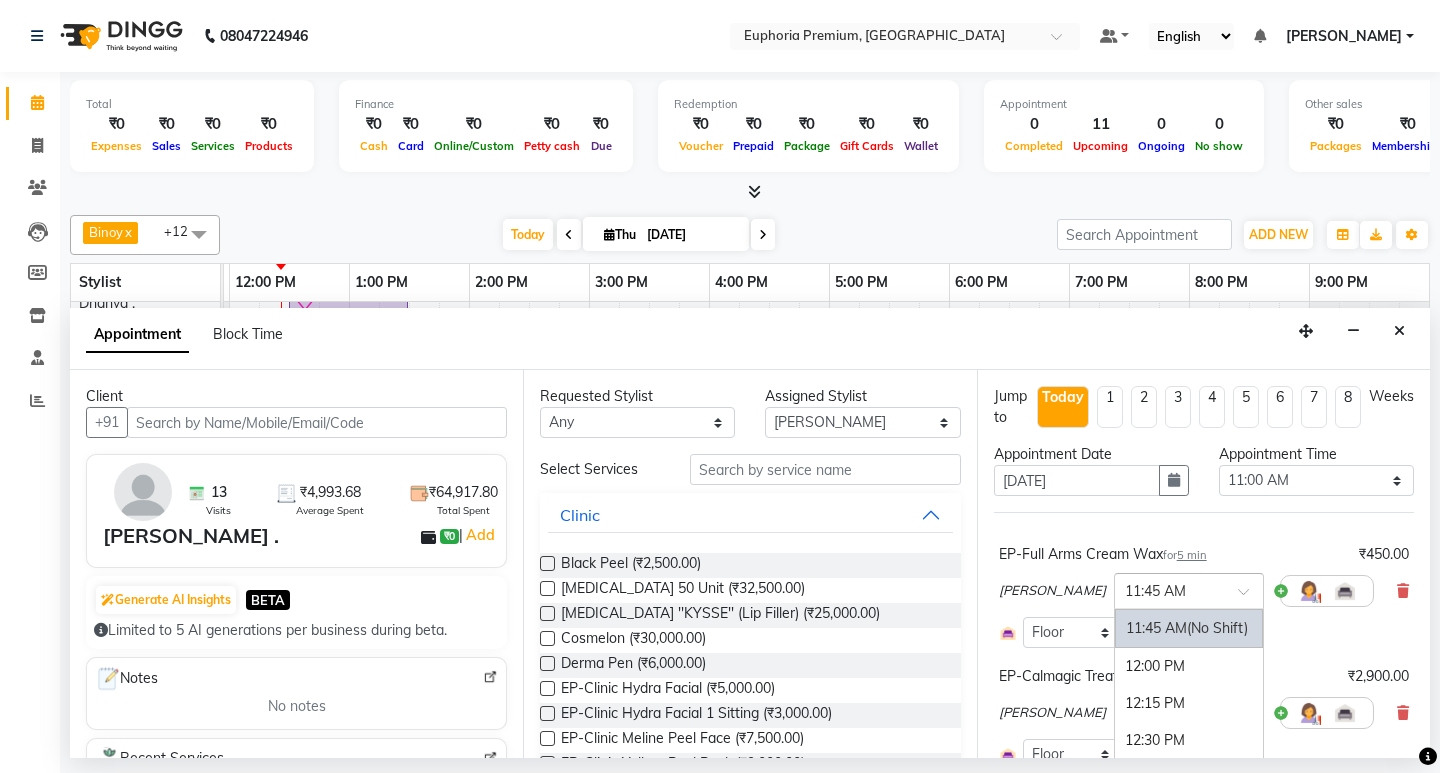 click on "(No Shift)" at bounding box center [1217, 628] 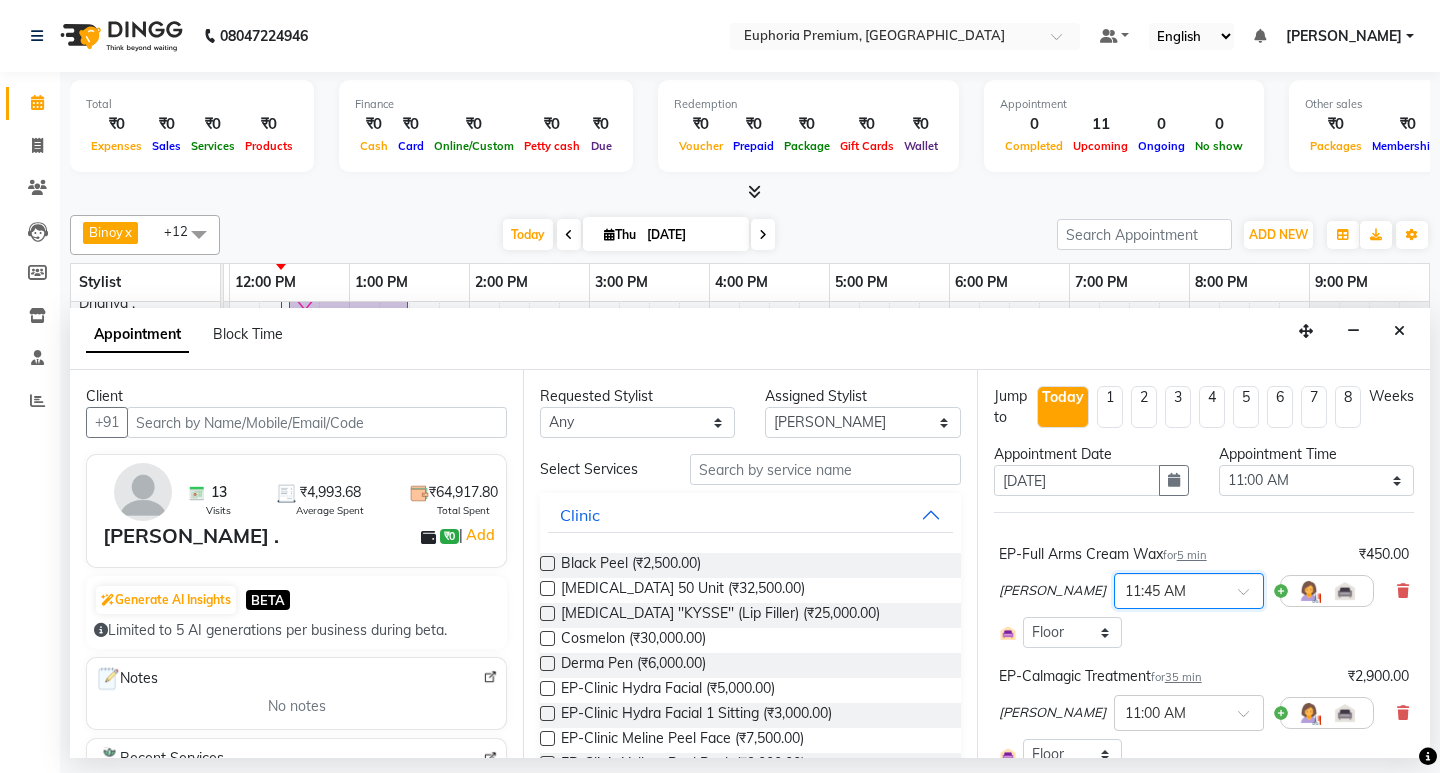 click at bounding box center [1250, 597] 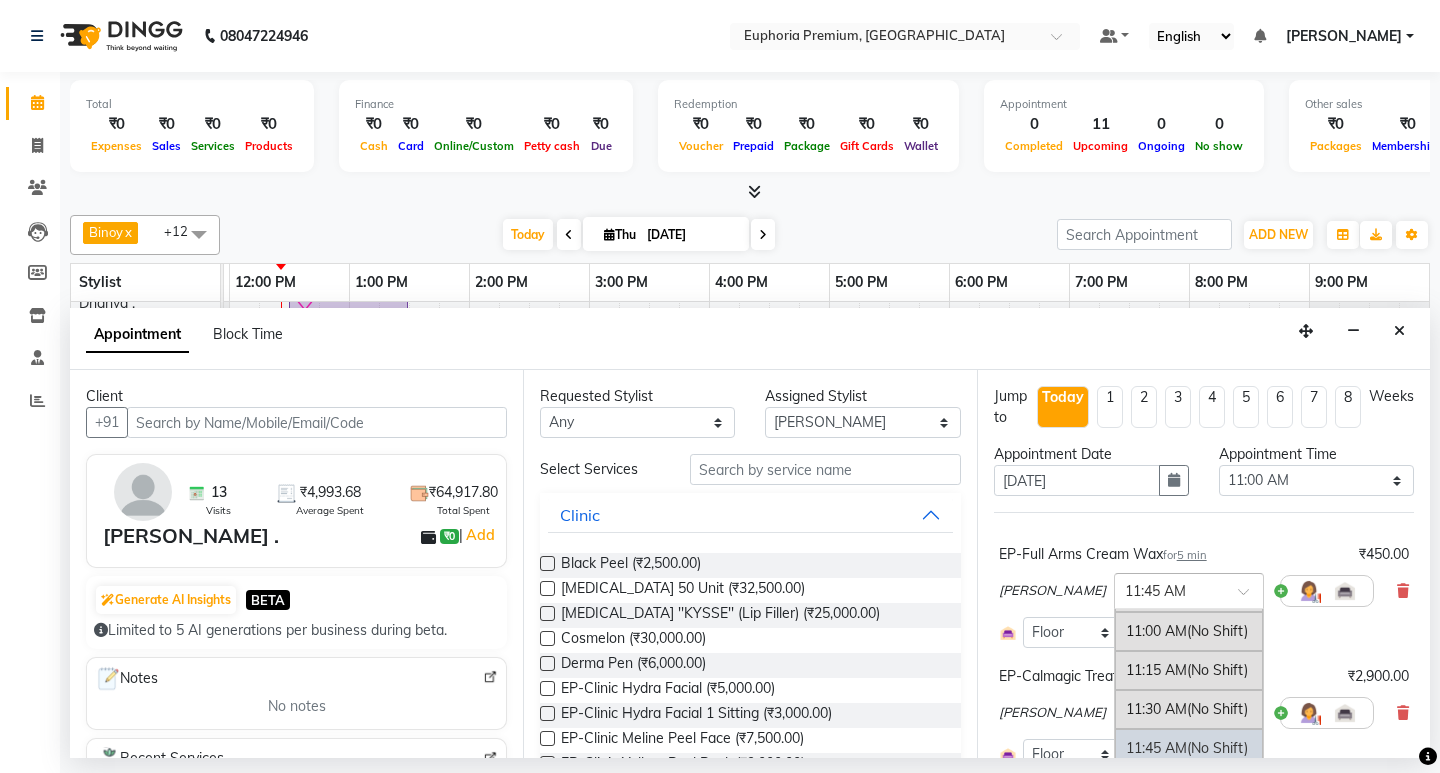 scroll, scrollTop: 269, scrollLeft: 0, axis: vertical 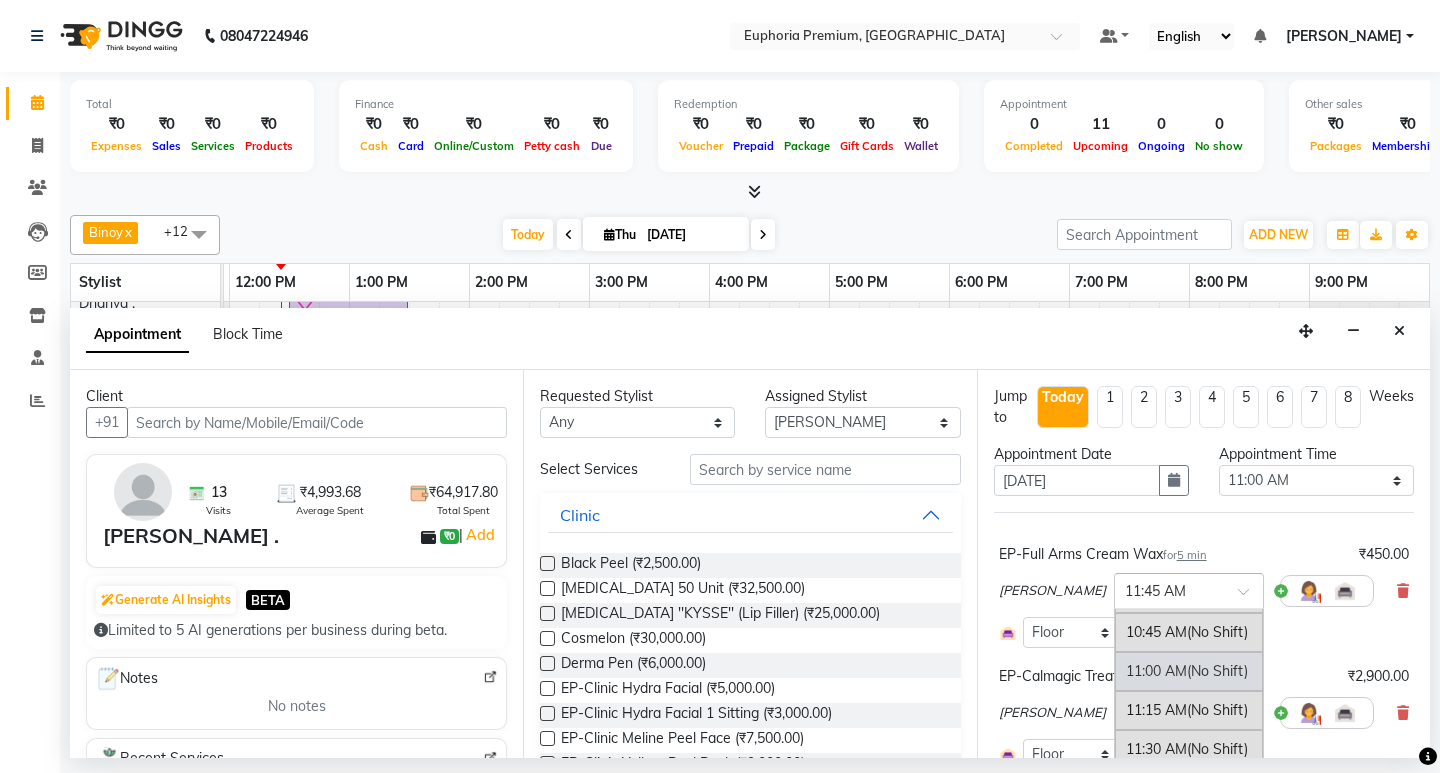 click on "11:00 AM   (No Shift)" at bounding box center (1189, 671) 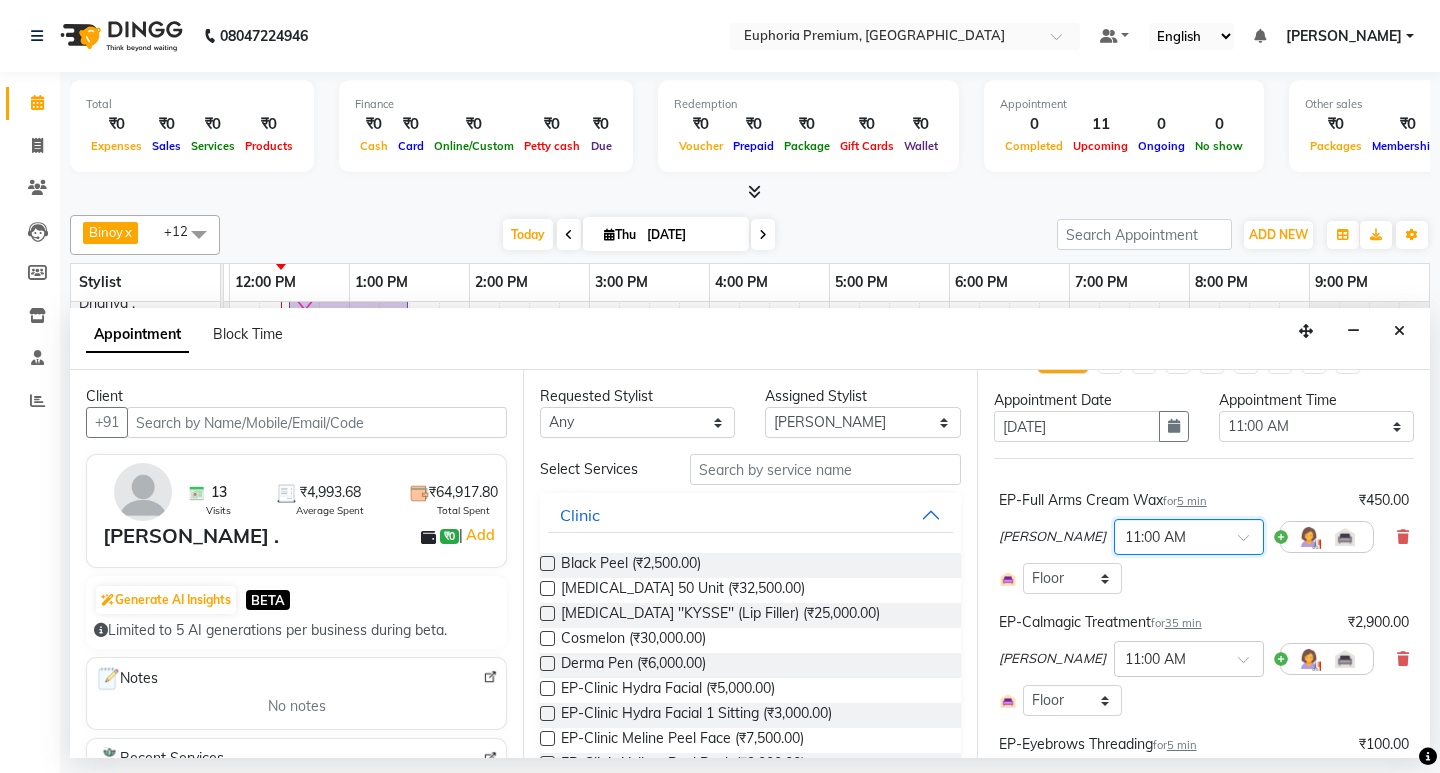 scroll, scrollTop: 100, scrollLeft: 0, axis: vertical 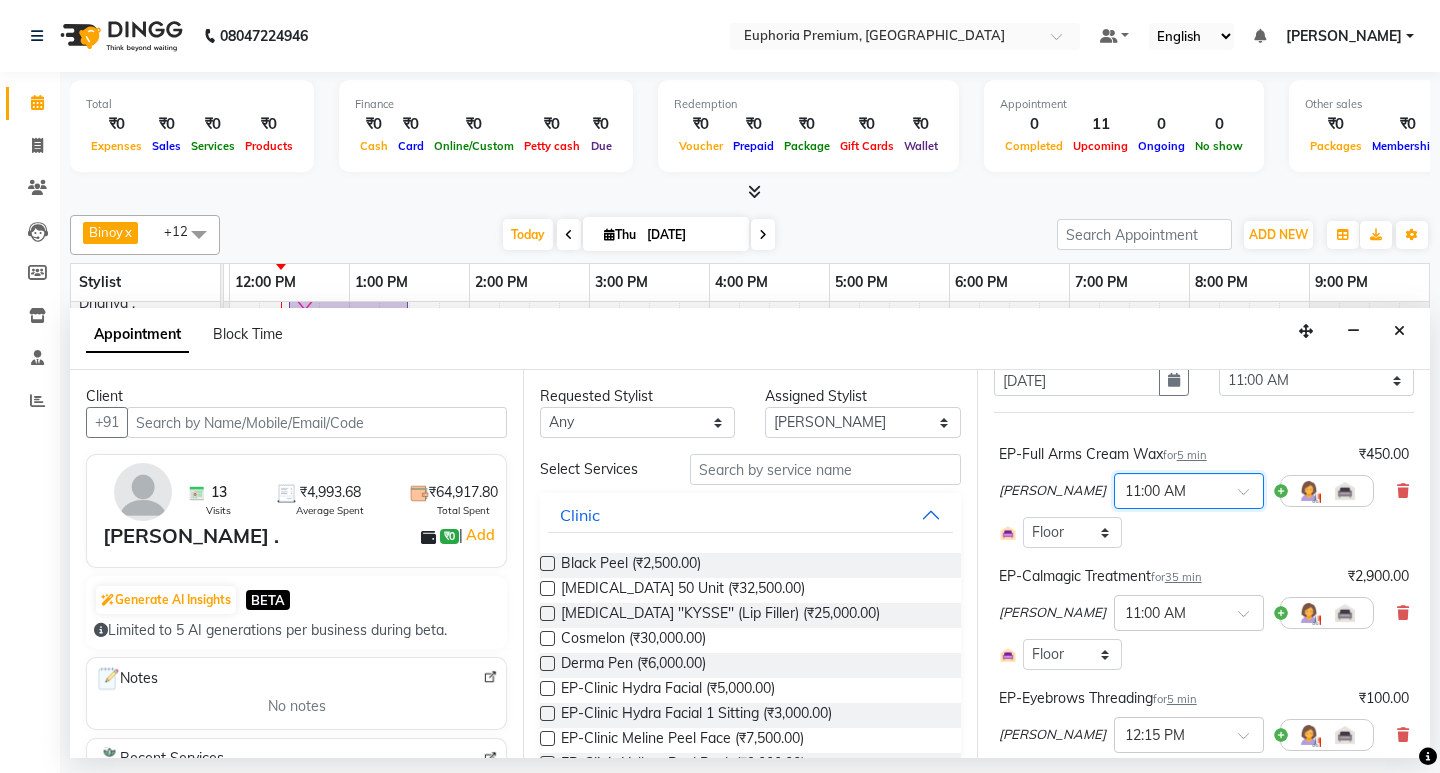 click on "EP-Calmagic Treatment   for  35 min ₹2,900.00 Diya Khadka × 11:00 AM Select Room Floor" at bounding box center (1204, 618) 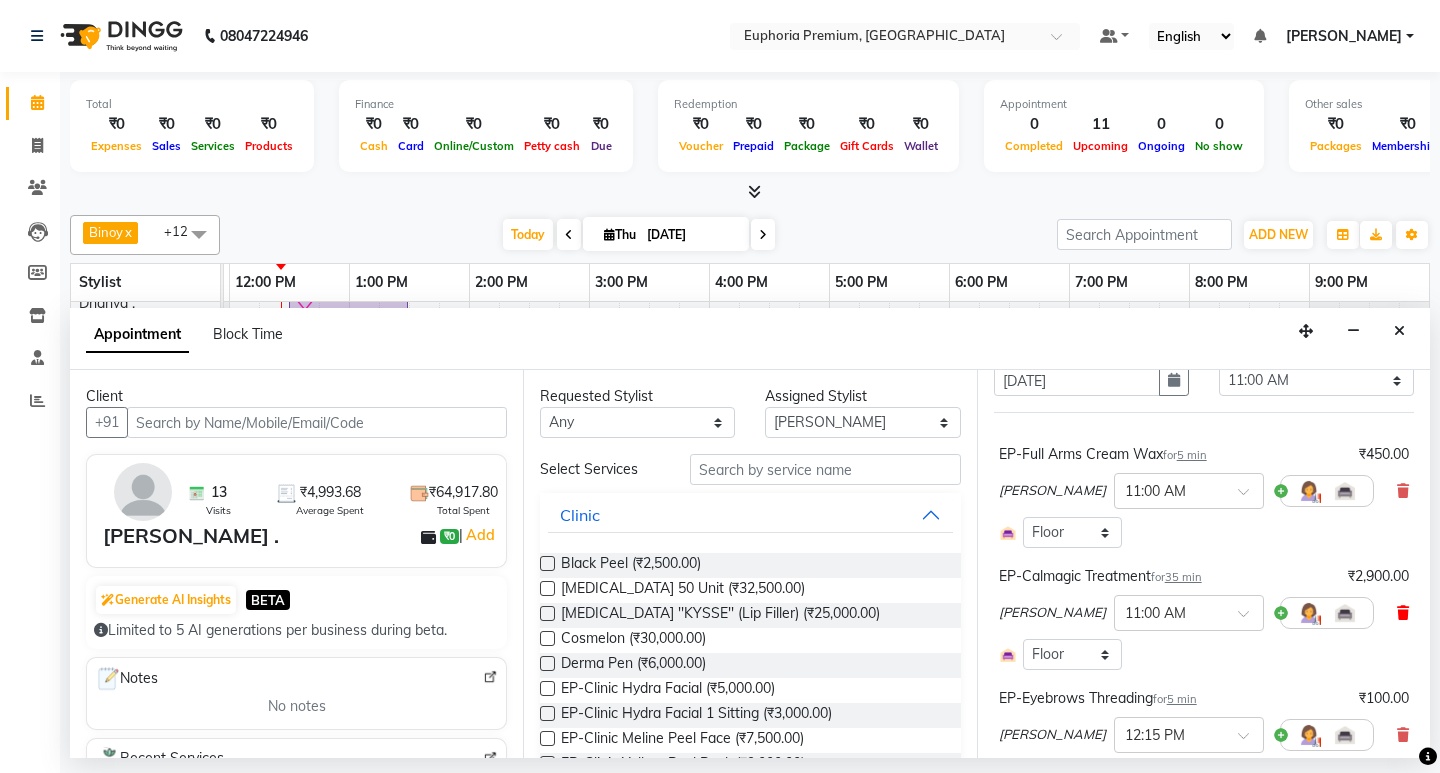 click at bounding box center (1403, 613) 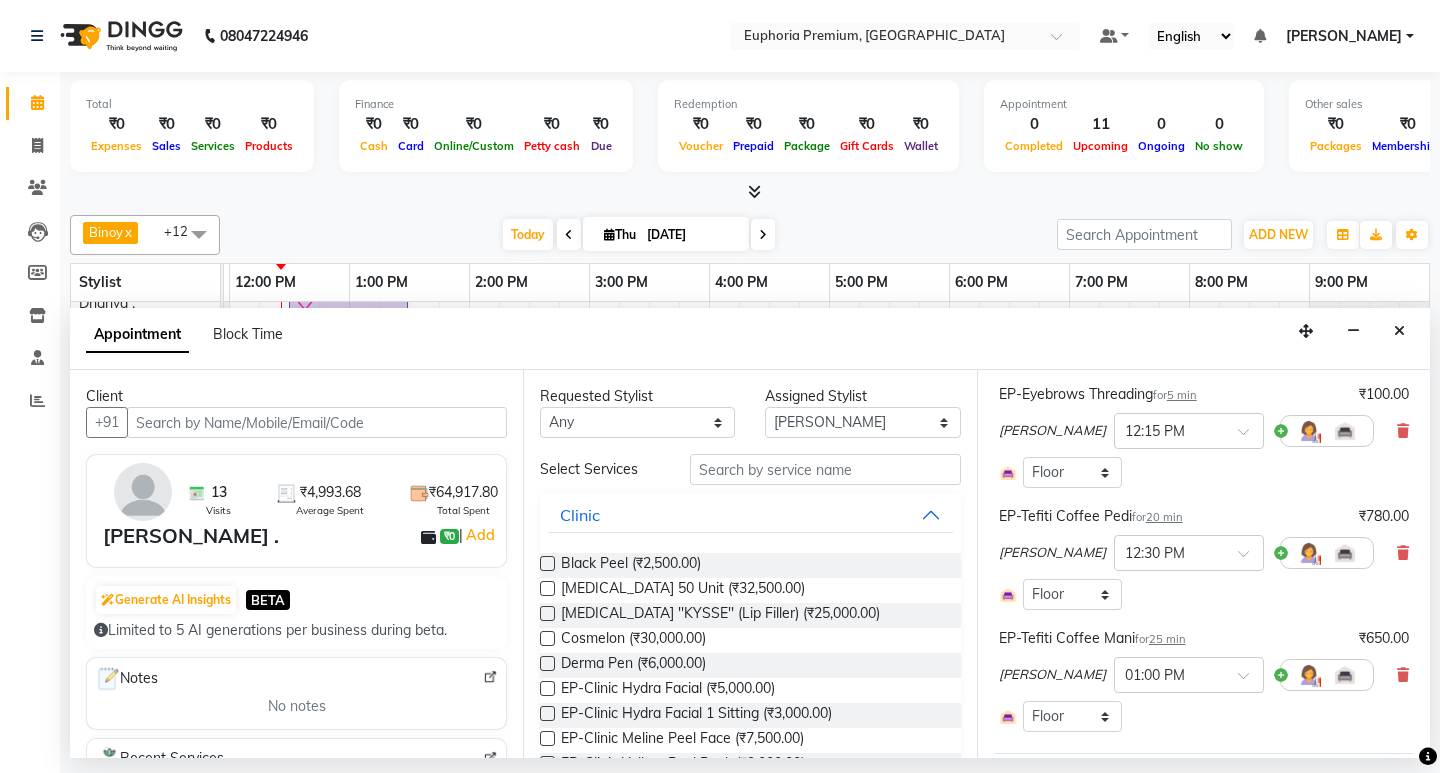 scroll, scrollTop: 400, scrollLeft: 0, axis: vertical 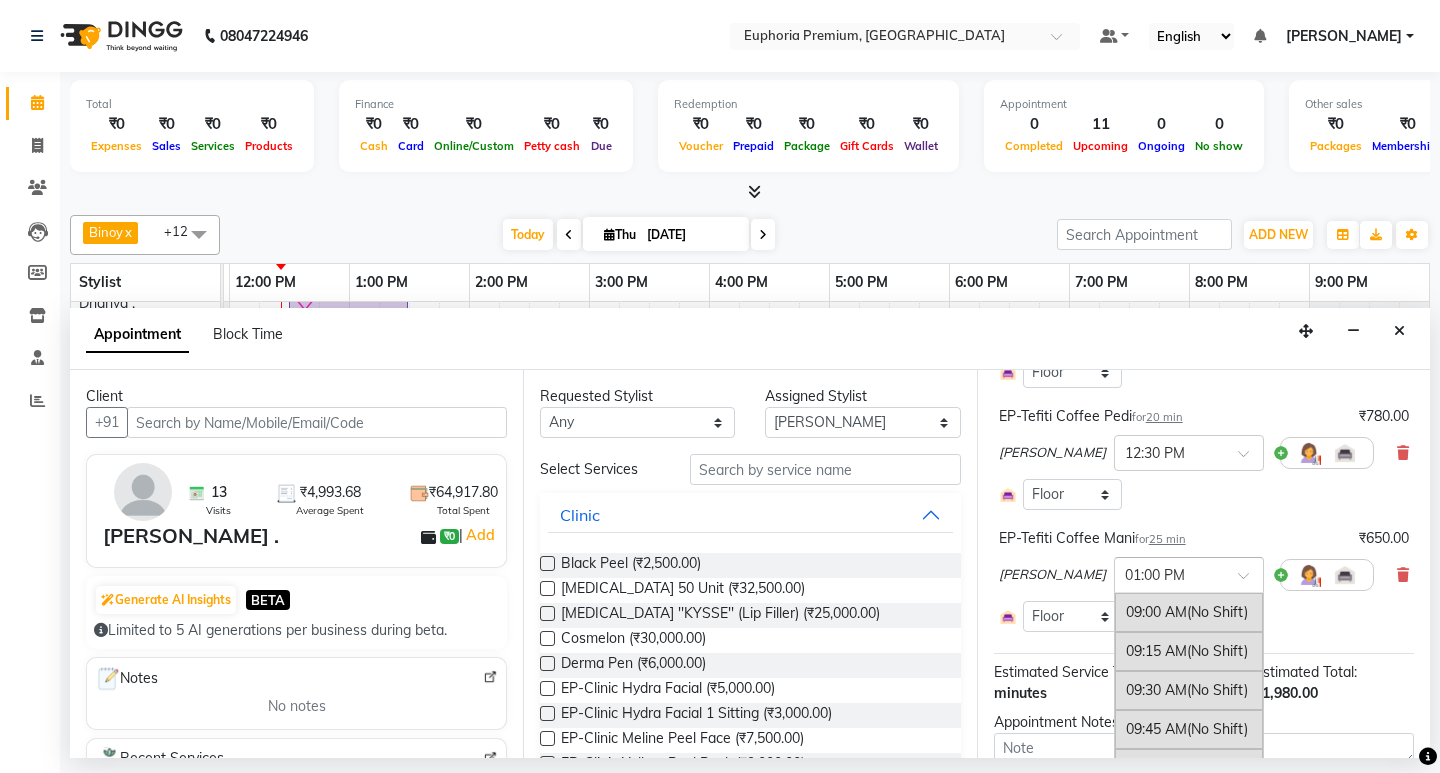 click at bounding box center (1250, 581) 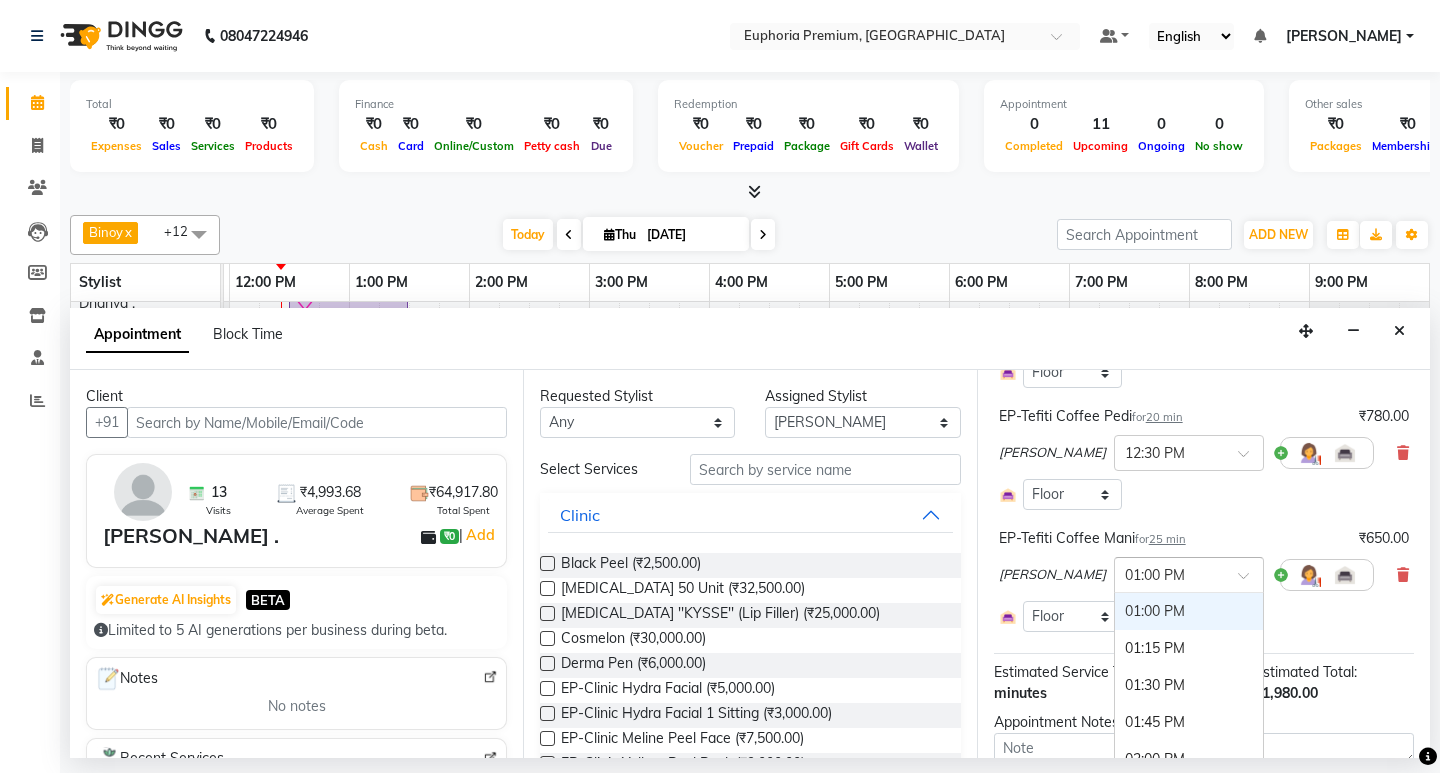scroll, scrollTop: 589, scrollLeft: 0, axis: vertical 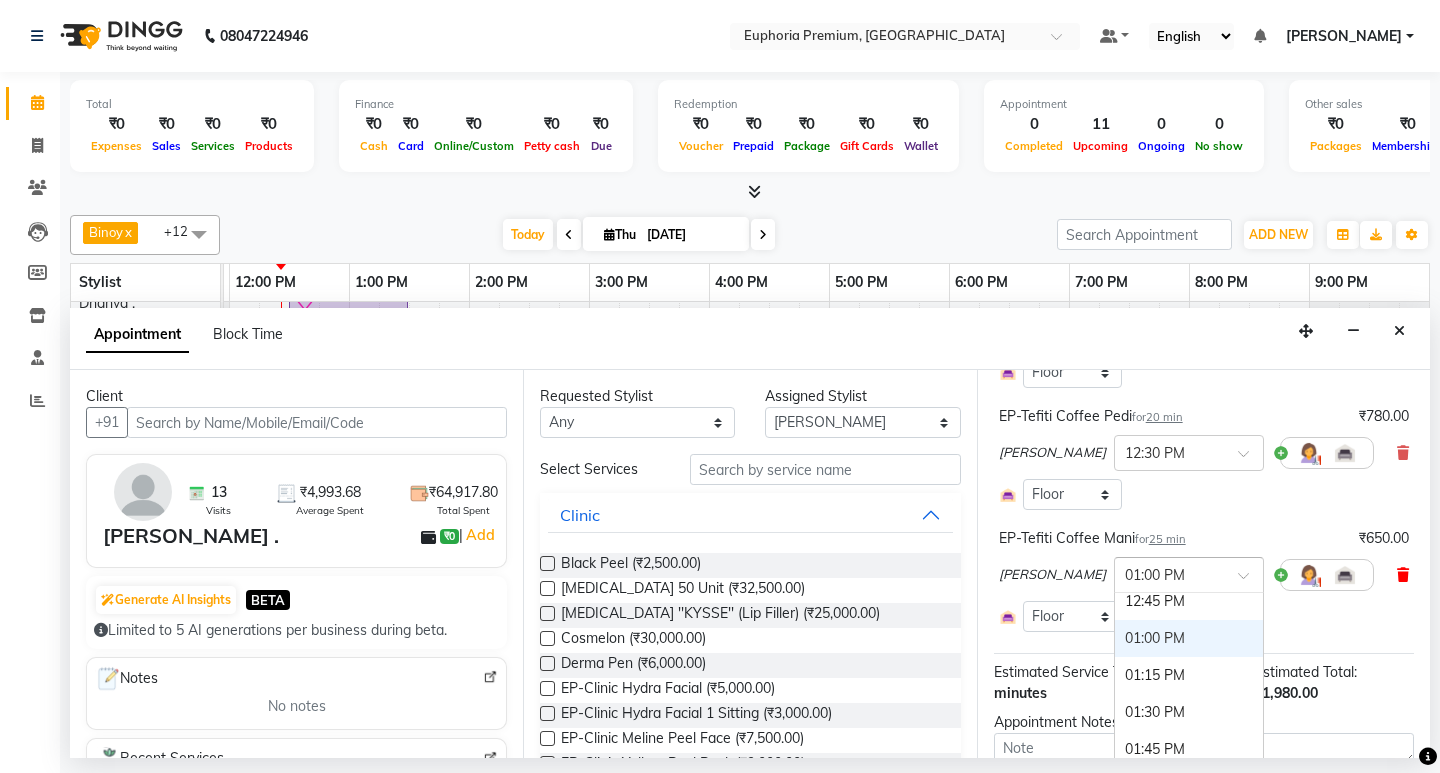 click at bounding box center [1403, 575] 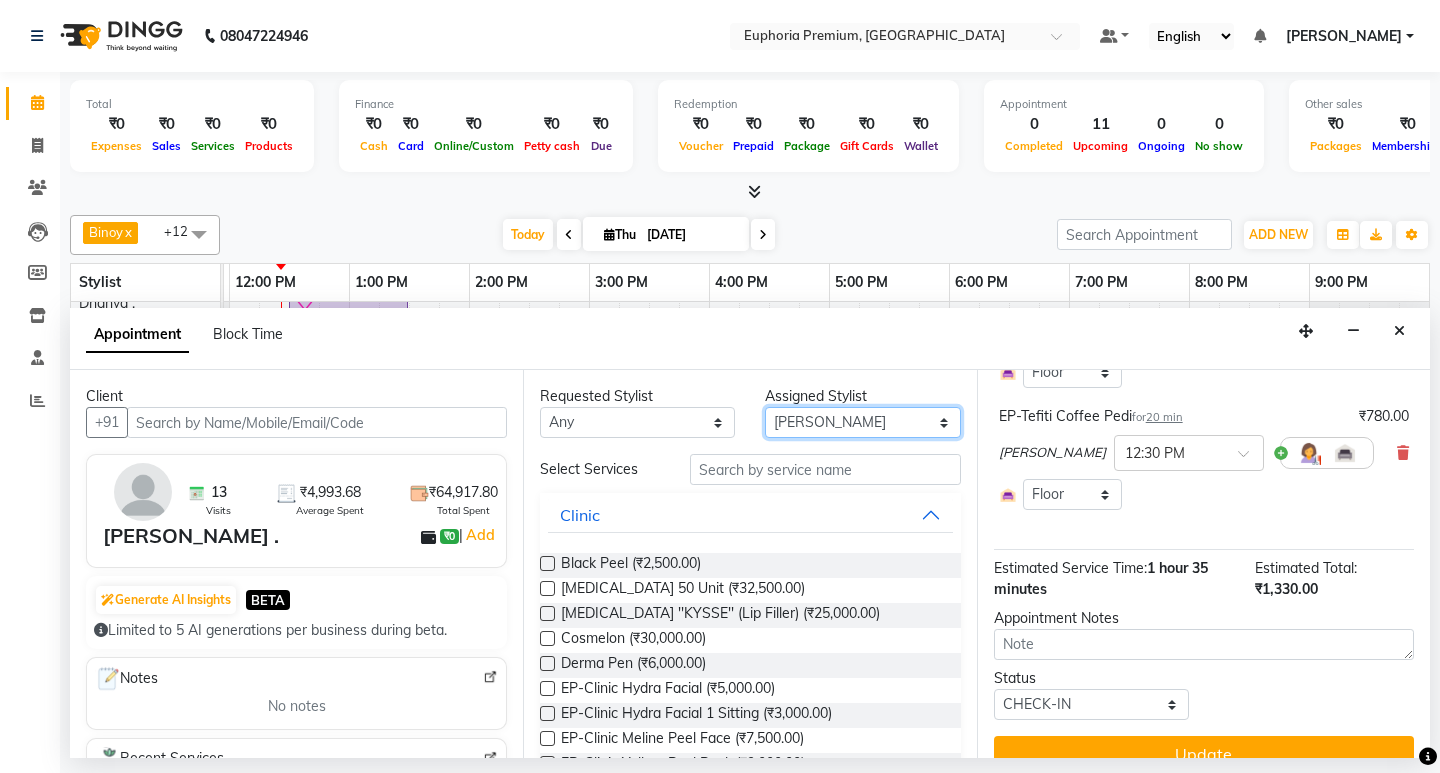 click on "Select Babu V Bharath N Binoy  Chandru Magar Chethan N  Chiinthian Moi ChonglianMoi MOI Daisy . Dhanya . Diya Khadka Fredrick Burrows Kishore K Maria Hamsa MRINALI MILI Pinky . Priya  K Rosy Sanate Savitha Vijayan Shalini Deivasigamani Shishi L Vijayalakshmi M VISHON BAIDYA" at bounding box center (862, 422) 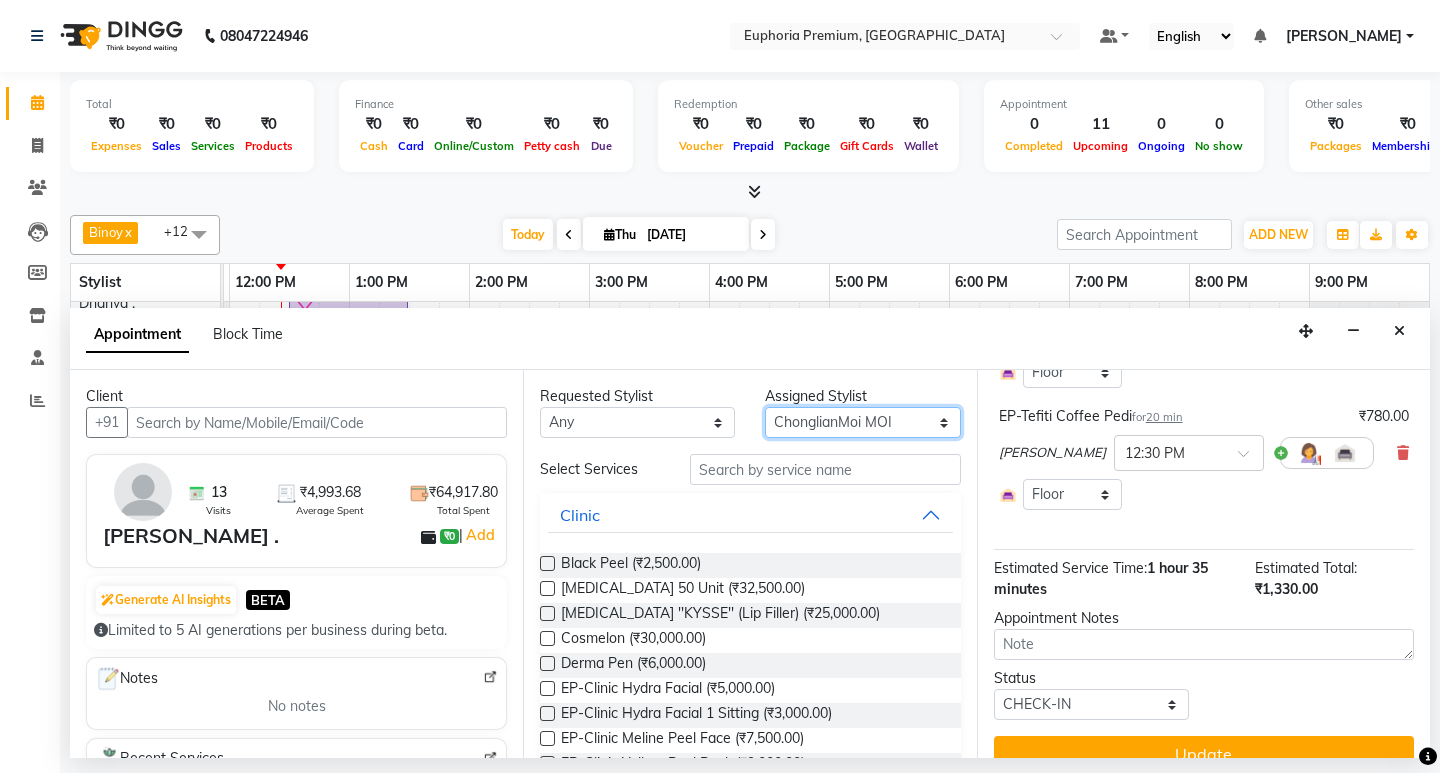 click on "Select Babu V Bharath N Binoy  Chandru Magar Chethan N  Chiinthian Moi ChonglianMoi MOI Daisy . Dhanya . Diya Khadka Fredrick Burrows Kishore K Maria Hamsa MRINALI MILI Pinky . Priya  K Rosy Sanate Savitha Vijayan Shalini Deivasigamani Shishi L Vijayalakshmi M VISHON BAIDYA" at bounding box center (862, 422) 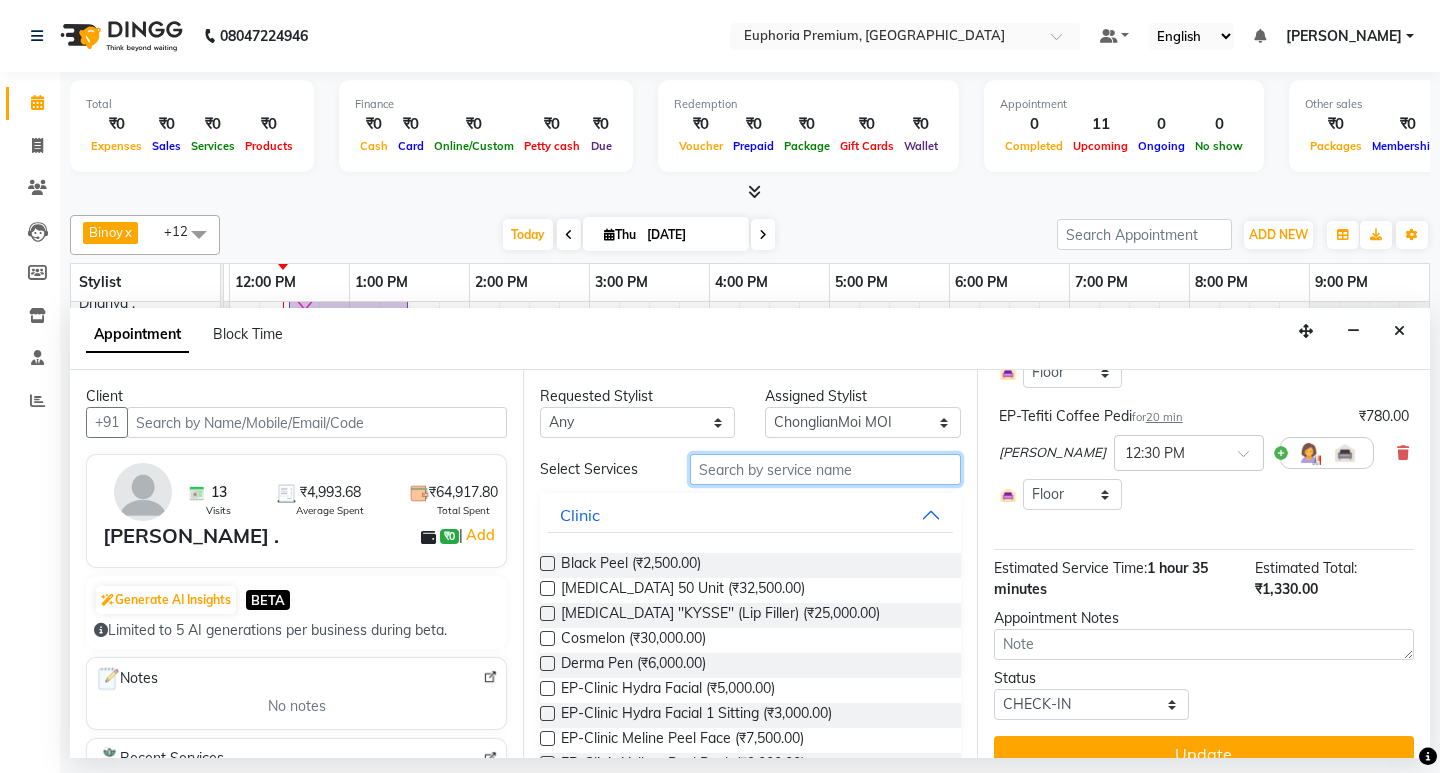 click at bounding box center (825, 469) 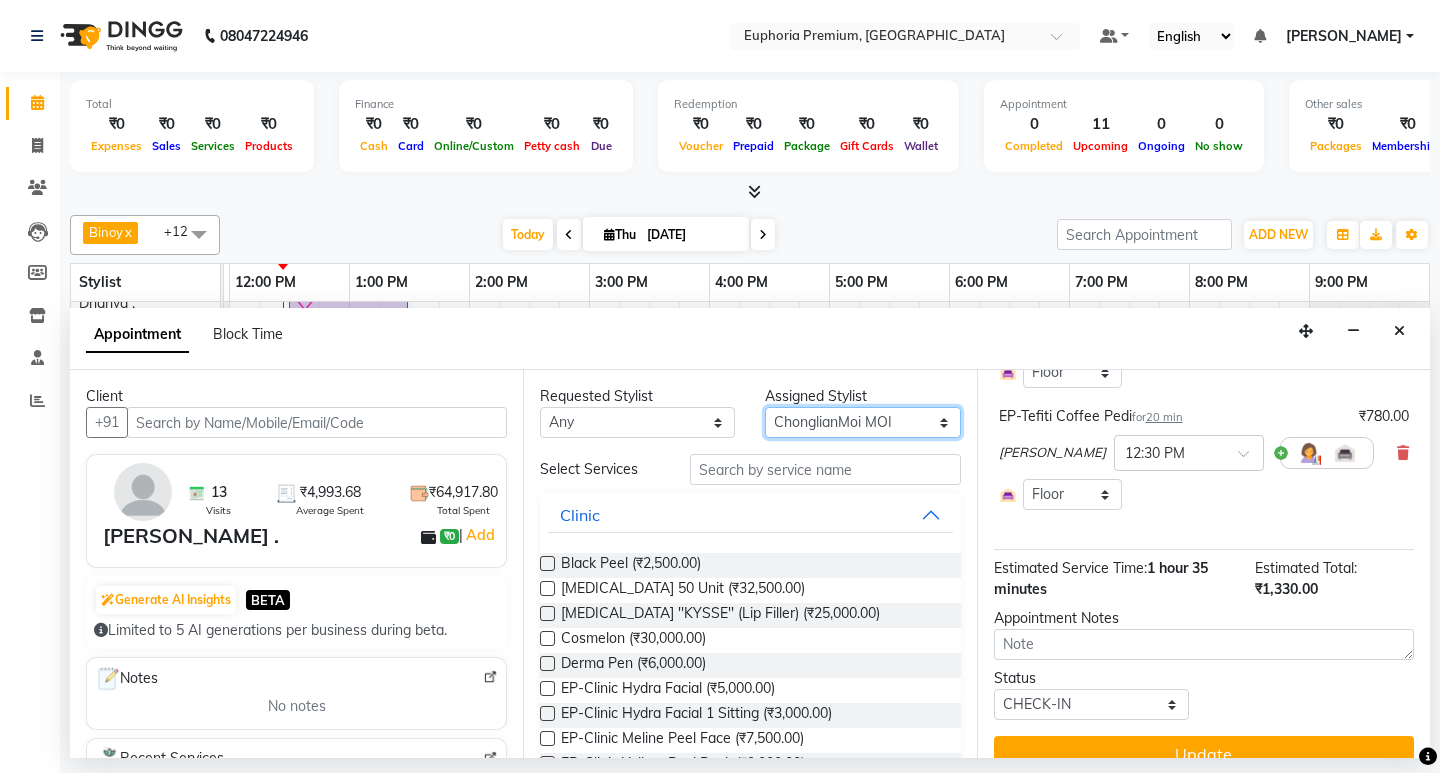 click on "Select Babu V Bharath N Binoy  Chandru Magar Chethan N  Chiinthian Moi ChonglianMoi MOI Daisy . Dhanya . Diya Khadka Fredrick Burrows Kishore K Maria Hamsa MRINALI MILI Pinky . Priya  K Rosy Sanate Savitha Vijayan Shalini Deivasigamani Shishi L Vijayalakshmi M VISHON BAIDYA" at bounding box center [862, 422] 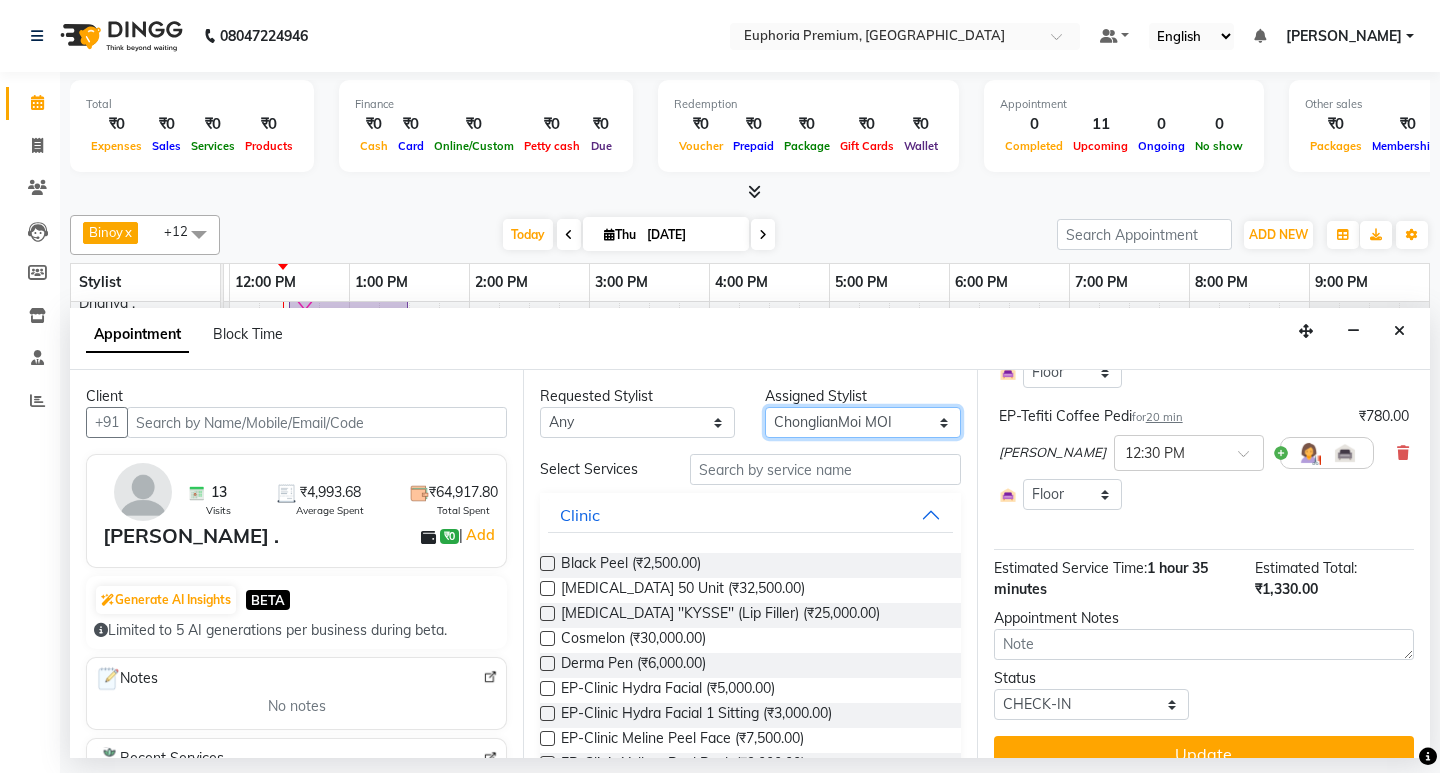 select on "71634" 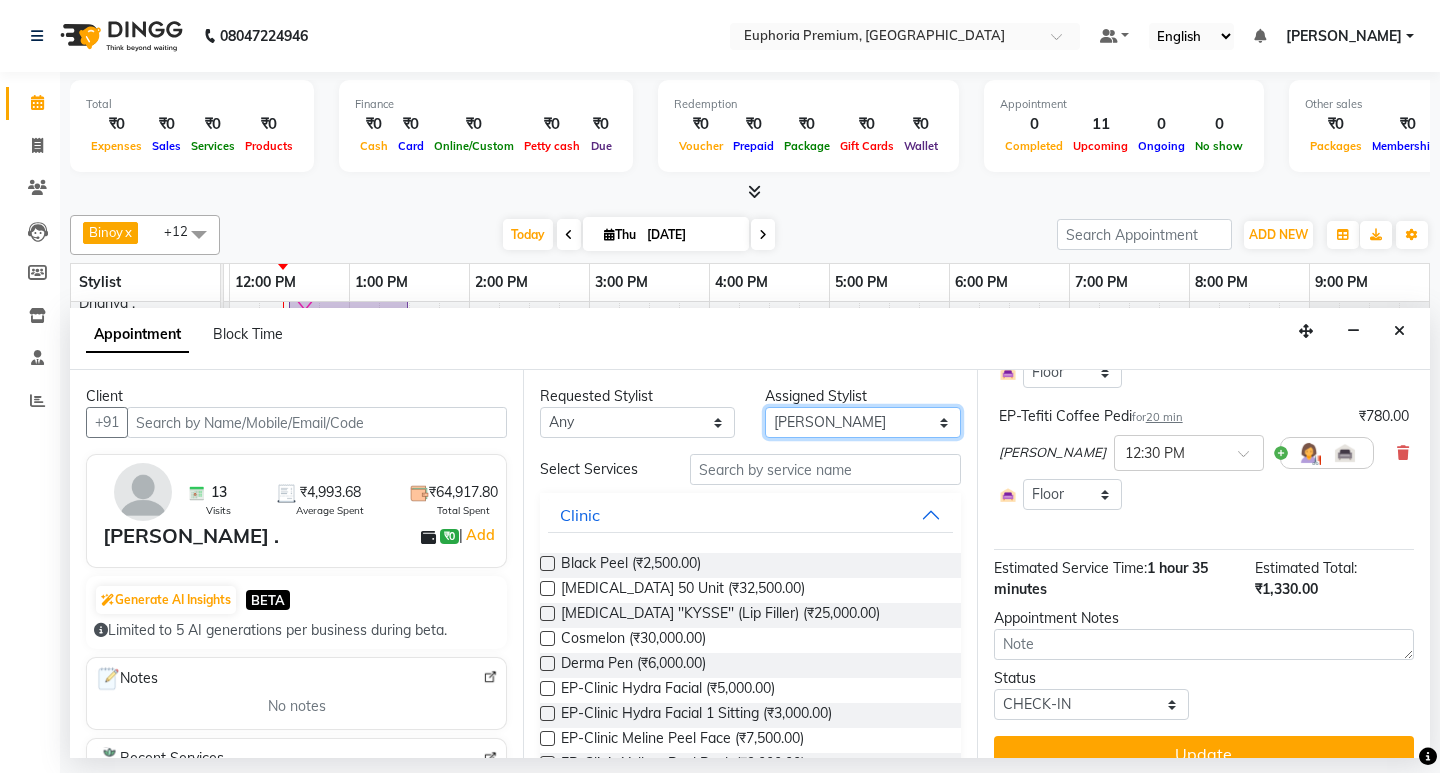 click on "Select Babu V Bharath N Binoy  Chandru Magar Chethan N  Chiinthian Moi ChonglianMoi MOI Daisy . Dhanya . Diya Khadka Fredrick Burrows Kishore K Maria Hamsa MRINALI MILI Pinky . Priya  K Rosy Sanate Savitha Vijayan Shalini Deivasigamani Shishi L Vijayalakshmi M VISHON BAIDYA" at bounding box center [862, 422] 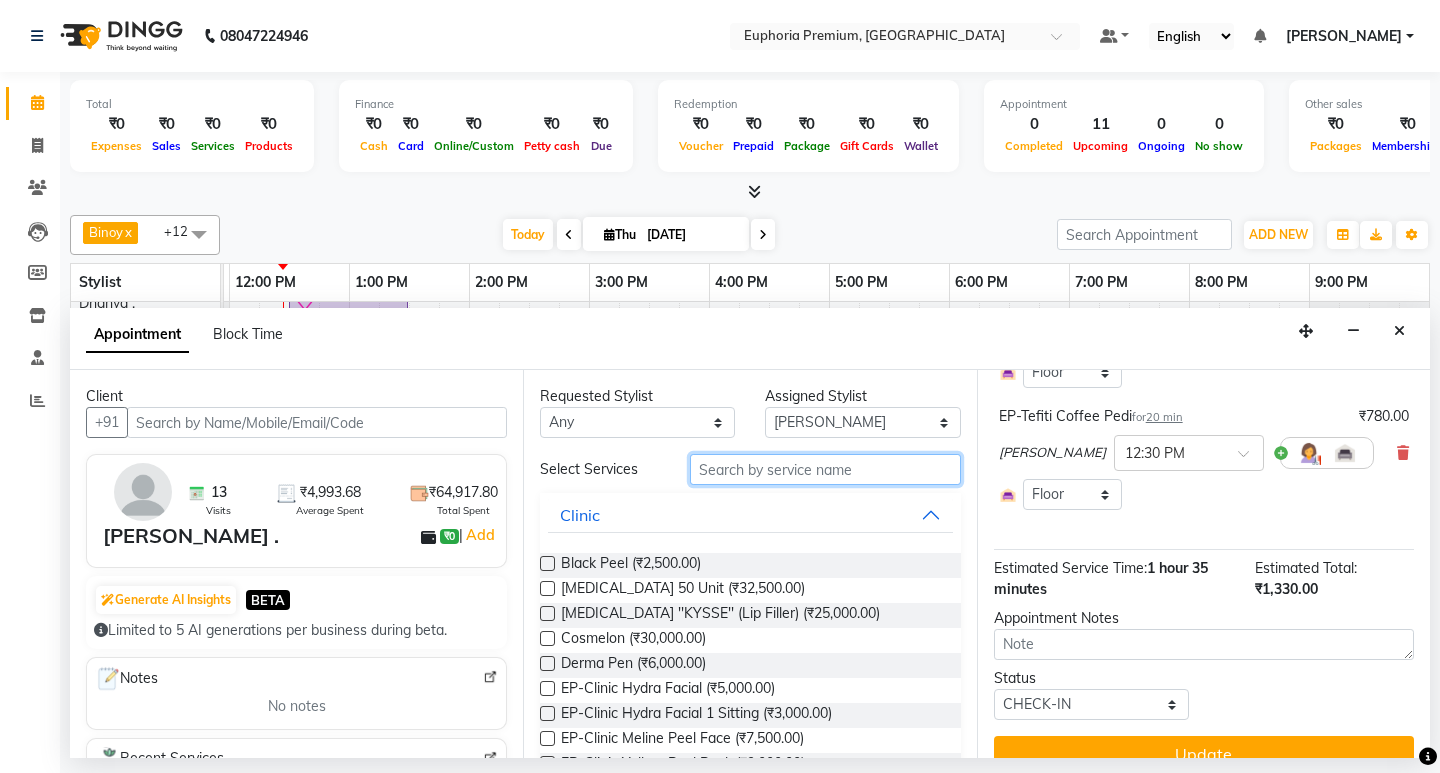 click at bounding box center (825, 469) 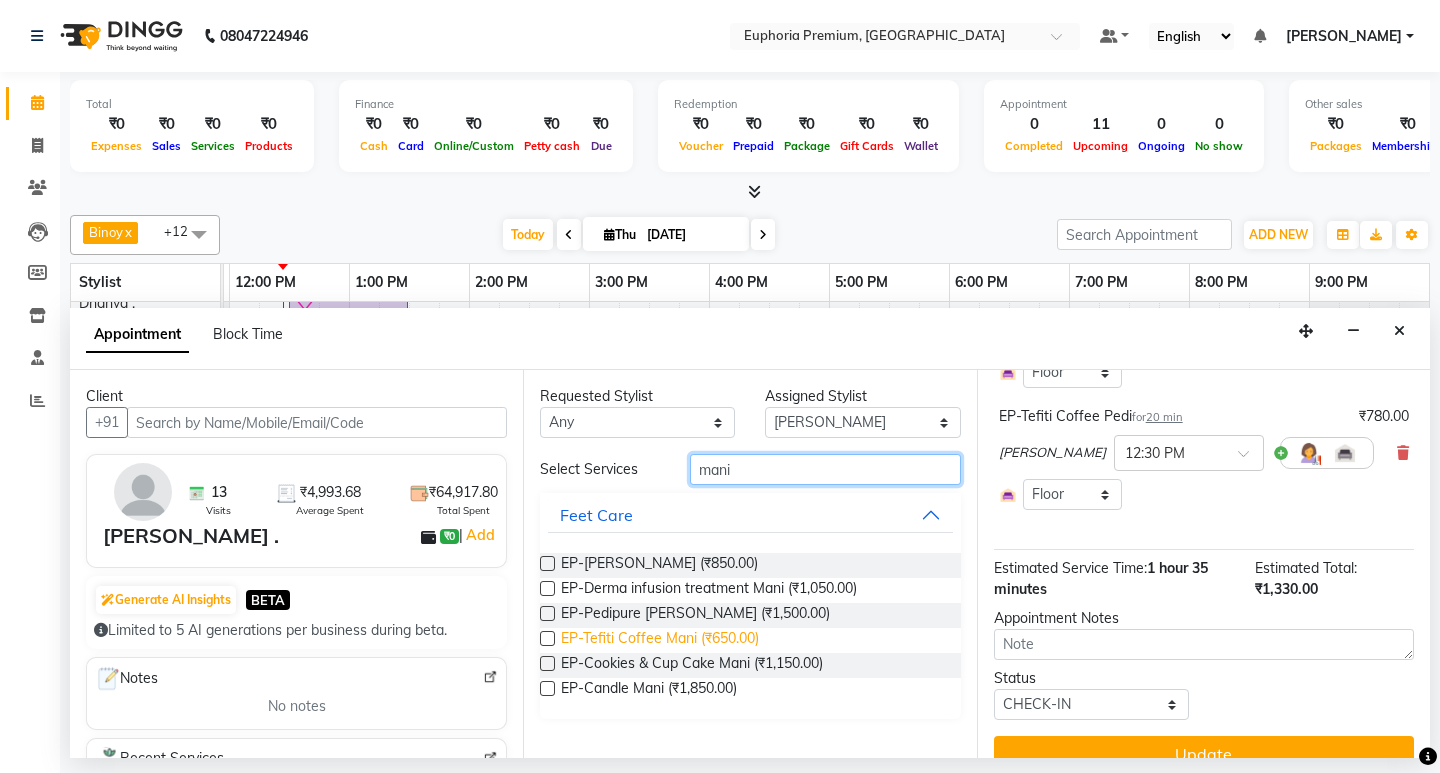 type on "mani" 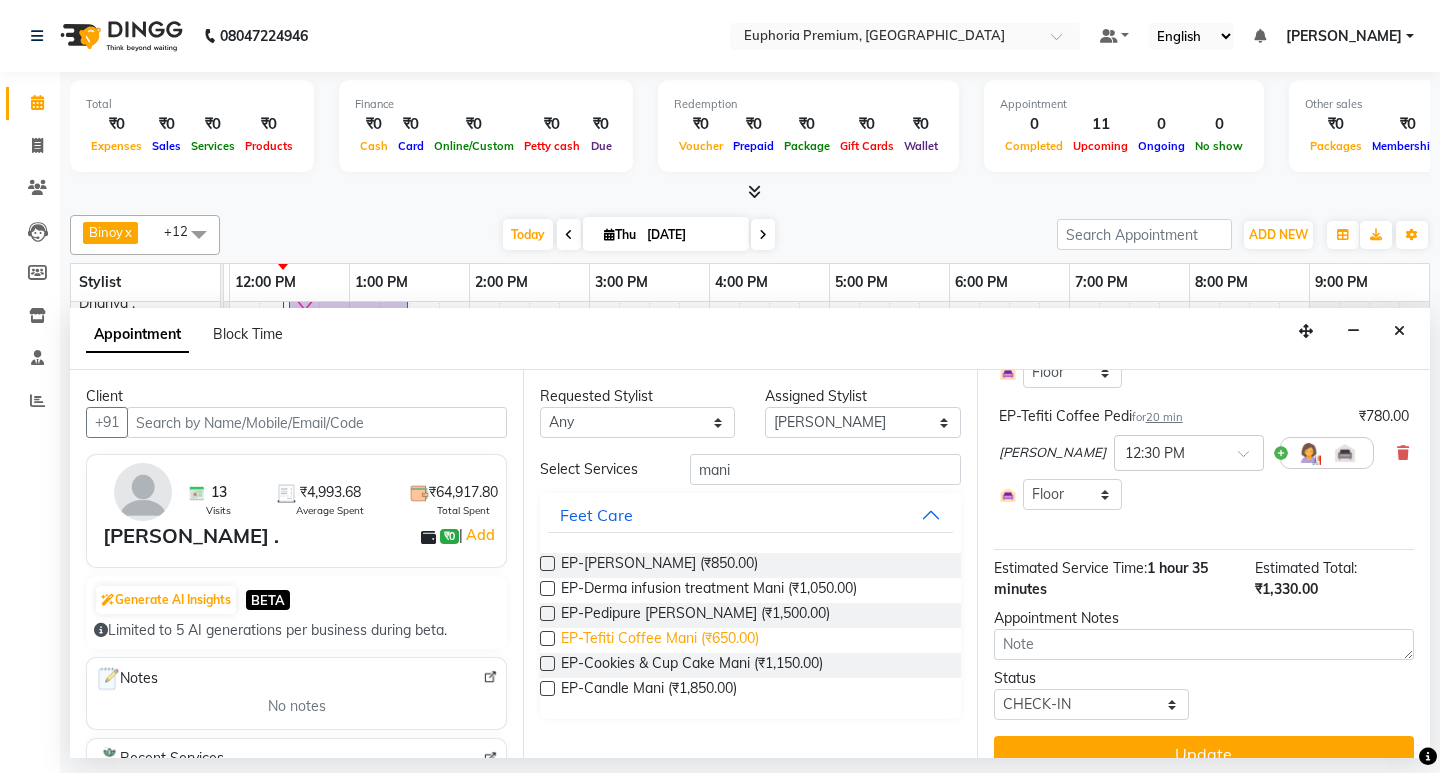 click on "EP-Tefiti Coffee Mani (₹650.00)" at bounding box center (660, 640) 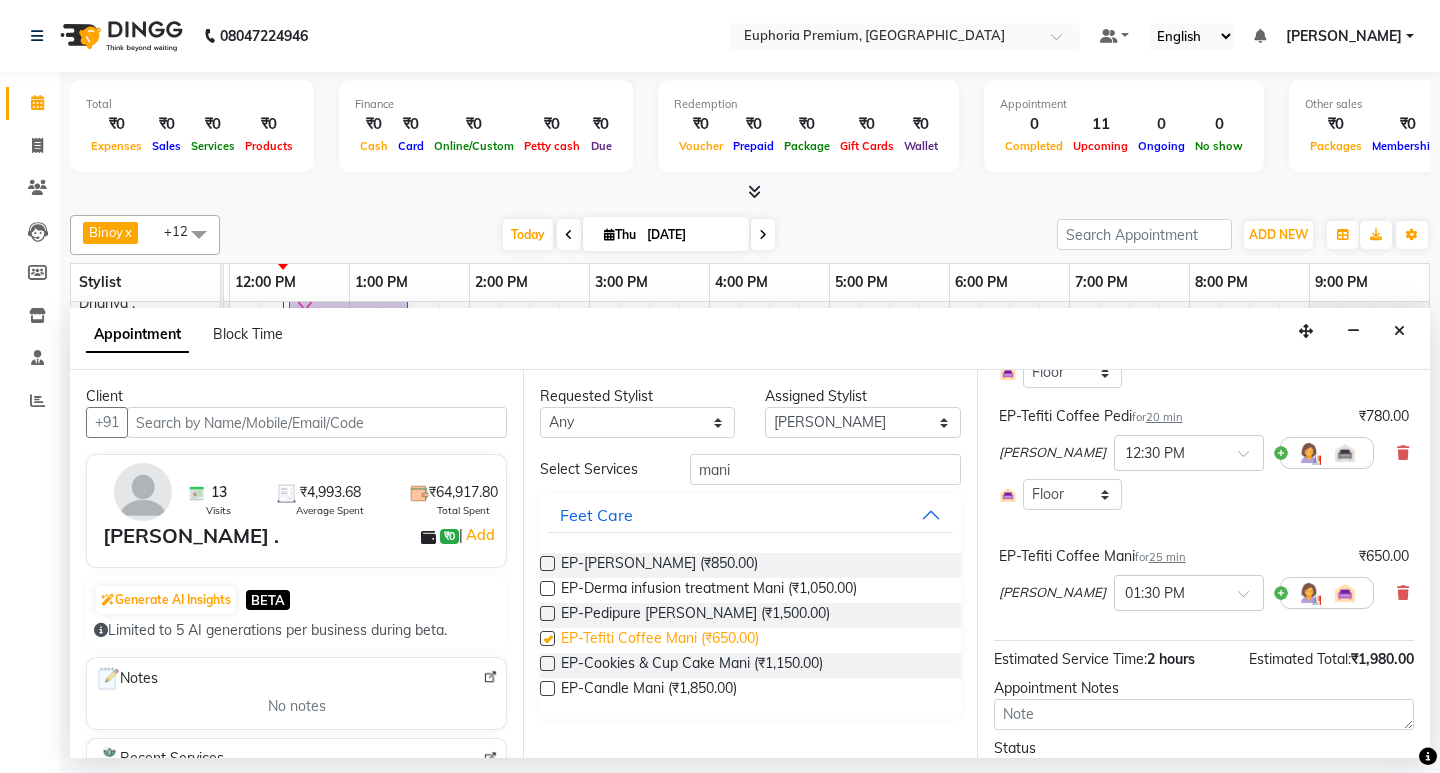 checkbox on "false" 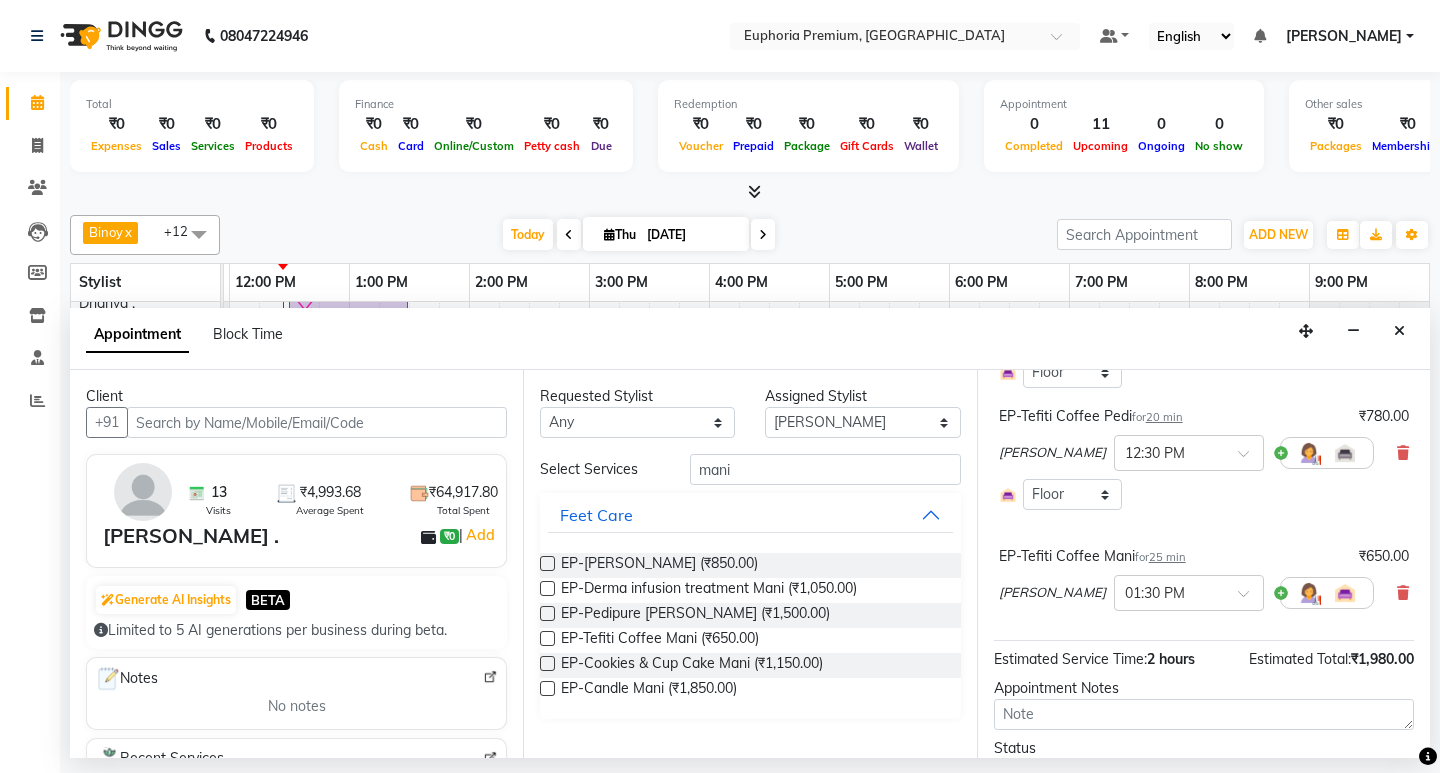 scroll, scrollTop: 300, scrollLeft: 0, axis: vertical 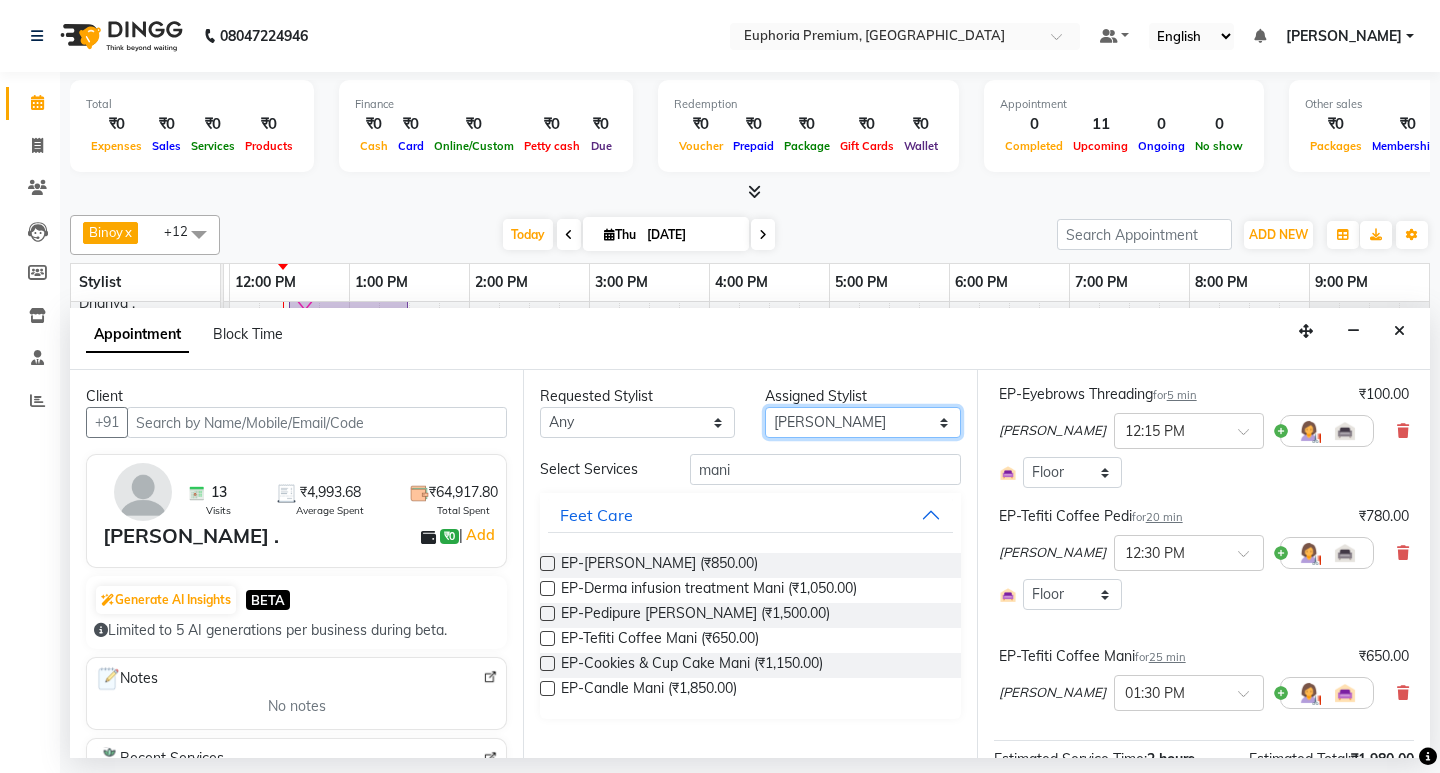 click on "Select Babu V Bharath N Binoy  Chandru Magar Chethan N  Chiinthian Moi ChonglianMoi MOI Daisy . Dhanya . Diya Khadka Fredrick Burrows Kishore K Maria Hamsa MRINALI MILI Pinky . Priya  K Rosy Sanate Savitha Vijayan Shalini Deivasigamani Shishi L Vijayalakshmi M VISHON BAIDYA" at bounding box center [862, 422] 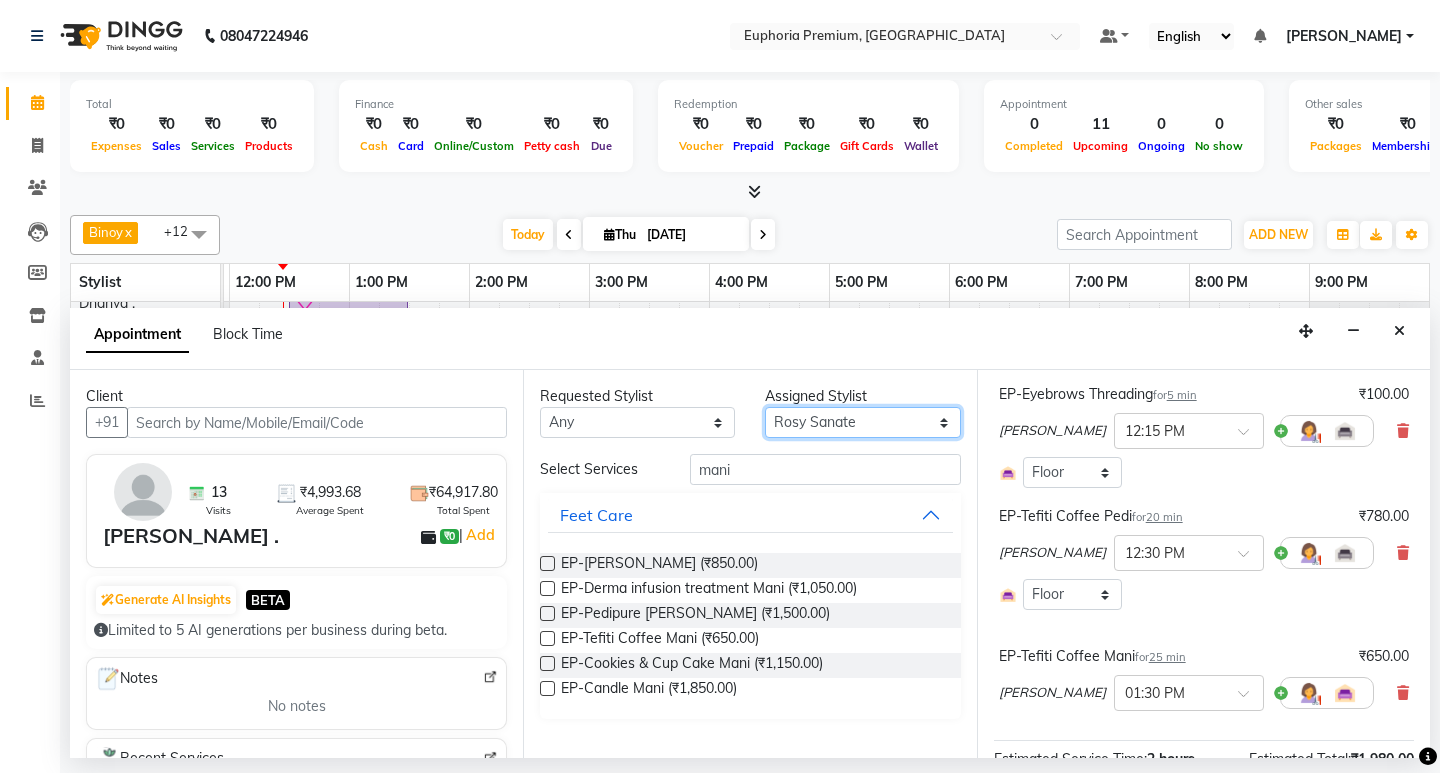 click on "Select Babu V Bharath N Binoy  Chandru Magar Chethan N  Chiinthian Moi ChonglianMoi MOI Daisy . Dhanya . Diya Khadka Fredrick Burrows Kishore K Maria Hamsa MRINALI MILI Pinky . Priya  K Rosy Sanate Savitha Vijayan Shalini Deivasigamani Shishi L Vijayalakshmi M VISHON BAIDYA" at bounding box center (862, 422) 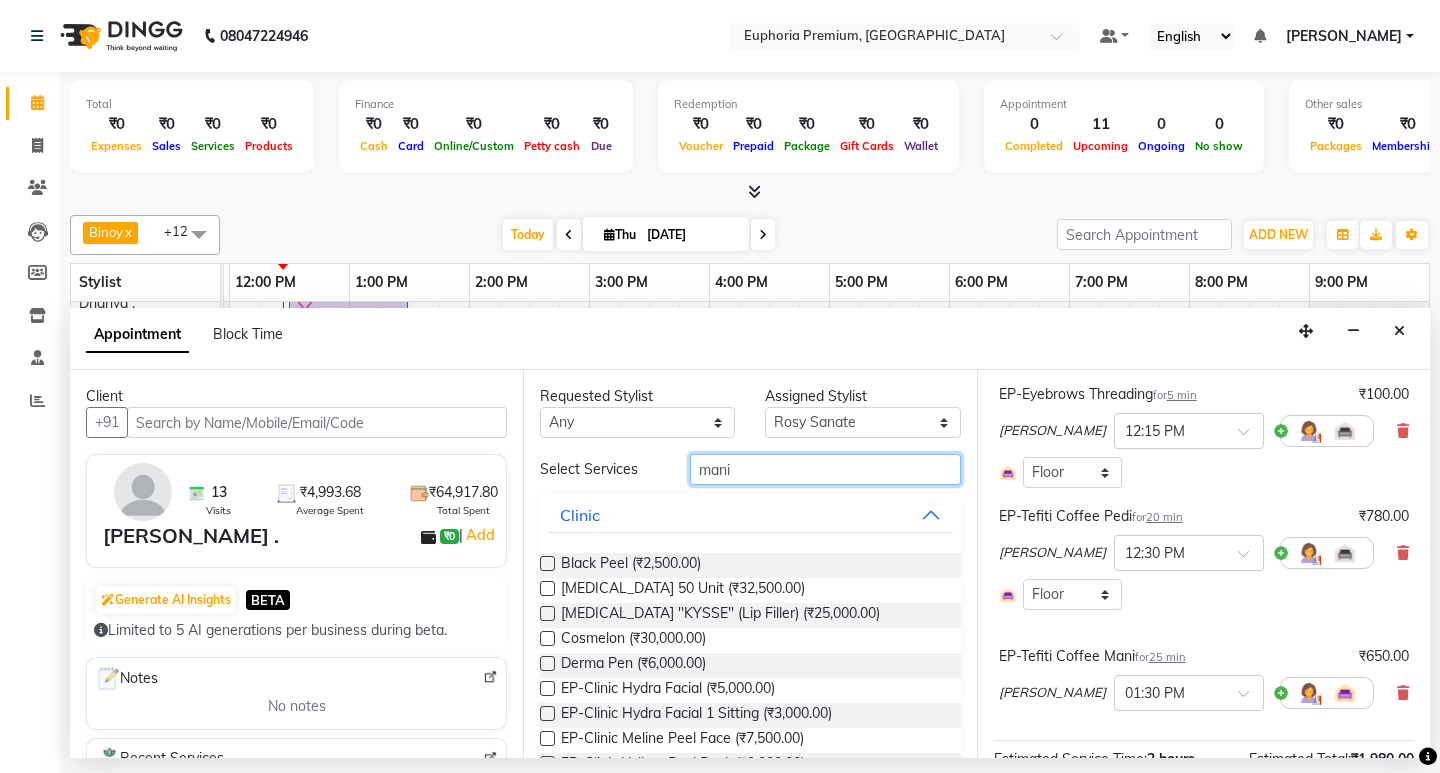 click on "mani" at bounding box center (825, 469) 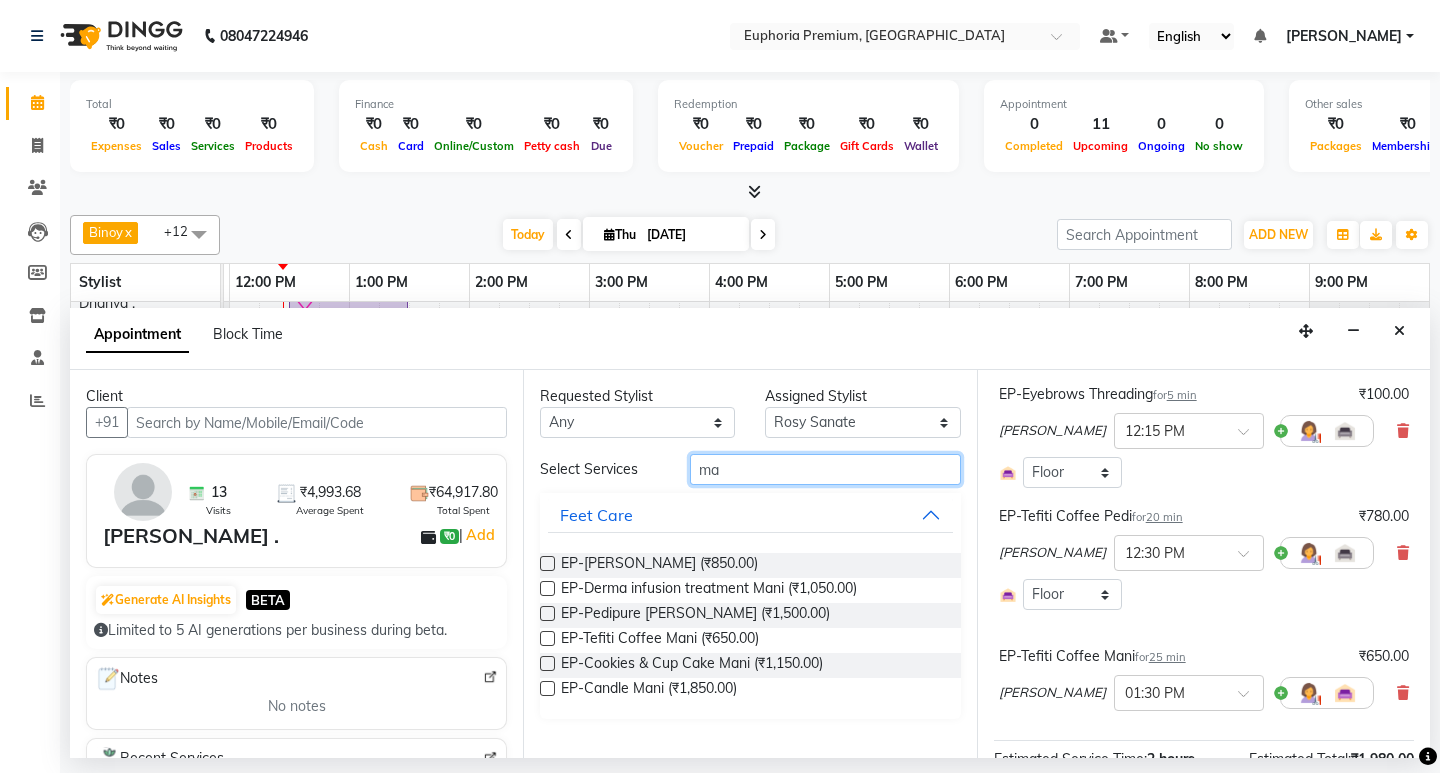 type on "m" 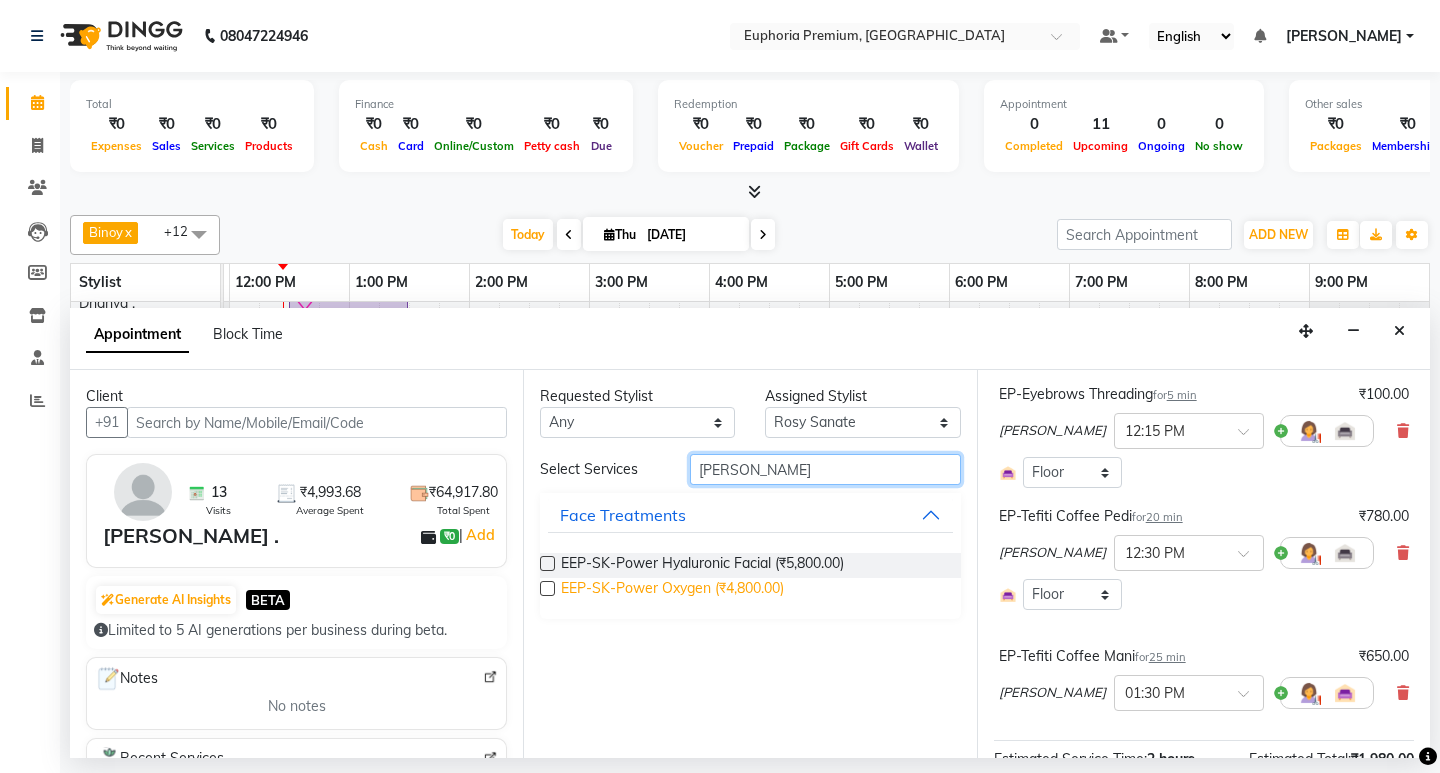 type on "powe" 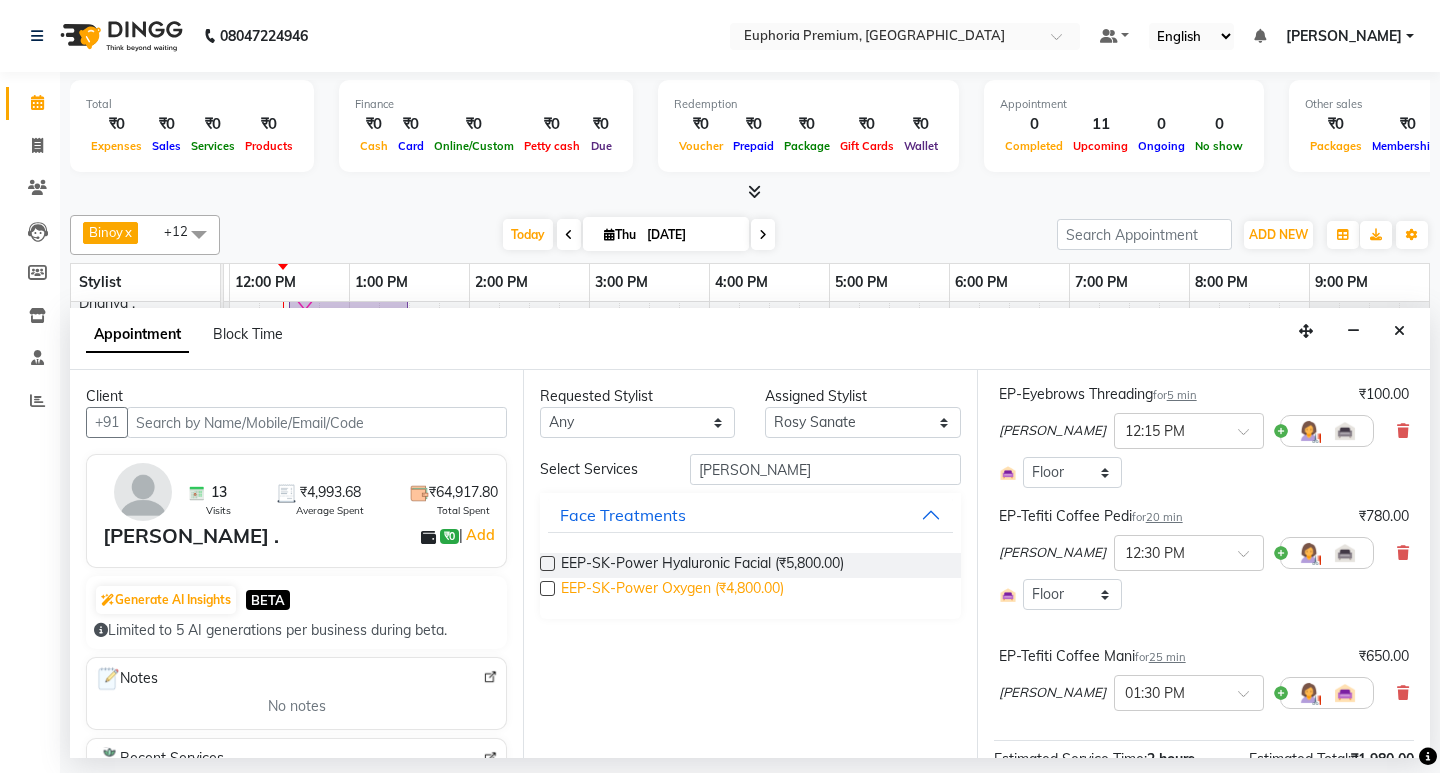 click on "EEP-SK-Power Oxygen (₹4,800.00)" at bounding box center [672, 590] 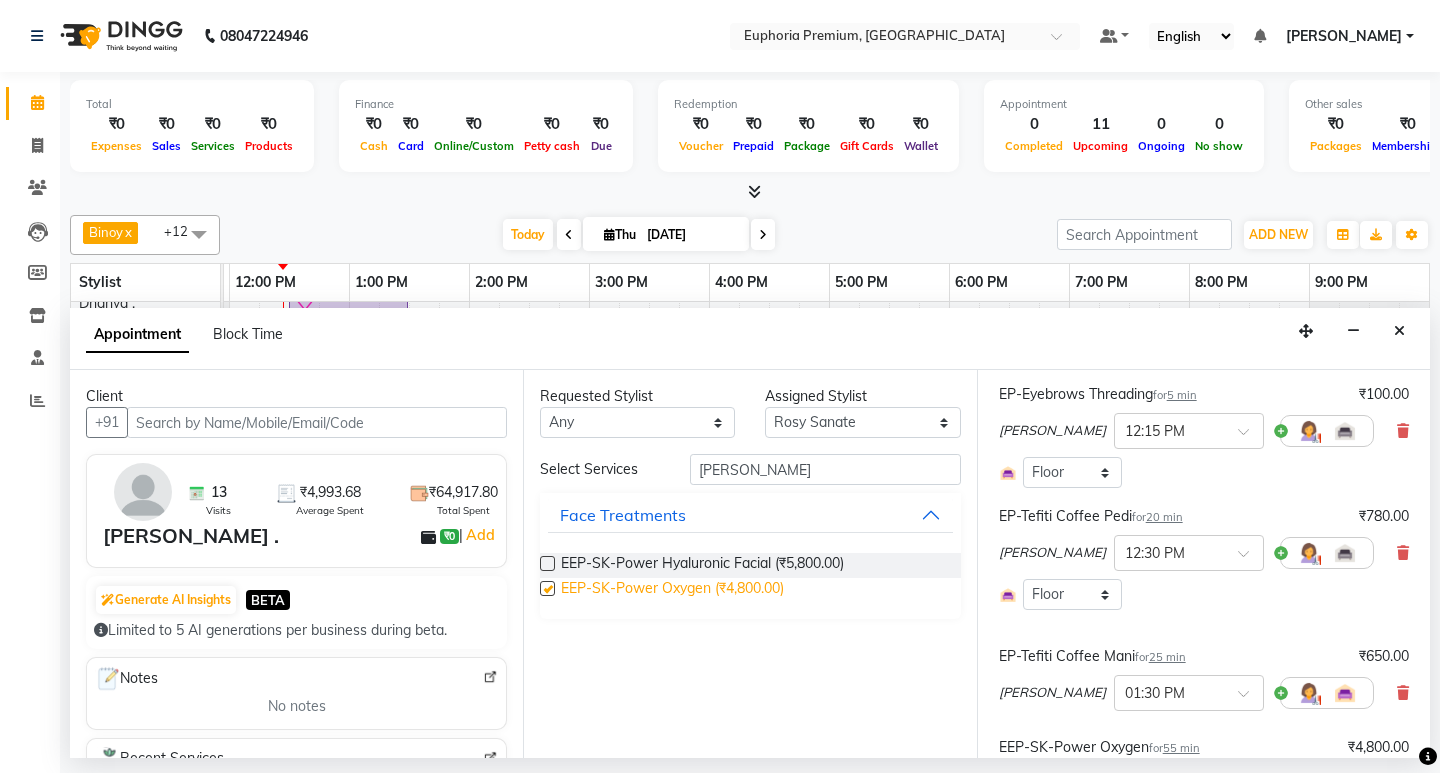 checkbox on "false" 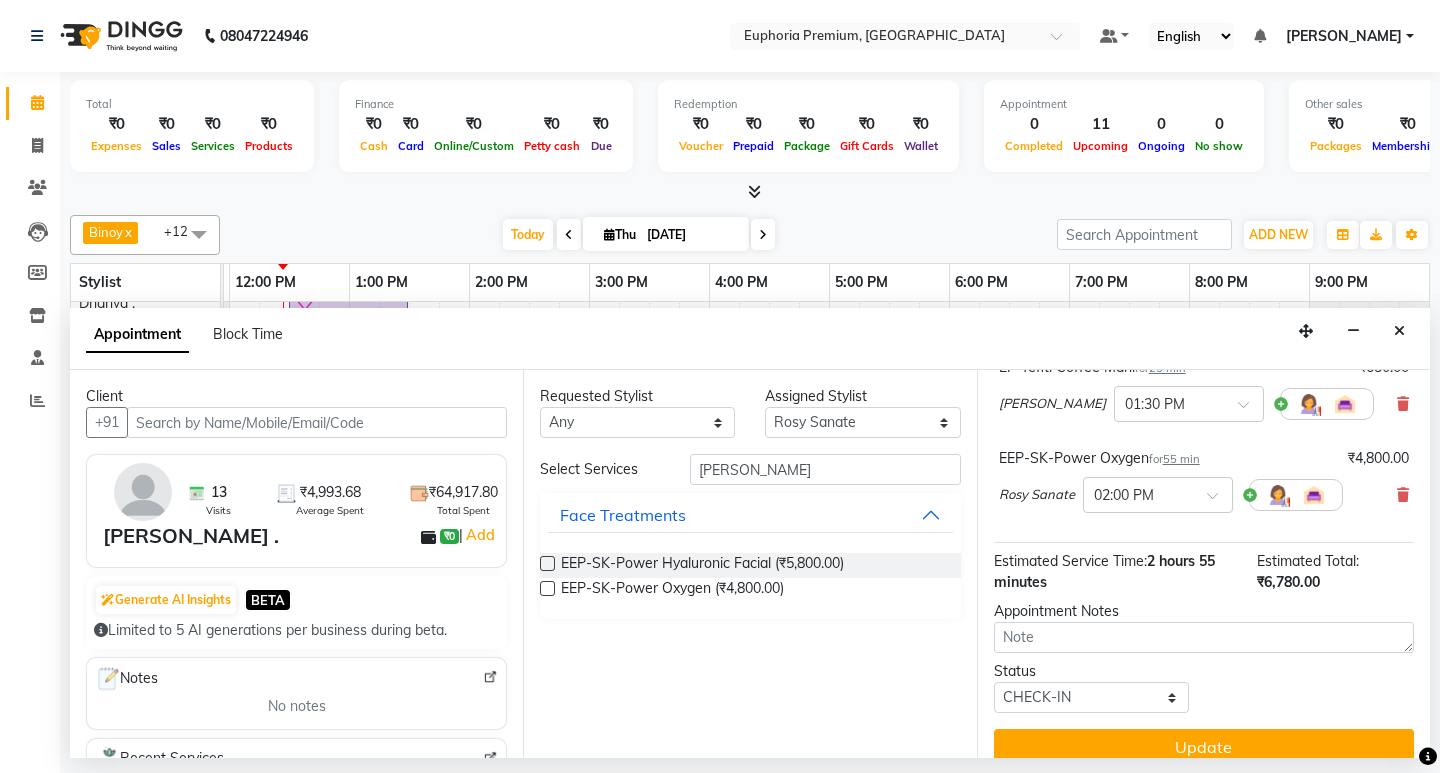 scroll, scrollTop: 600, scrollLeft: 0, axis: vertical 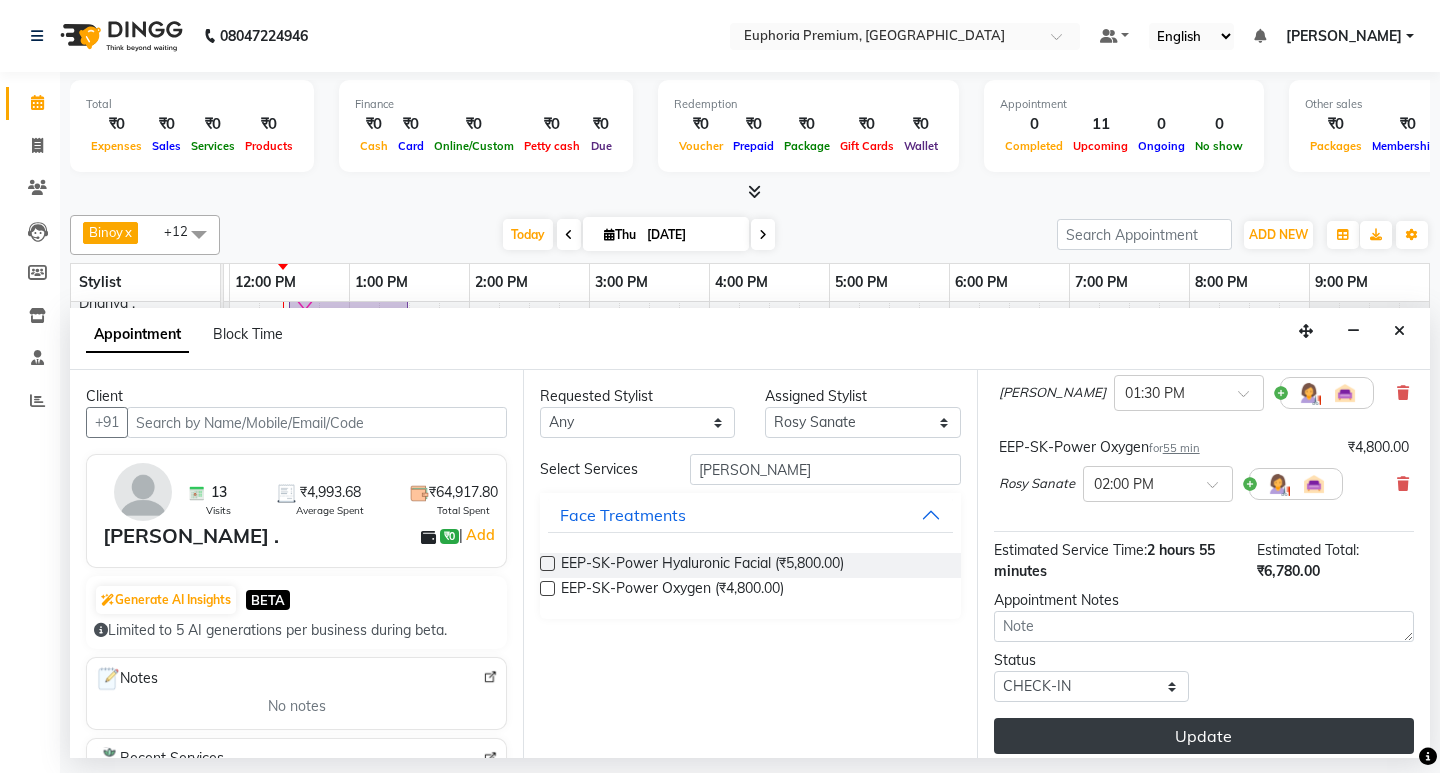 click on "Update" at bounding box center [1204, 736] 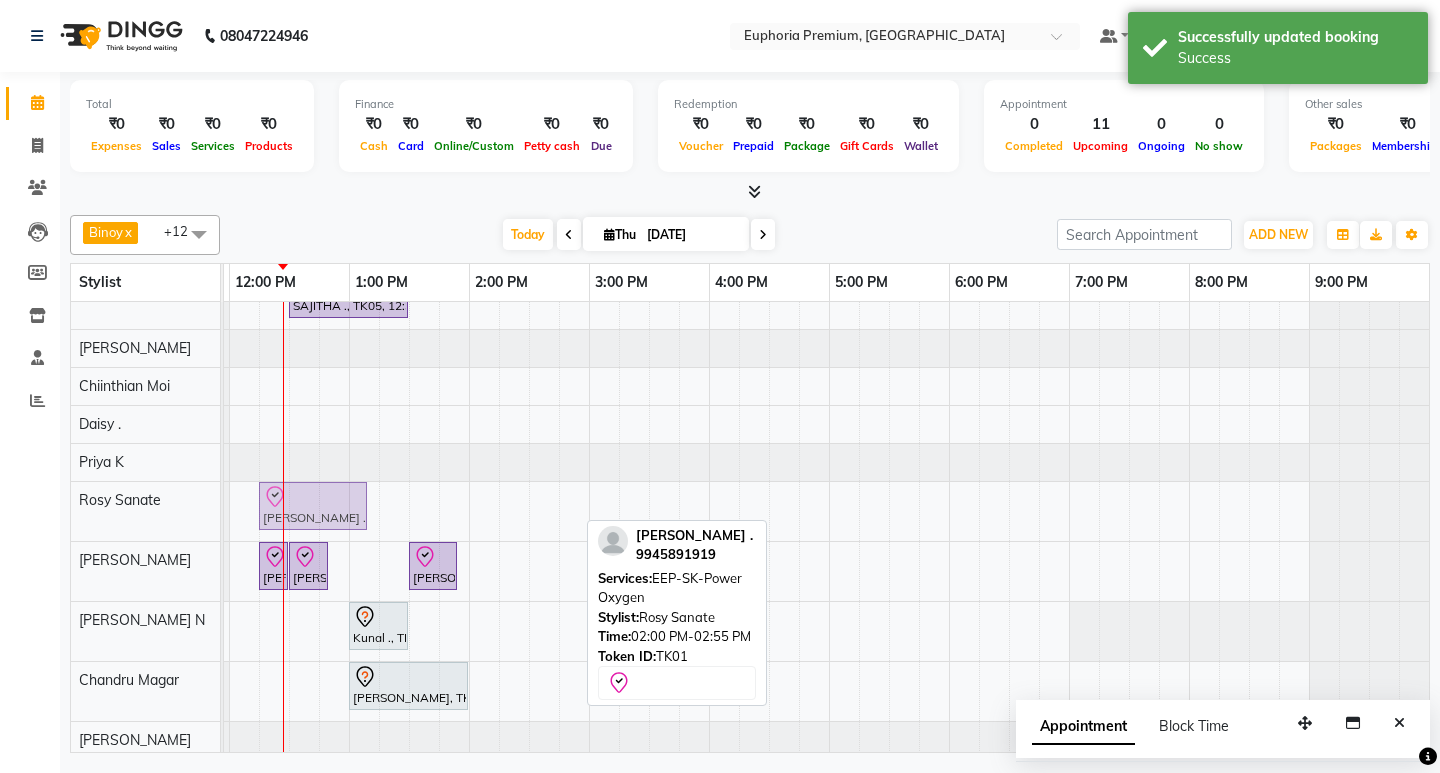 drag, startPoint x: 527, startPoint y: 517, endPoint x: 317, endPoint y: 501, distance: 210.60864 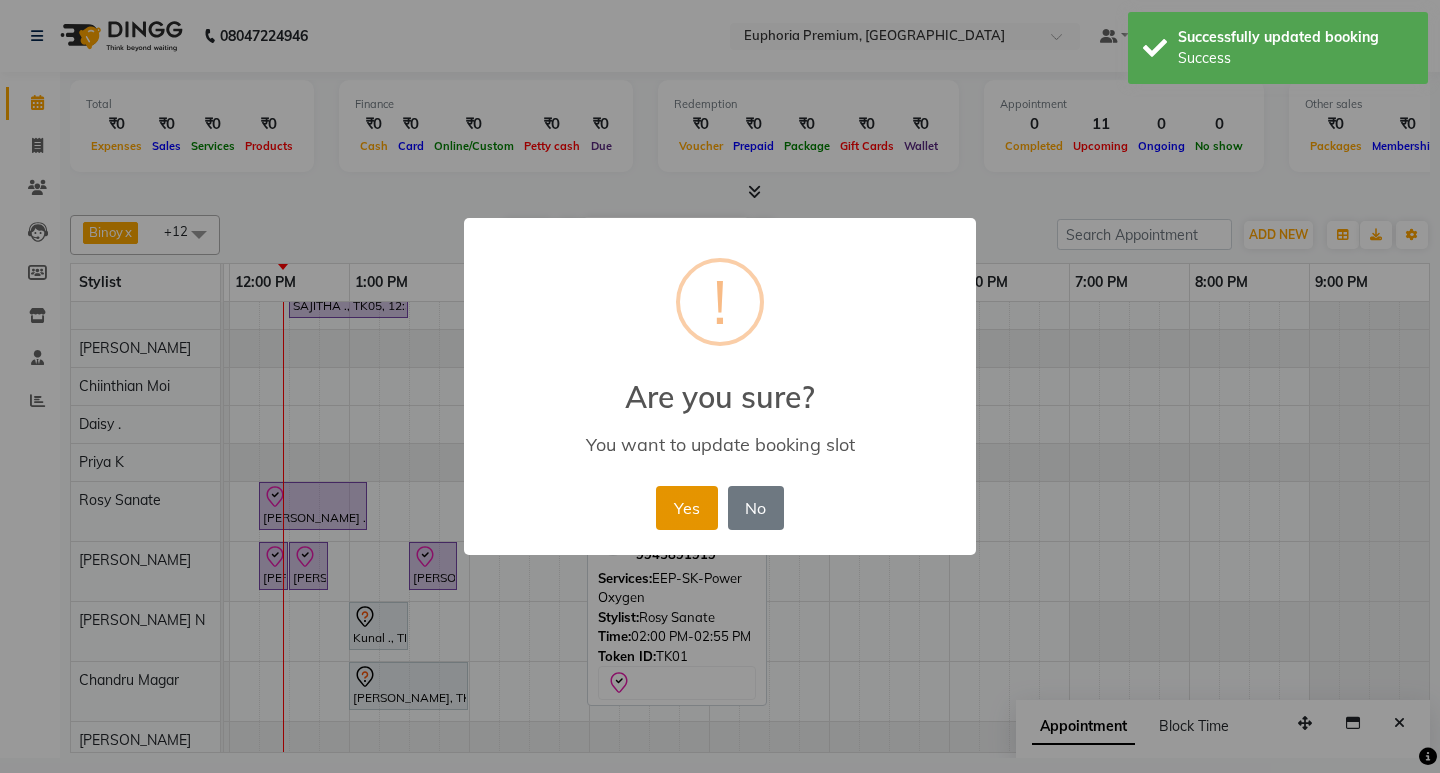 click on "Yes" at bounding box center (686, 508) 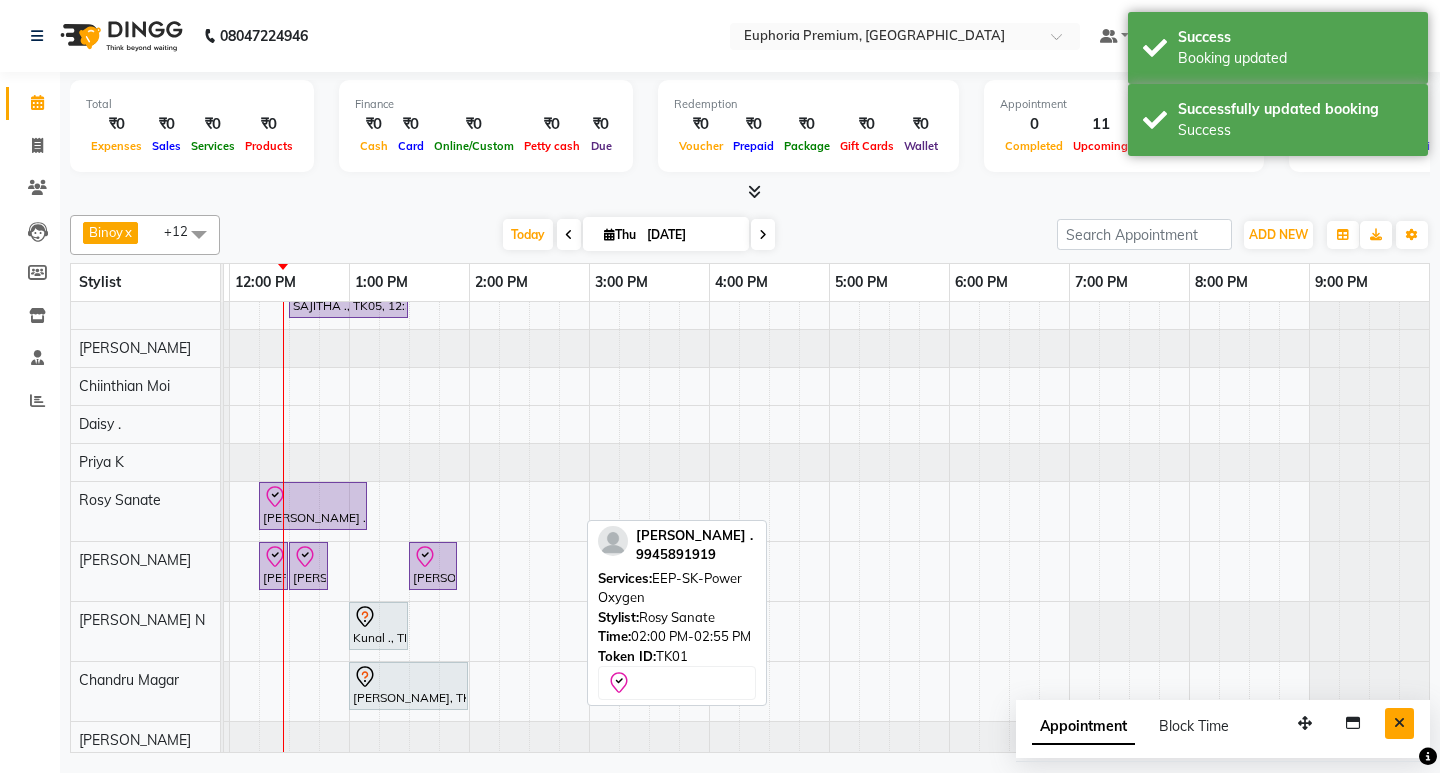 click at bounding box center [1399, 723] 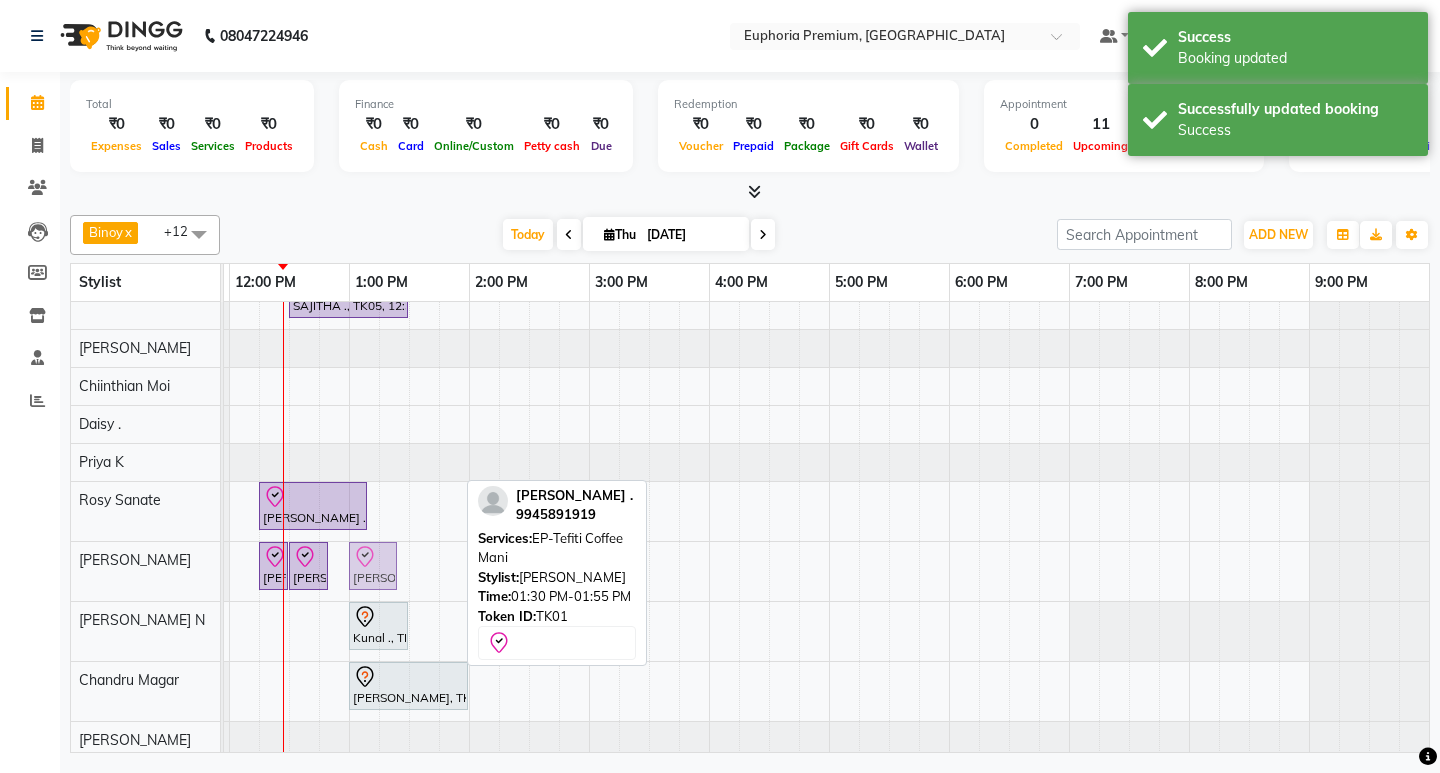 drag, startPoint x: 437, startPoint y: 563, endPoint x: 372, endPoint y: 555, distance: 65.490456 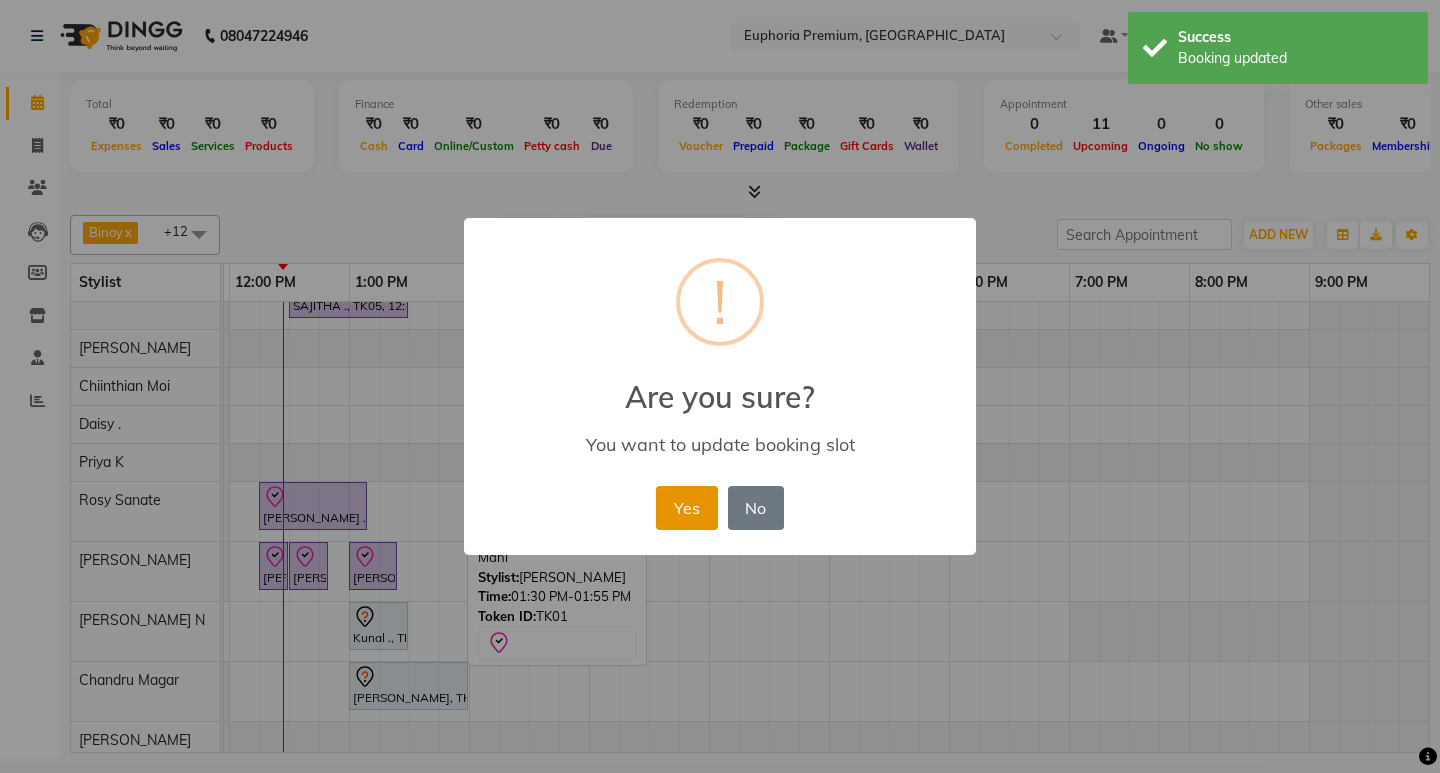click on "Yes" at bounding box center (686, 508) 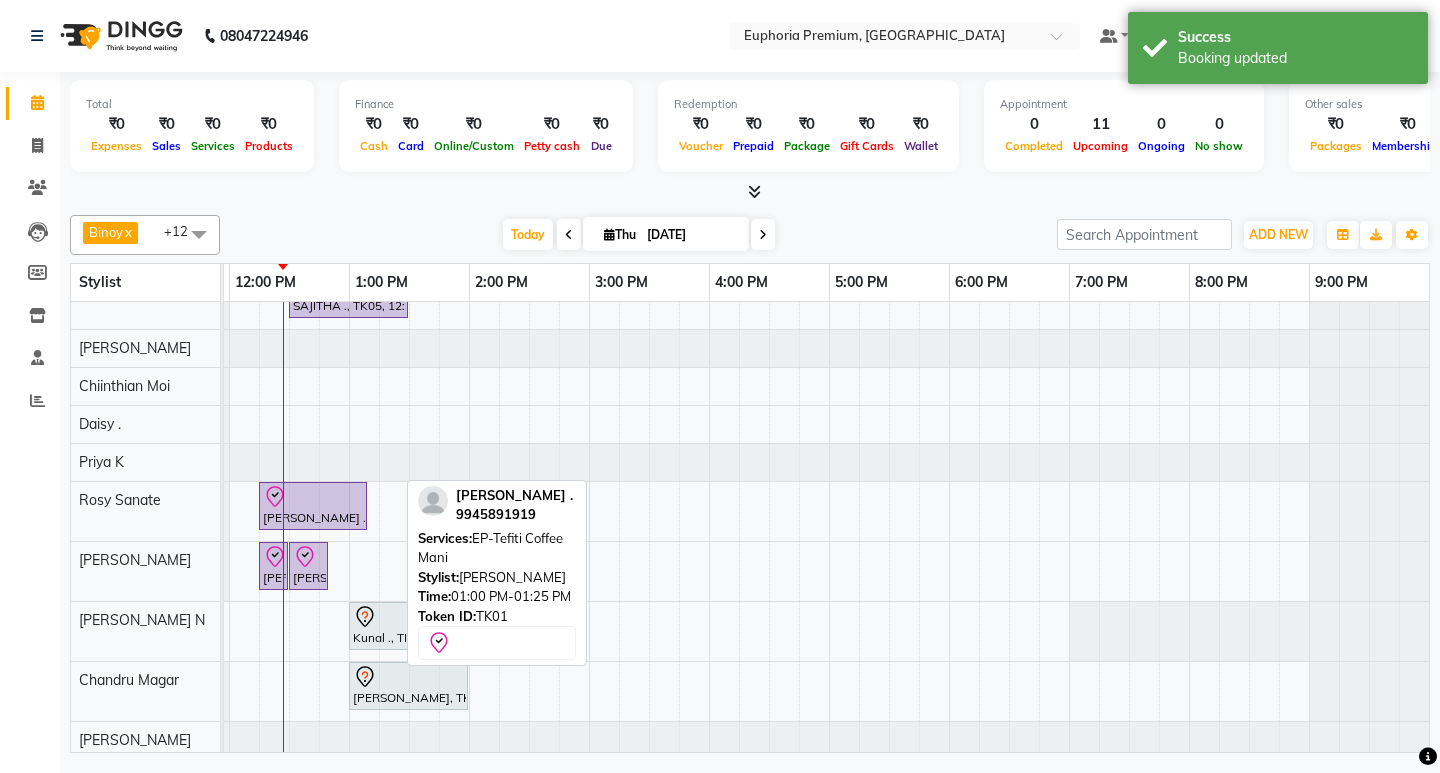 drag, startPoint x: 371, startPoint y: 579, endPoint x: 428, endPoint y: 570, distance: 57.706154 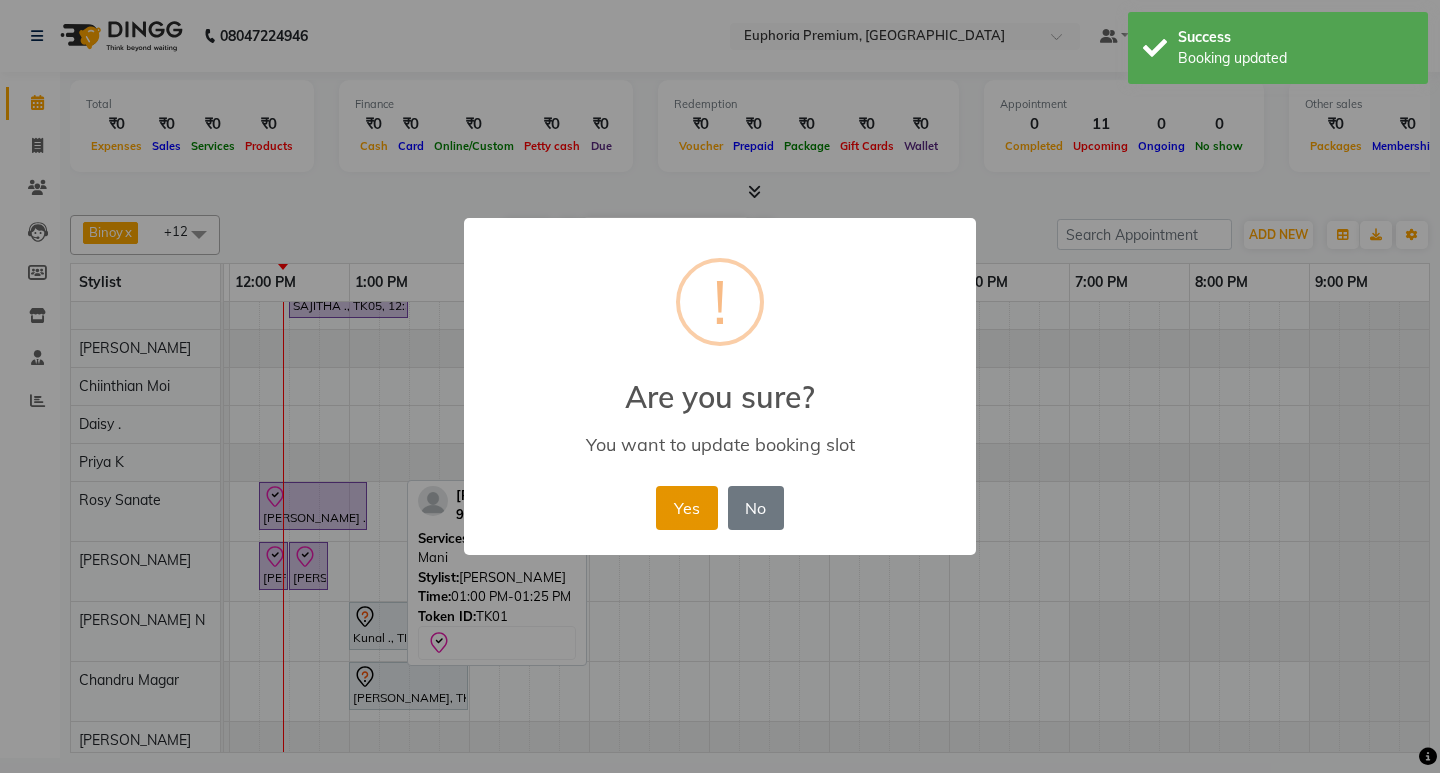 click on "Yes" at bounding box center [686, 508] 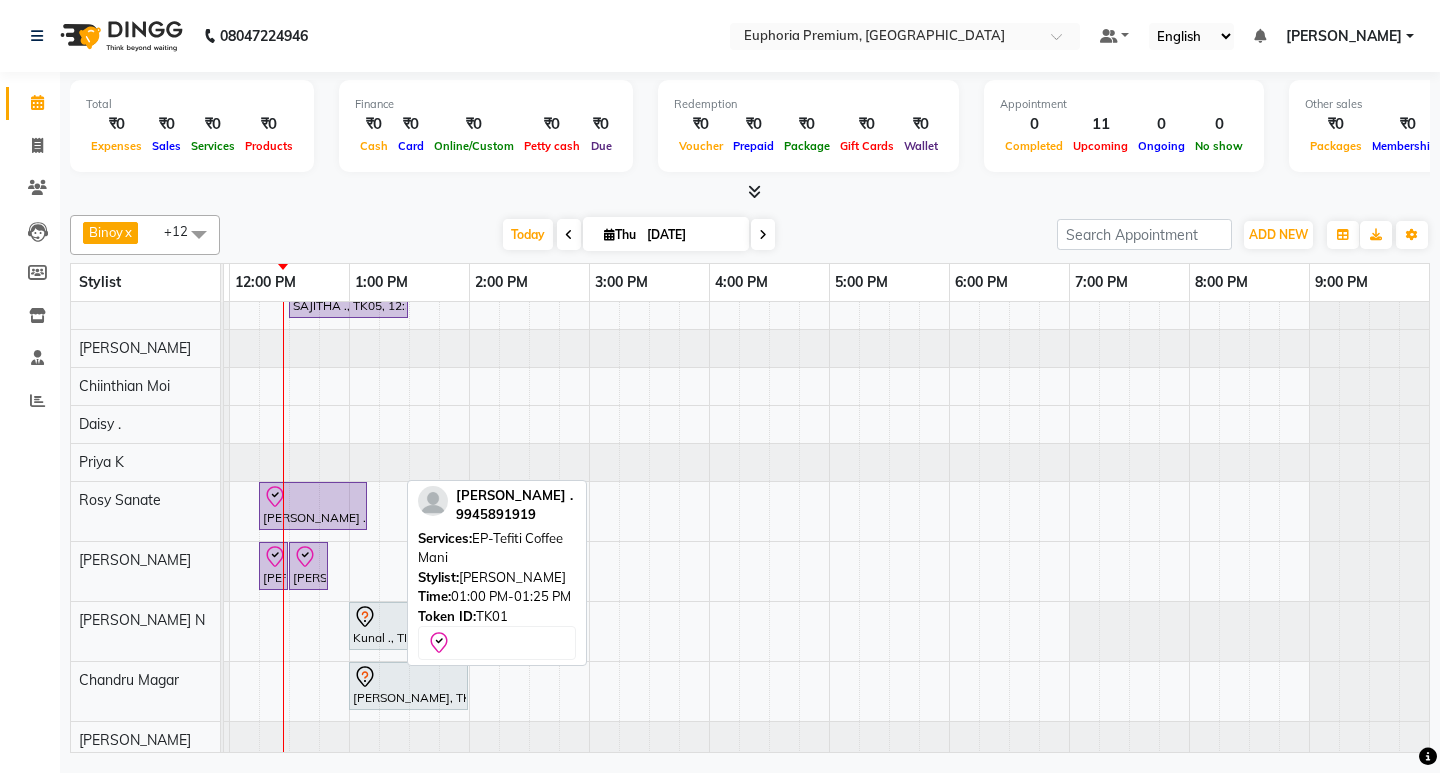 scroll, scrollTop: 190, scrollLeft: 475, axis: both 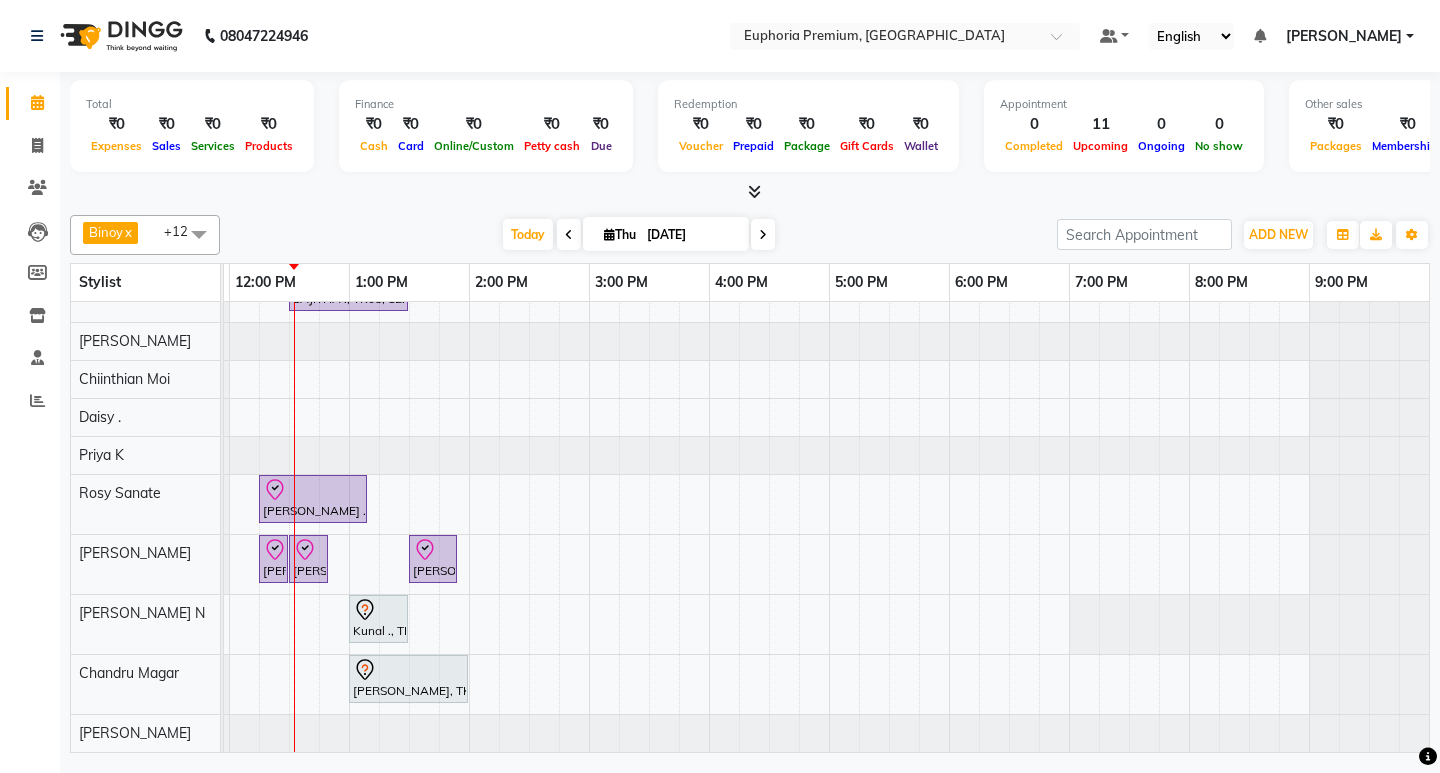 click on "Samantha ., TK02, 02:30 PM-03:15 PM, EP-Crystal Pedi
SAJITHA ., TK05, 12:30 PM-01:30 PM, EP-Swedish Massage (Oil) 45+15 Package
Rita ., TK01, 12:15 PM-01:10 PM, EEP-SK-Power Oxygen
Rita ., TK01, 11:00 AM-11:05 AM, EP-Full Arms Cream Wax
Rita ., TK01, 12:15 PM-12:20 PM, EP-Eyebrows Threading
Rita ., TK01, 12:30 PM-12:50 PM, EP-Tefiti Coffee Pedi
Rita ., TK01, 01:30 PM-01:55 PM, EP-Tefiti Coffee Mani             Kunal ., TK06, 01:00 PM-01:30 PM, EEP-HAIR CUT (Senior Stylist) with hairwash MEN             Raghavendra, TK03, 01:00 PM-02:00 PM, EEP-HAIR CUT (Senior Stylist) with hairwash MEN" at bounding box center [589, 439] 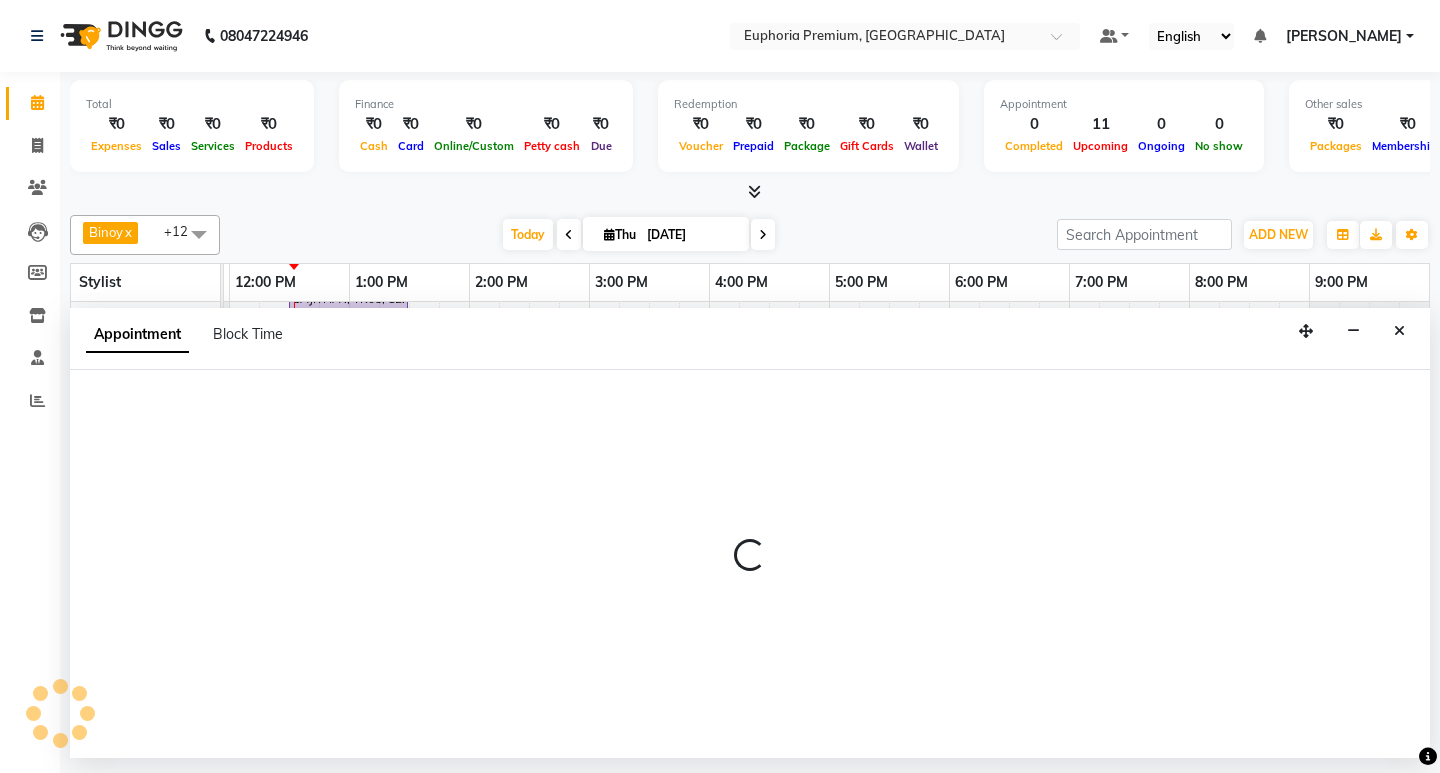 select on "75141" 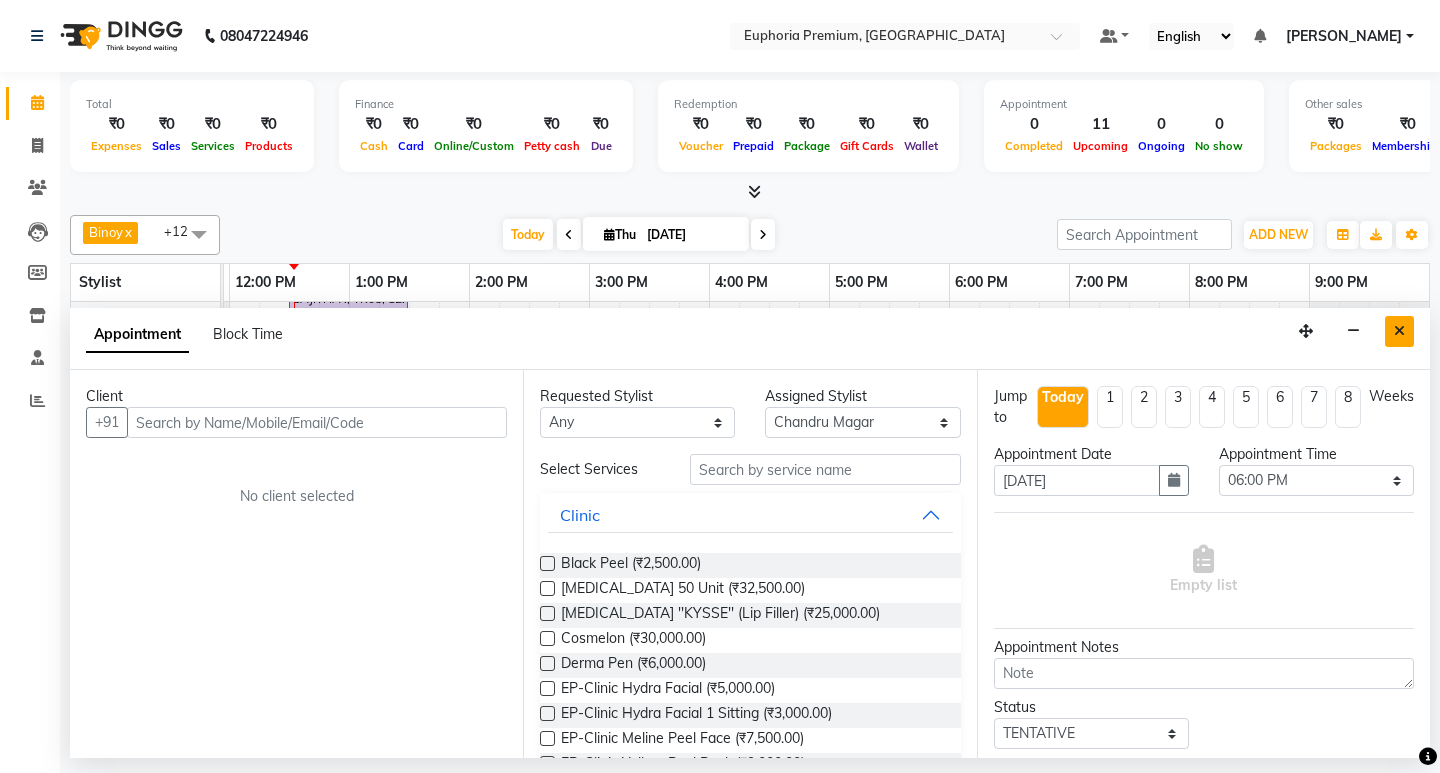 click at bounding box center (1399, 331) 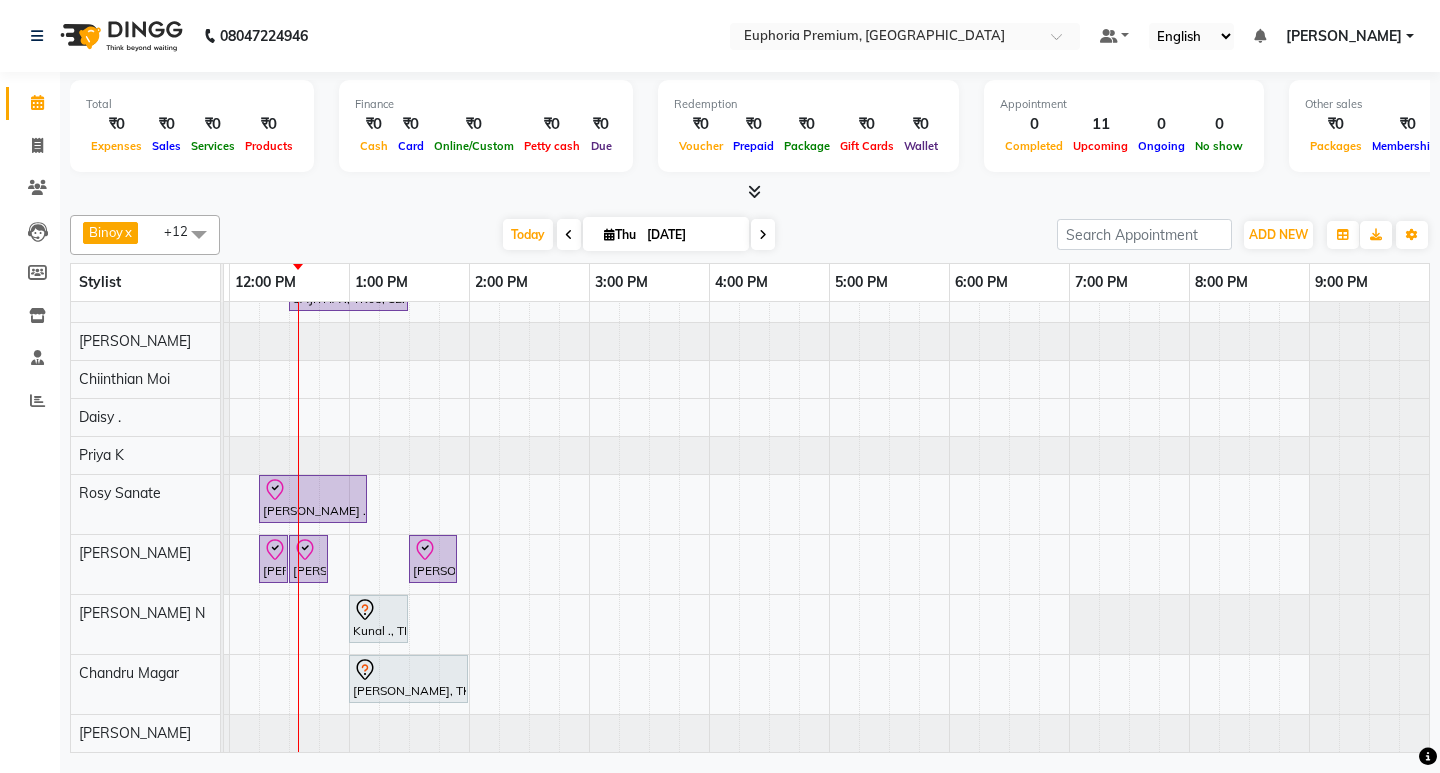 scroll, scrollTop: 190, scrollLeft: 207, axis: both 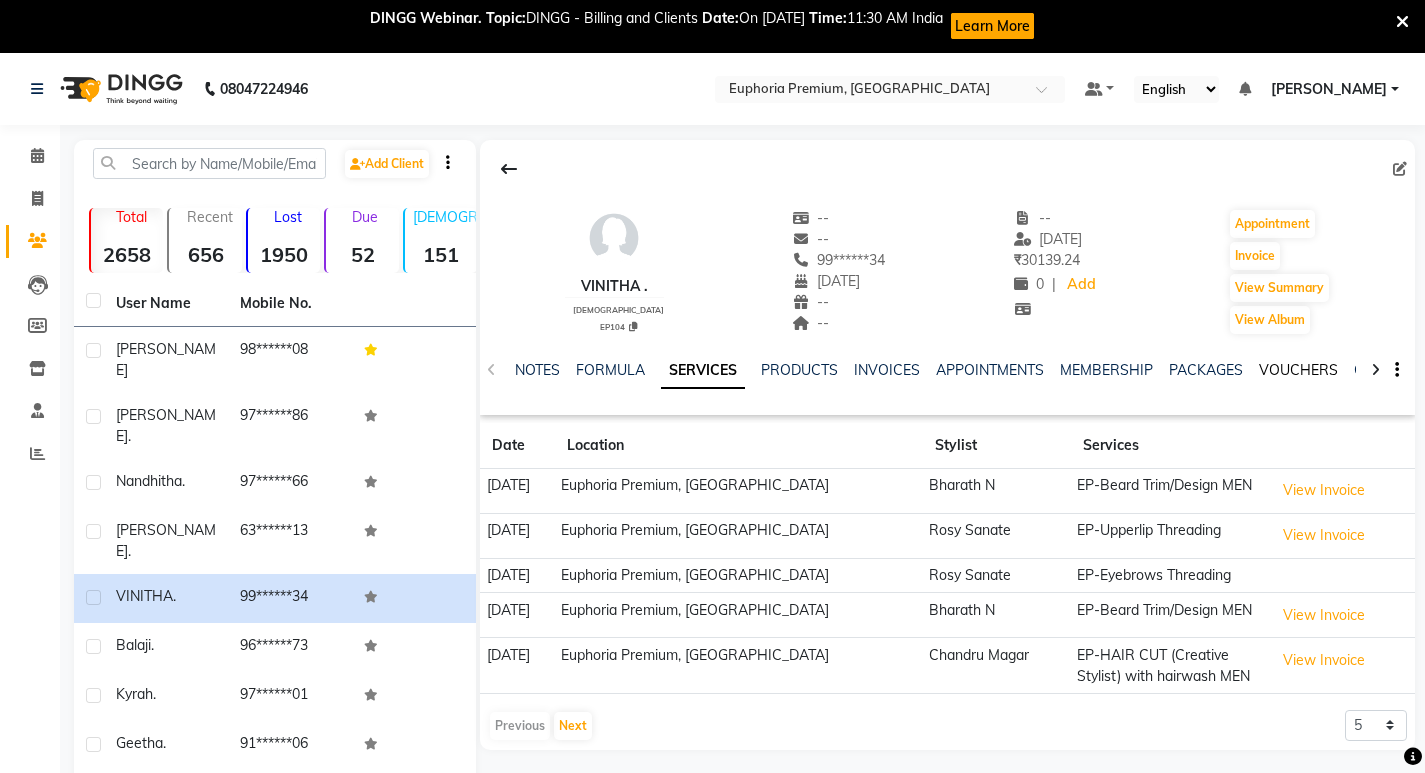 click on "VOUCHERS" 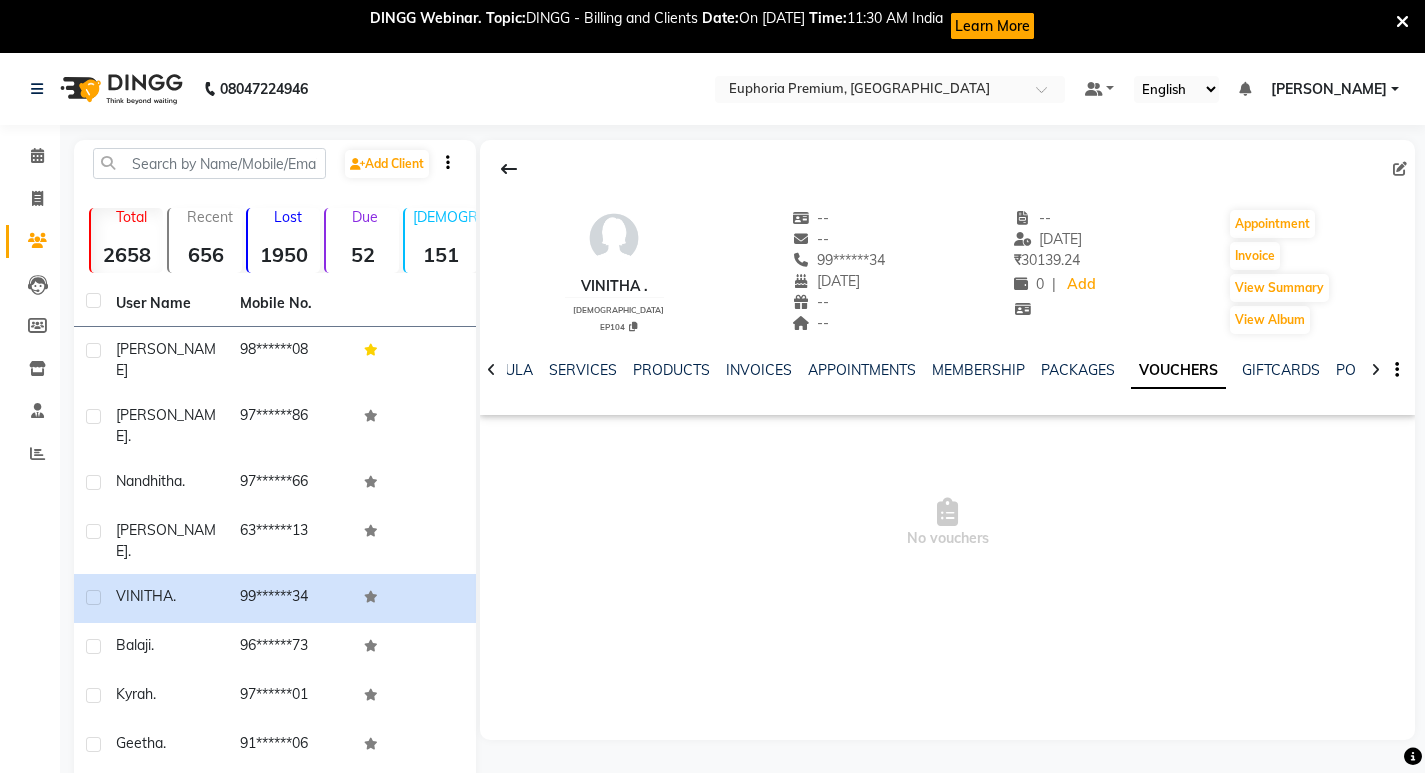 click on "VOUCHERS" 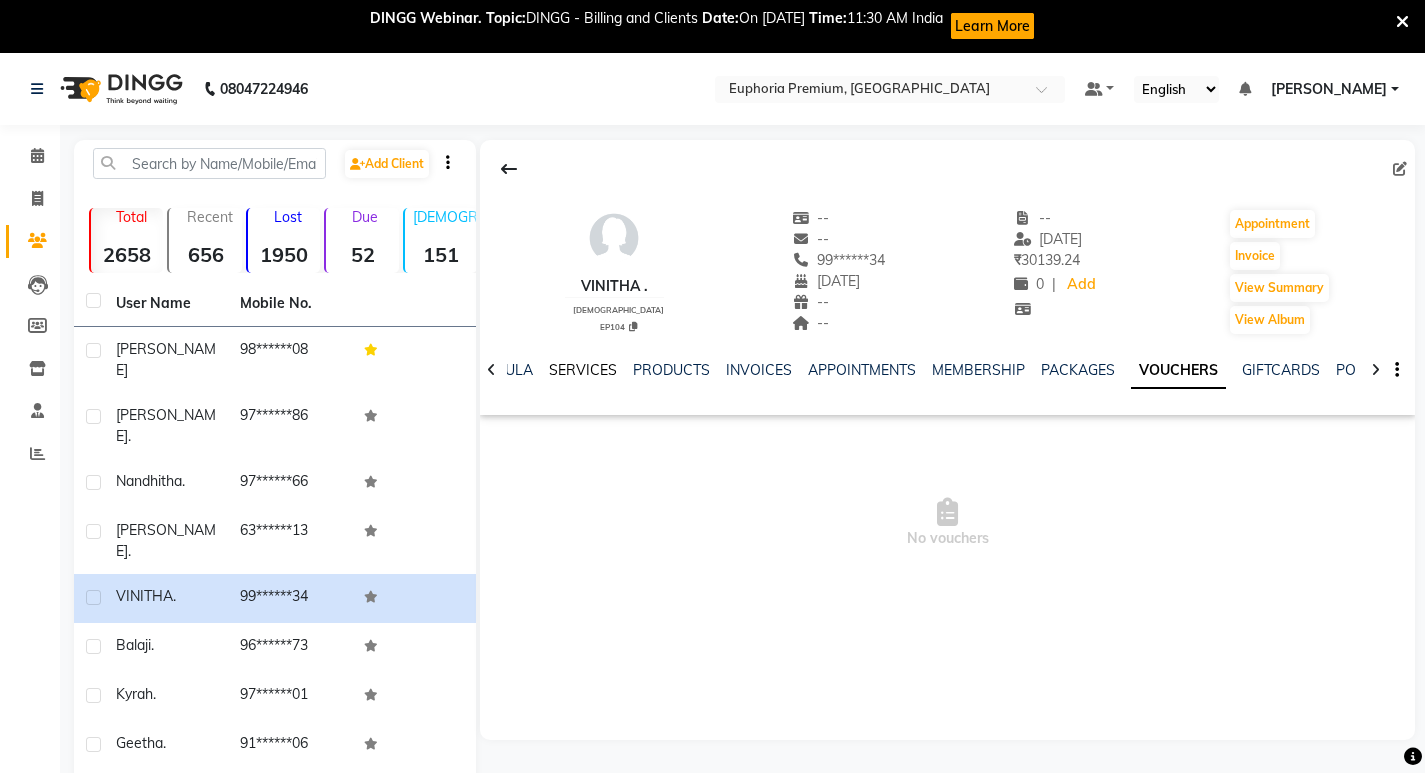 click on "SERVICES" 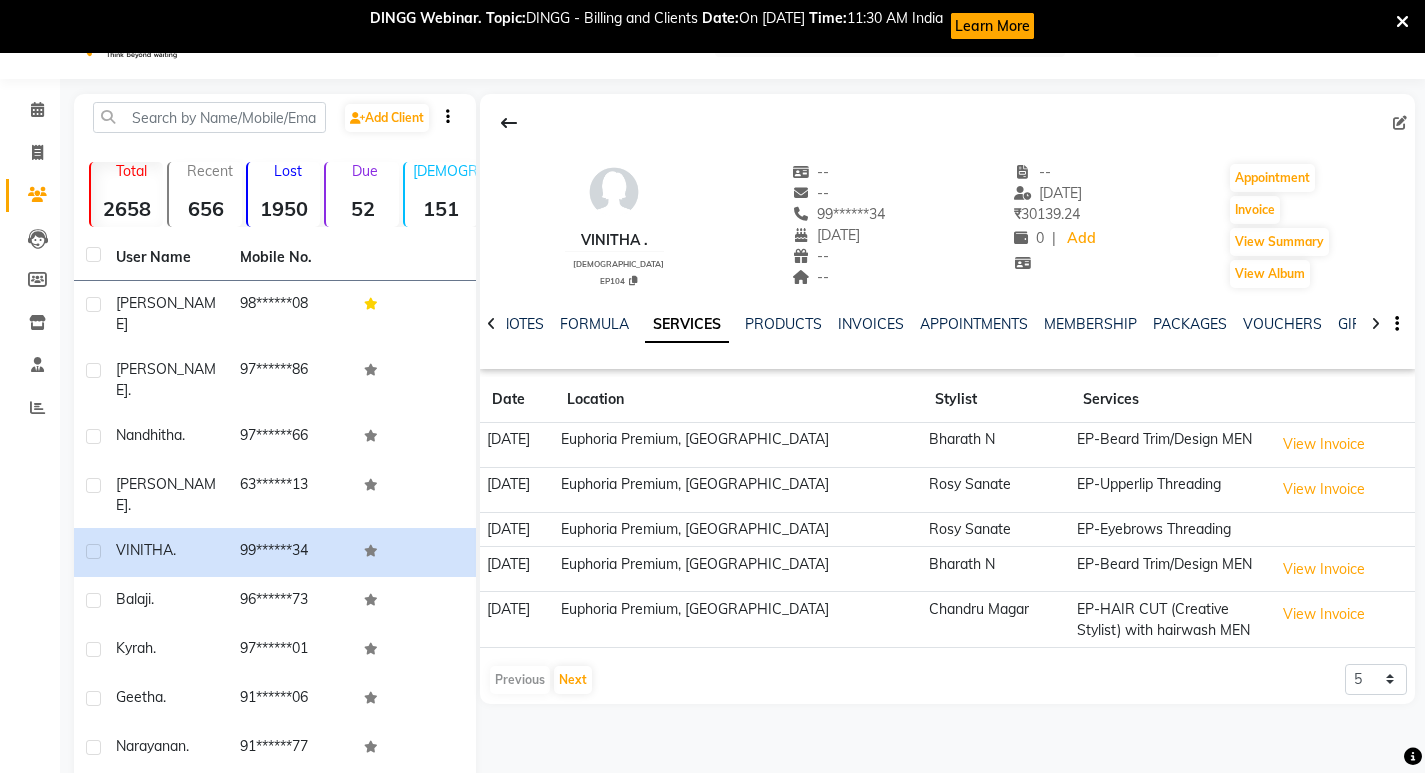 scroll, scrollTop: 0, scrollLeft: 0, axis: both 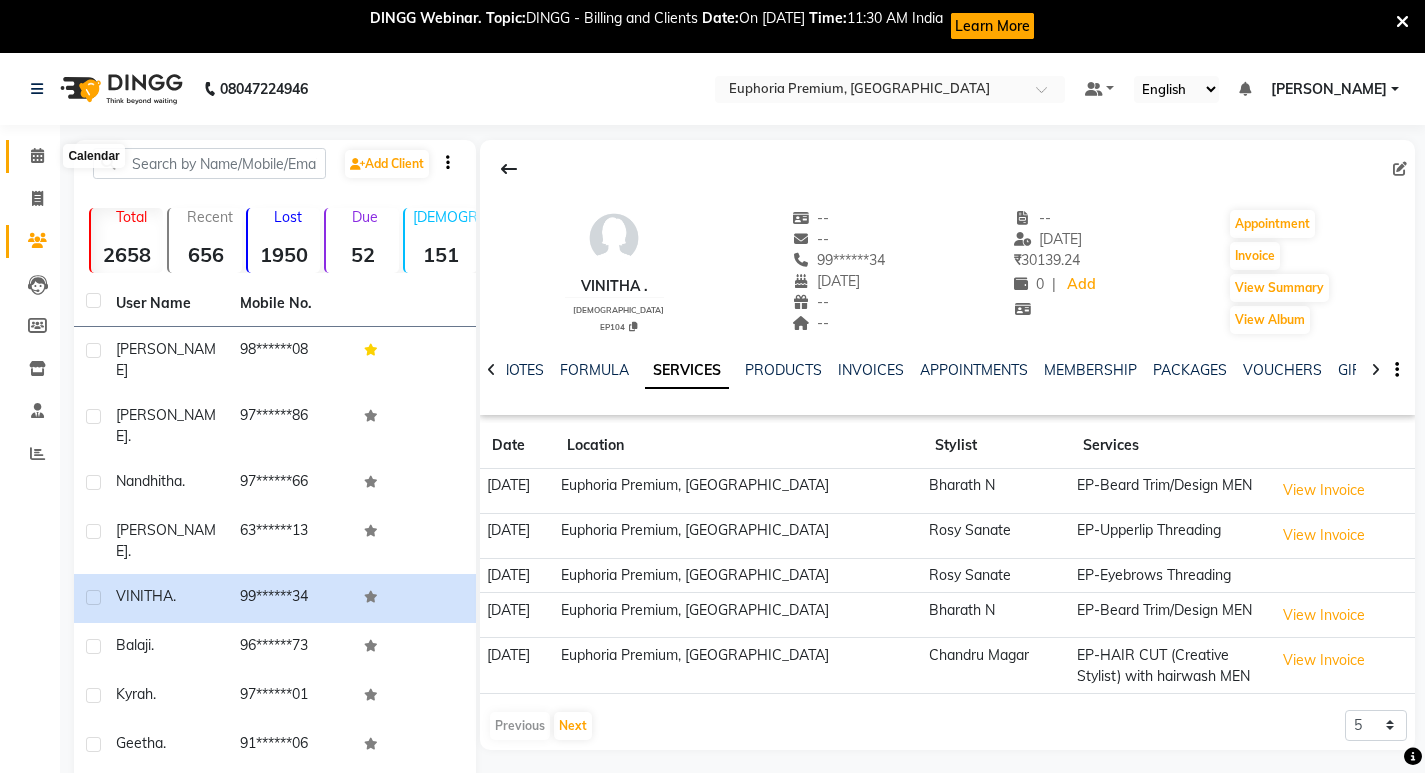 click 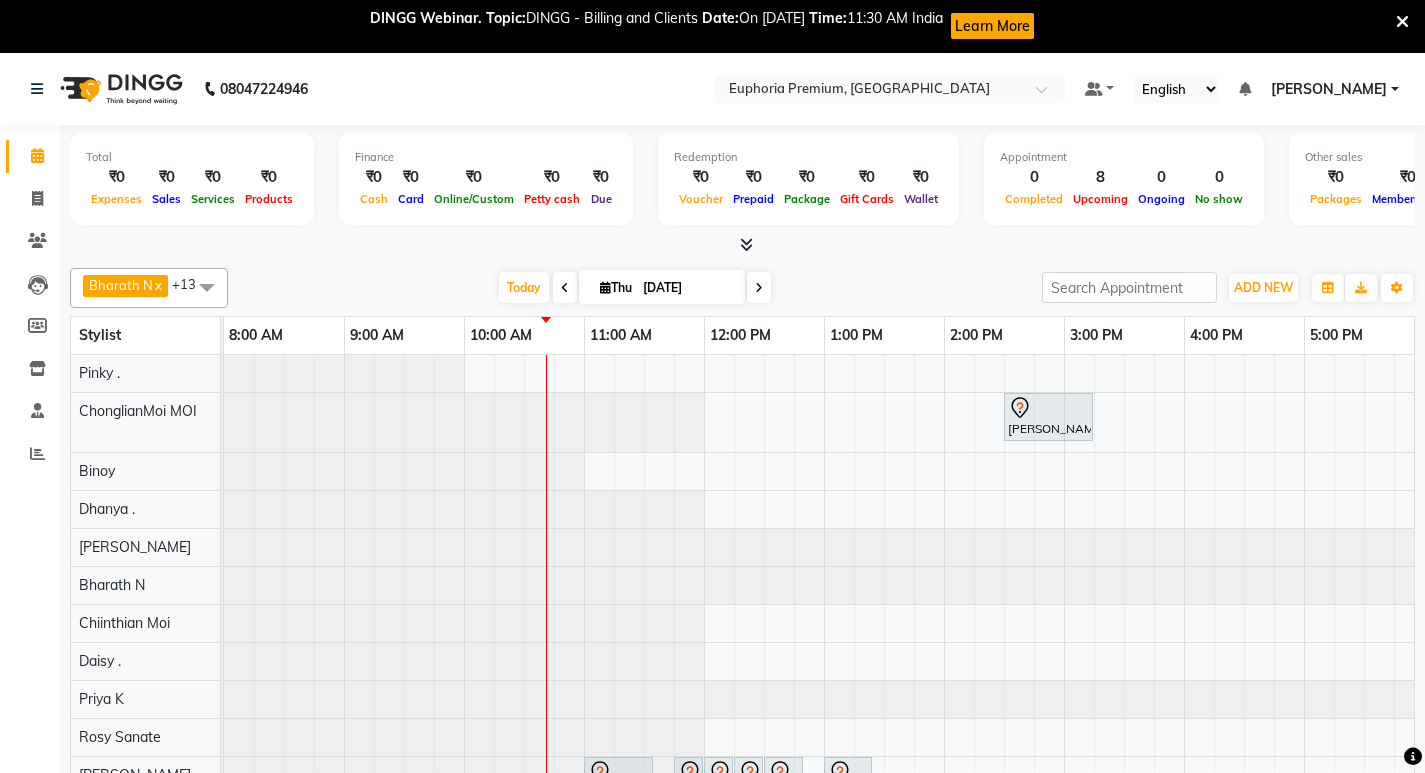 click on "Samantha ., TK02, 02:30 PM-03:15 PM, EP-Crystal Pedi             Rita ., TK01, 11:00 AM-11:35 AM, EP-Calmagic Treatment             Rita ., TK01, 11:45 AM-11:50 AM, EP-Full Arms Cream Wax             Rita ., TK01, 12:00 PM-12:05 PM, EP-Under Arms Intimate             Rita ., TK01, 12:15 PM-12:20 PM, EP-Eyebrows Threading             Rita ., TK01, 12:30 PM-12:50 PM, EP-Tefiti Coffee Pedi             Rita ., TK01, 01:00 PM-01:25 PM, EP-Tefiti Coffee Mani             Raghavendra, TK03, 11:45 AM-12:45 PM, EEP-HAIR CUT (Senior Stylist) with hairwash MEN" at bounding box center [1064, 653] 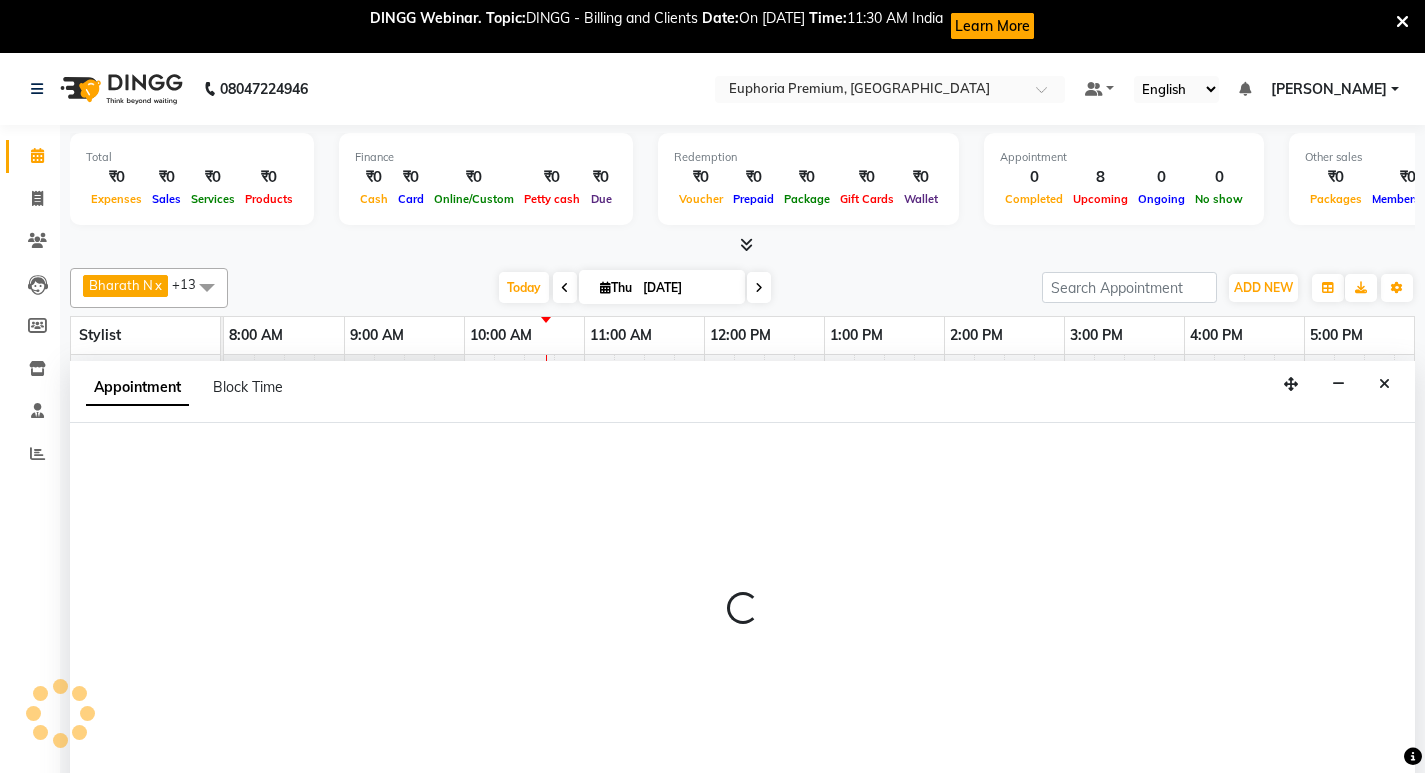 scroll, scrollTop: 53, scrollLeft: 0, axis: vertical 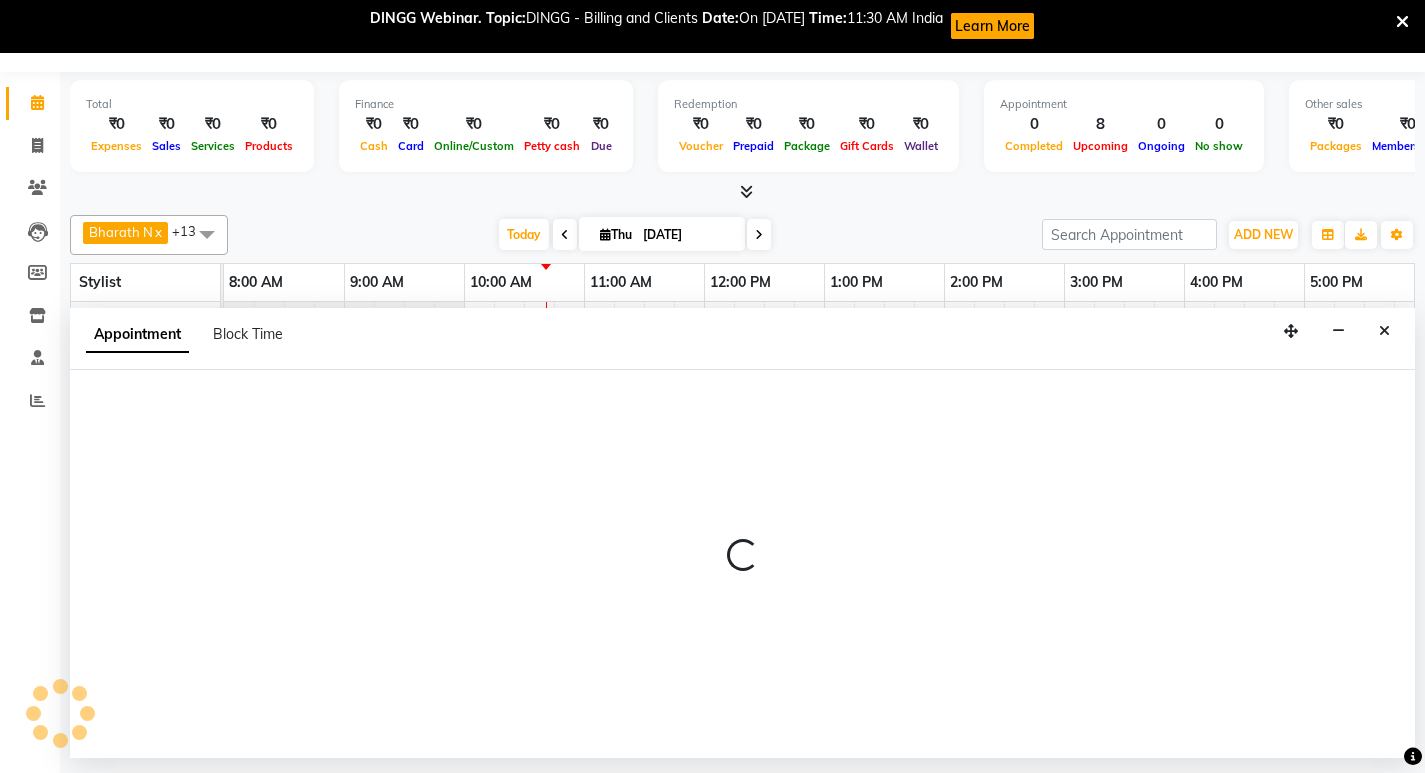 select on "71603" 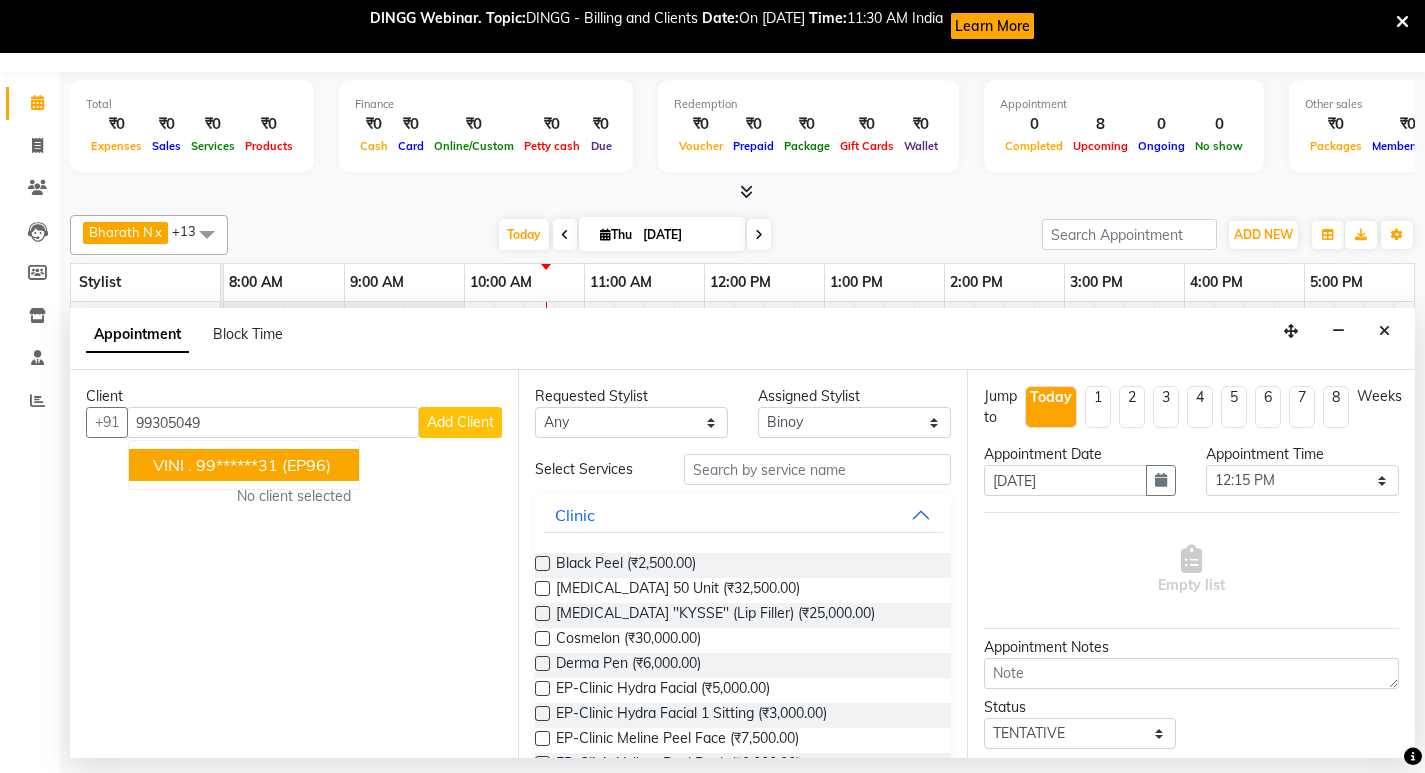 click on "(EP96)" at bounding box center (306, 465) 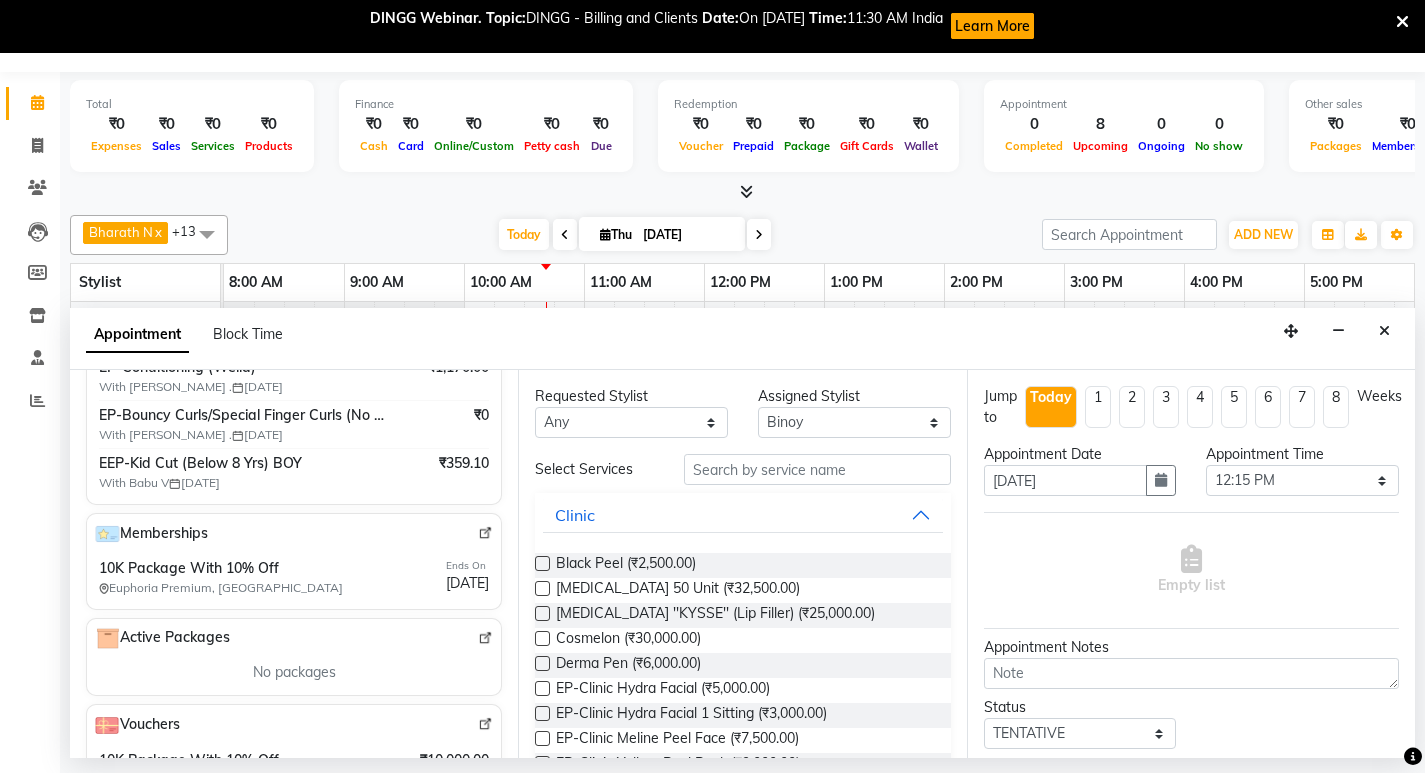 scroll, scrollTop: 615, scrollLeft: 0, axis: vertical 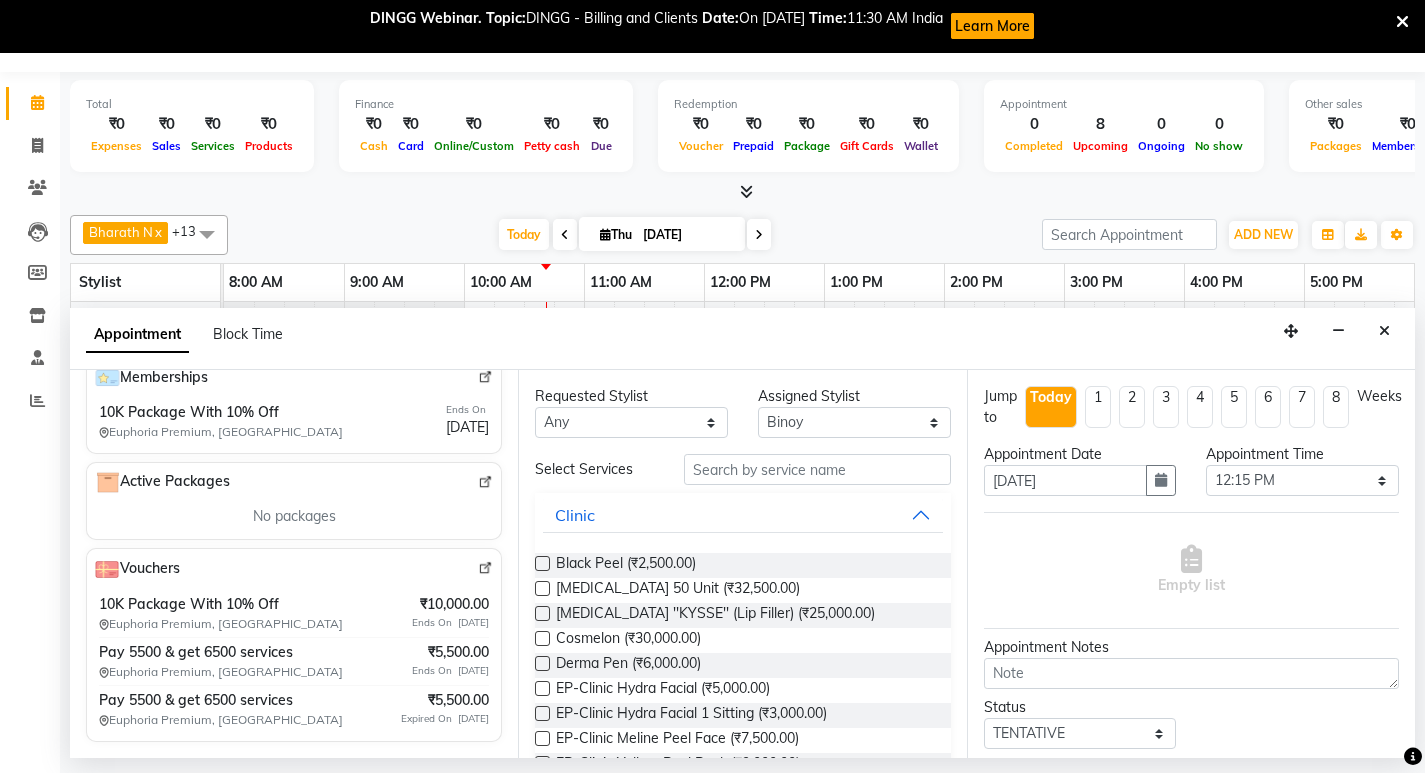 type on "99******31" 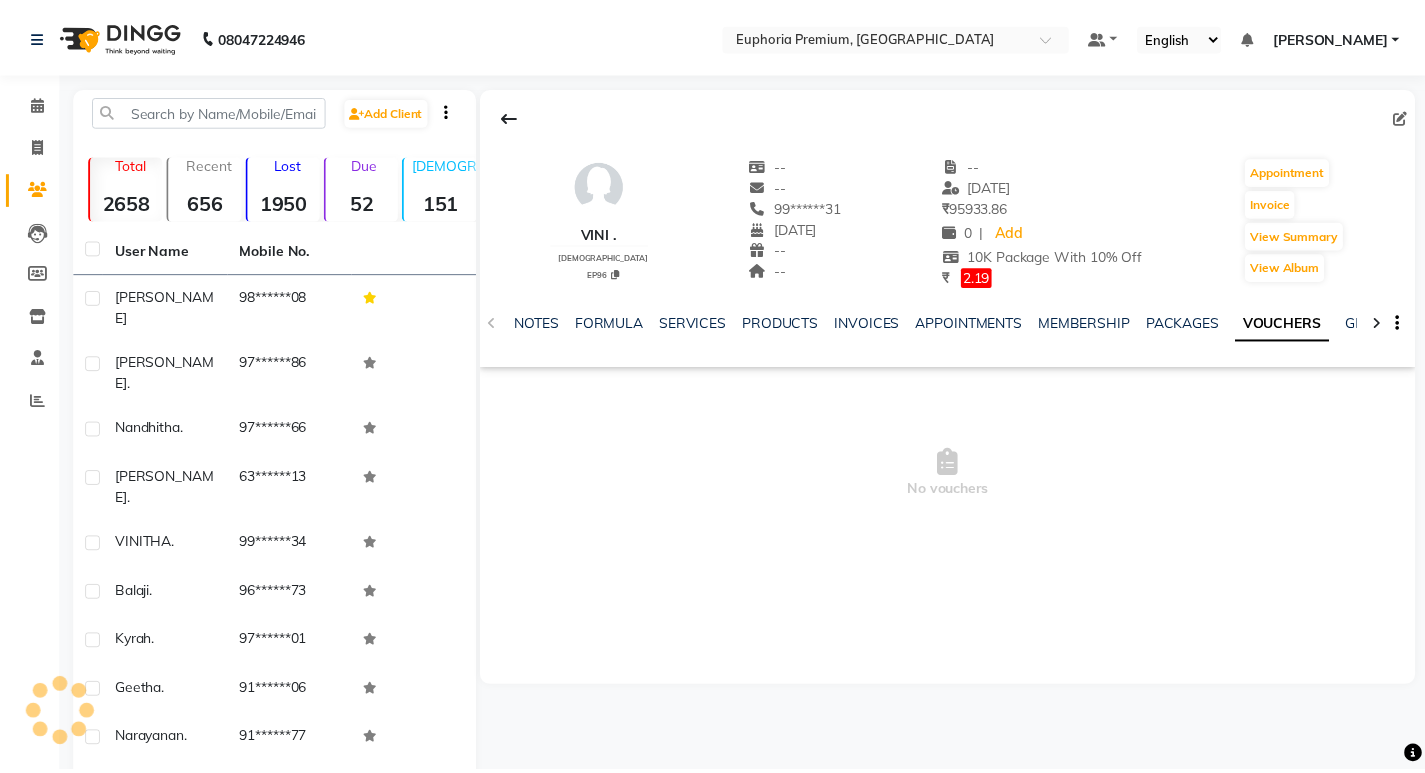 scroll, scrollTop: 0, scrollLeft: 0, axis: both 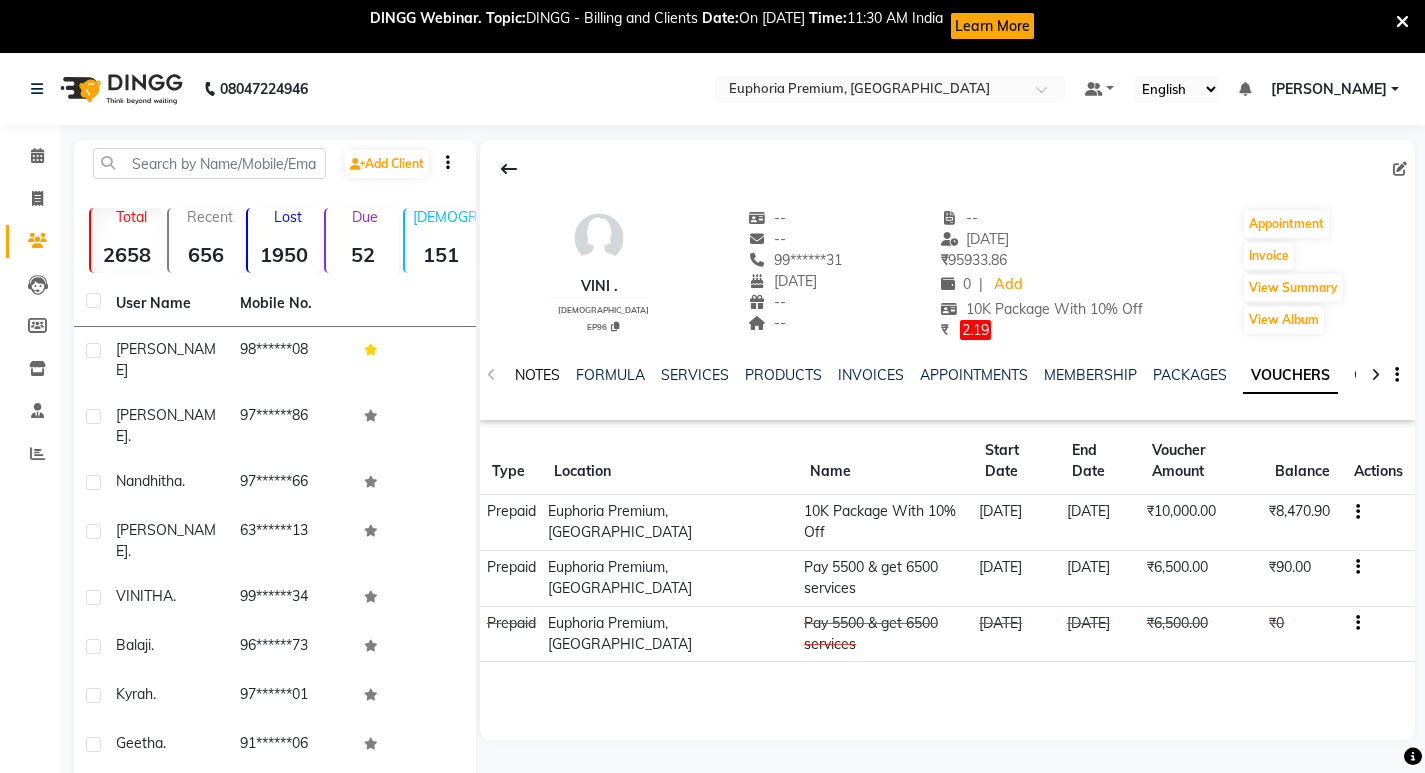 click on "NOTES" 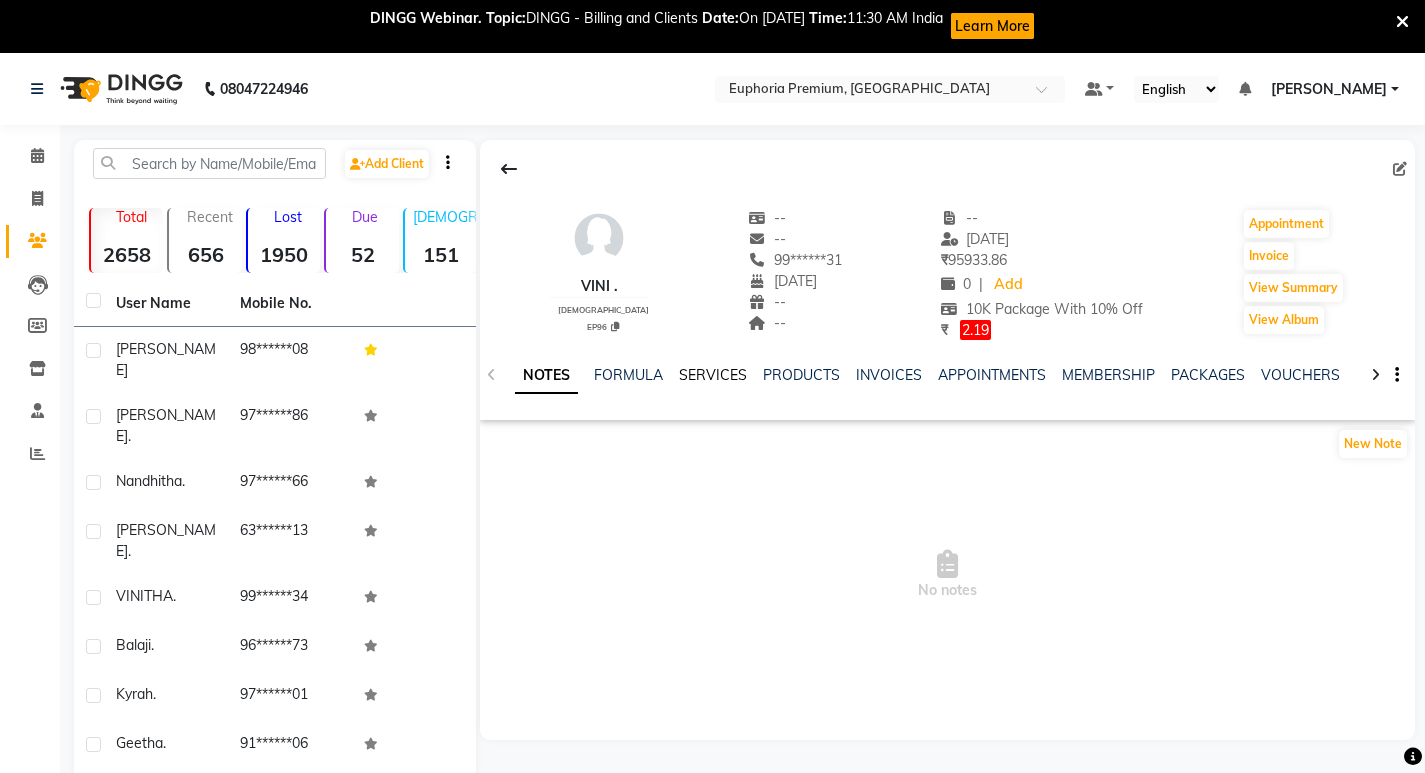 click on "SERVICES" 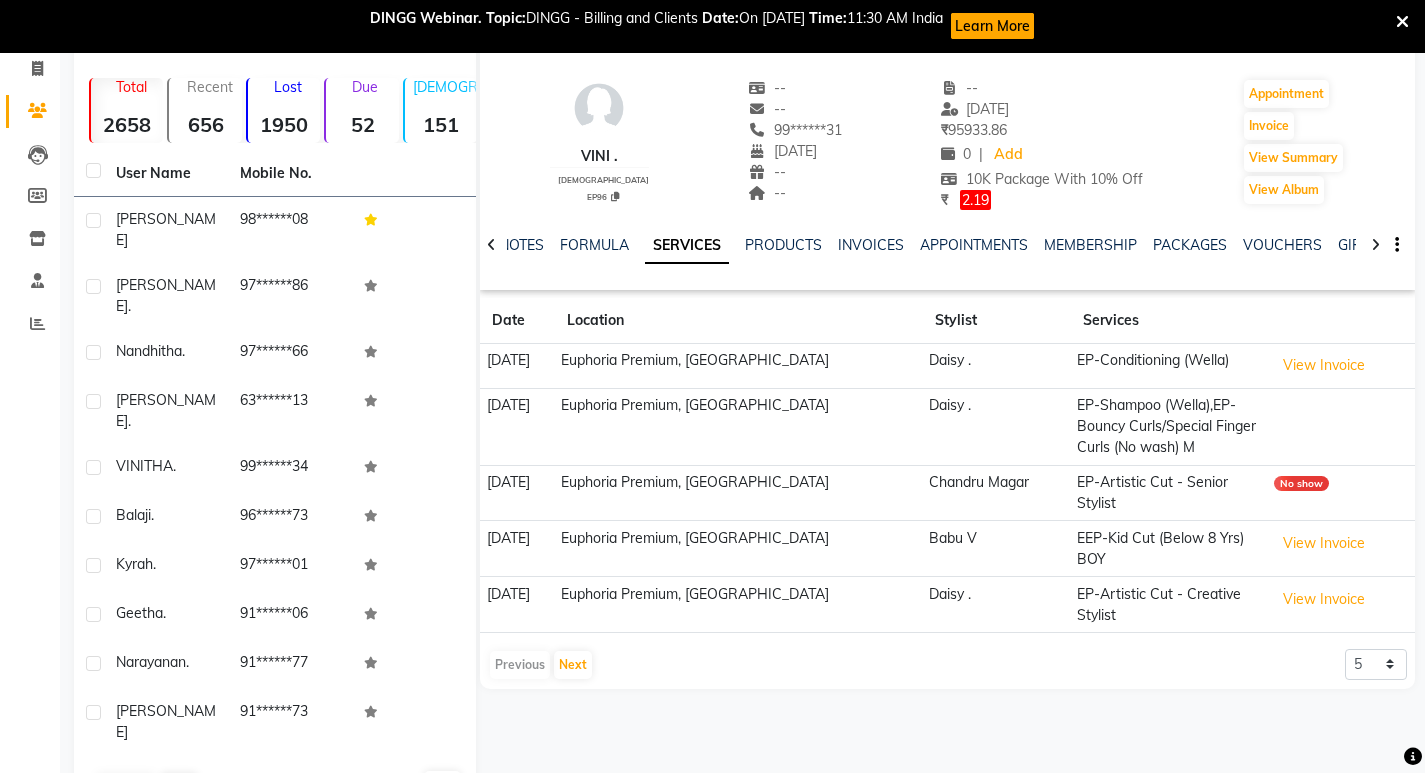scroll, scrollTop: 30, scrollLeft: 0, axis: vertical 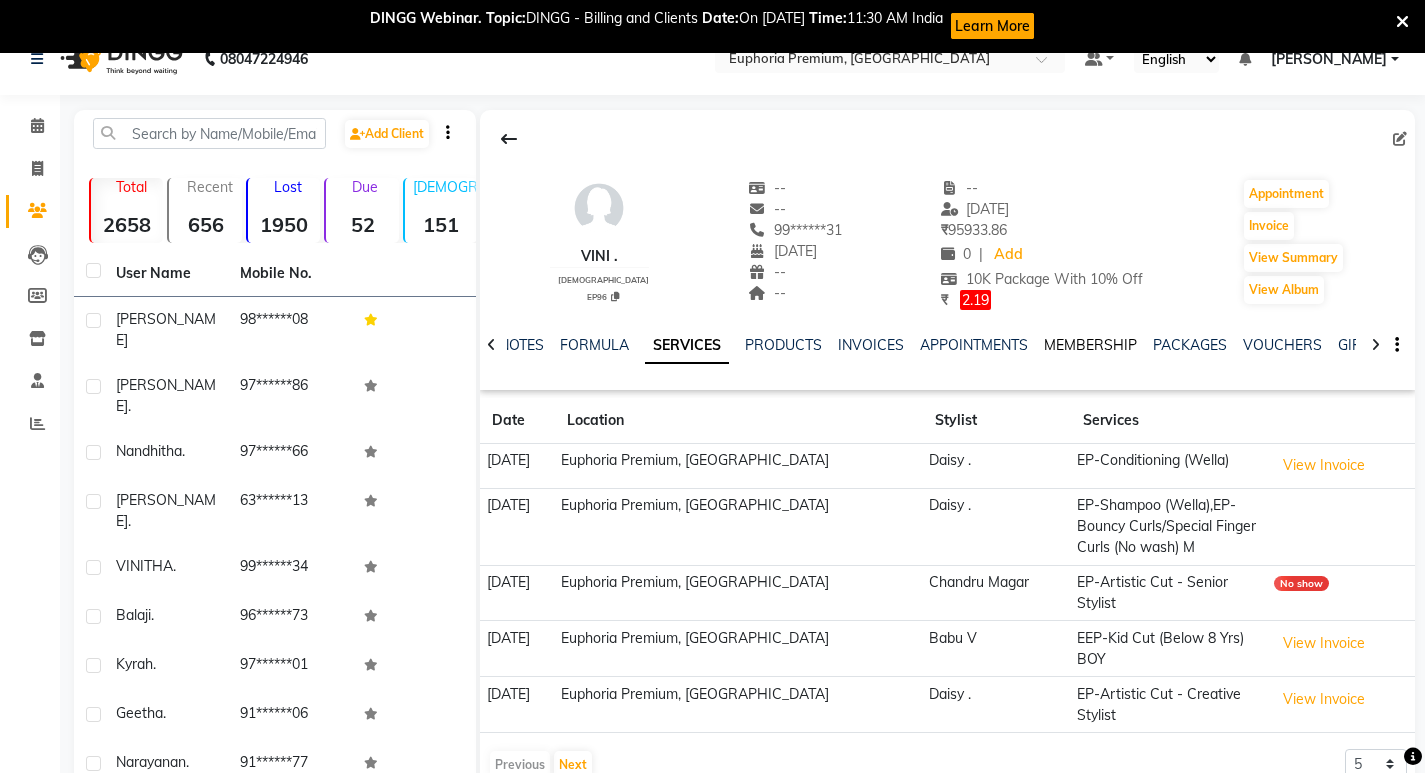 click on "MEMBERSHIP" 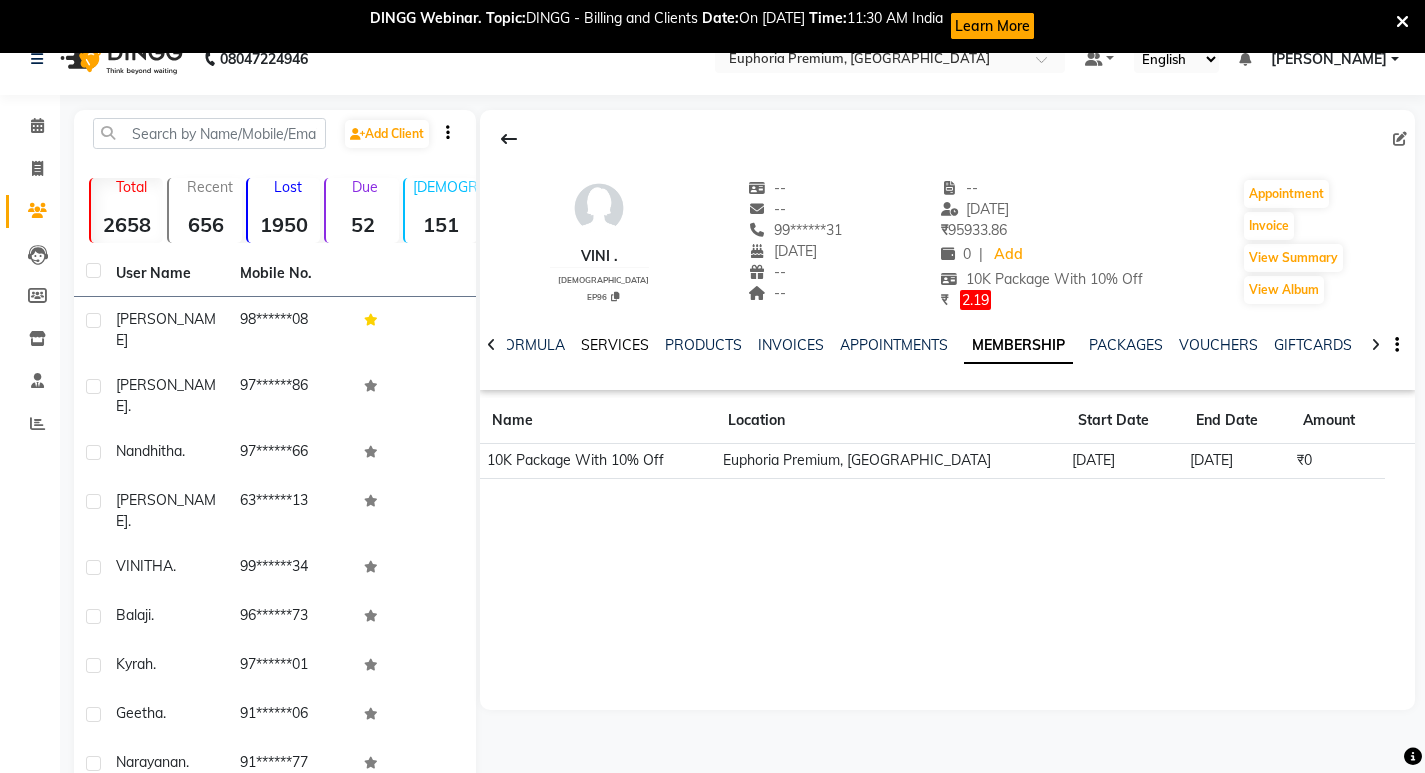 click on "SERVICES" 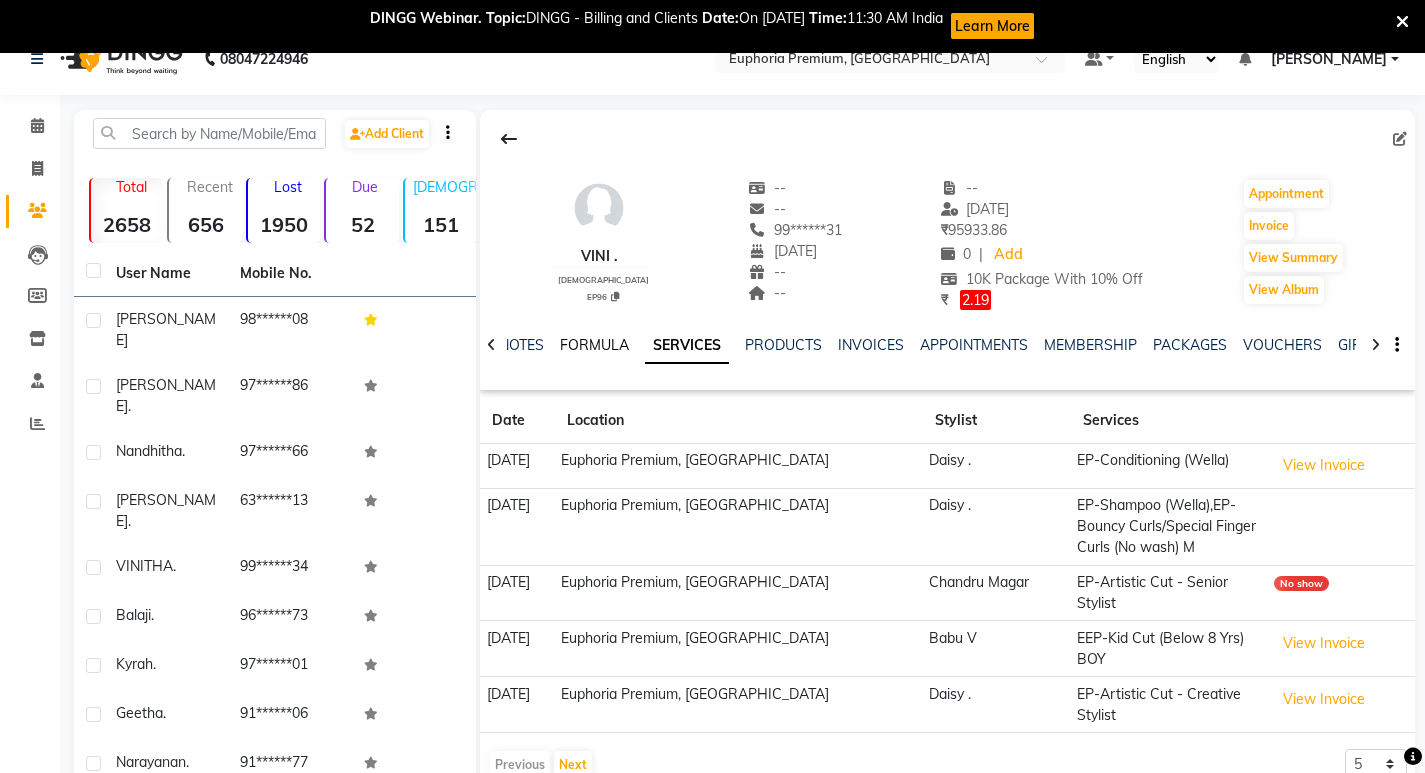 click on "FORMULA" 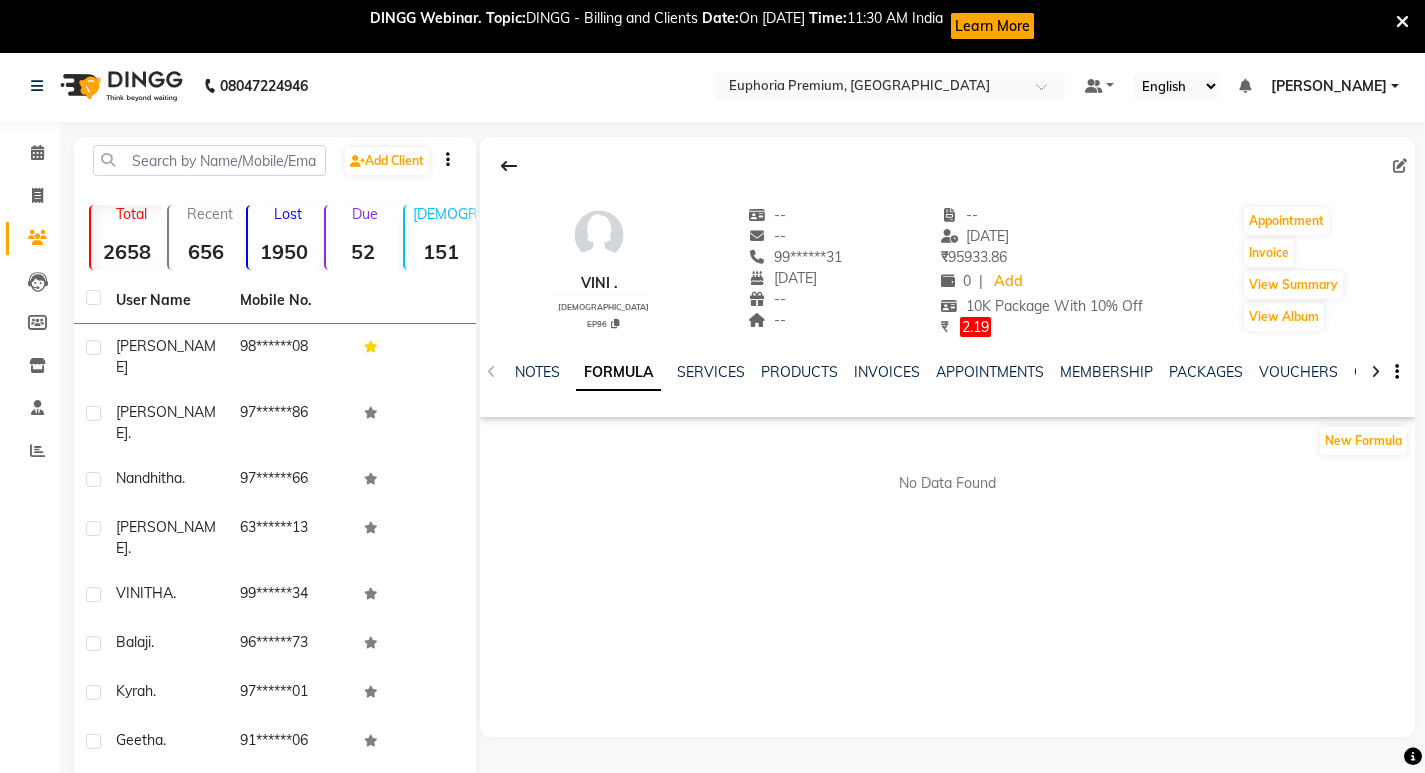 scroll, scrollTop: 0, scrollLeft: 0, axis: both 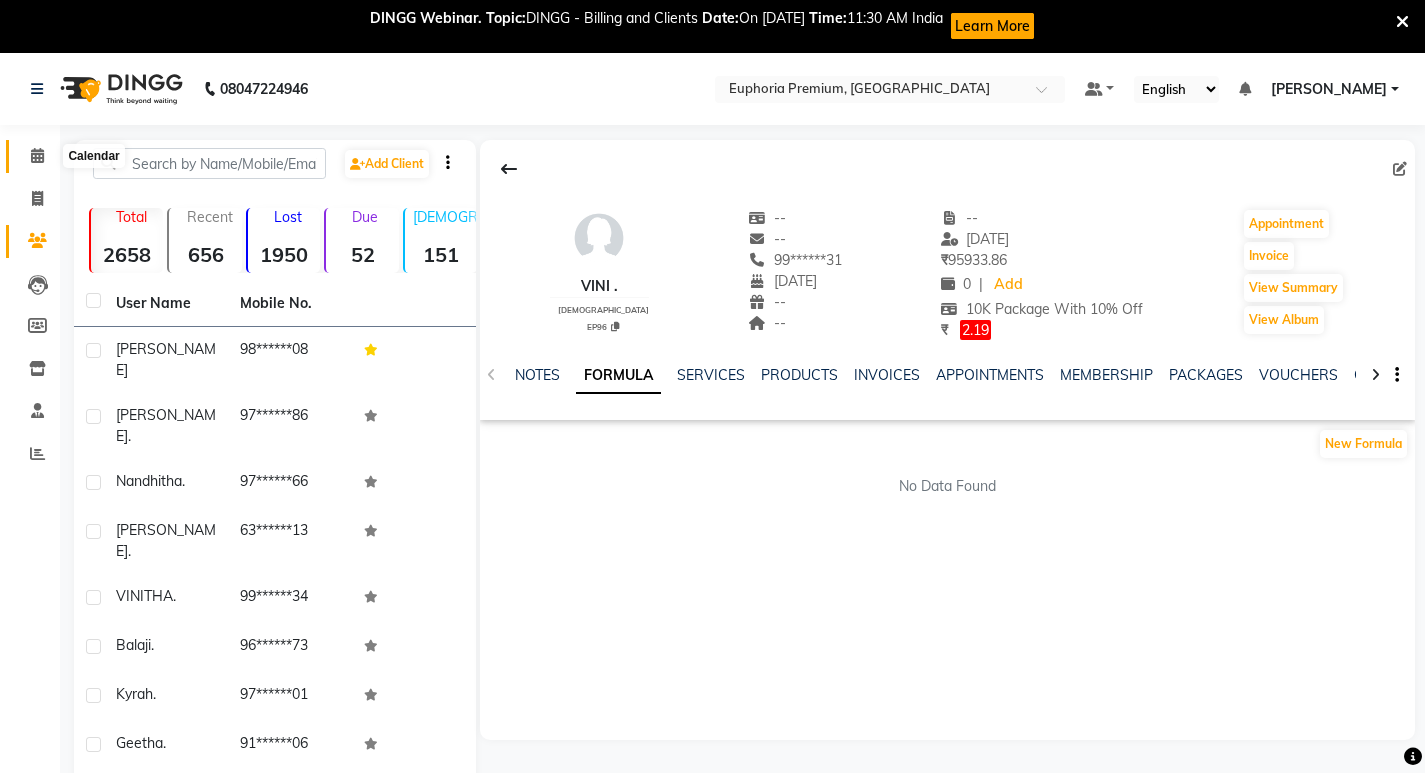 click 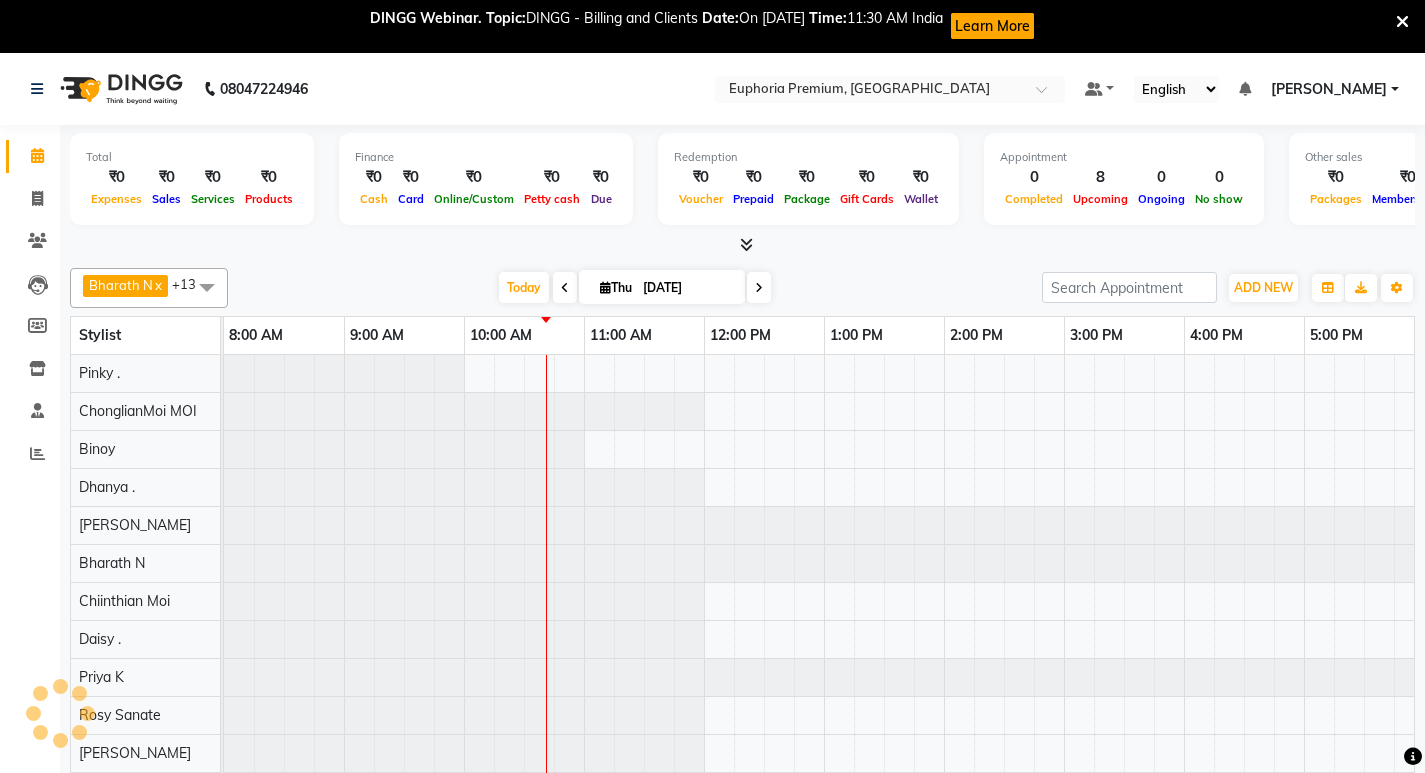 scroll, scrollTop: 0, scrollLeft: 0, axis: both 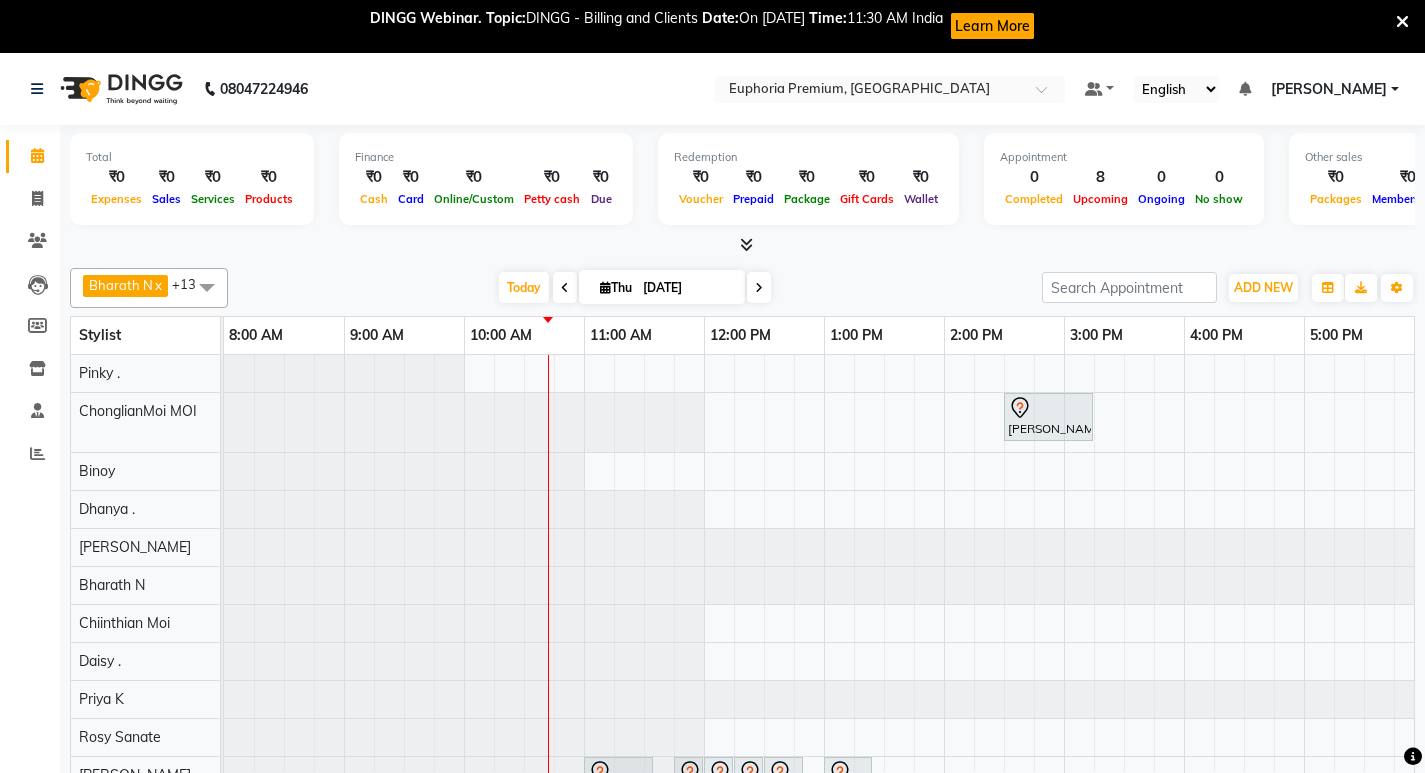 click at bounding box center [605, 287] 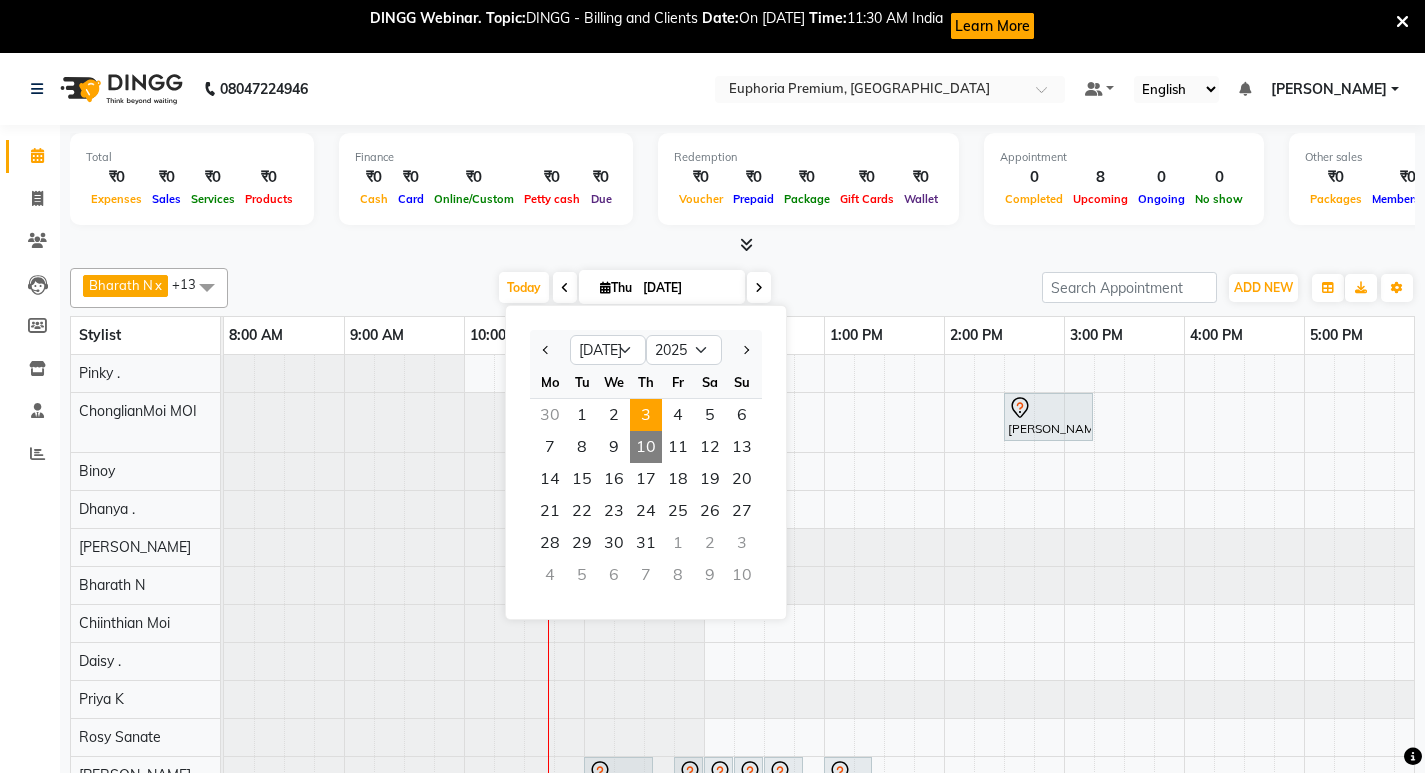 click on "3" at bounding box center (646, 415) 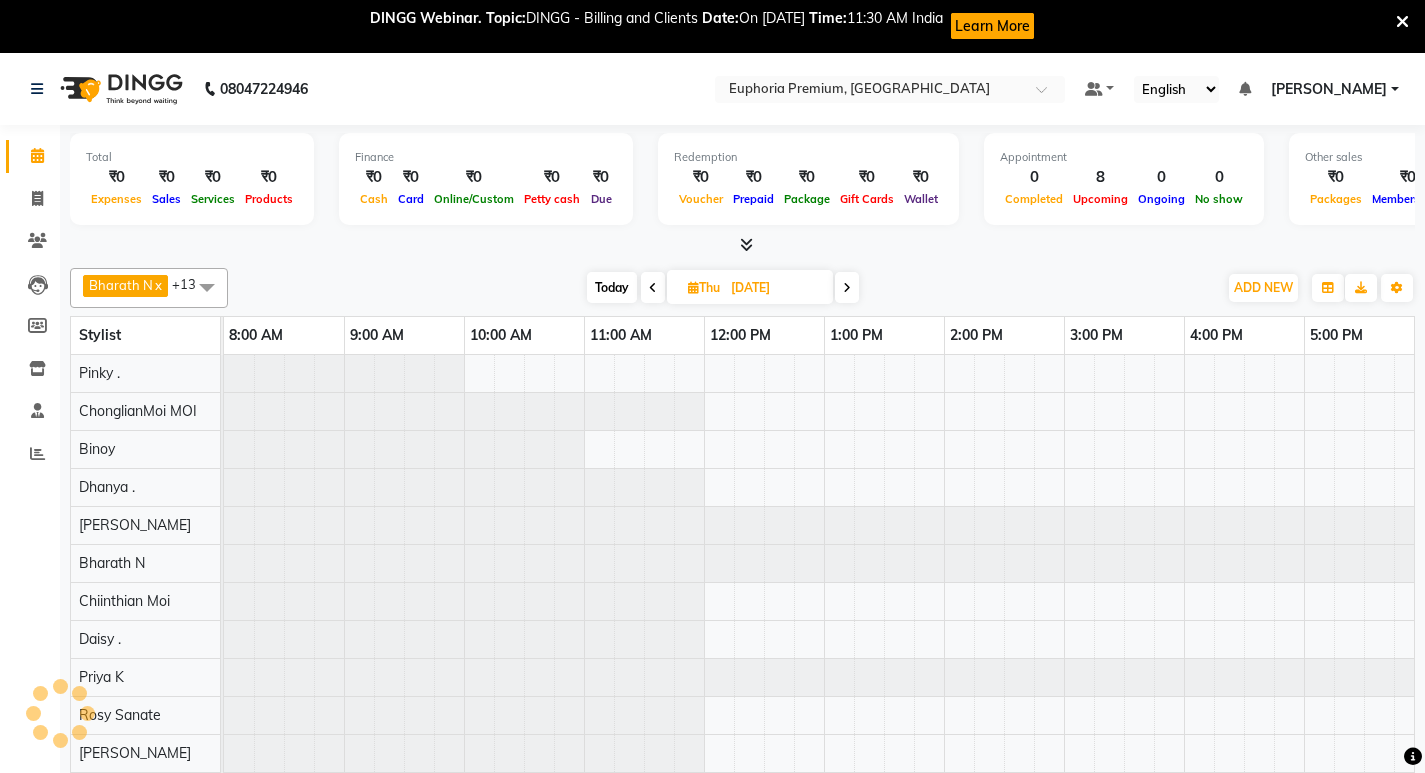 scroll, scrollTop: 0, scrollLeft: 241, axis: horizontal 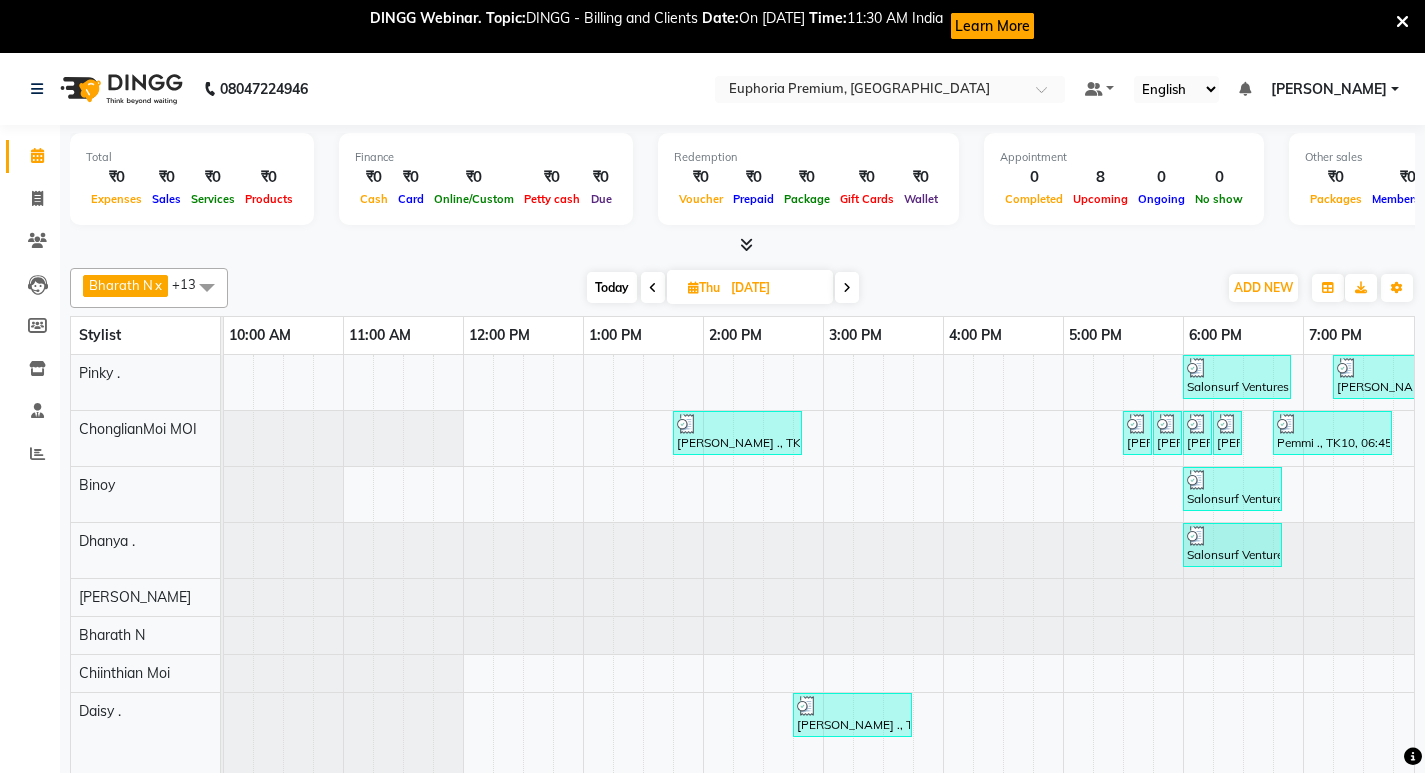 click on "Thu 03-07-2025" at bounding box center [750, 287] 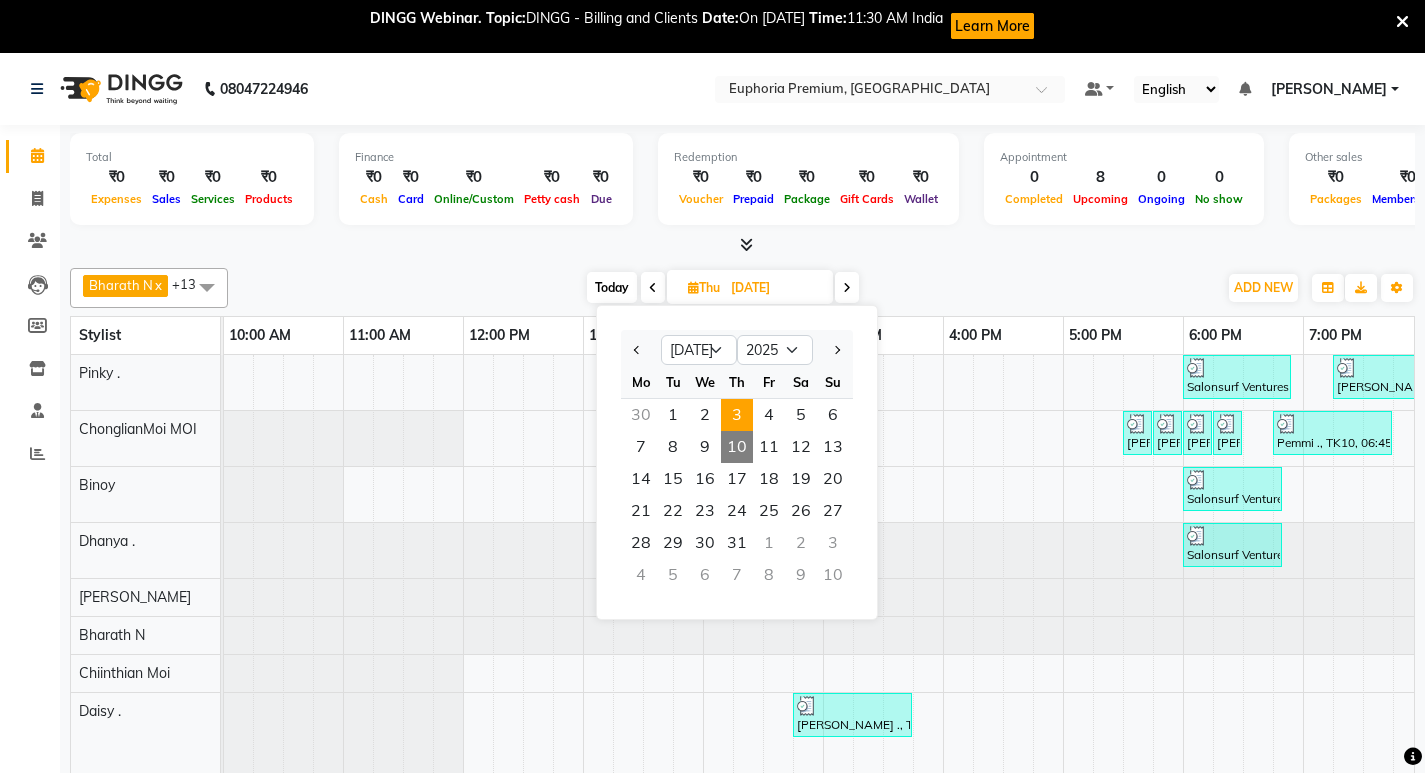 click on "10" at bounding box center [737, 447] 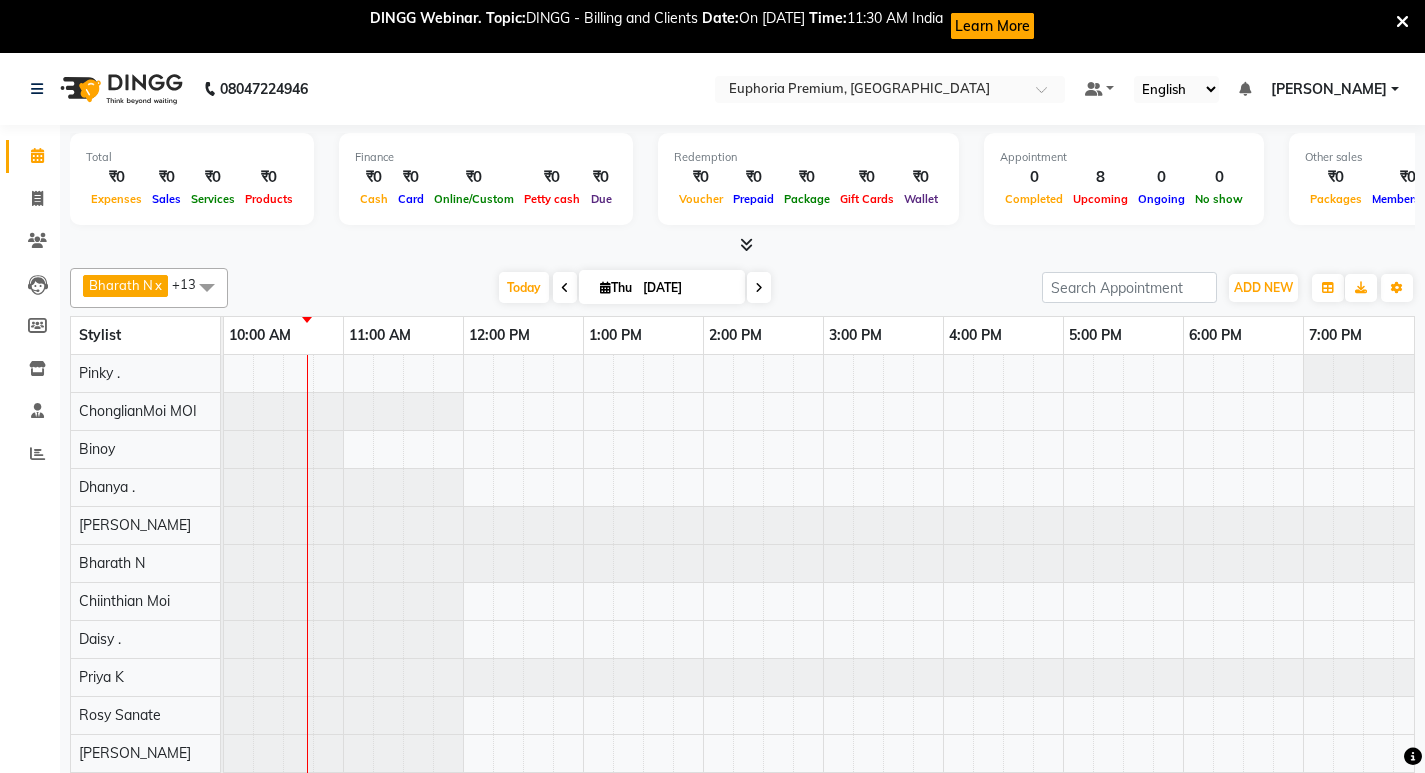 scroll, scrollTop: 0, scrollLeft: 241, axis: horizontal 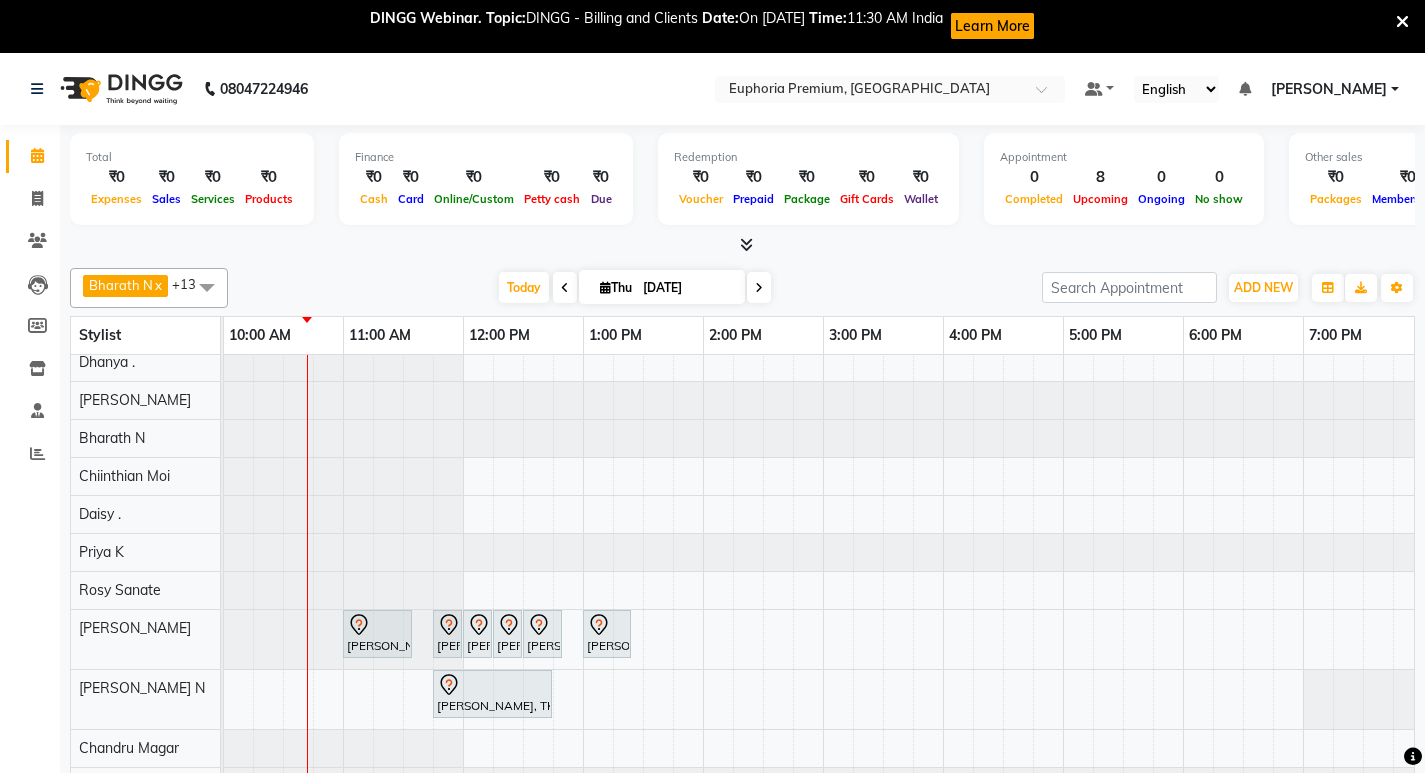 click at bounding box center [605, 287] 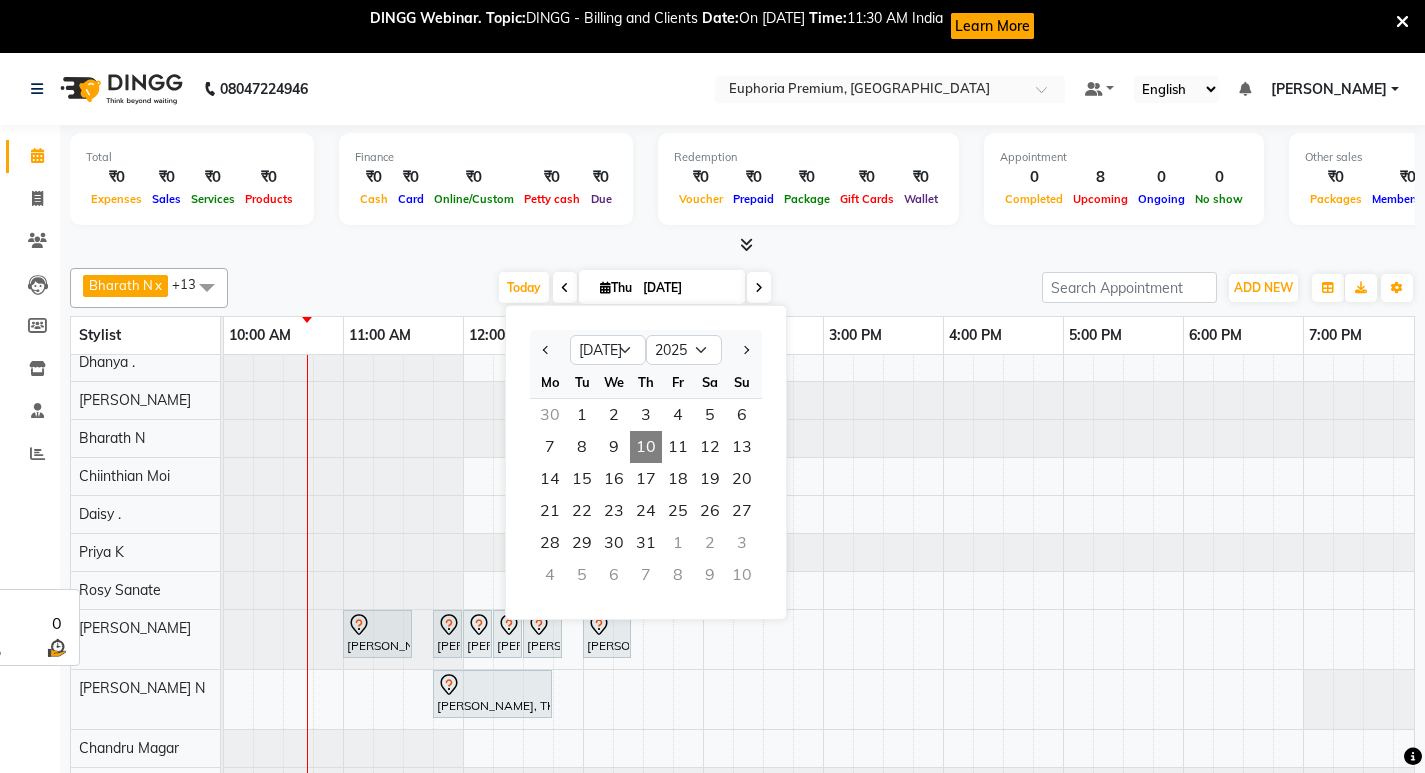 click on "Priya  K" at bounding box center (145, 552) 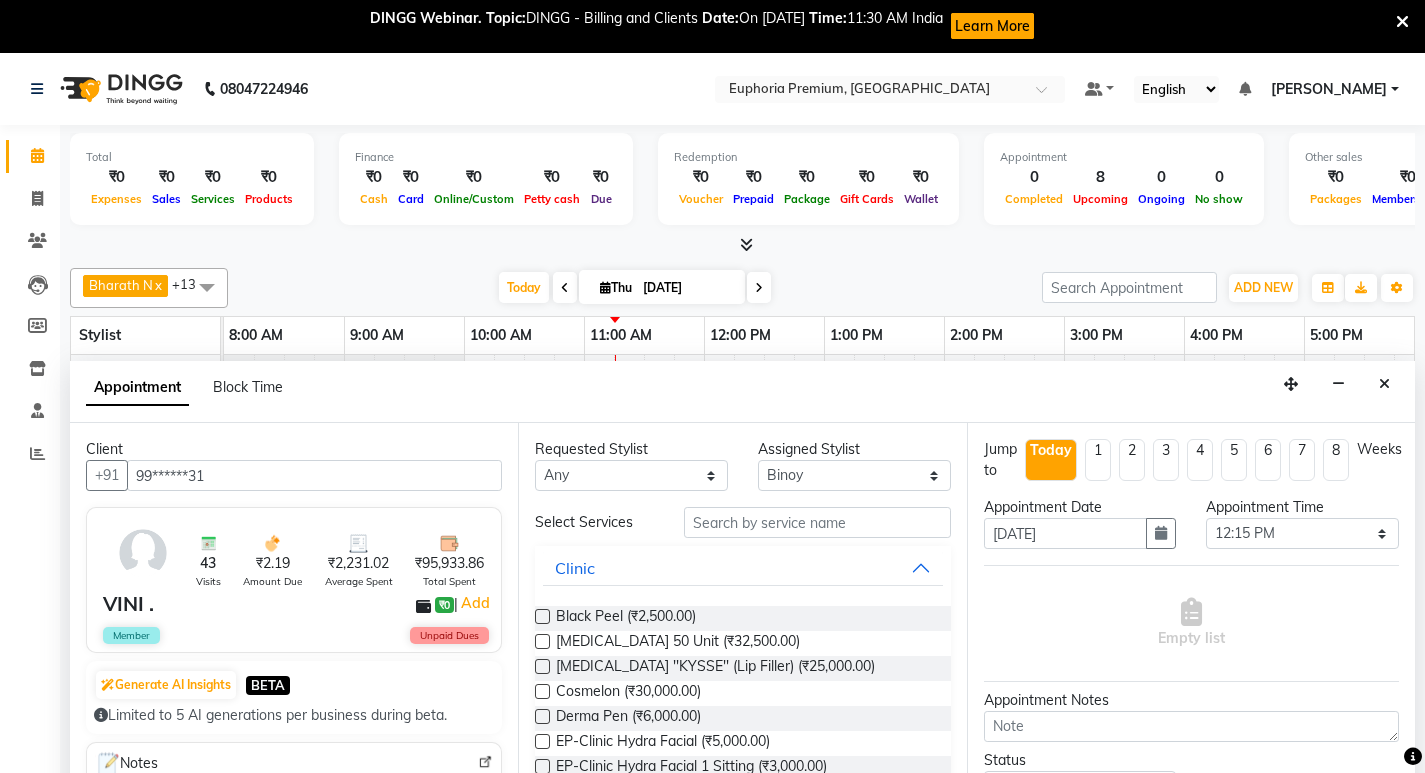 select on "71603" 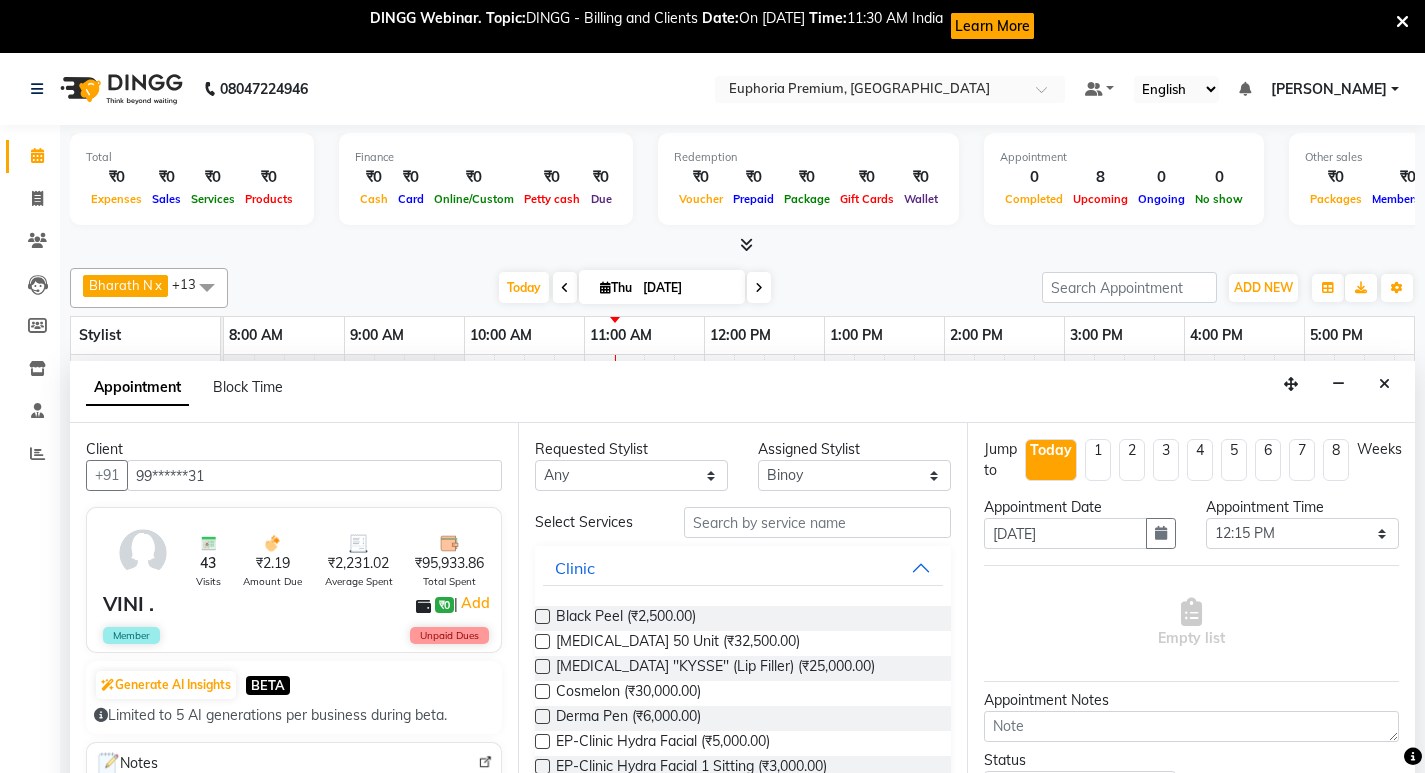 scroll, scrollTop: 53, scrollLeft: 0, axis: vertical 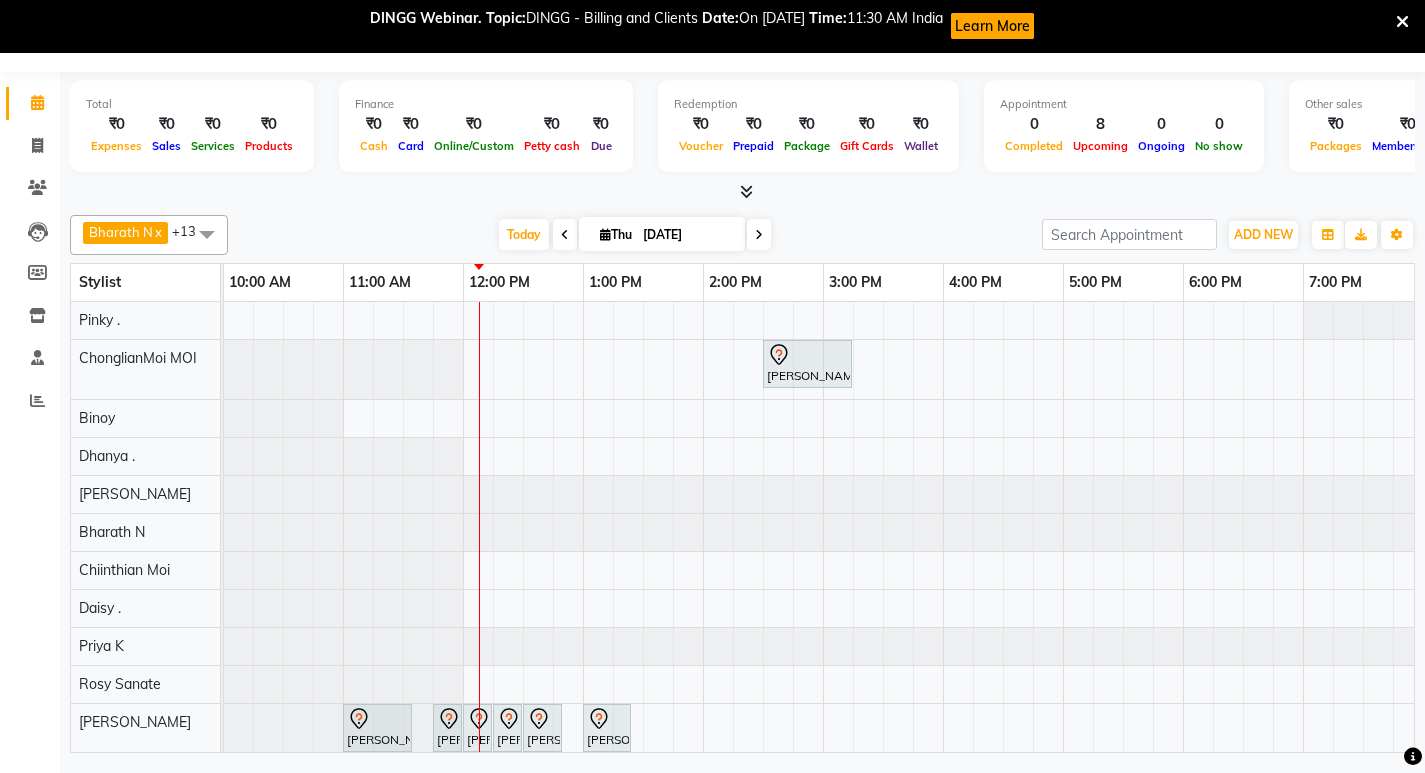 click at bounding box center (1402, 22) 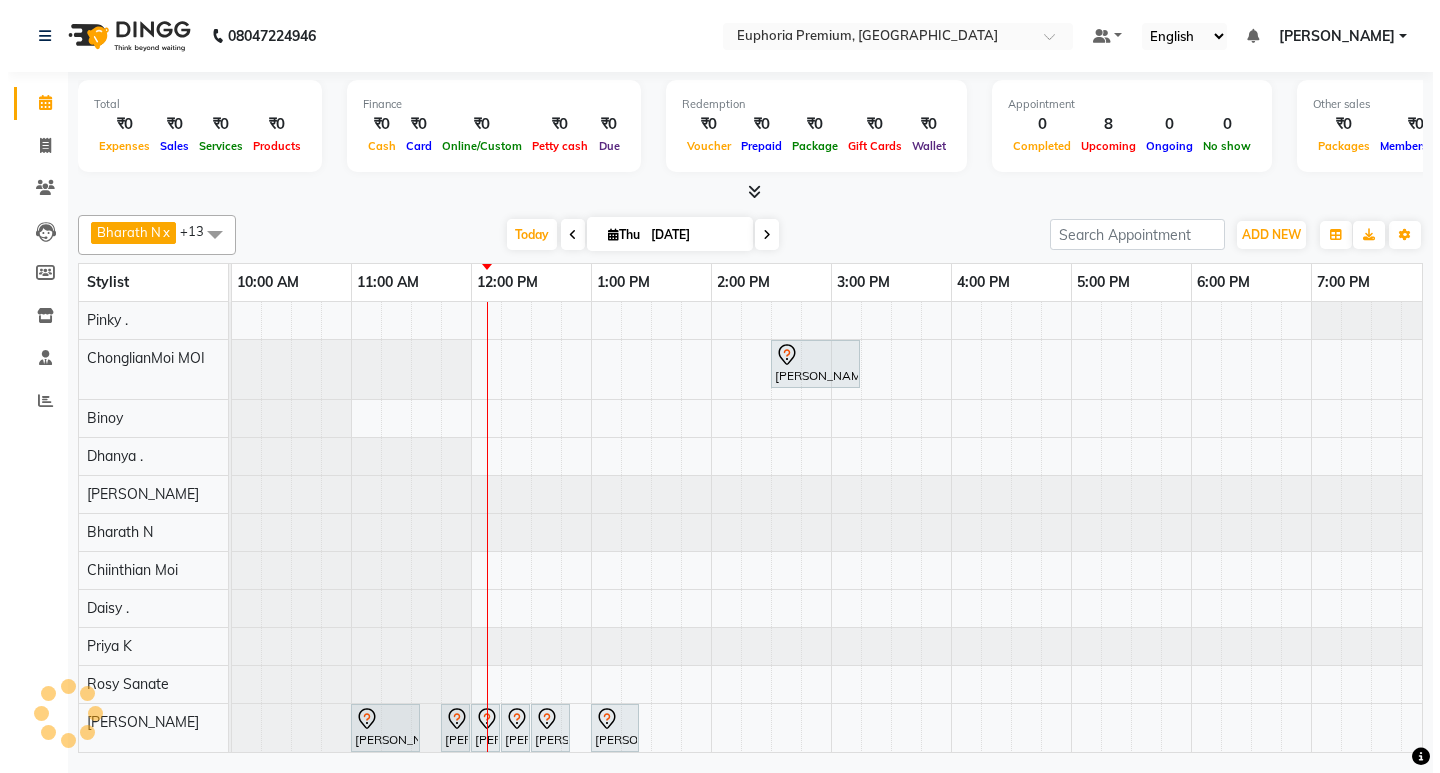scroll, scrollTop: 0, scrollLeft: 0, axis: both 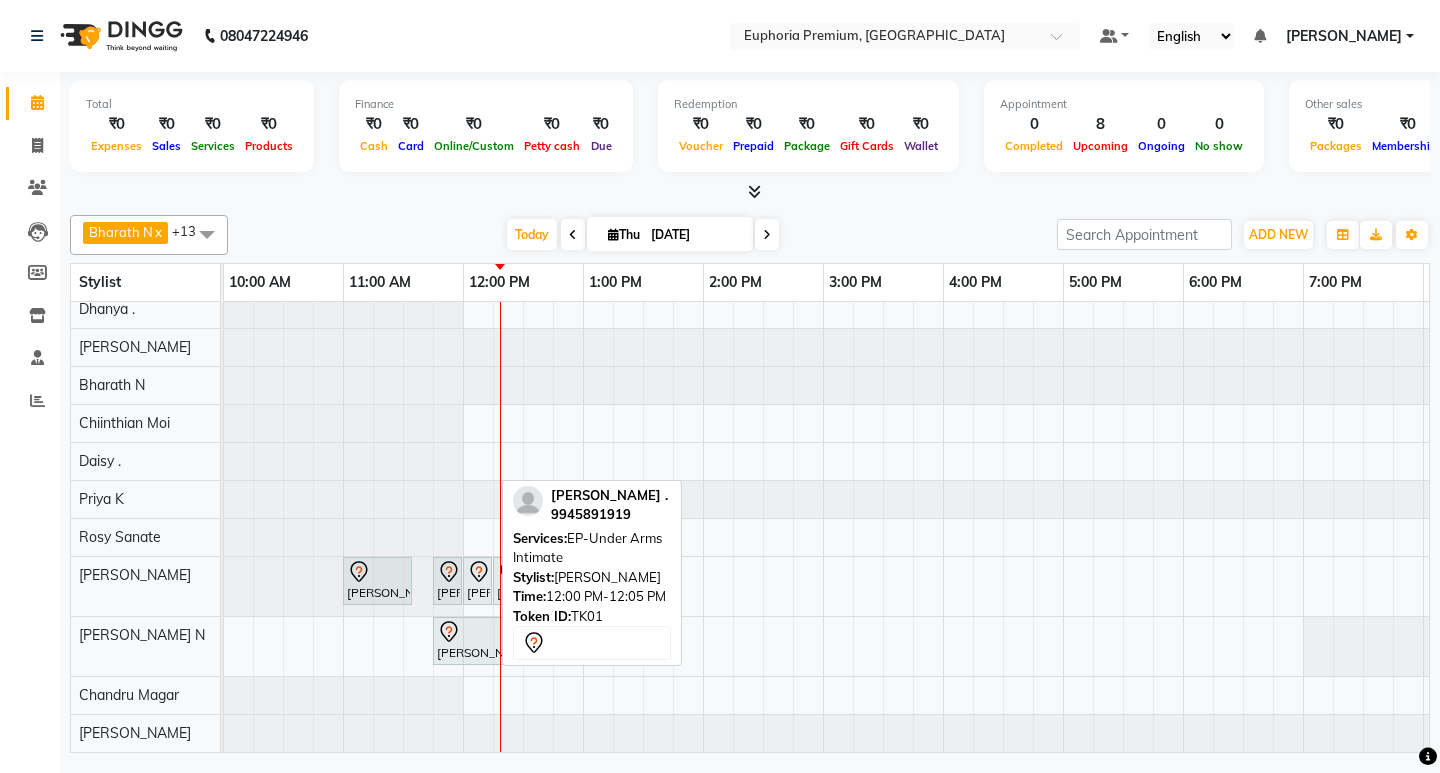click on "[PERSON_NAME] ., TK01, 12:00 PM-12:05 PM, EP-Under Arms Intimate" at bounding box center [477, 581] 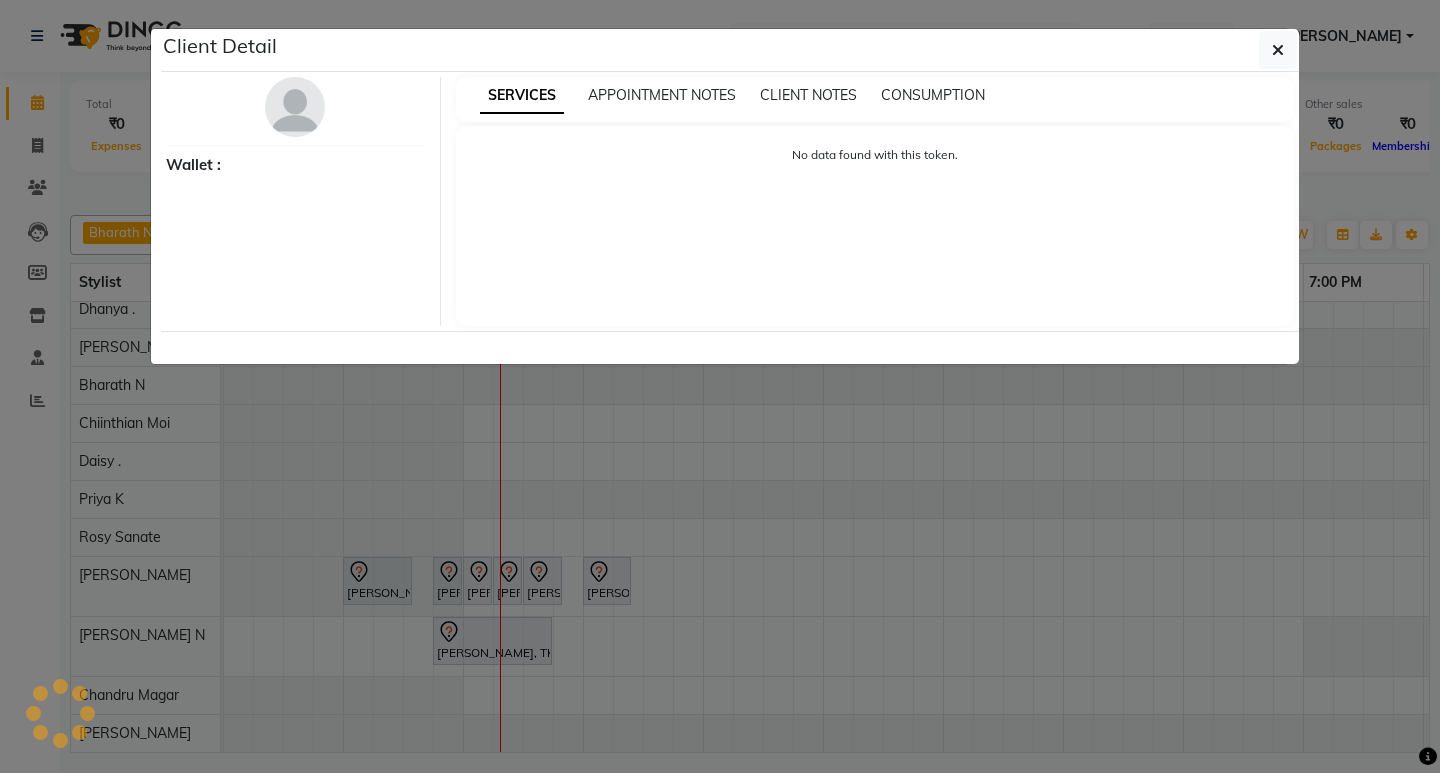select on "8" 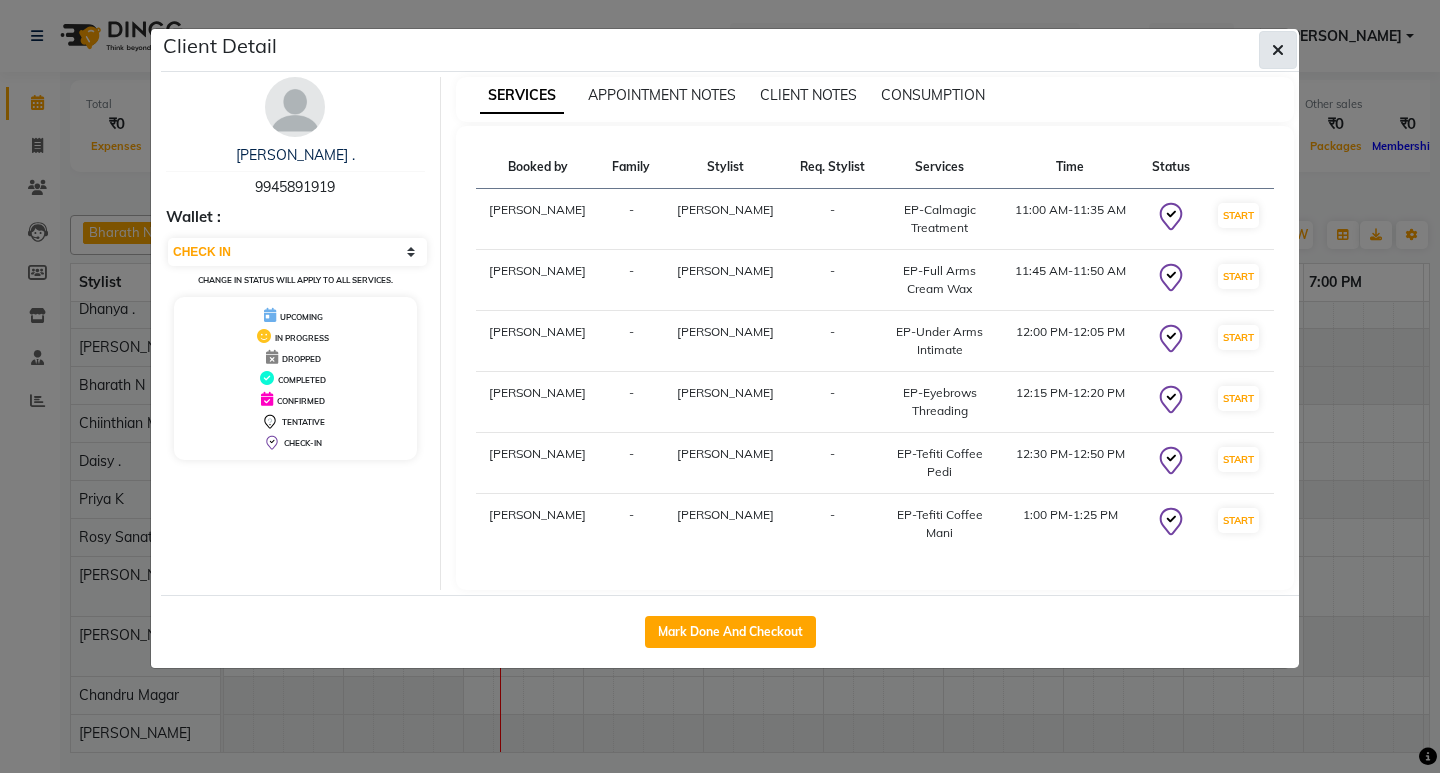 click 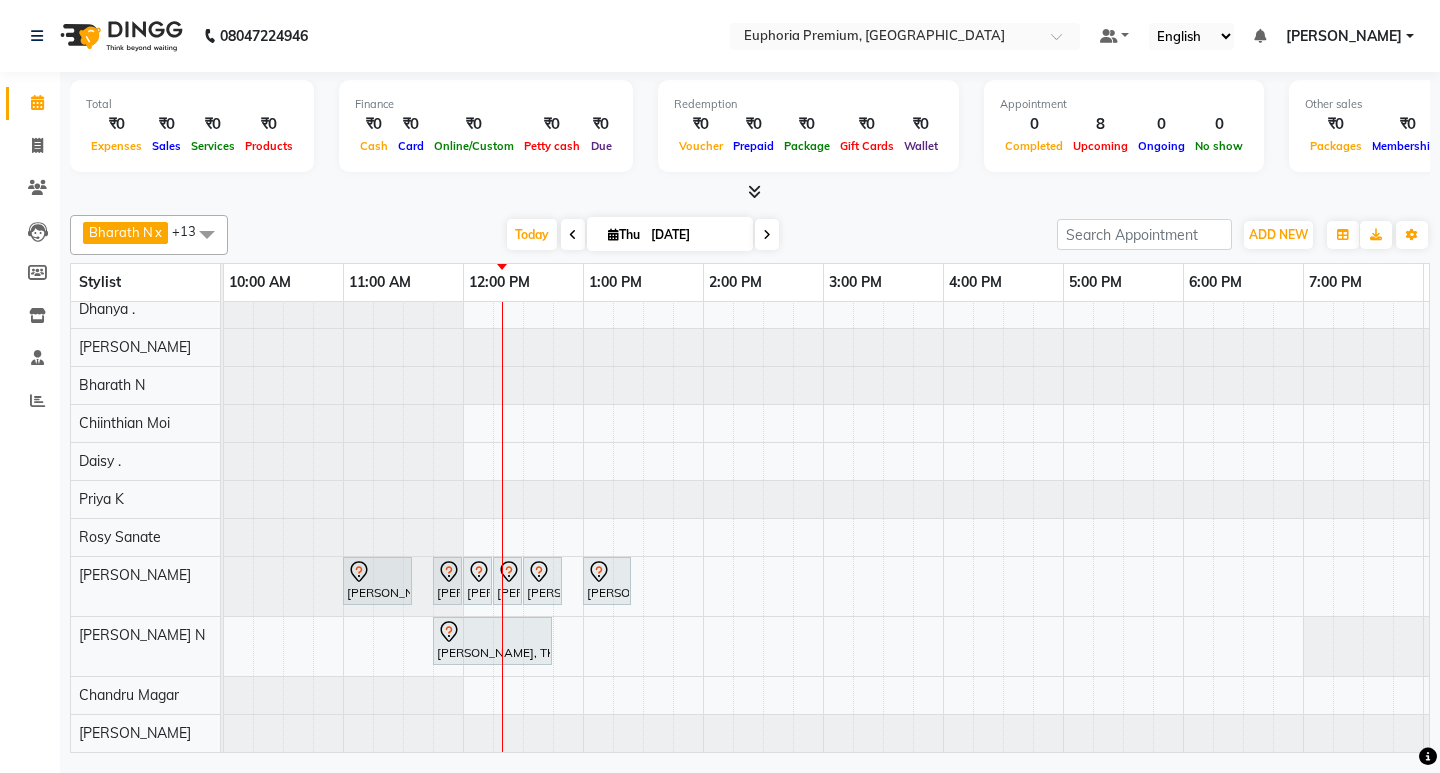 scroll, scrollTop: 162, scrollLeft: 347, axis: both 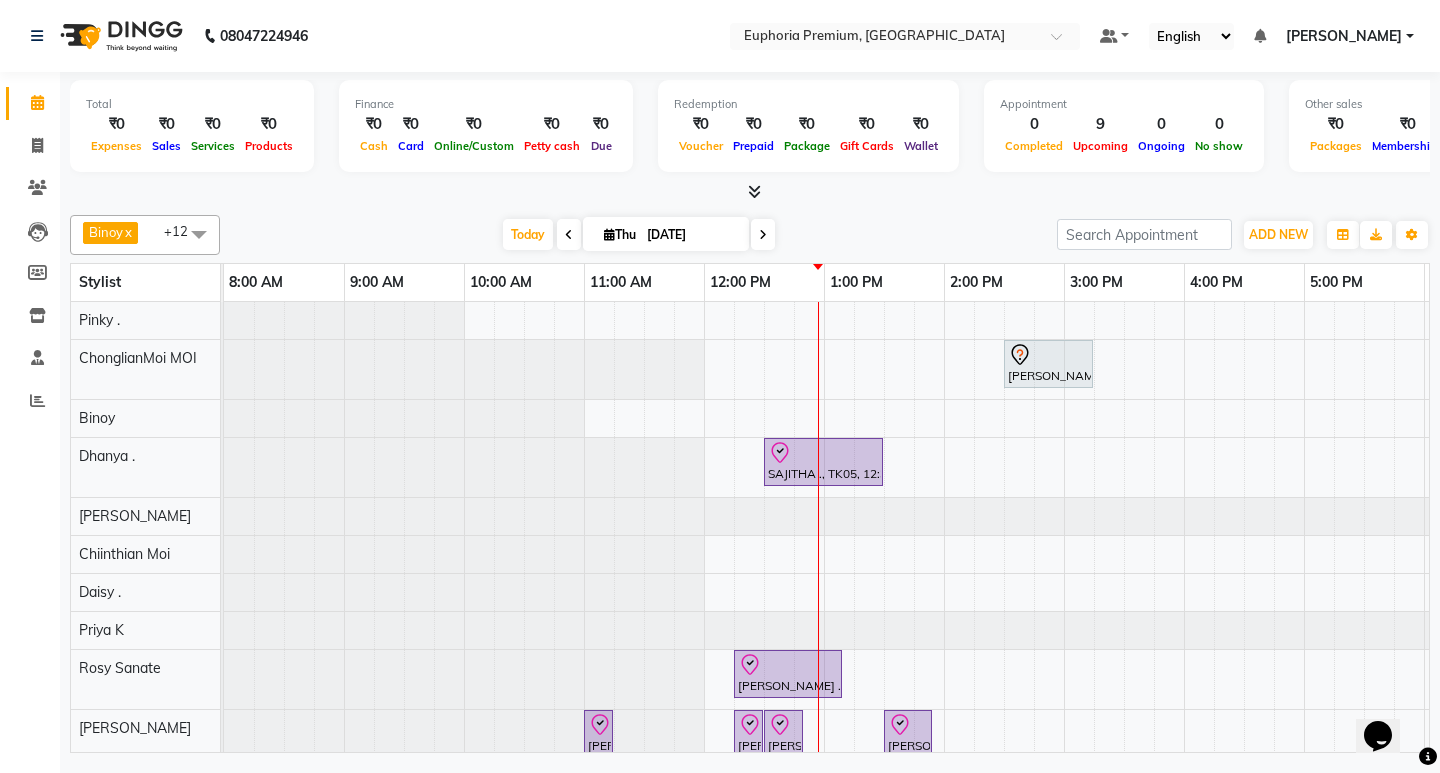 click at bounding box center [763, 234] 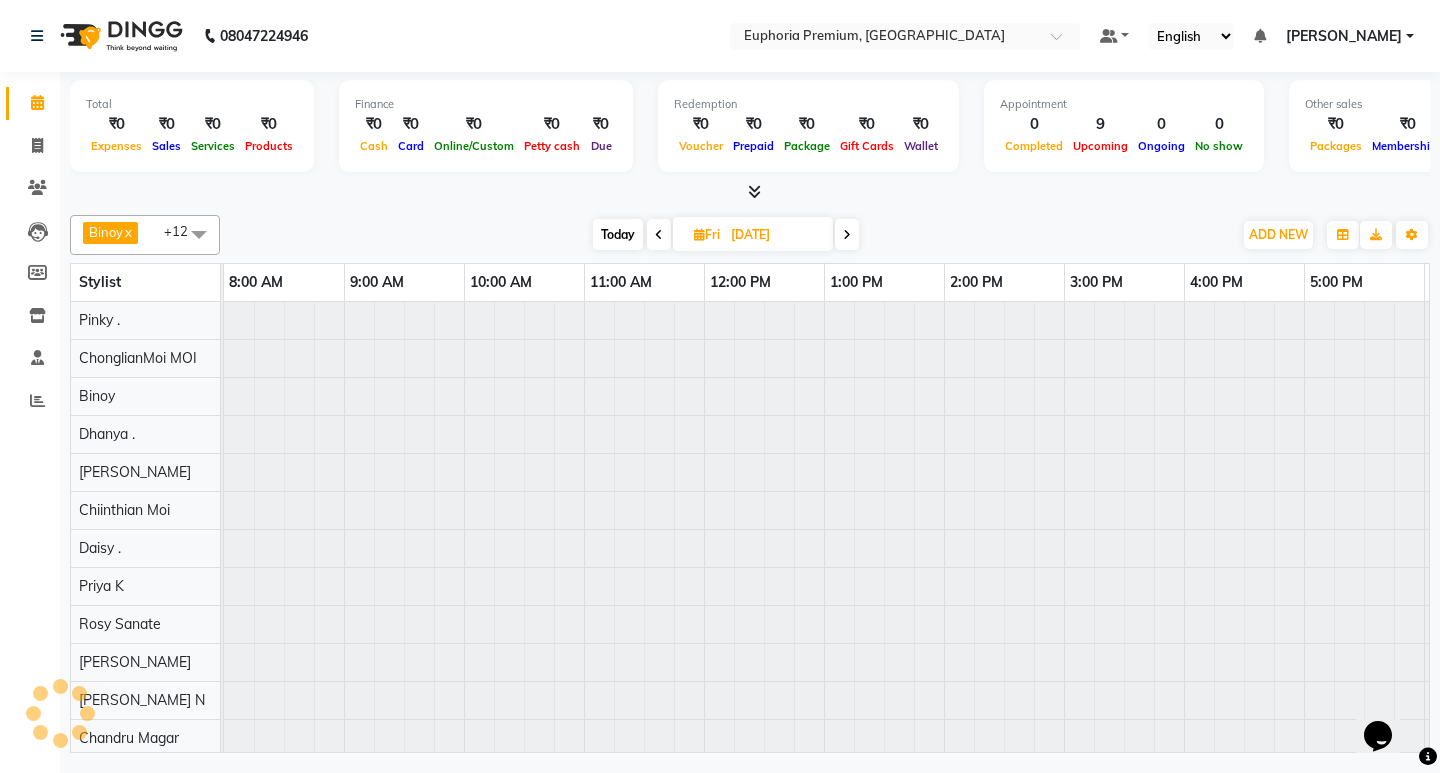 scroll, scrollTop: 0, scrollLeft: 475, axis: horizontal 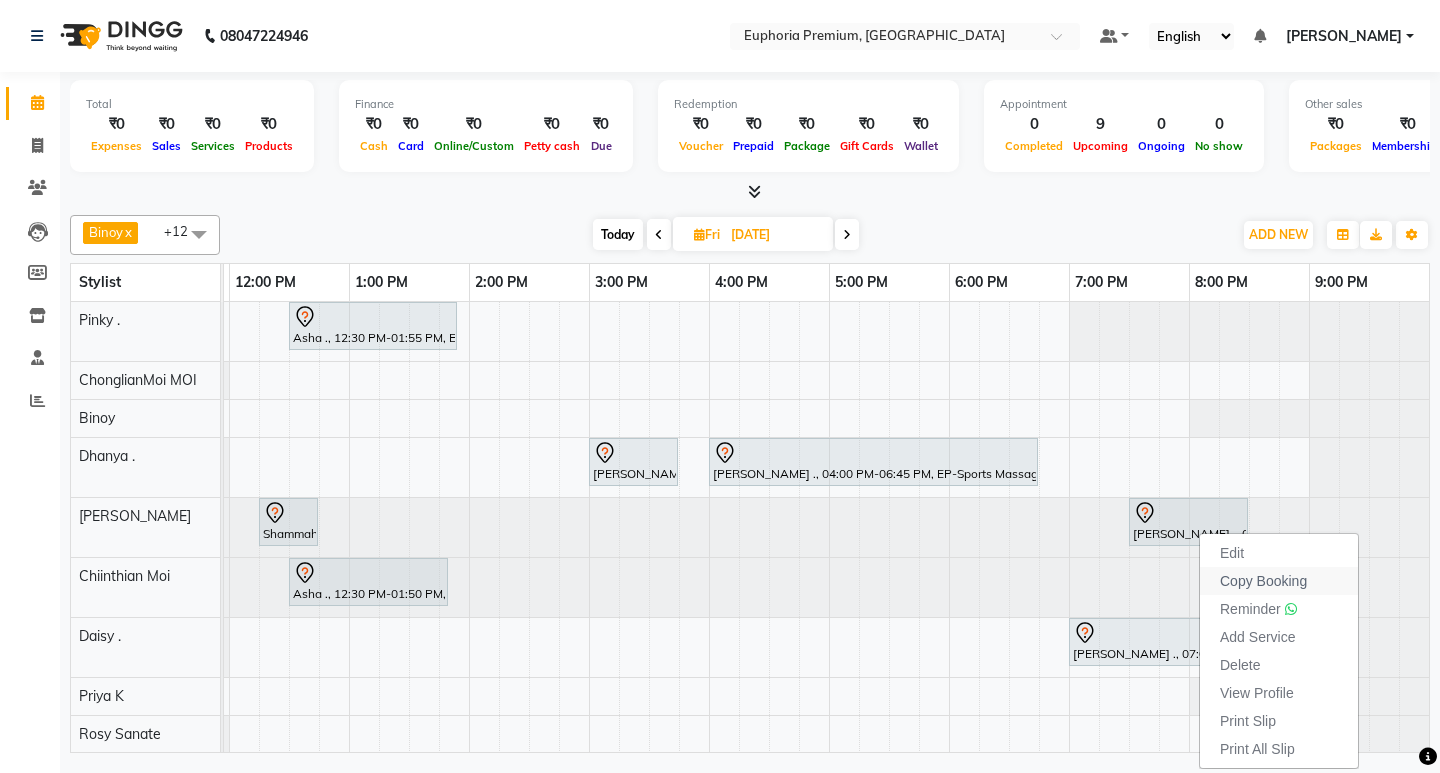 click on "Copy Booking" at bounding box center (1263, 581) 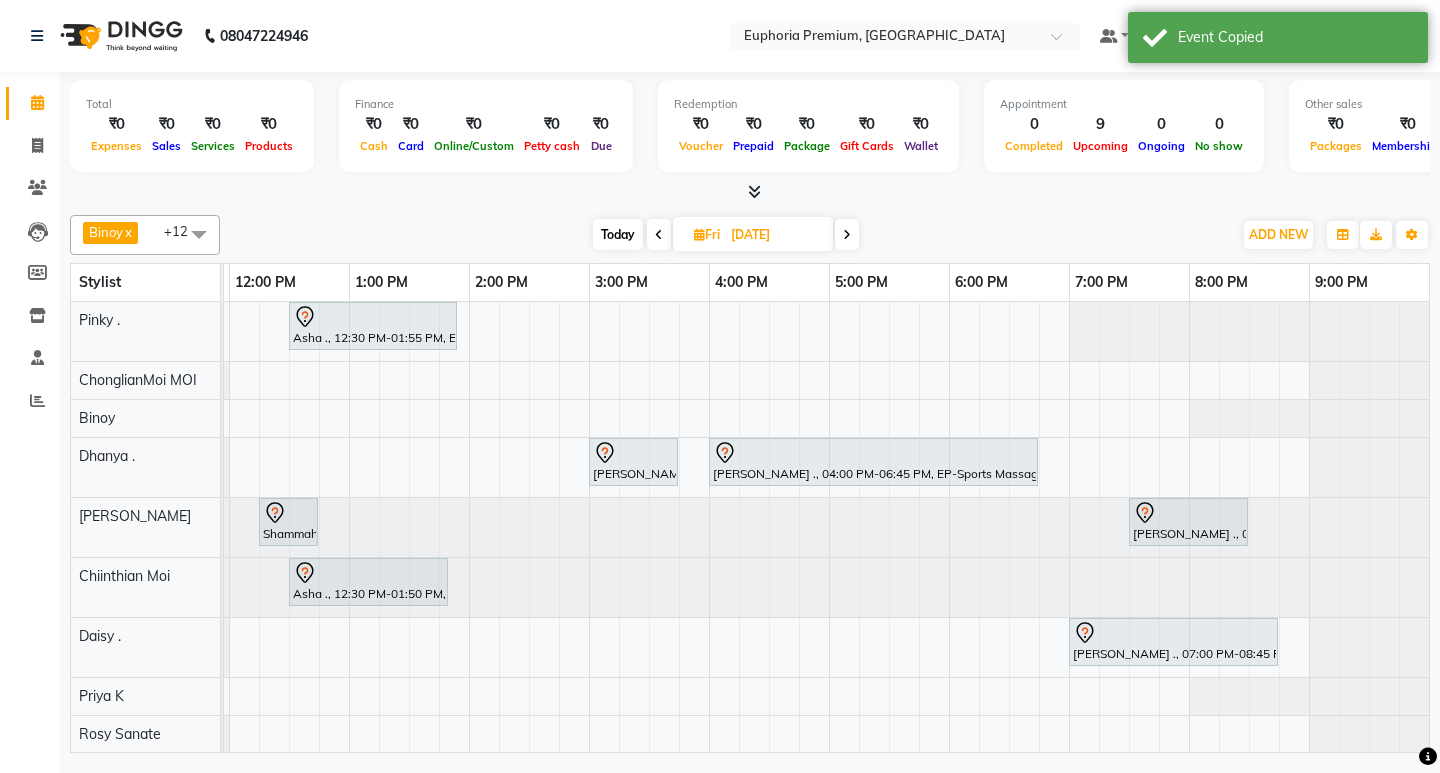 click at bounding box center (699, 234) 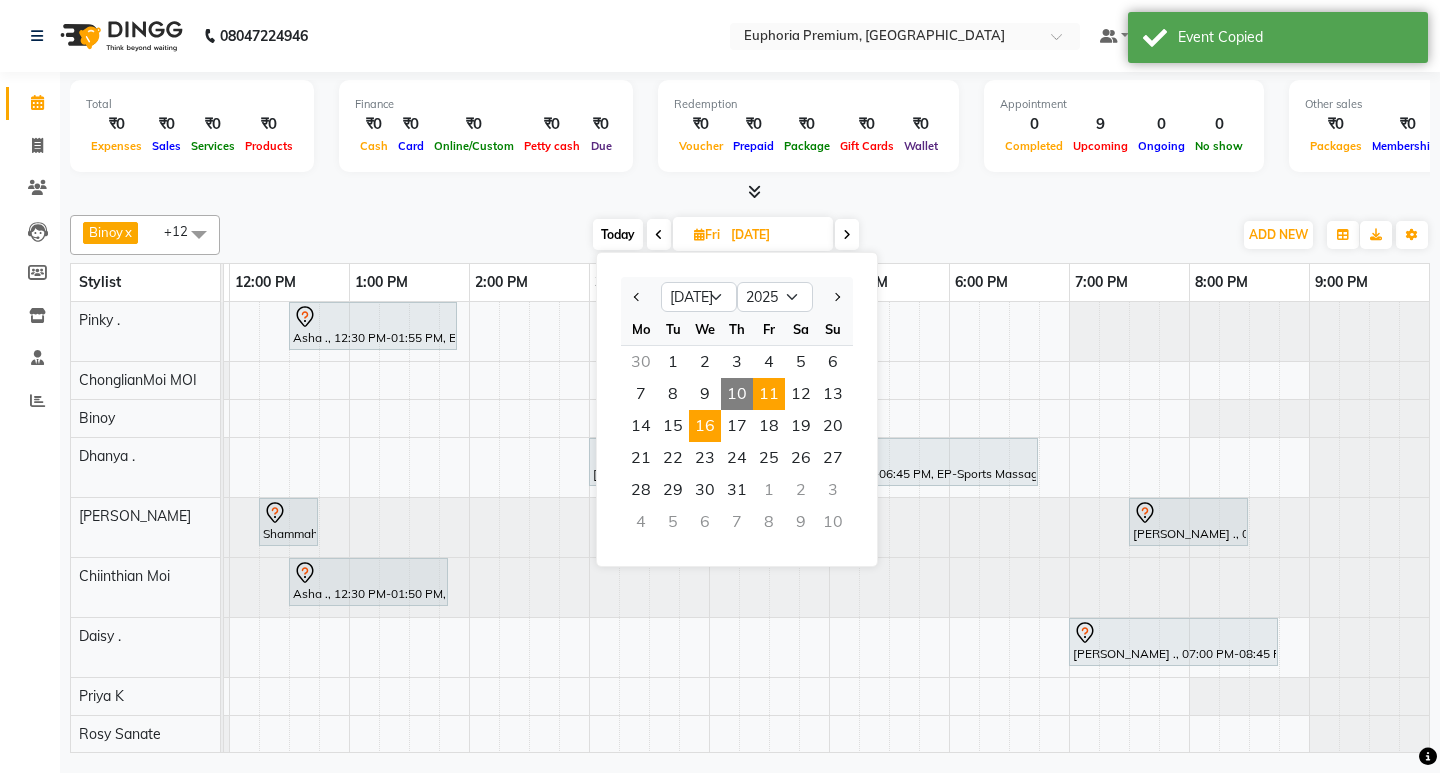 click on "16" at bounding box center [705, 426] 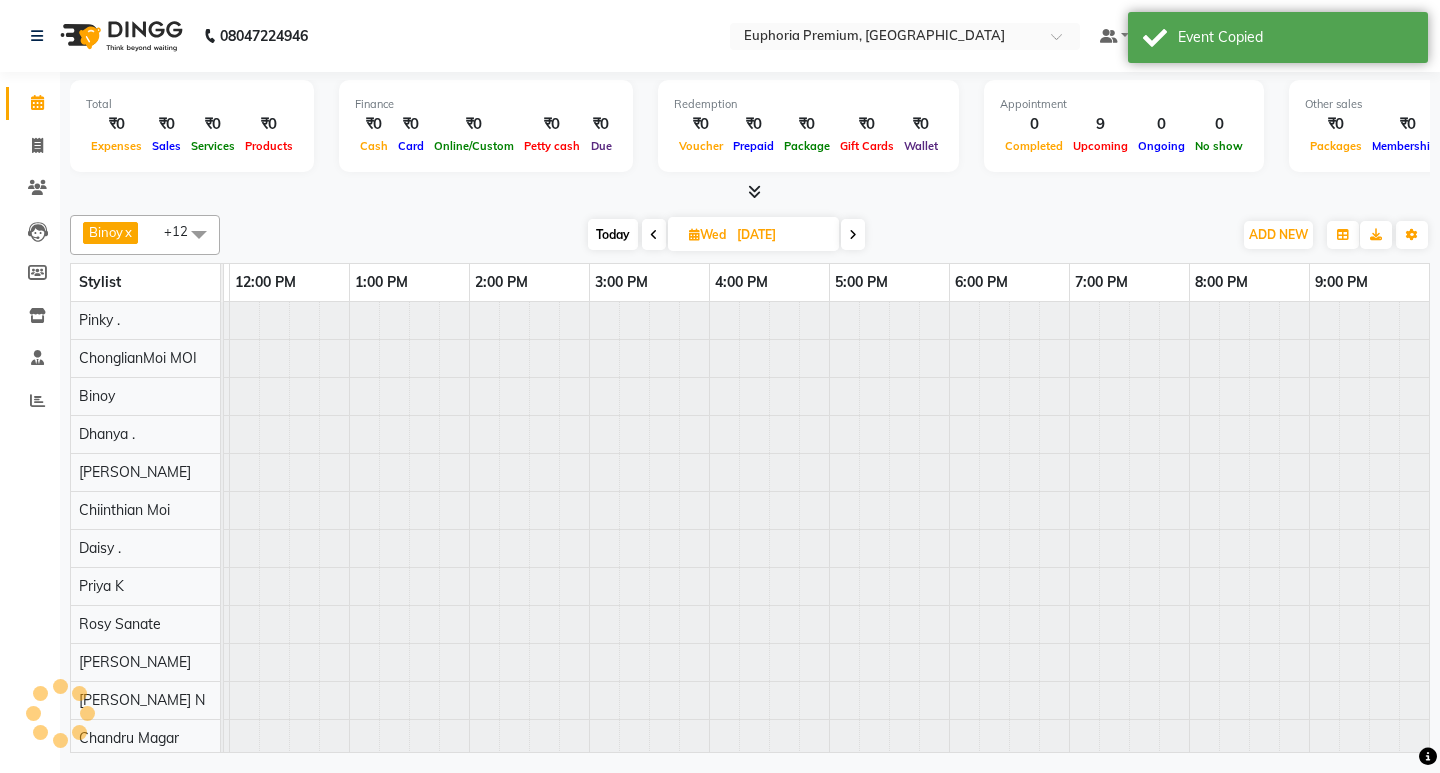 scroll, scrollTop: 0, scrollLeft: 0, axis: both 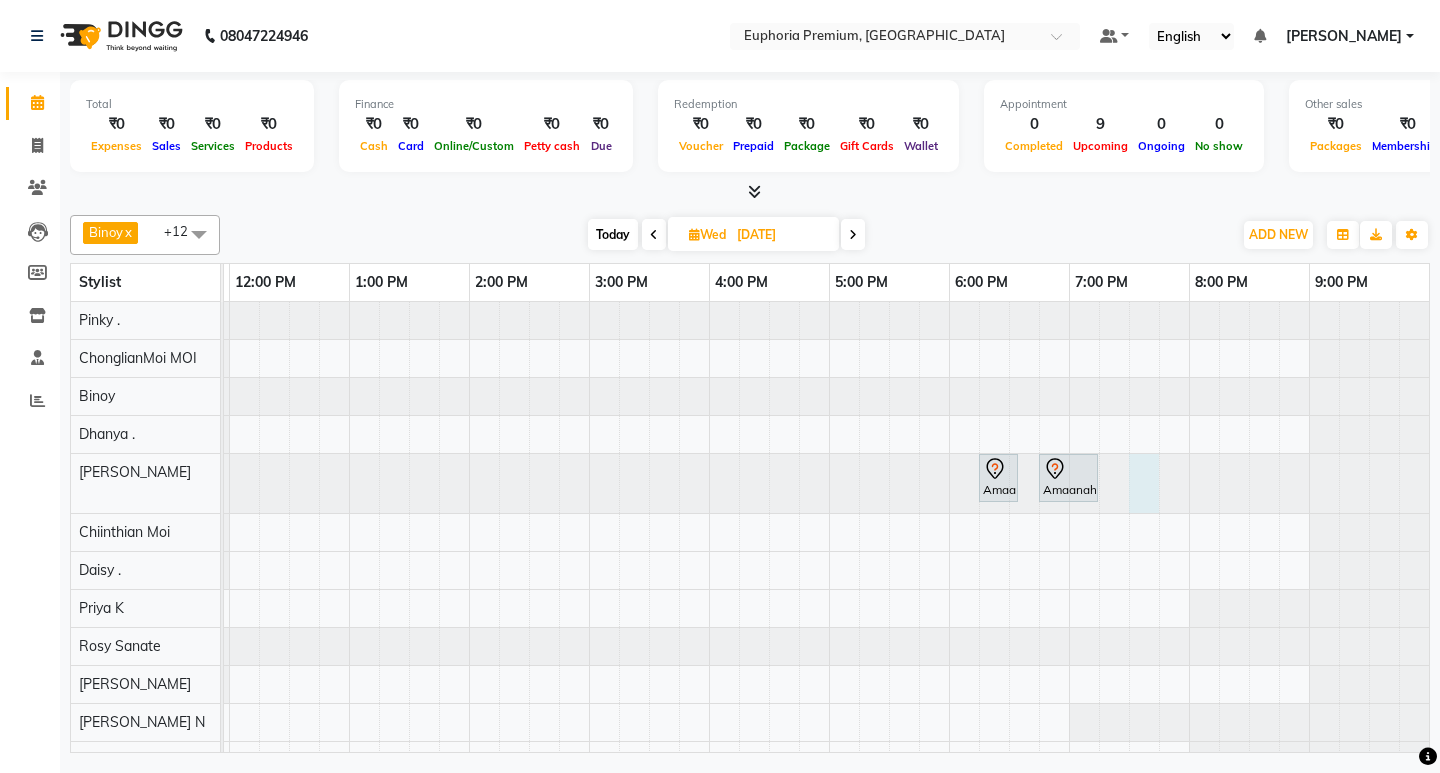 click at bounding box center [-251, 483] 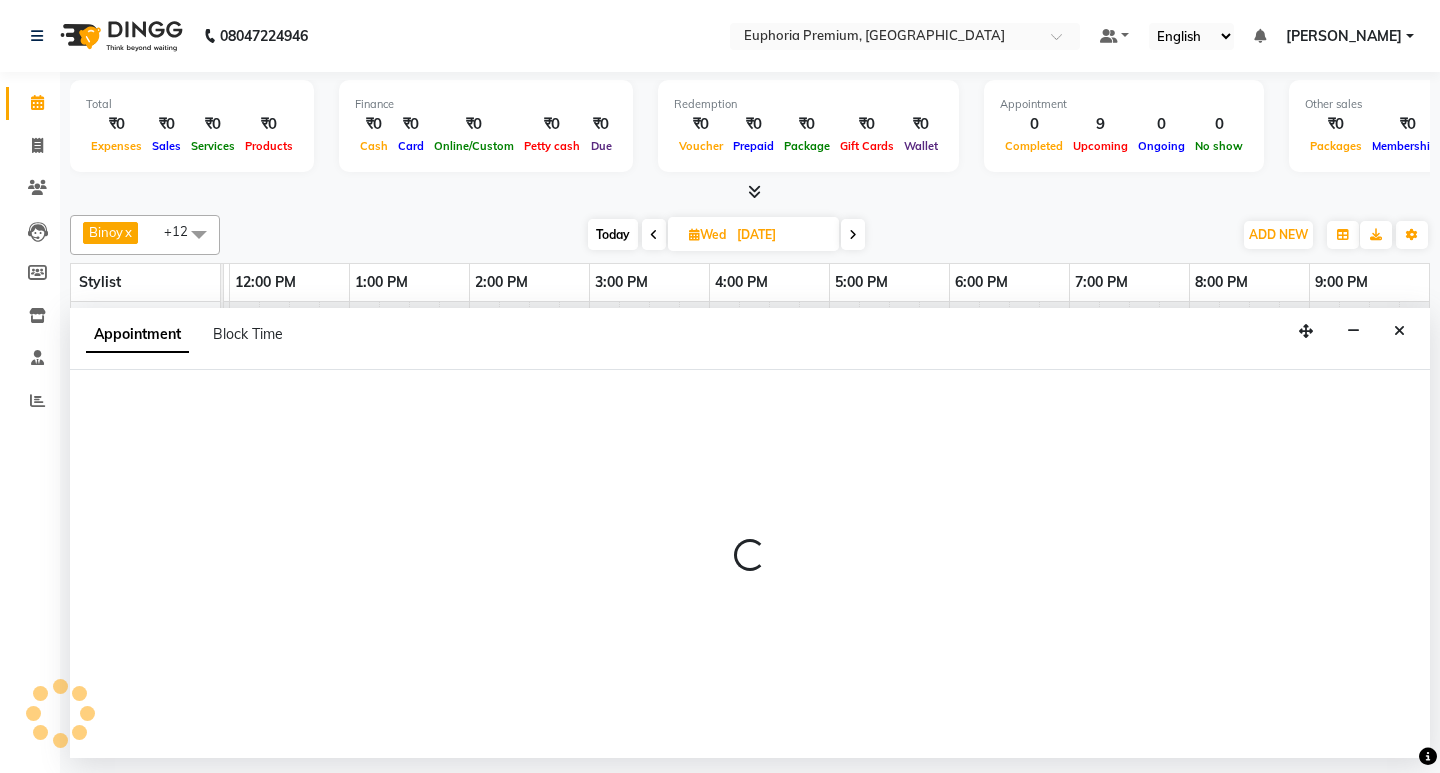 select on "71609" 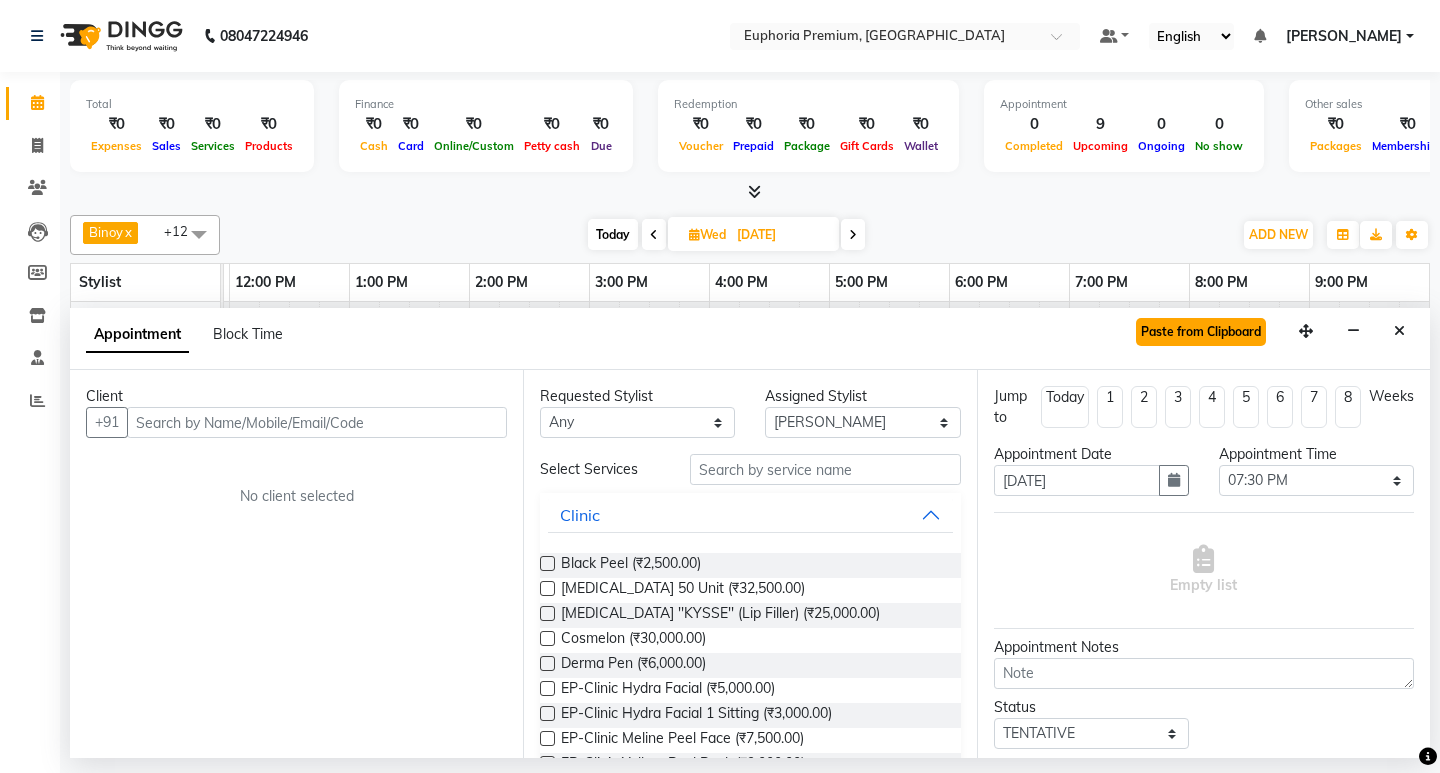 click on "Paste from Clipboard" at bounding box center (1201, 332) 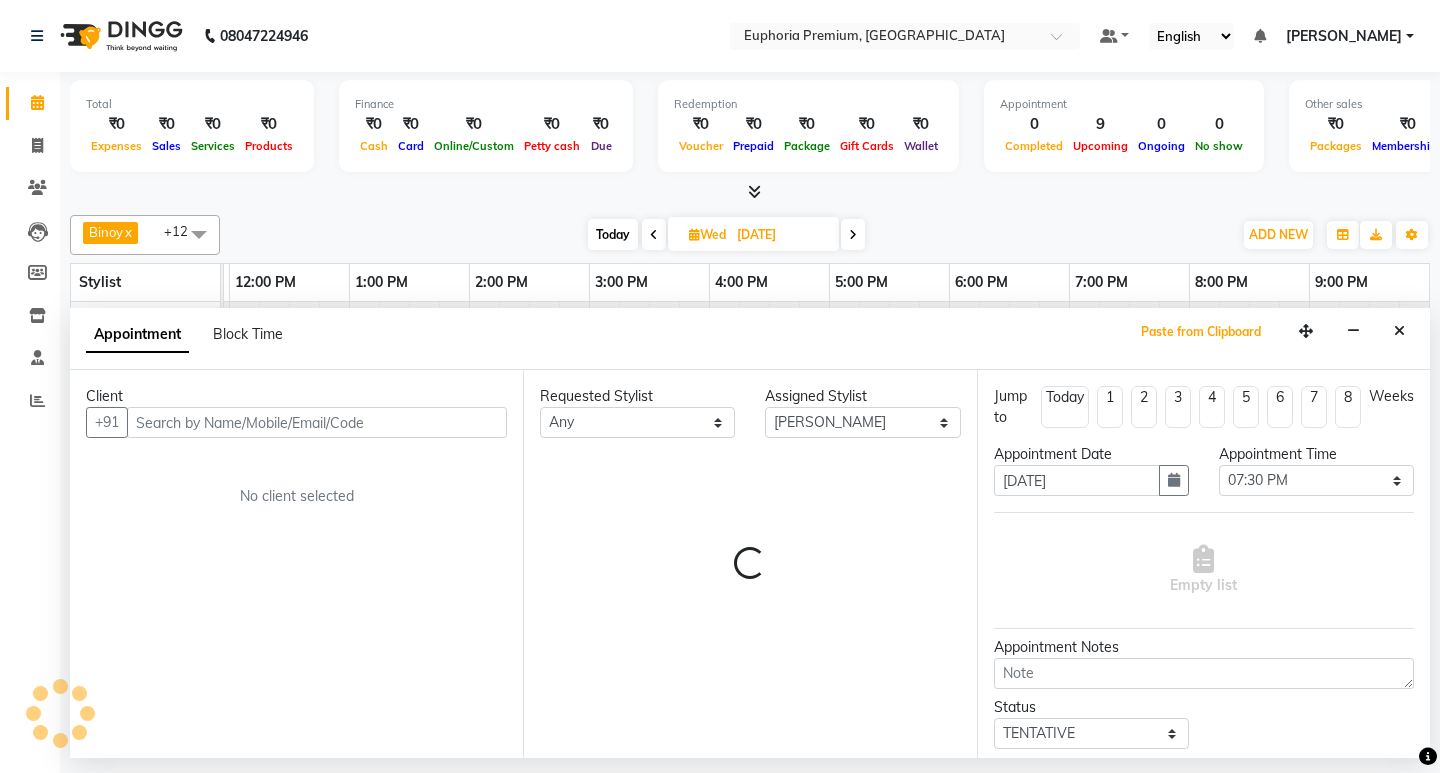 select on "4006" 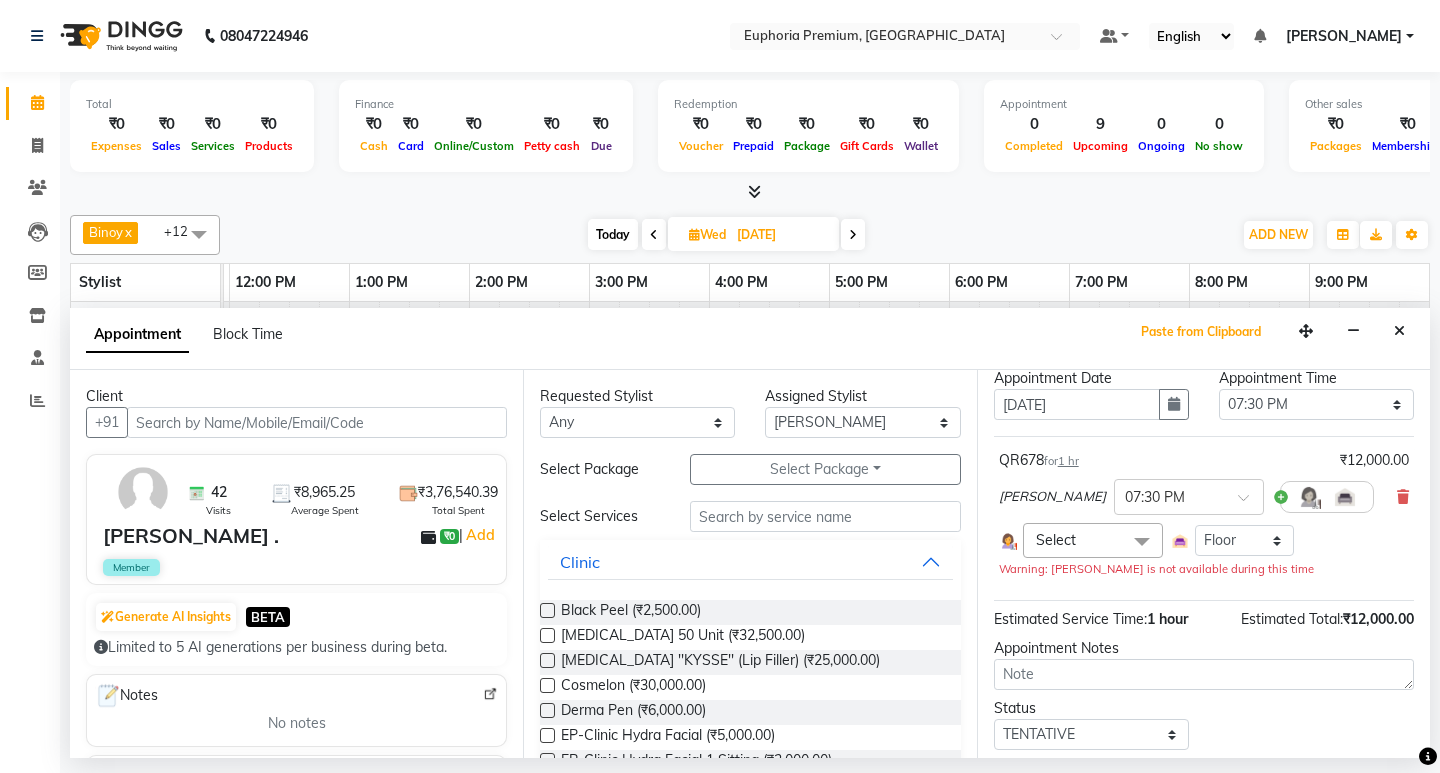 scroll, scrollTop: 194, scrollLeft: 0, axis: vertical 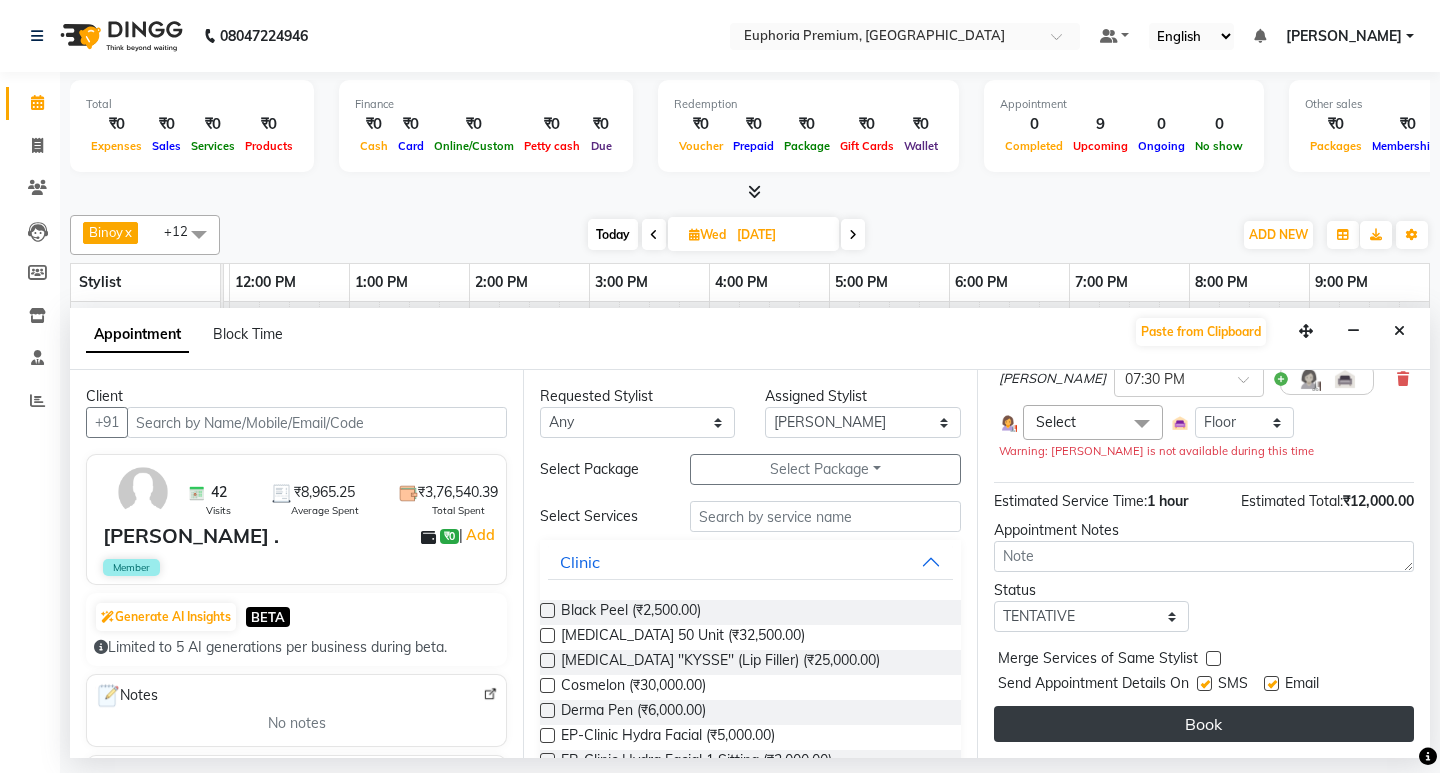 click on "Book" at bounding box center (1204, 724) 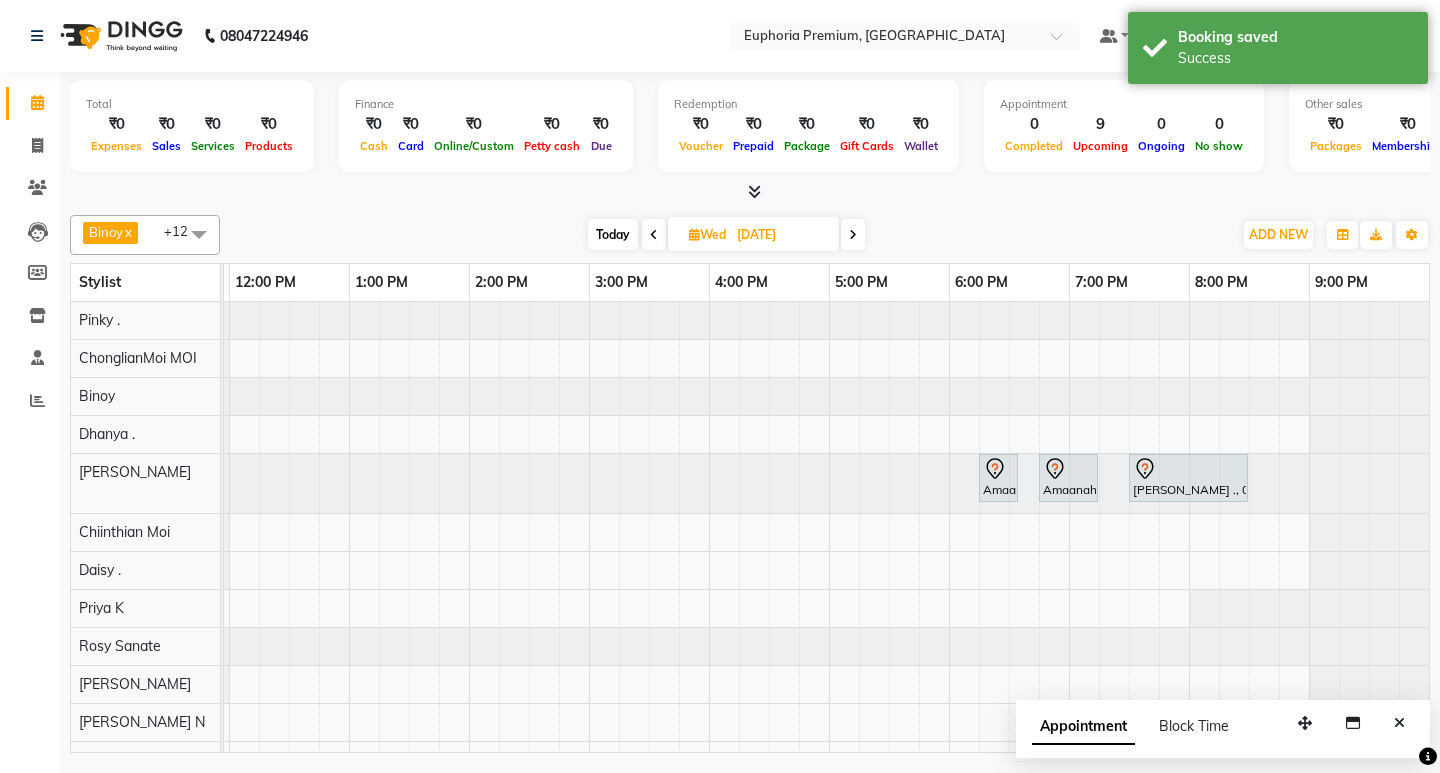 click on "Wed" at bounding box center (707, 234) 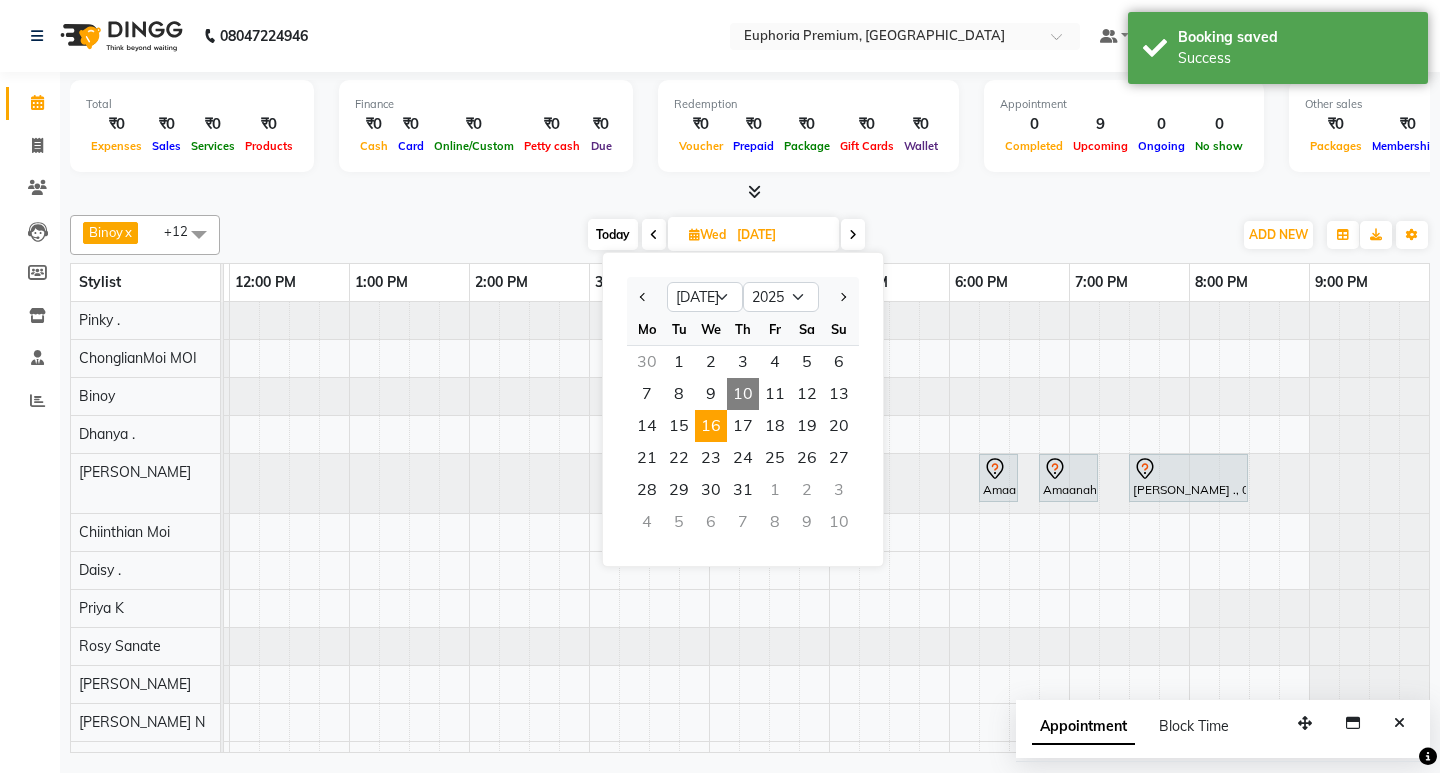 click on "10" at bounding box center (743, 394) 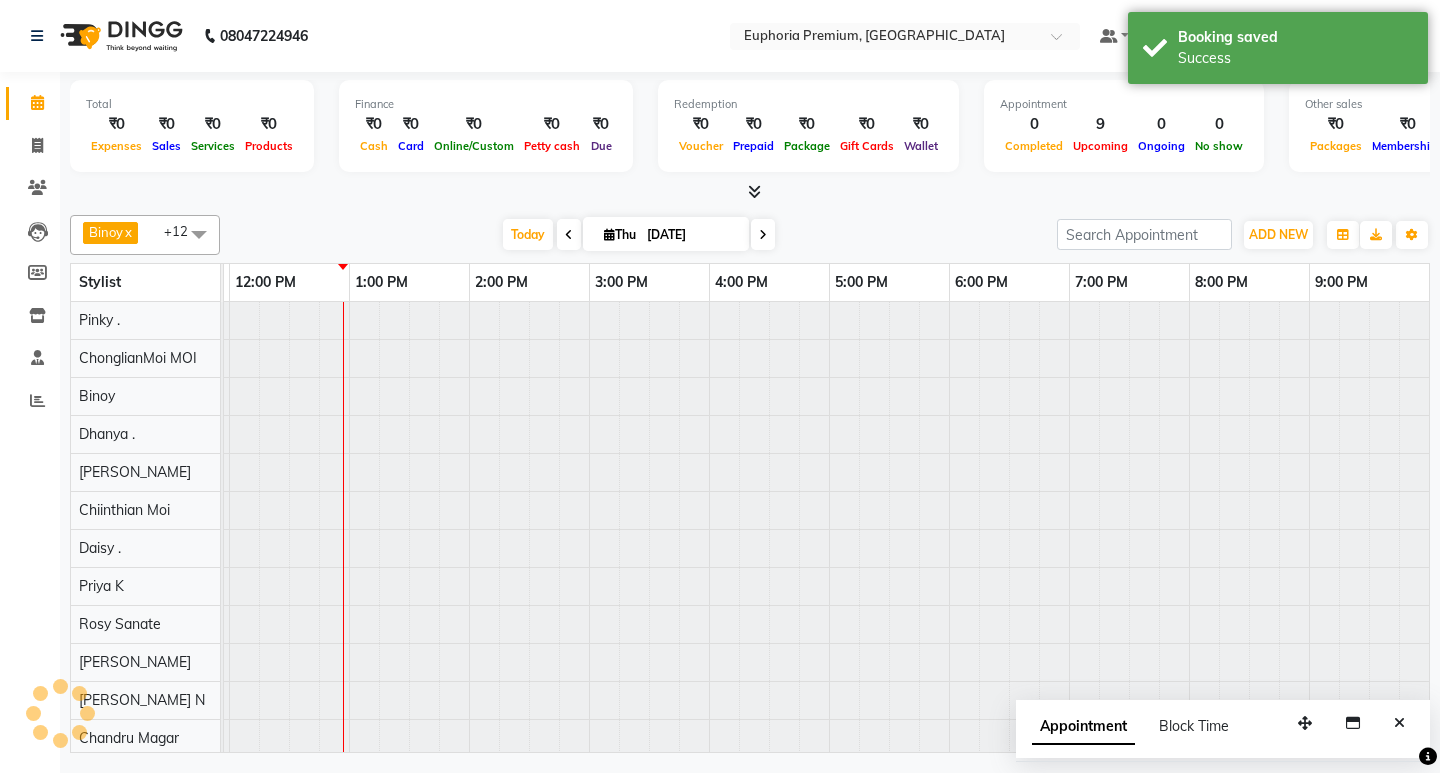 scroll, scrollTop: 0, scrollLeft: 475, axis: horizontal 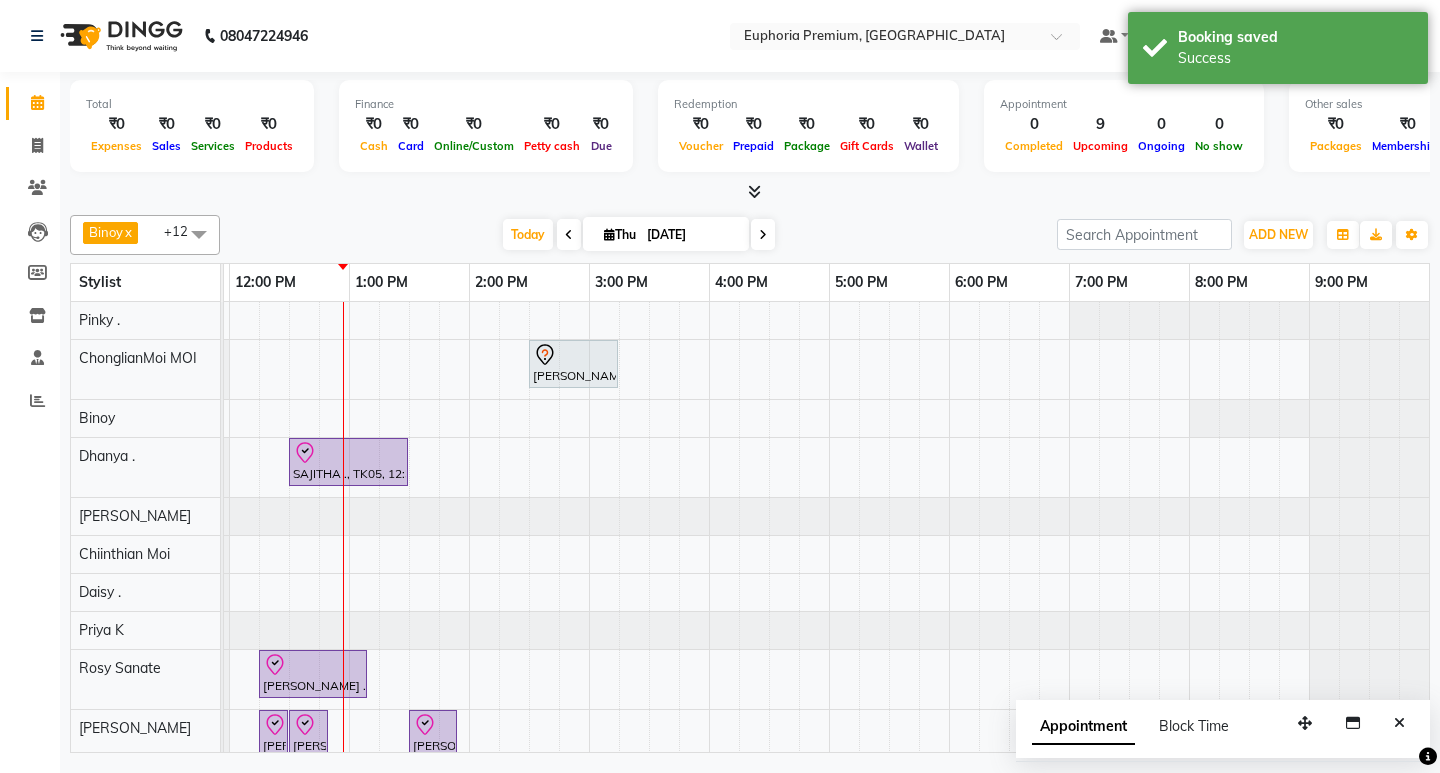 click at bounding box center [763, 234] 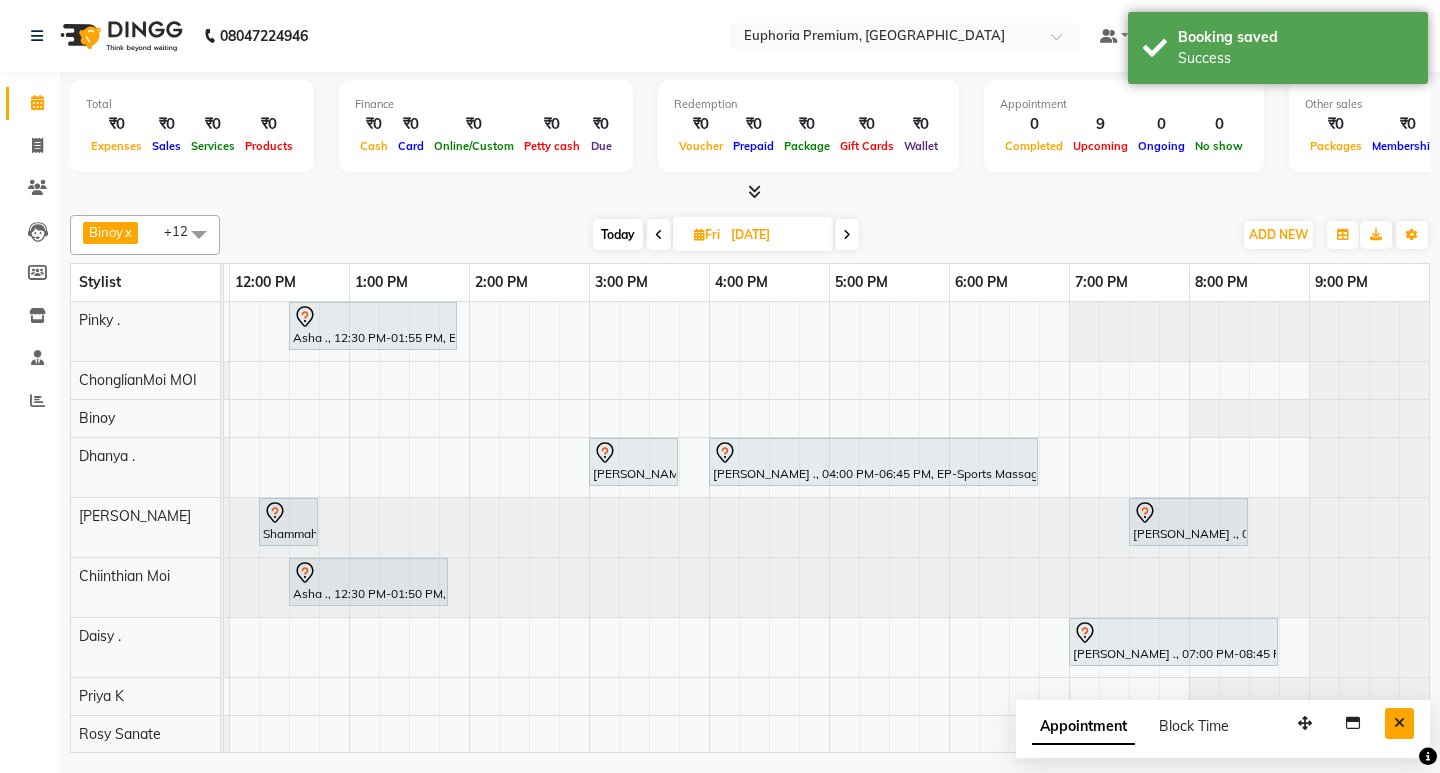 click at bounding box center (1399, 723) 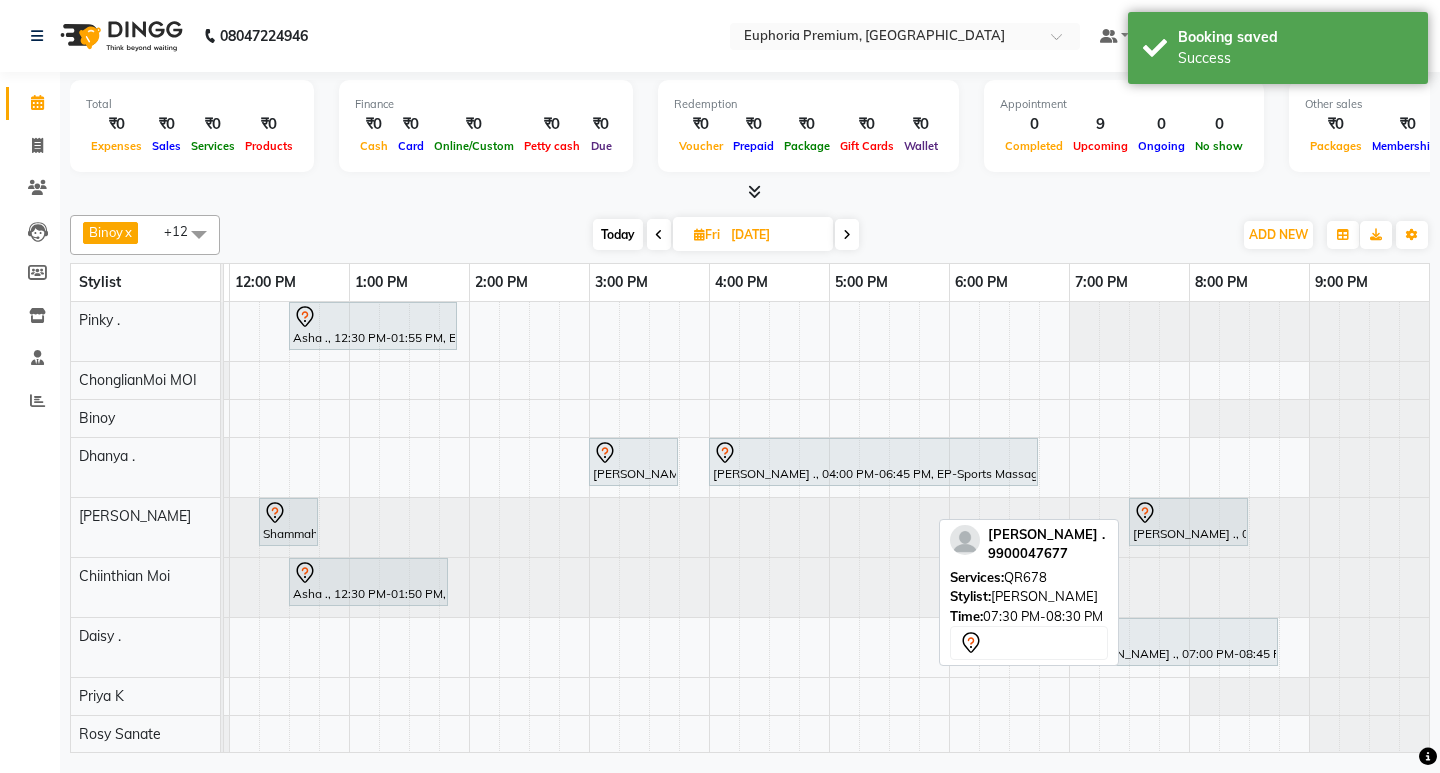 click at bounding box center [1188, 513] 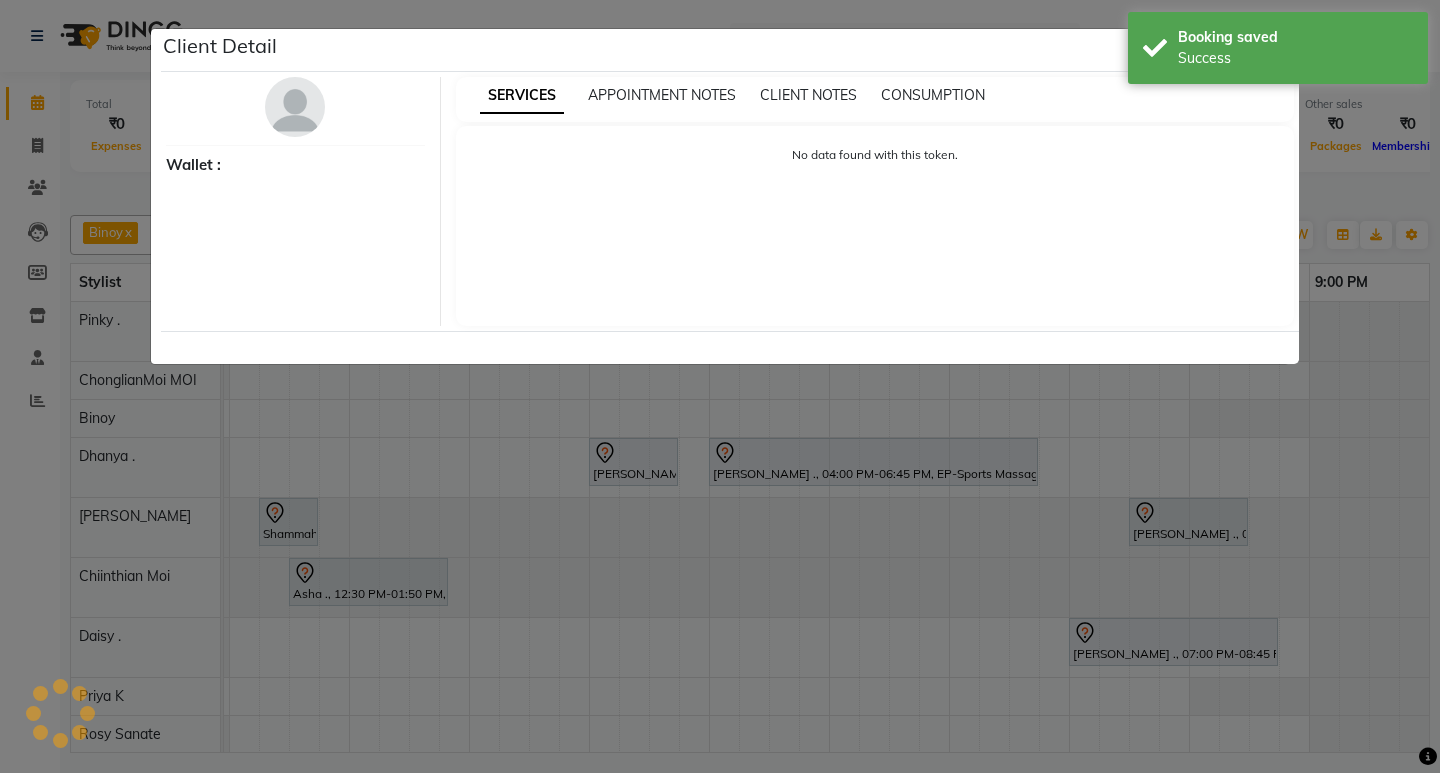 select on "7" 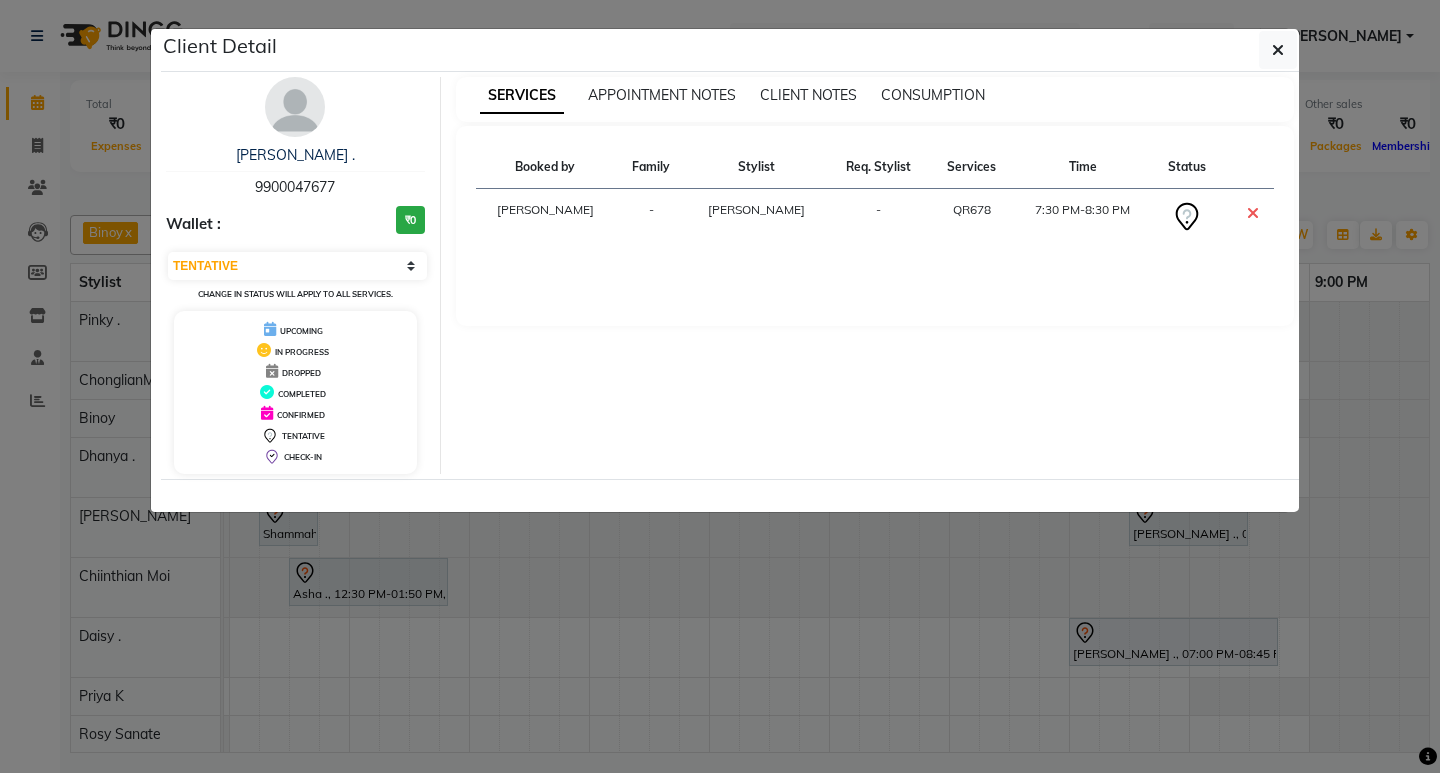 type 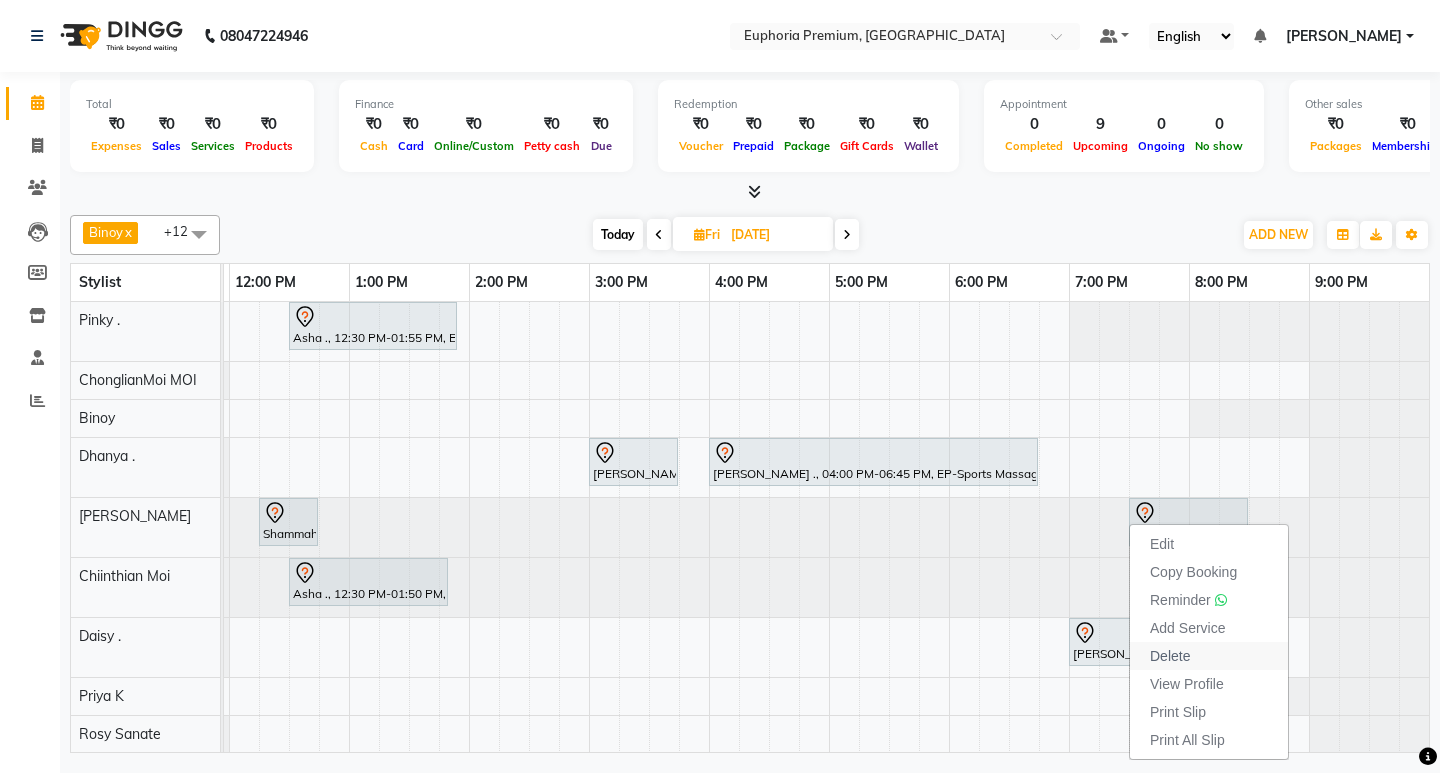 click on "Delete" at bounding box center (1209, 656) 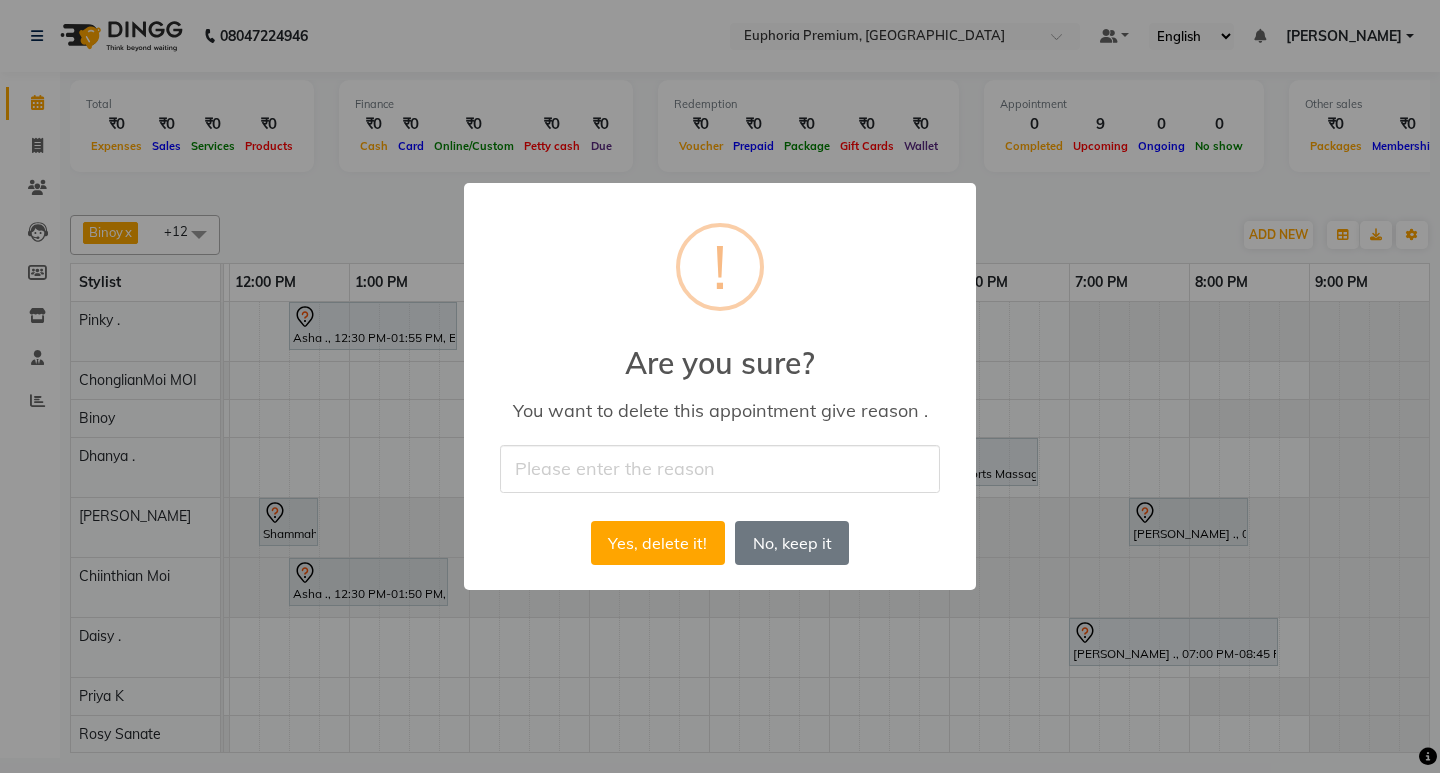 click at bounding box center (720, 468) 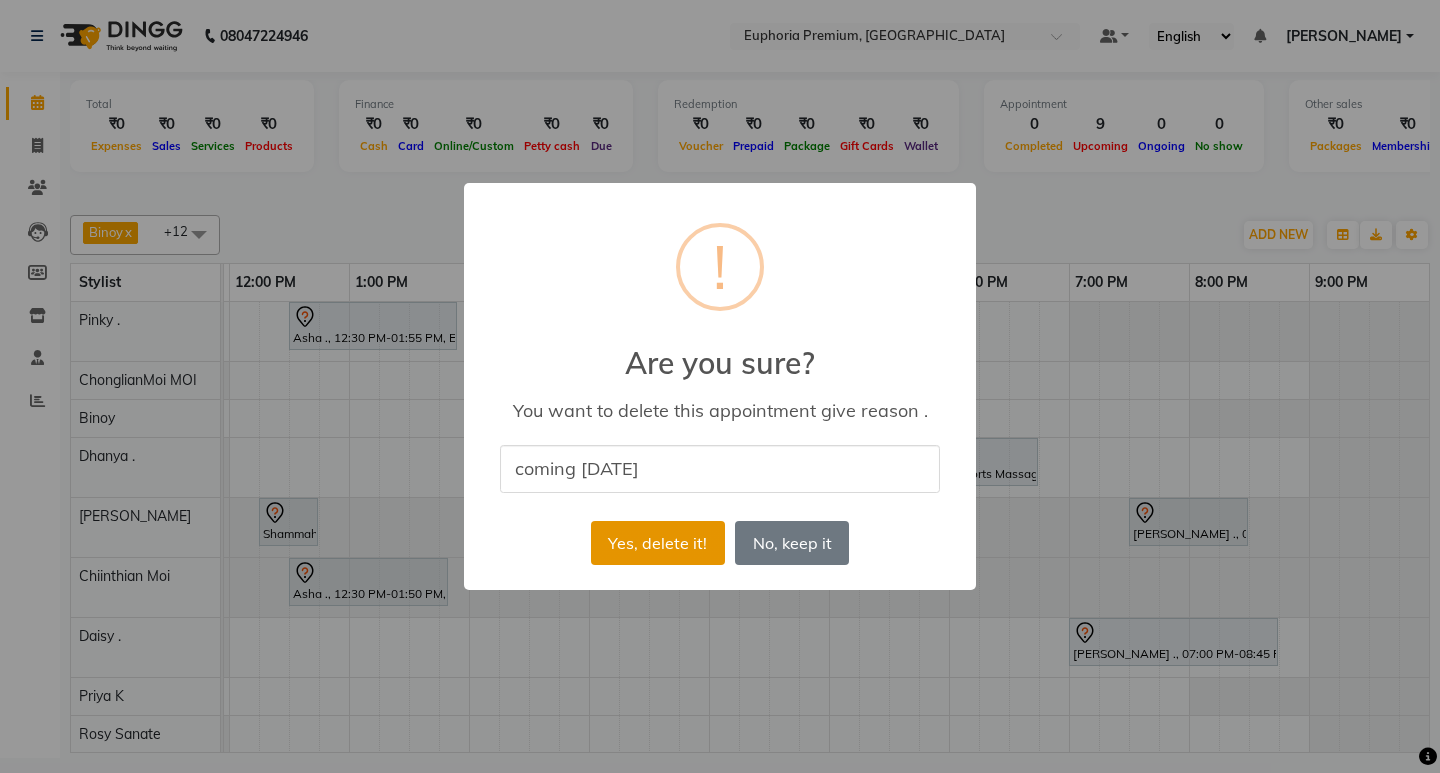 click on "Yes, delete it!" at bounding box center [658, 543] 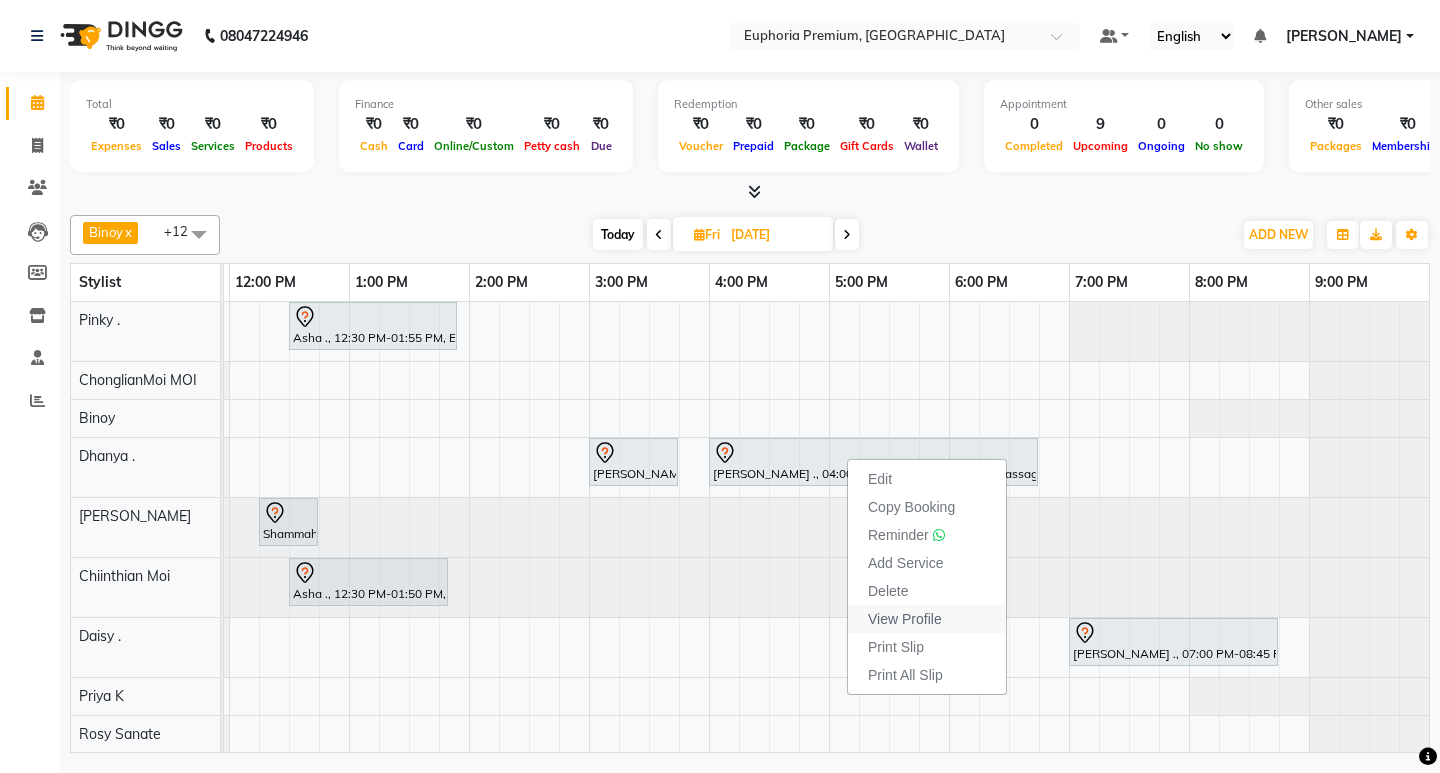 click on "View Profile" at bounding box center (905, 619) 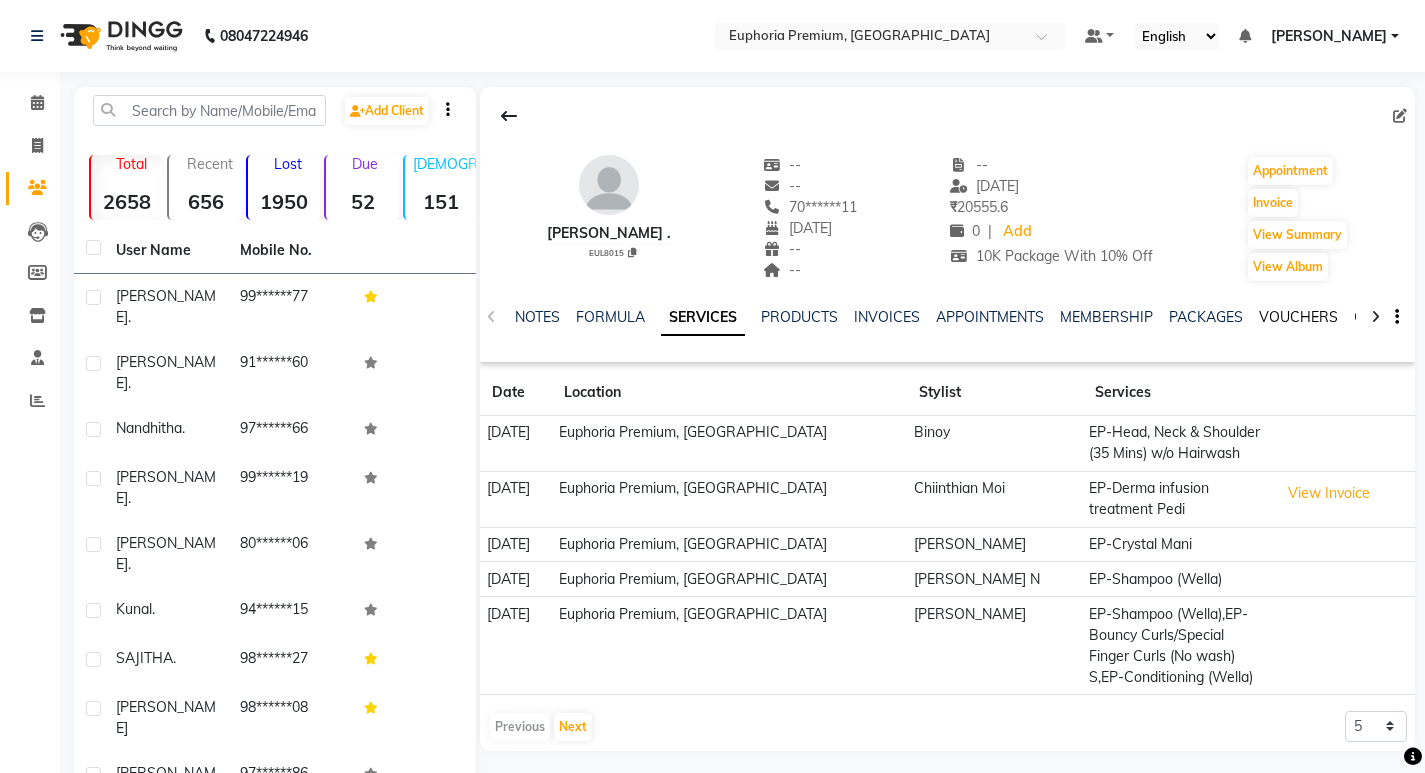 click on "VOUCHERS" 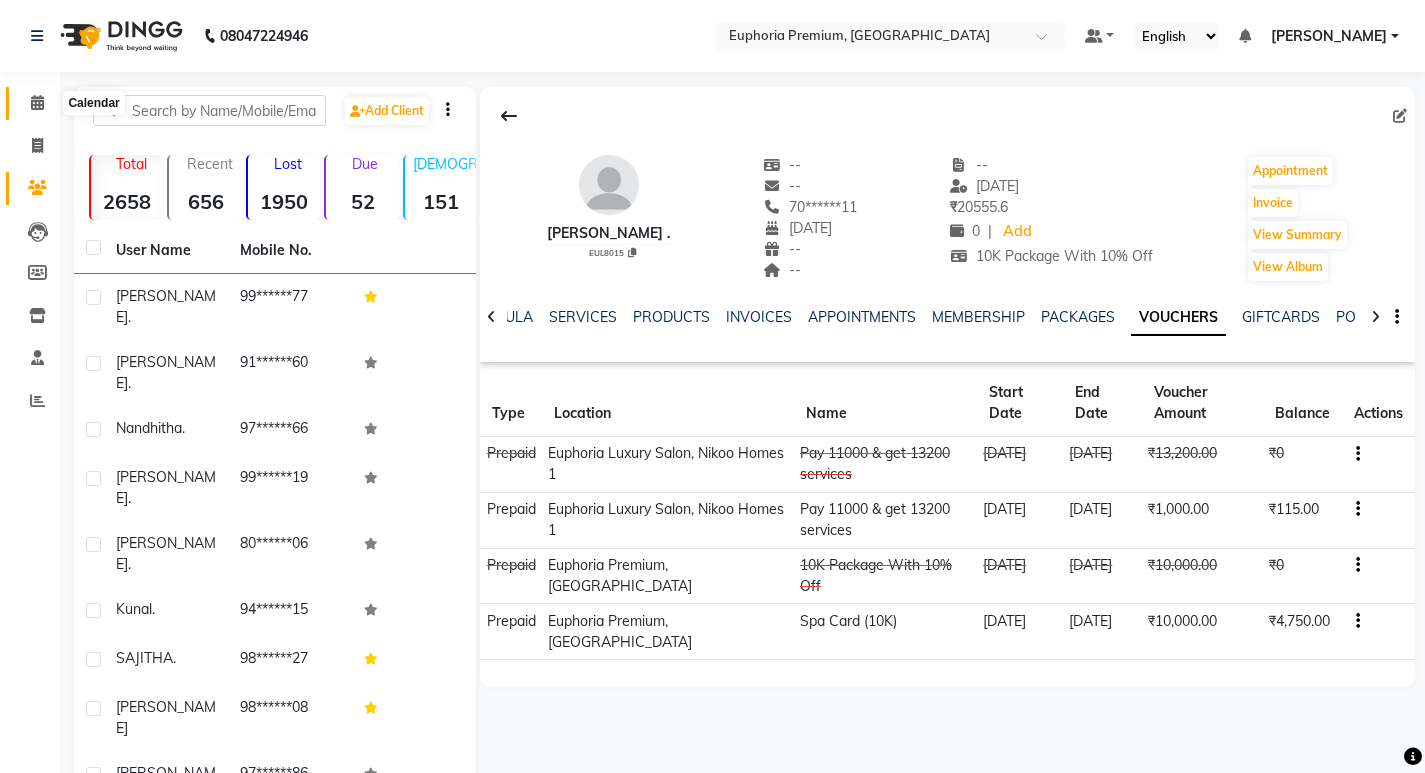 click 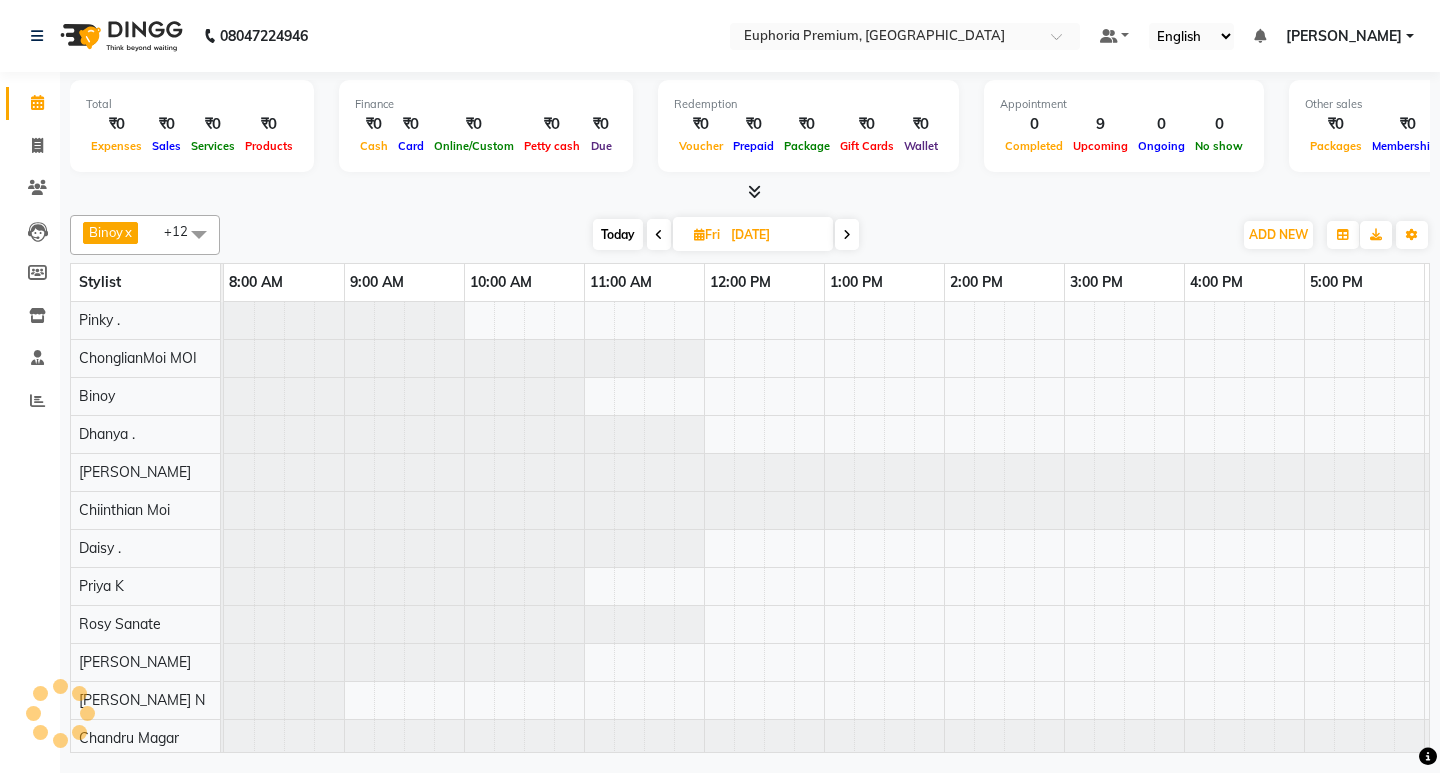 scroll, scrollTop: 0, scrollLeft: 0, axis: both 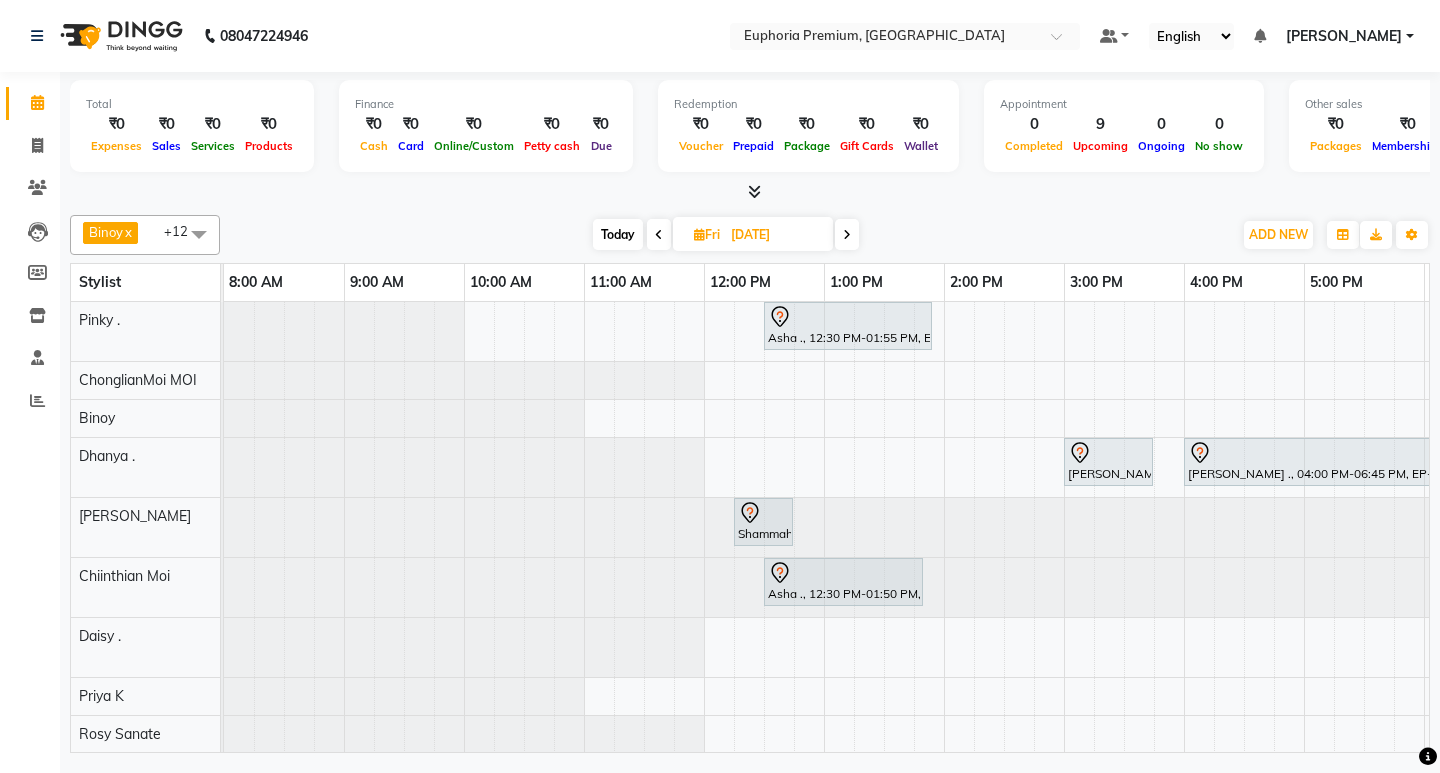 click at bounding box center (699, 234) 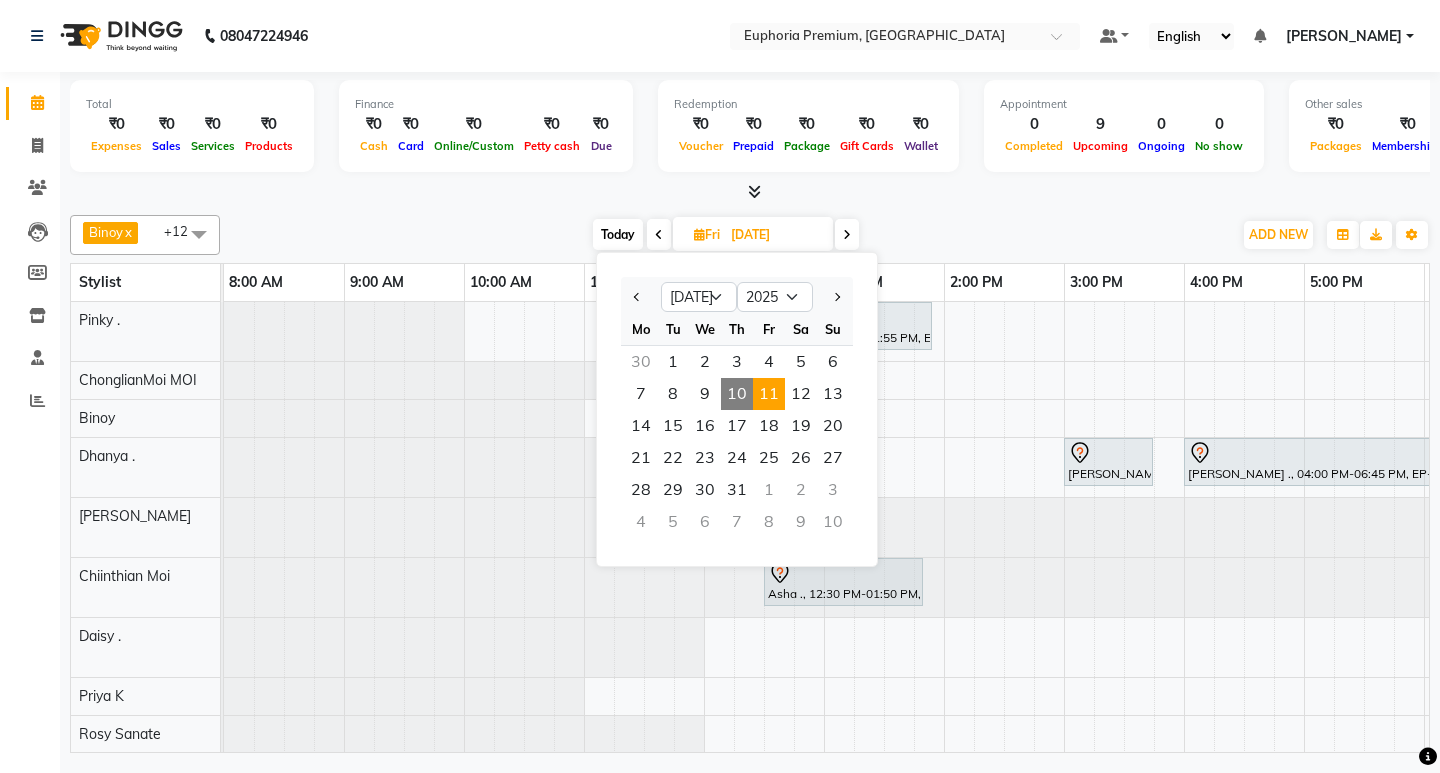 click on "10" at bounding box center (737, 394) 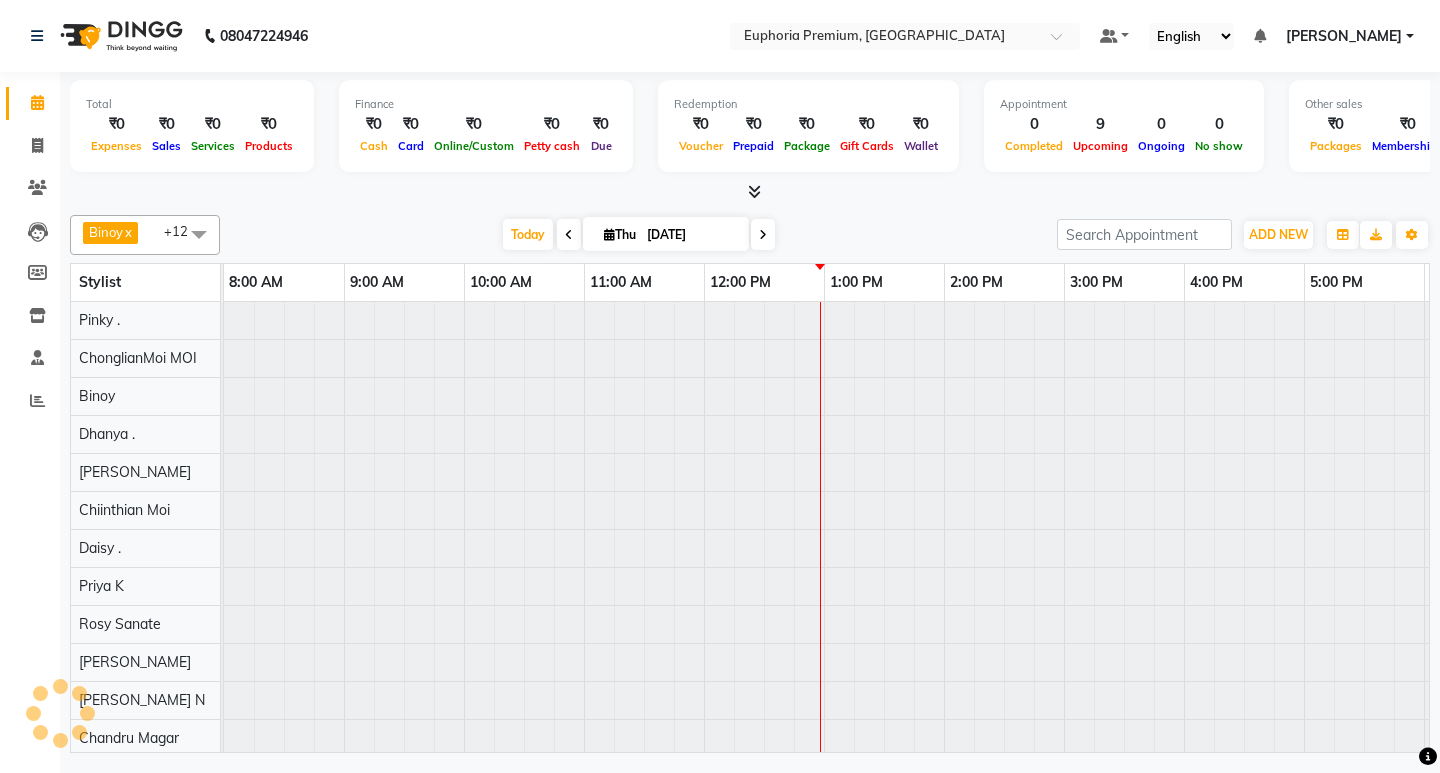 scroll, scrollTop: 0, scrollLeft: 475, axis: horizontal 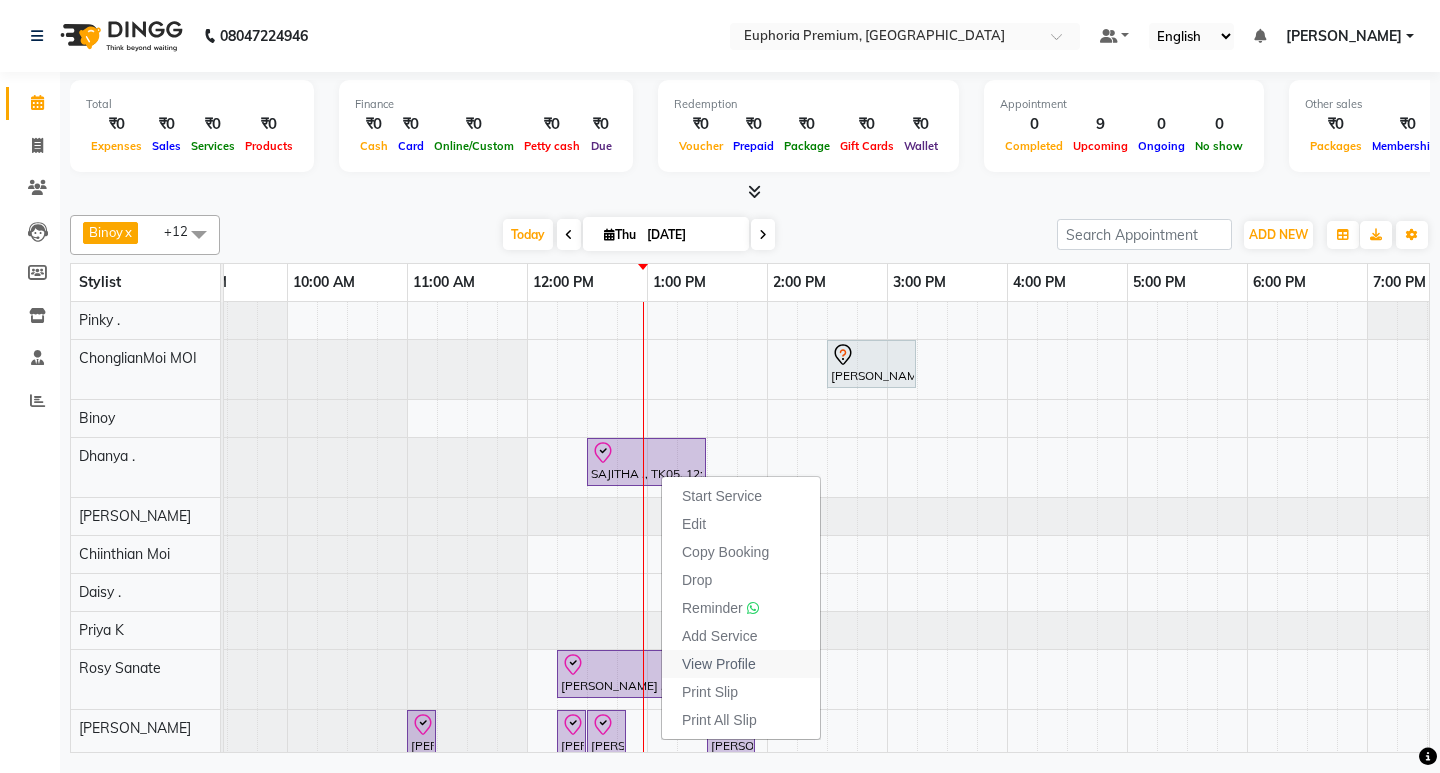 click on "View Profile" at bounding box center [719, 664] 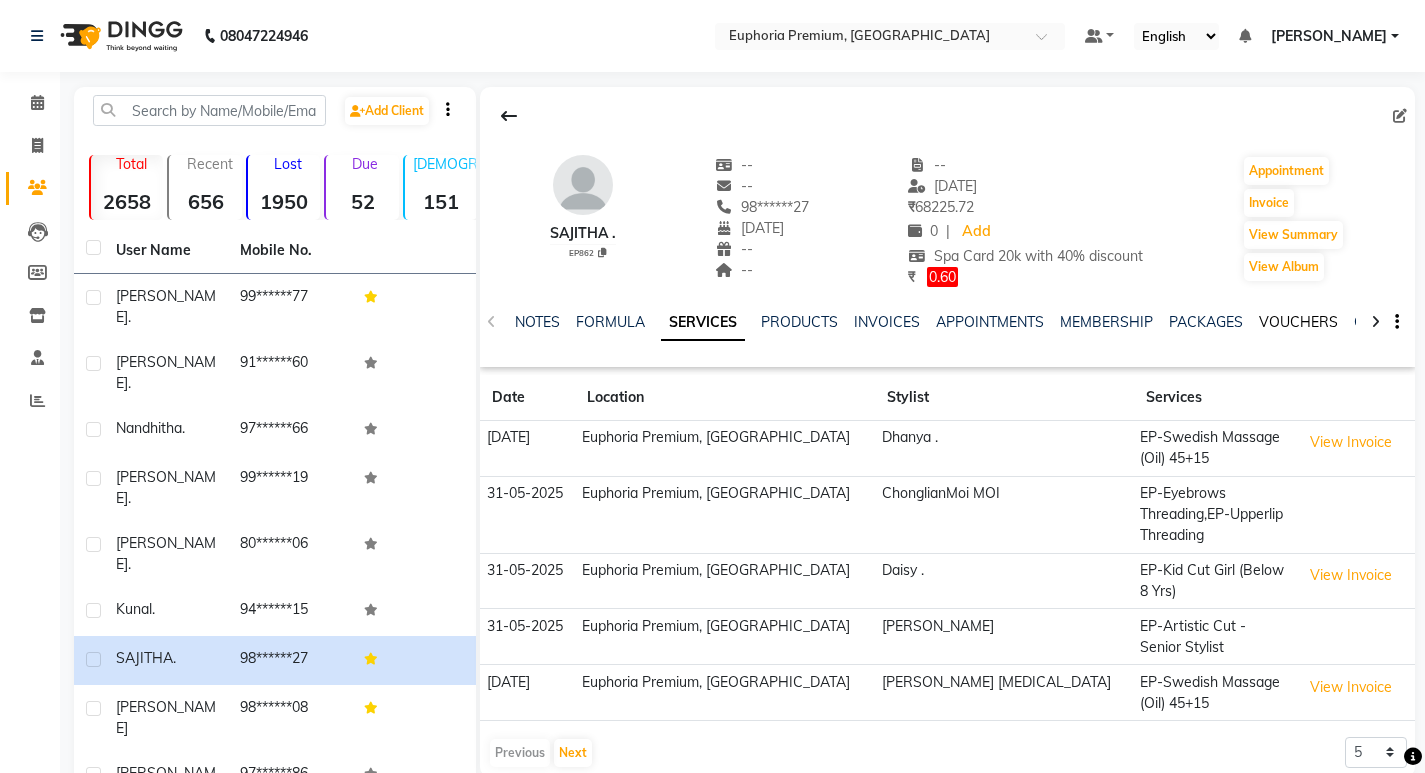 click on "VOUCHERS" 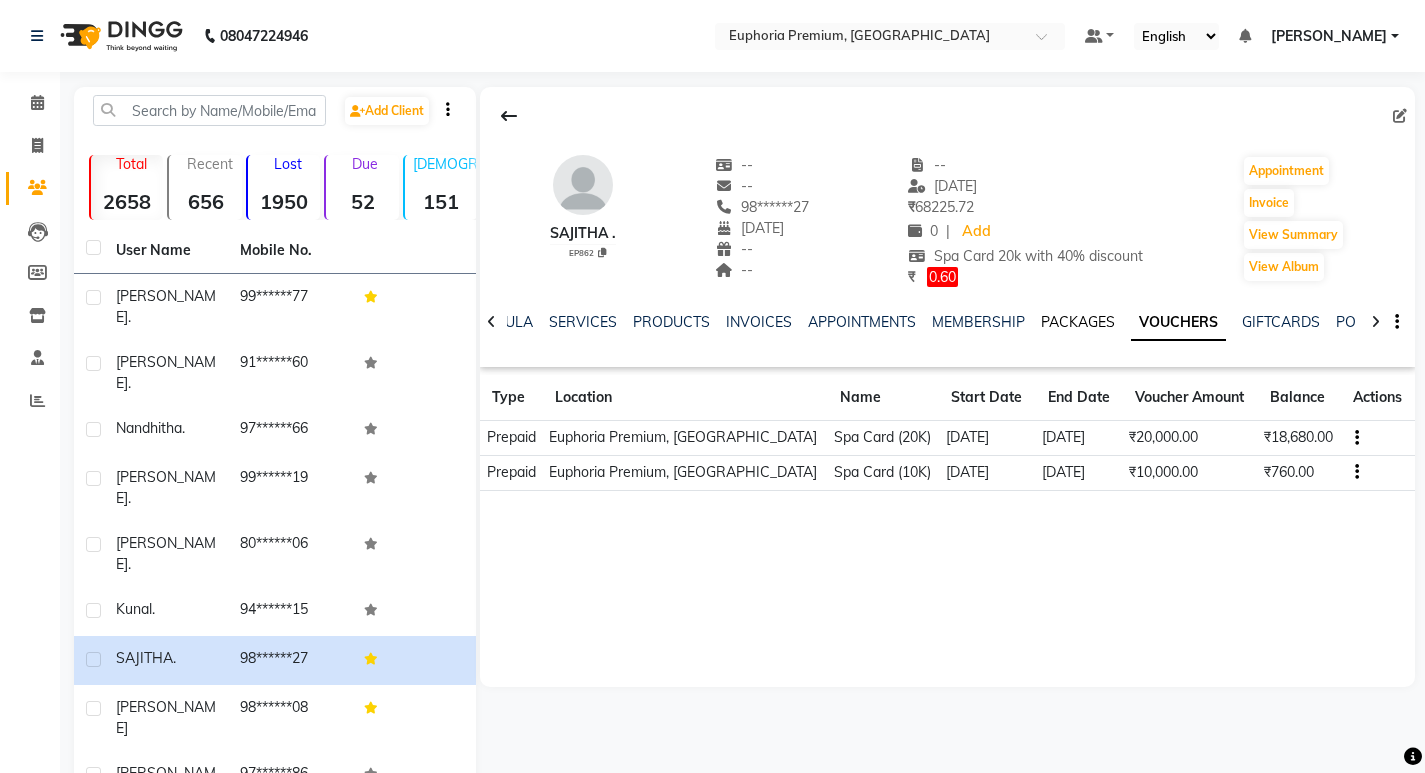 click on "PACKAGES" 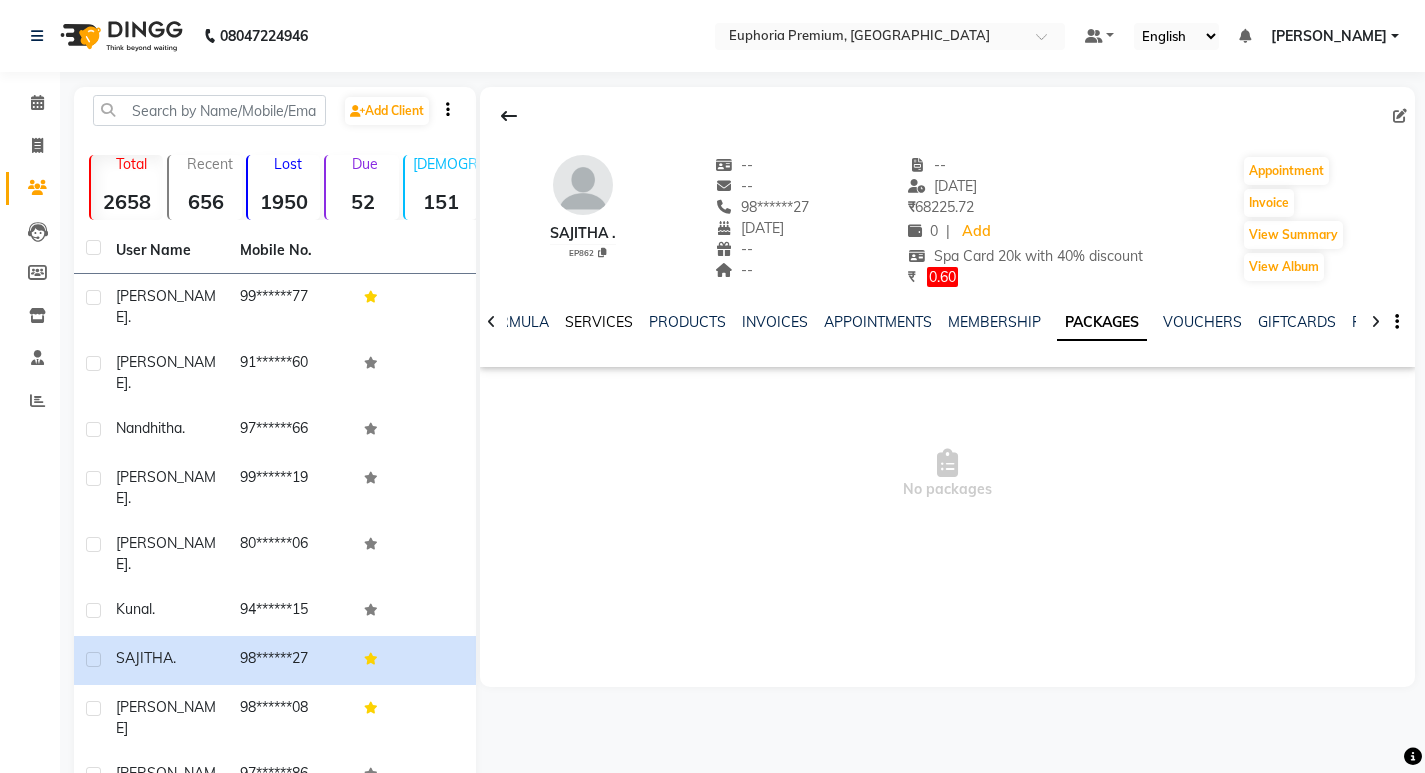 click on "SERVICES" 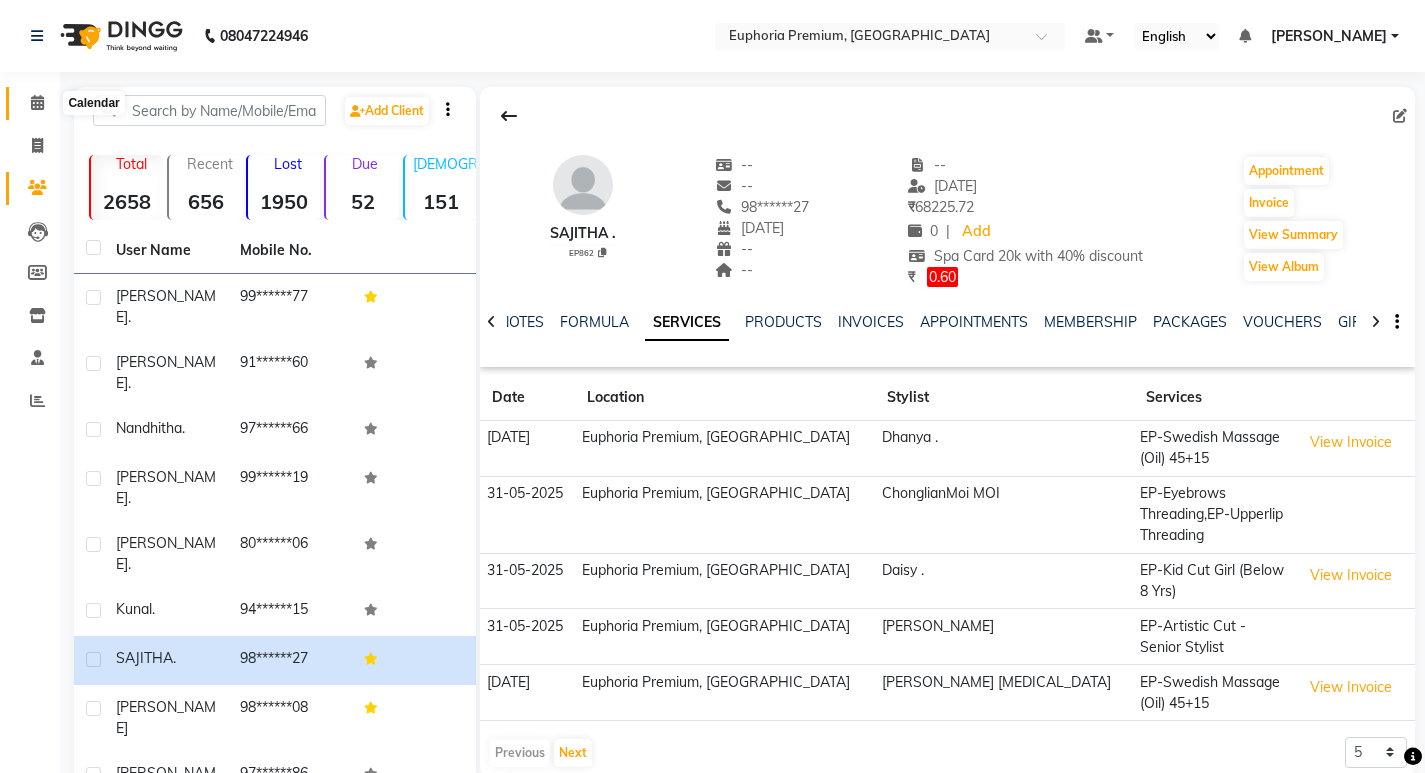 click 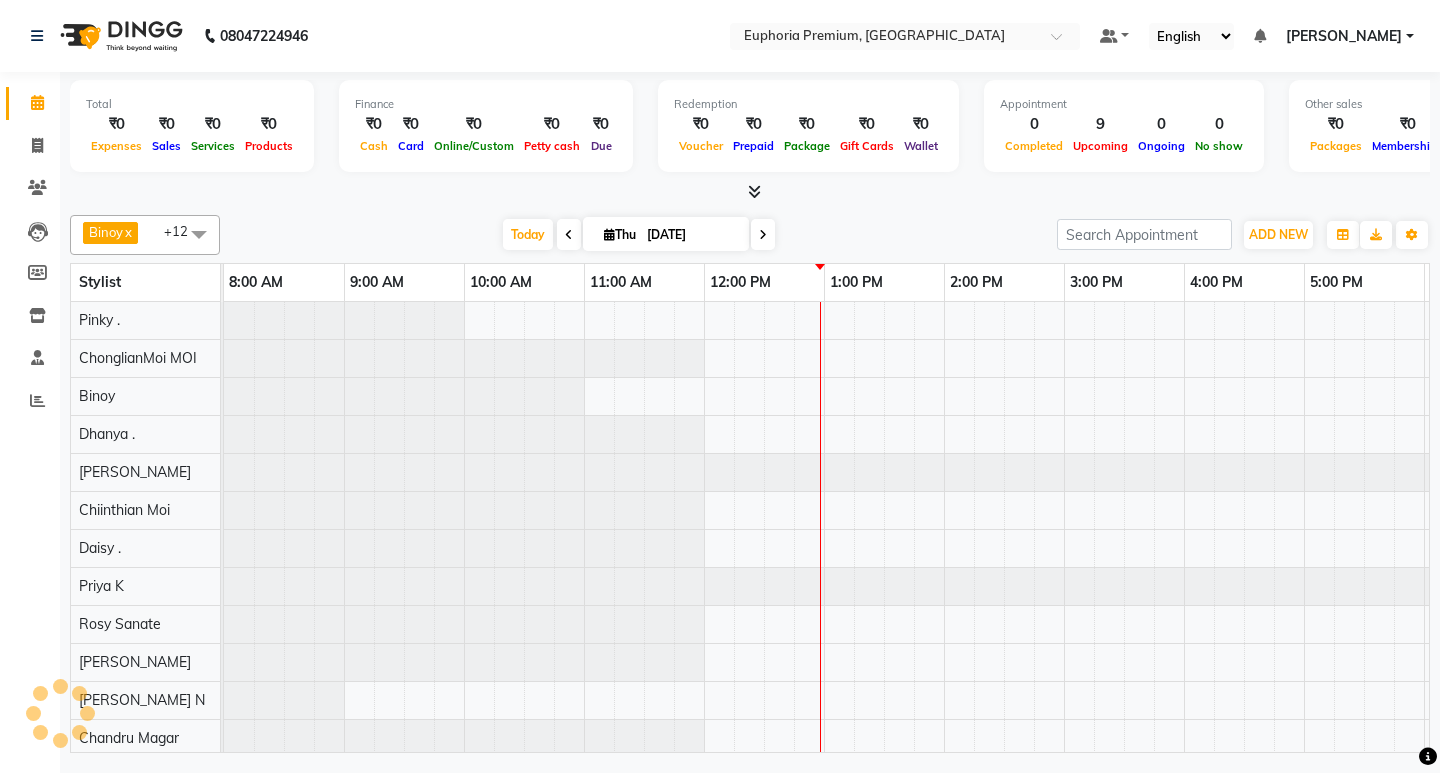 scroll, scrollTop: 0, scrollLeft: 0, axis: both 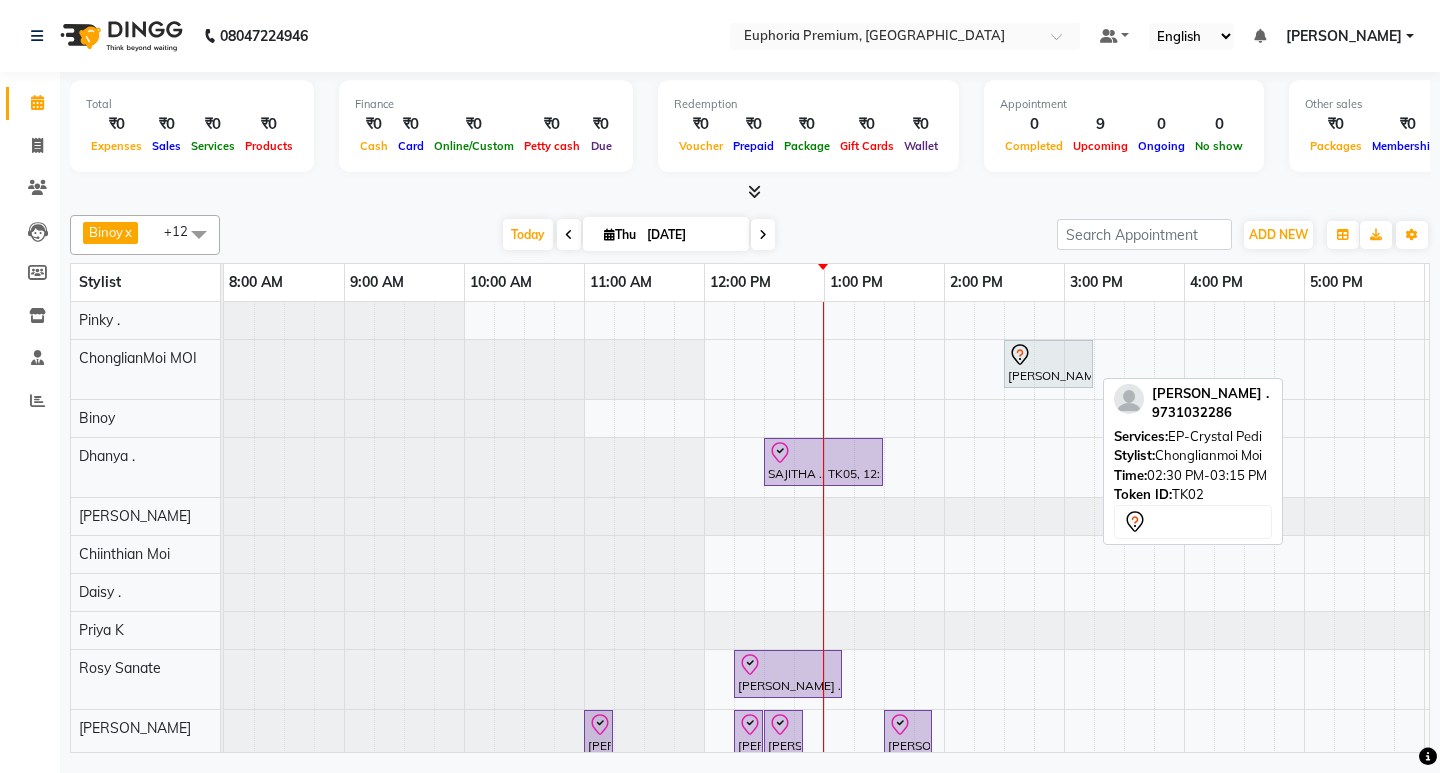 click on "[PERSON_NAME] ., TK02, 02:30 PM-03:15 PM, EP-[PERSON_NAME]" at bounding box center [1048, 364] 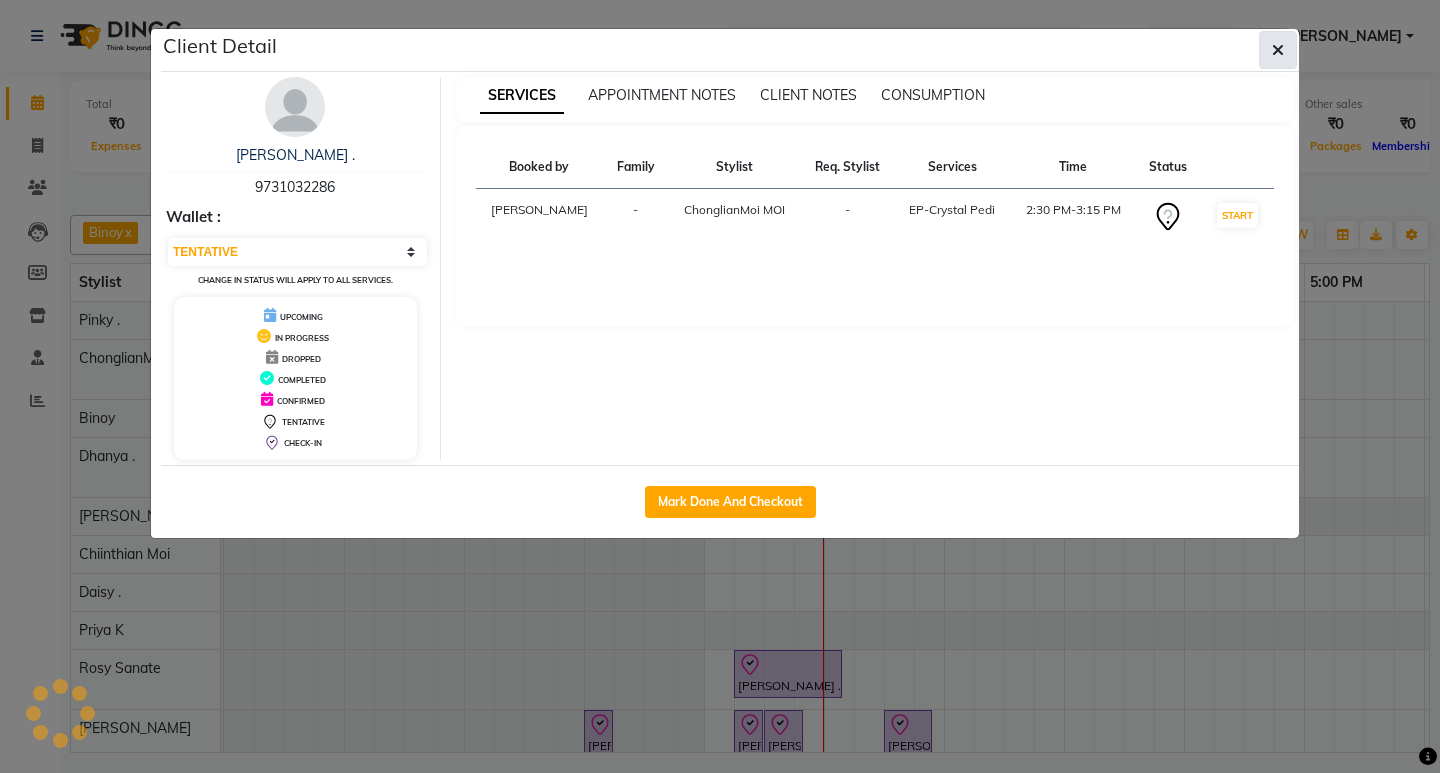 click 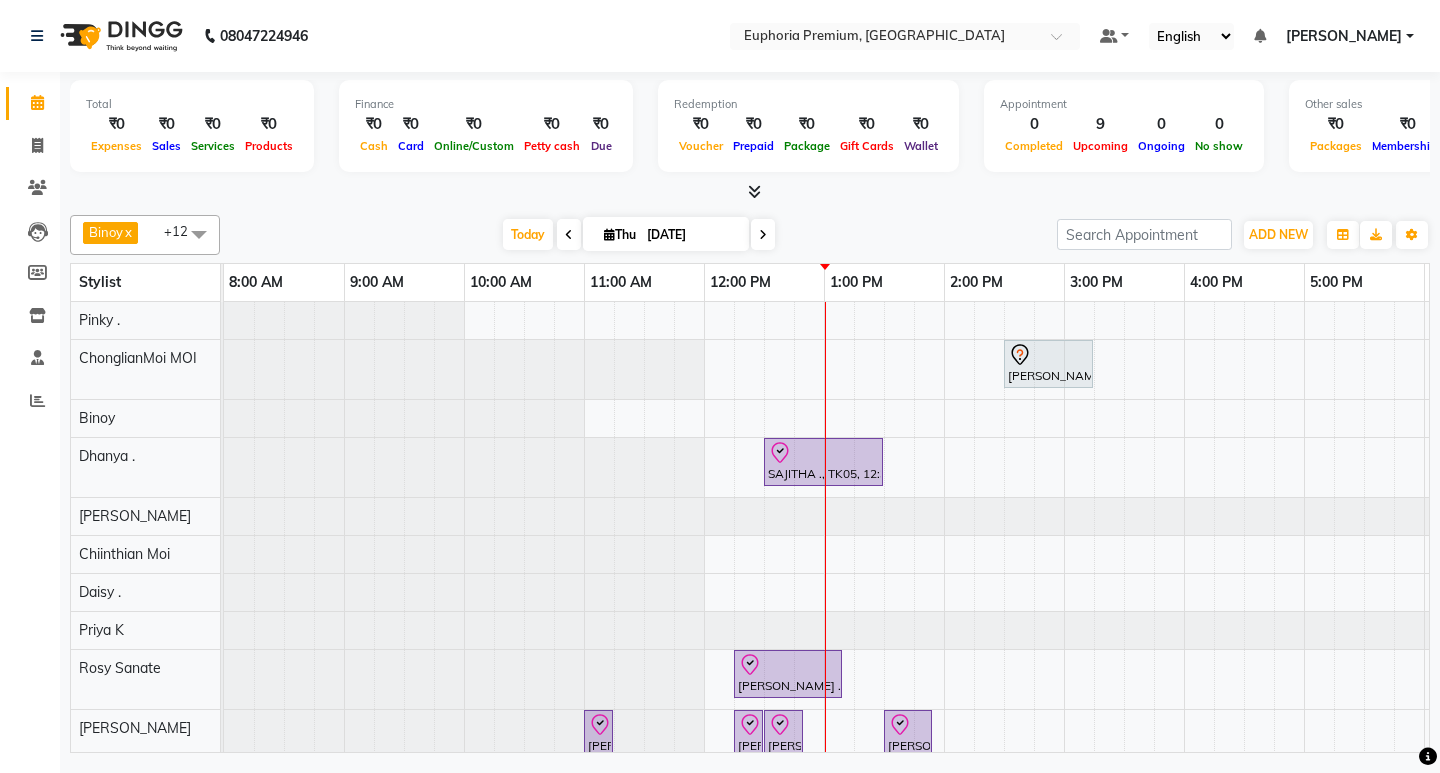 scroll, scrollTop: 190, scrollLeft: 0, axis: vertical 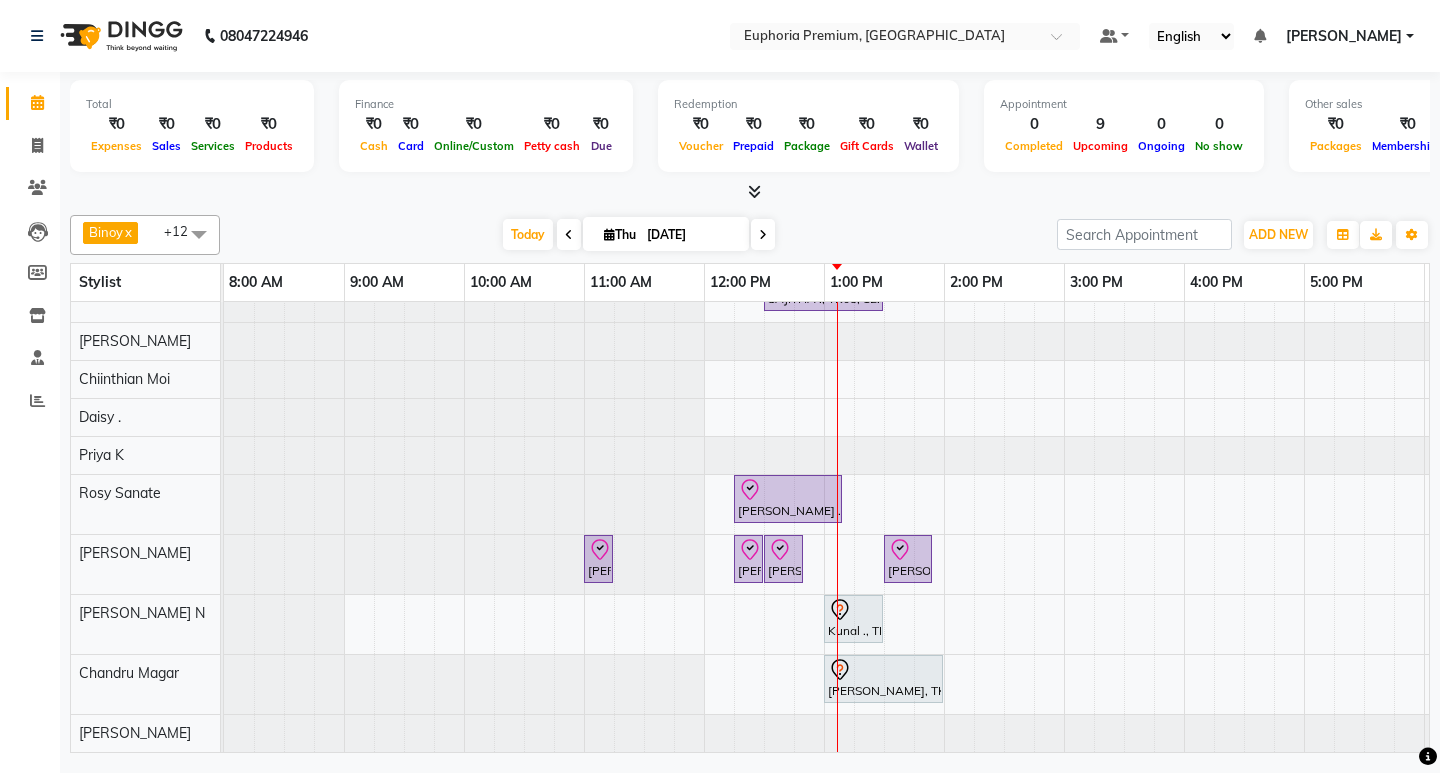 click on "[PERSON_NAME]" at bounding box center (1344, 36) 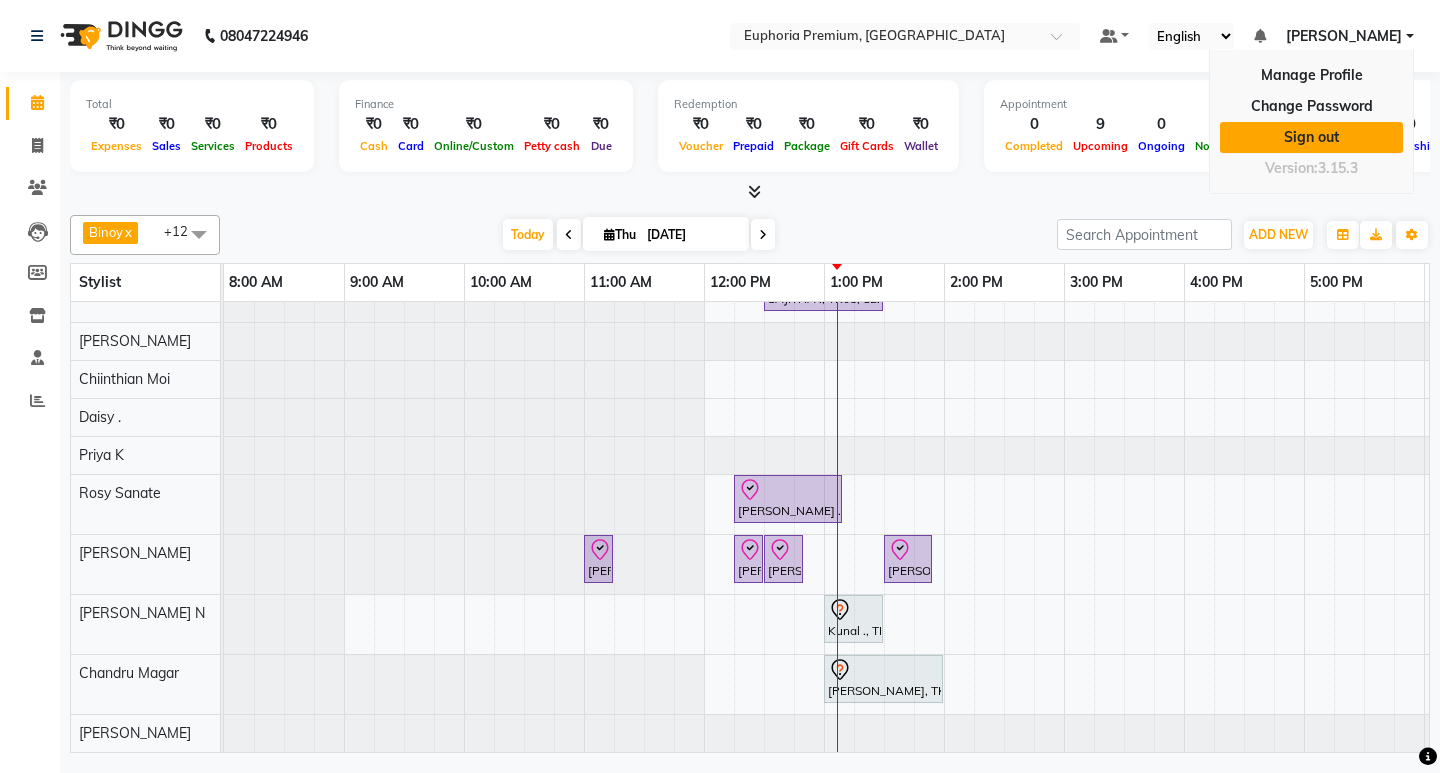 click on "Sign out" at bounding box center [1311, 137] 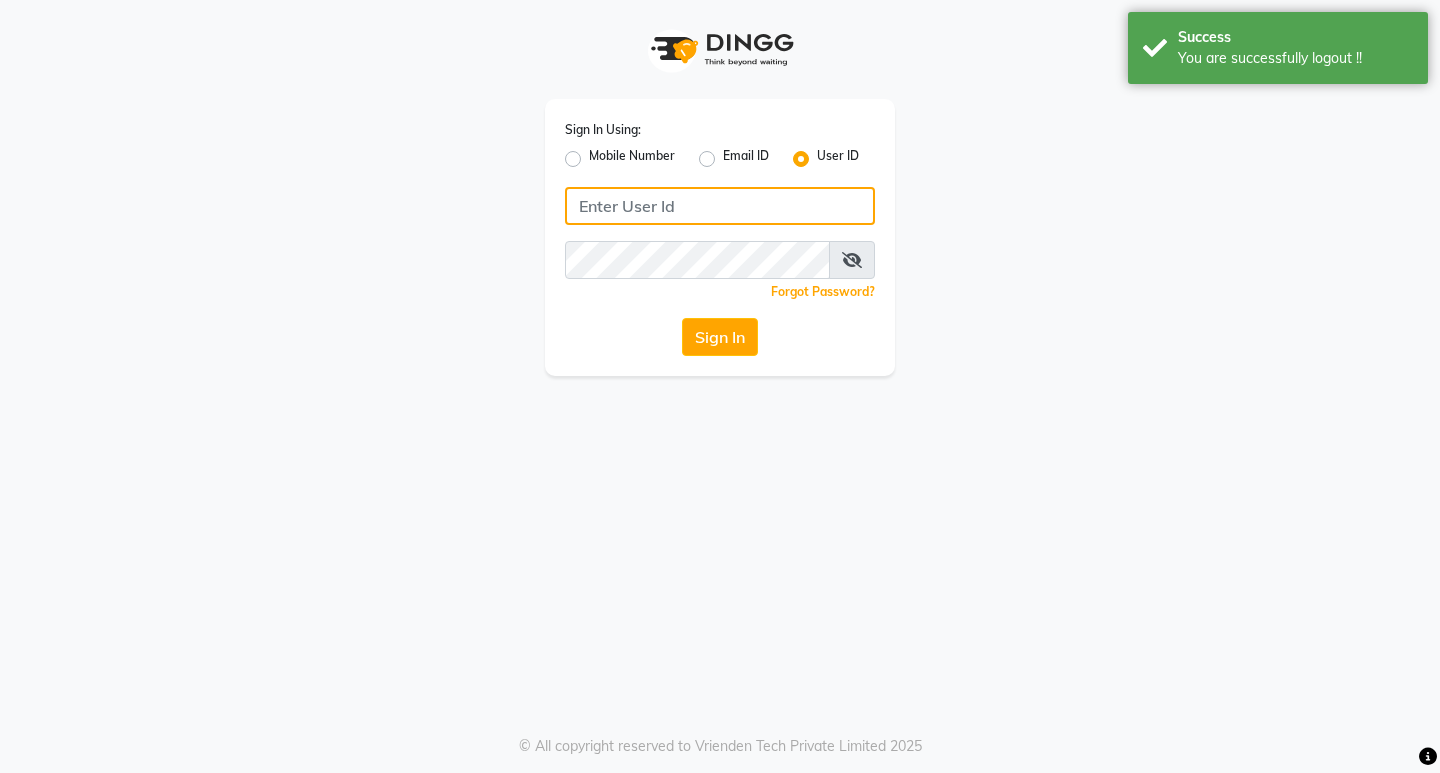 type on "7002689281" 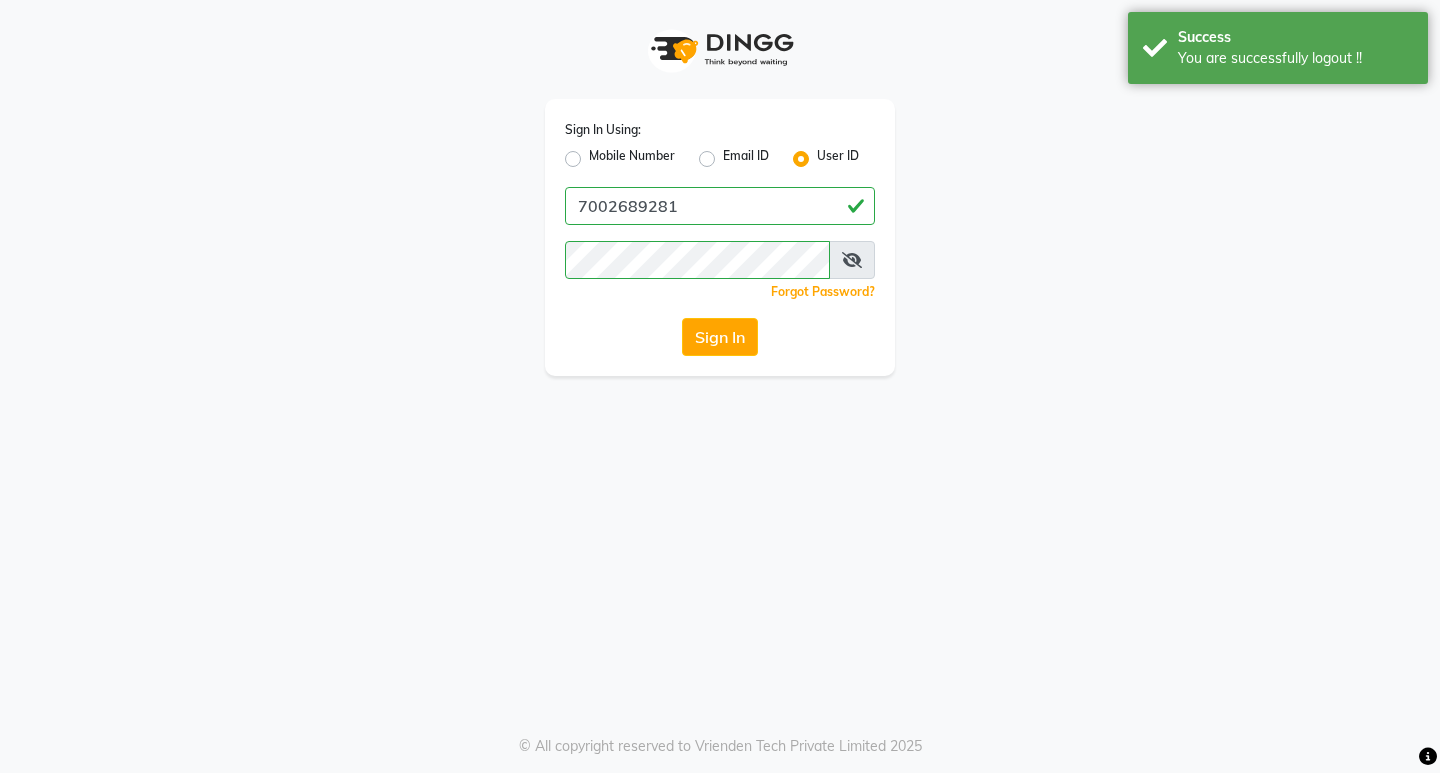 click on "Mobile Number" 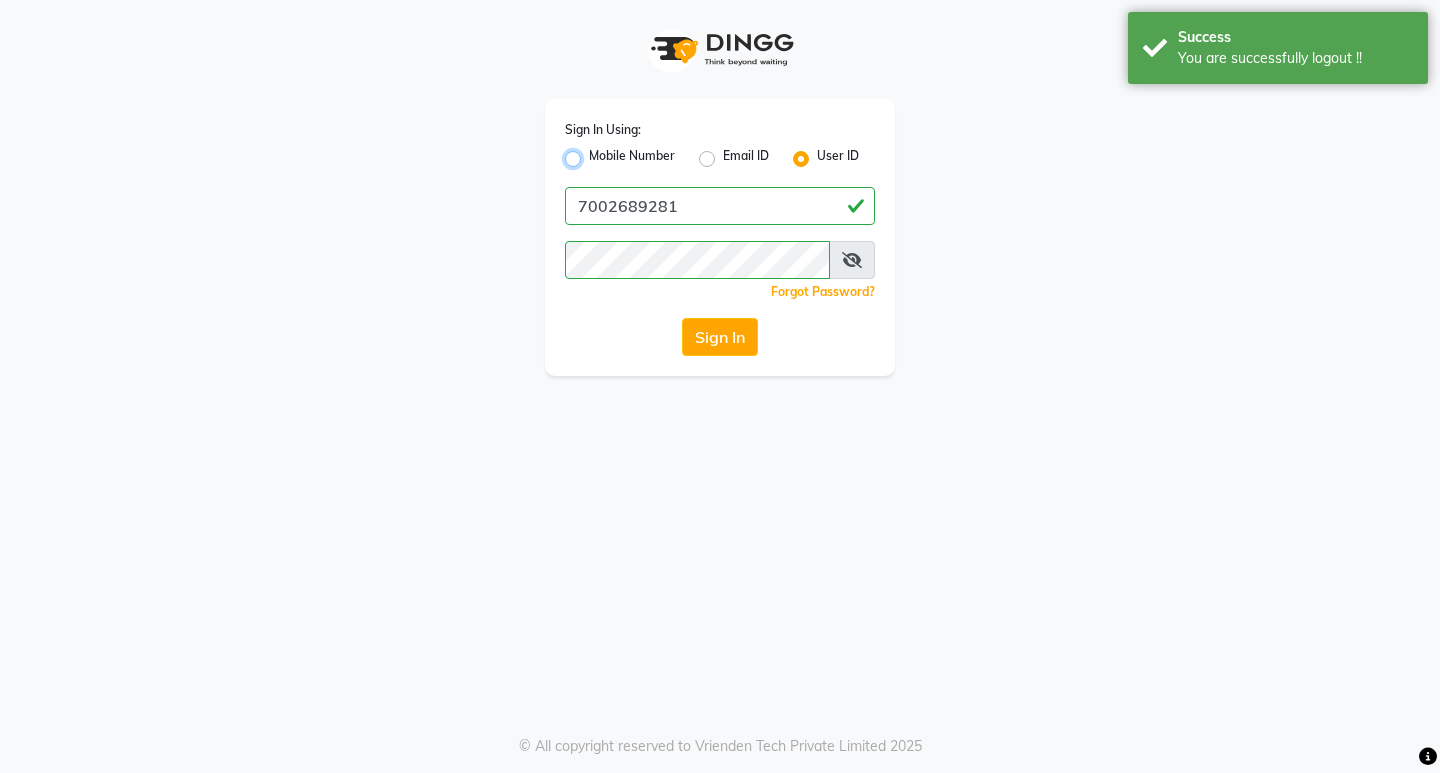 click on "Mobile Number" at bounding box center (595, 153) 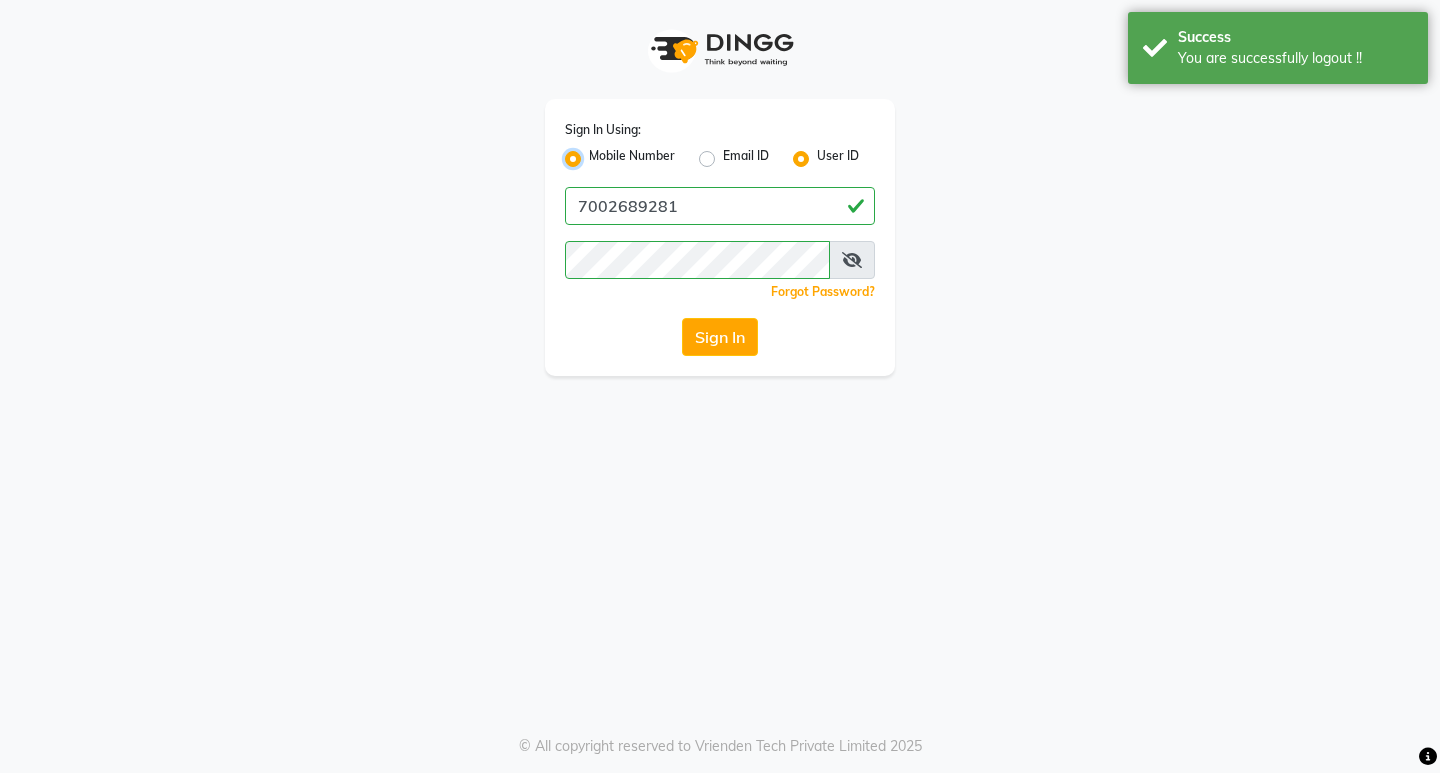 radio on "false" 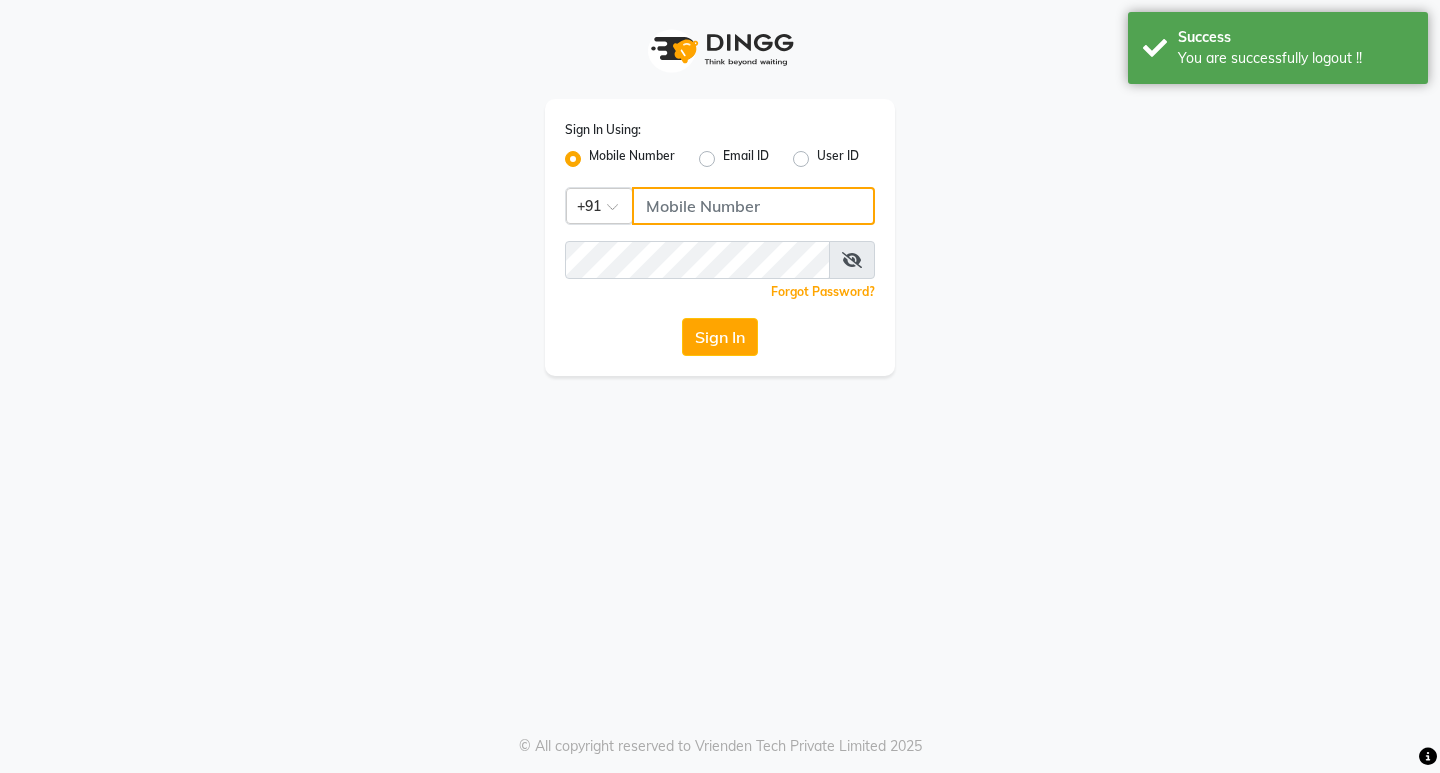 click 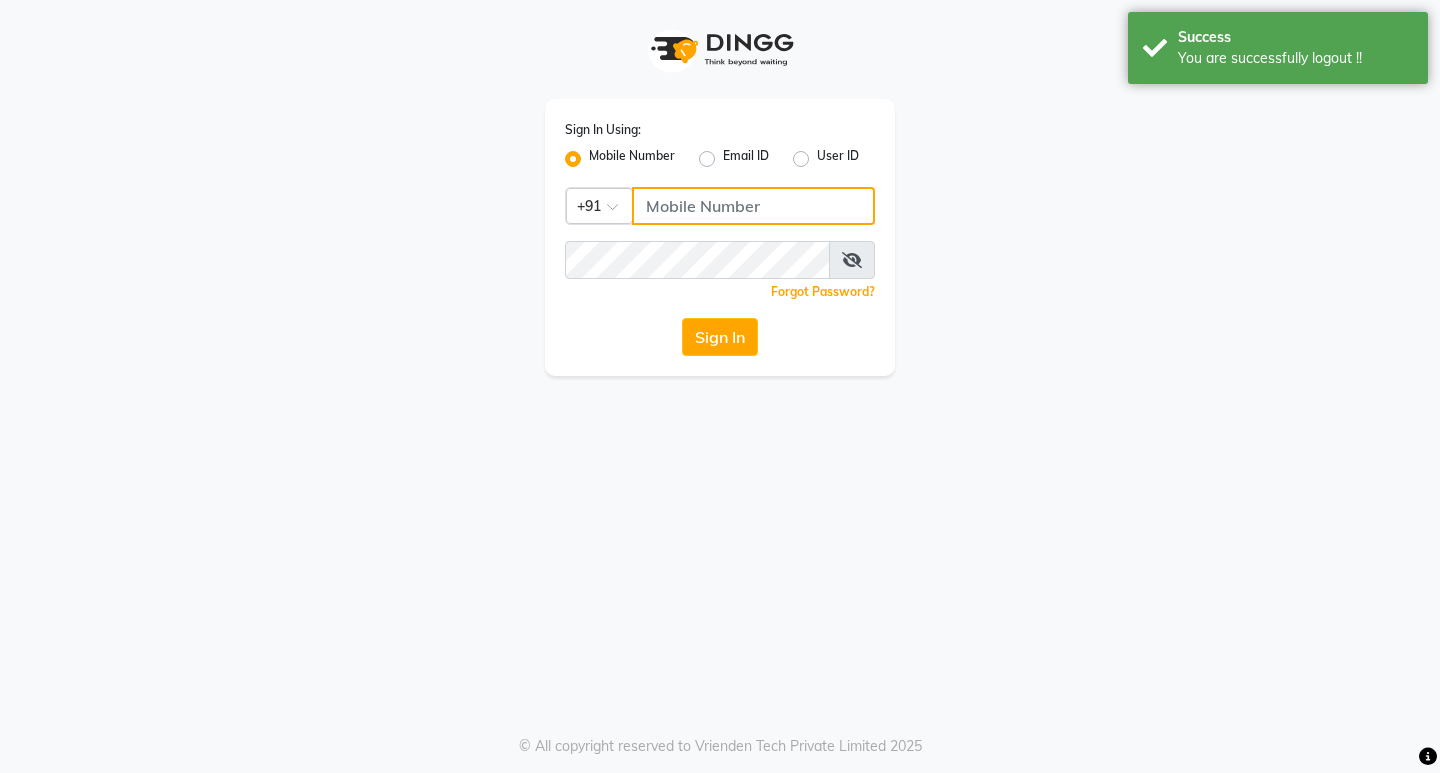 type on "7002689281" 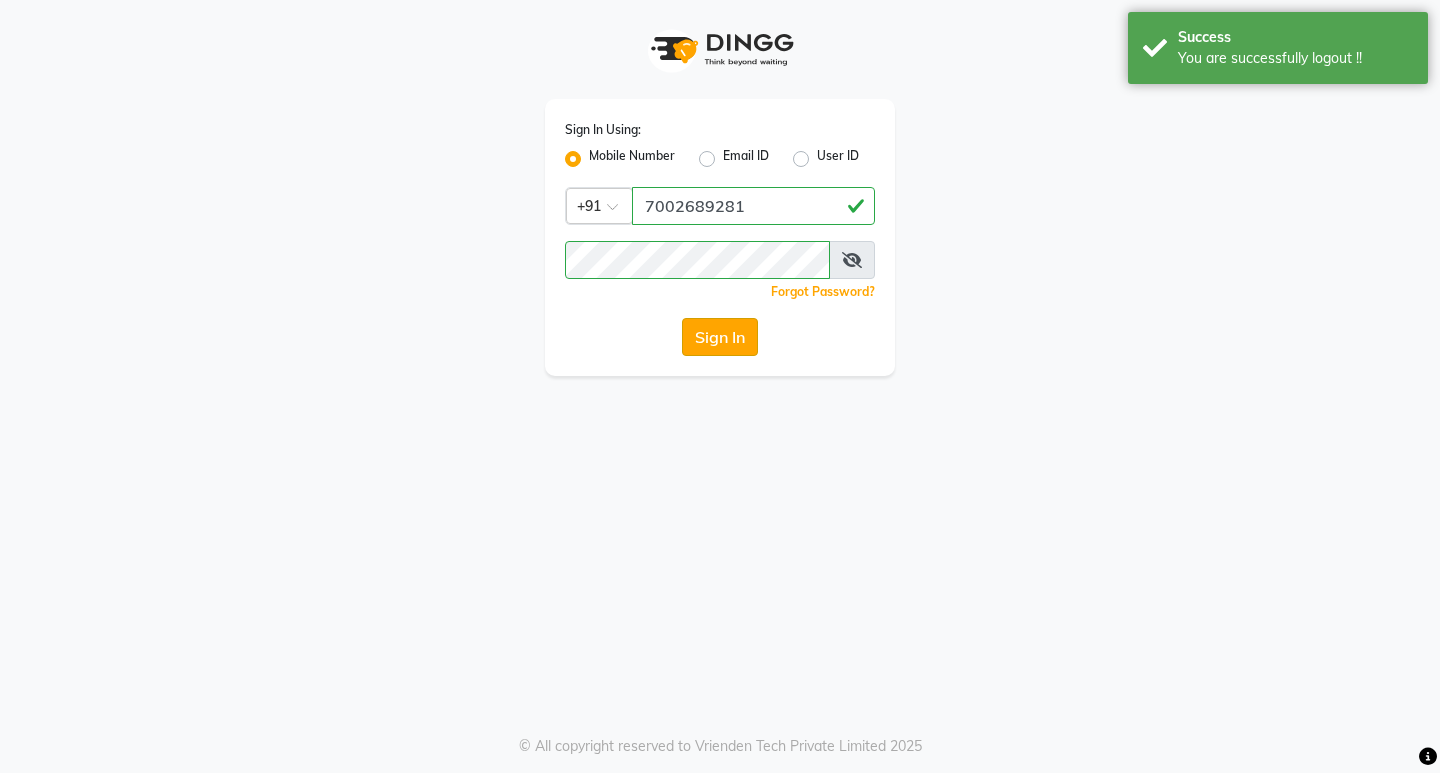 click on "Sign In" 